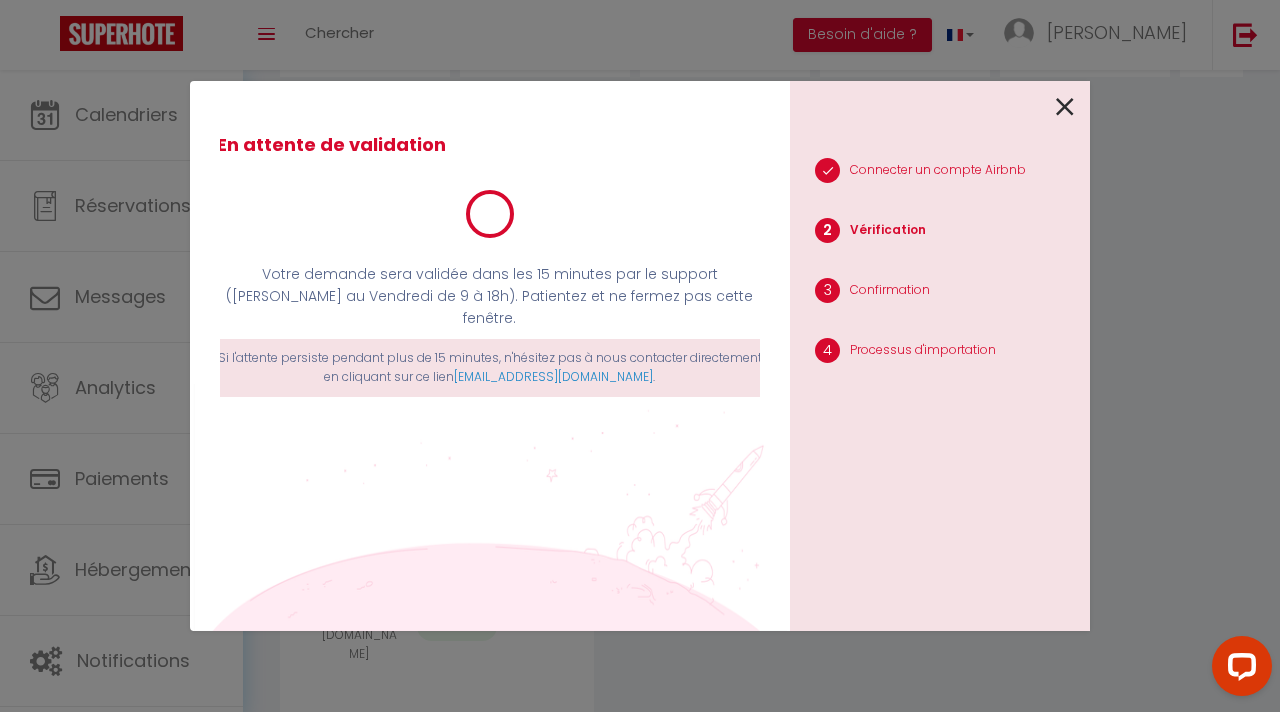 scroll, scrollTop: 194, scrollLeft: 0, axis: vertical 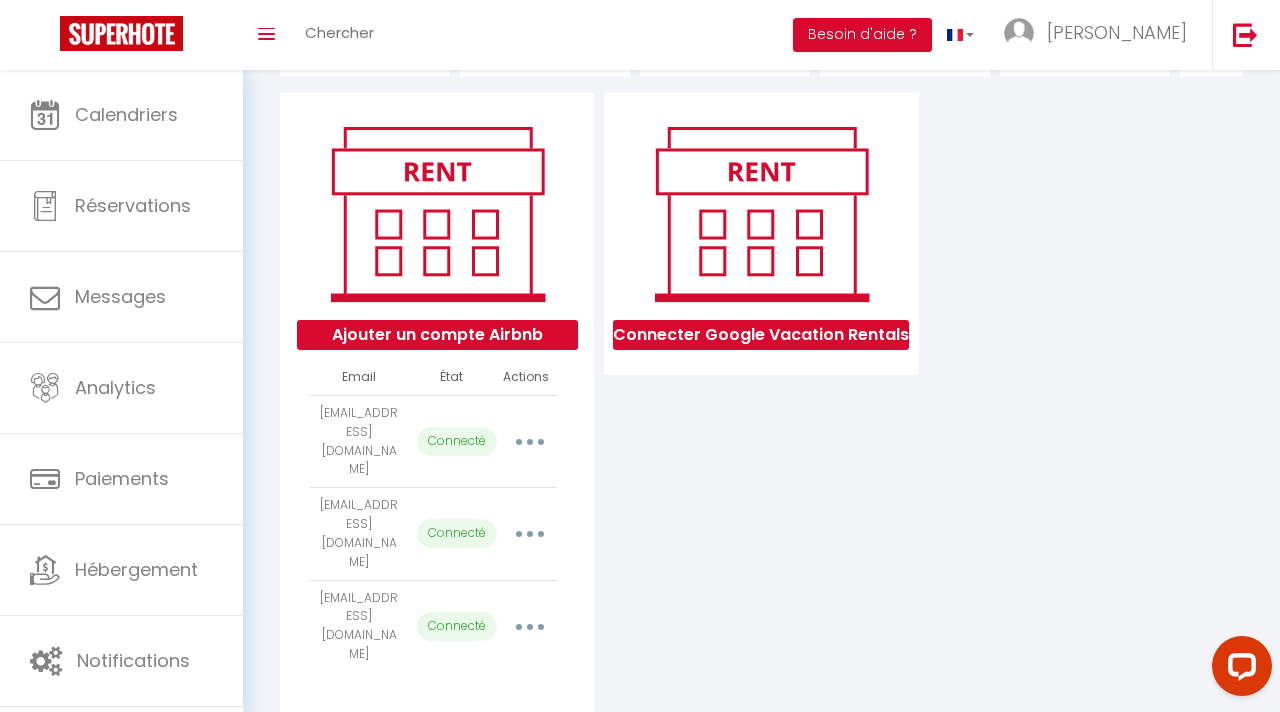 click on "Connecter Google Vacation Rentals" at bounding box center [761, 402] 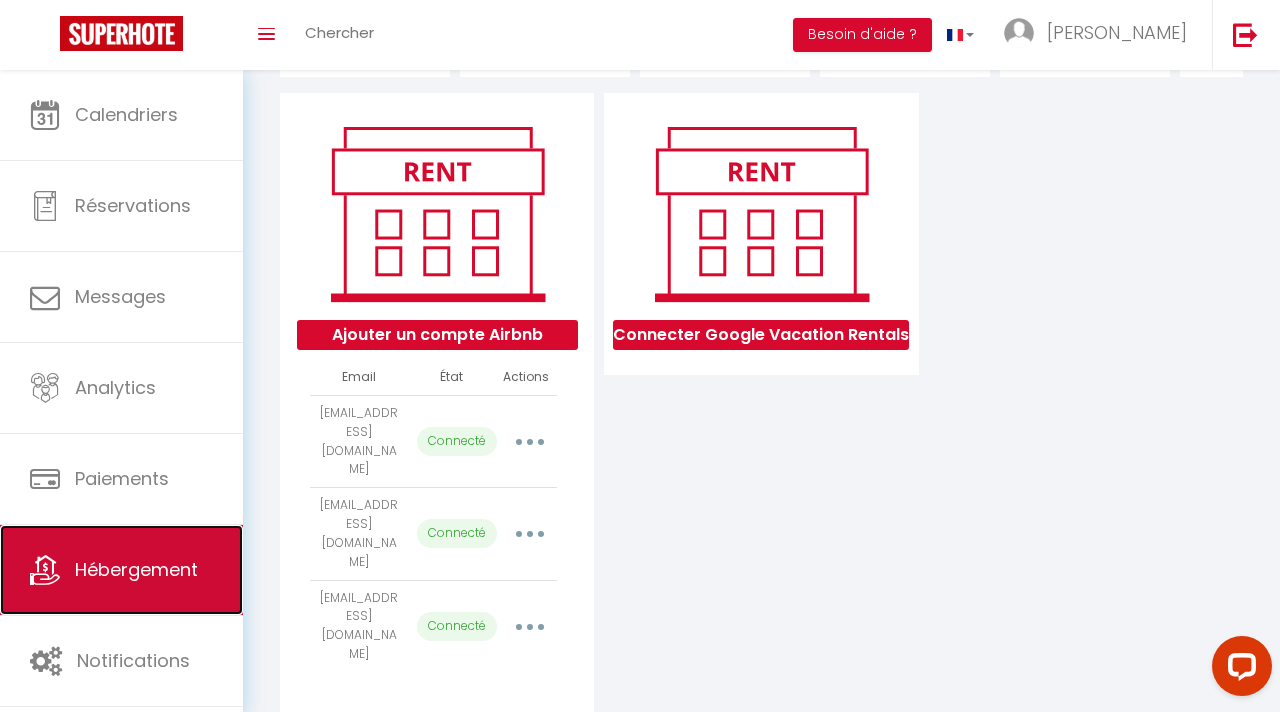 click on "Hébergement" at bounding box center (121, 570) 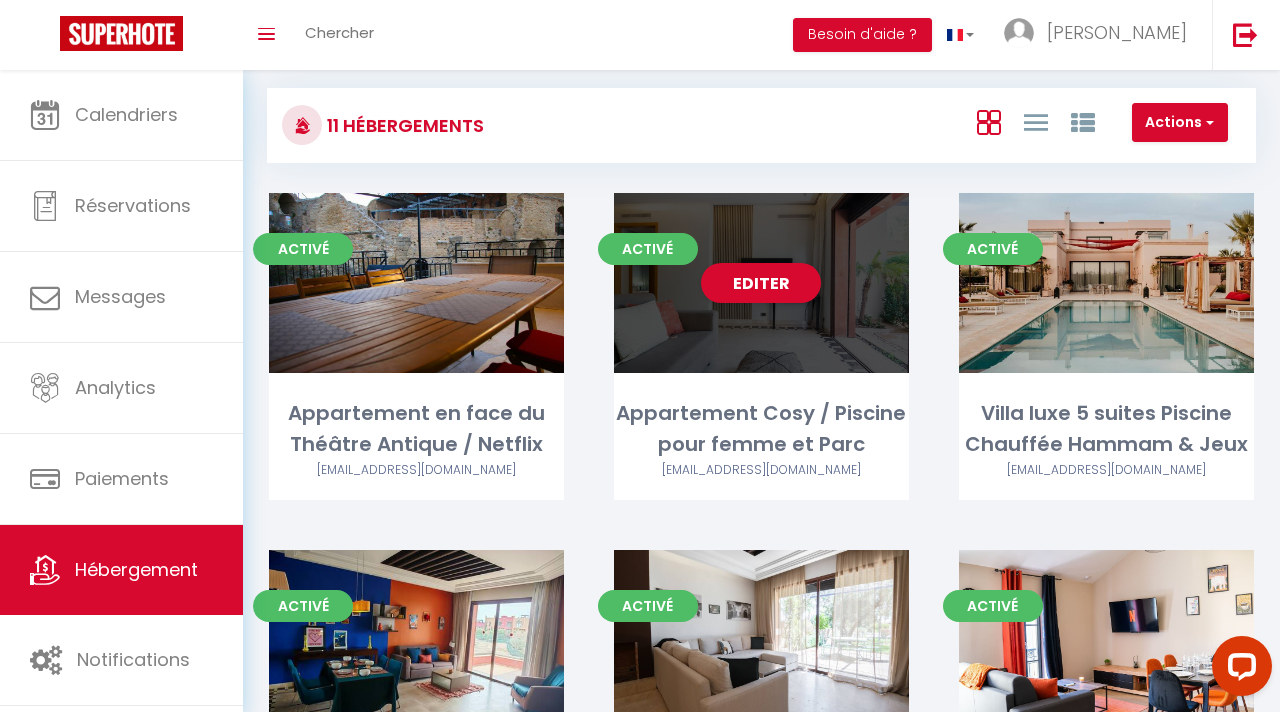 scroll, scrollTop: 0, scrollLeft: 0, axis: both 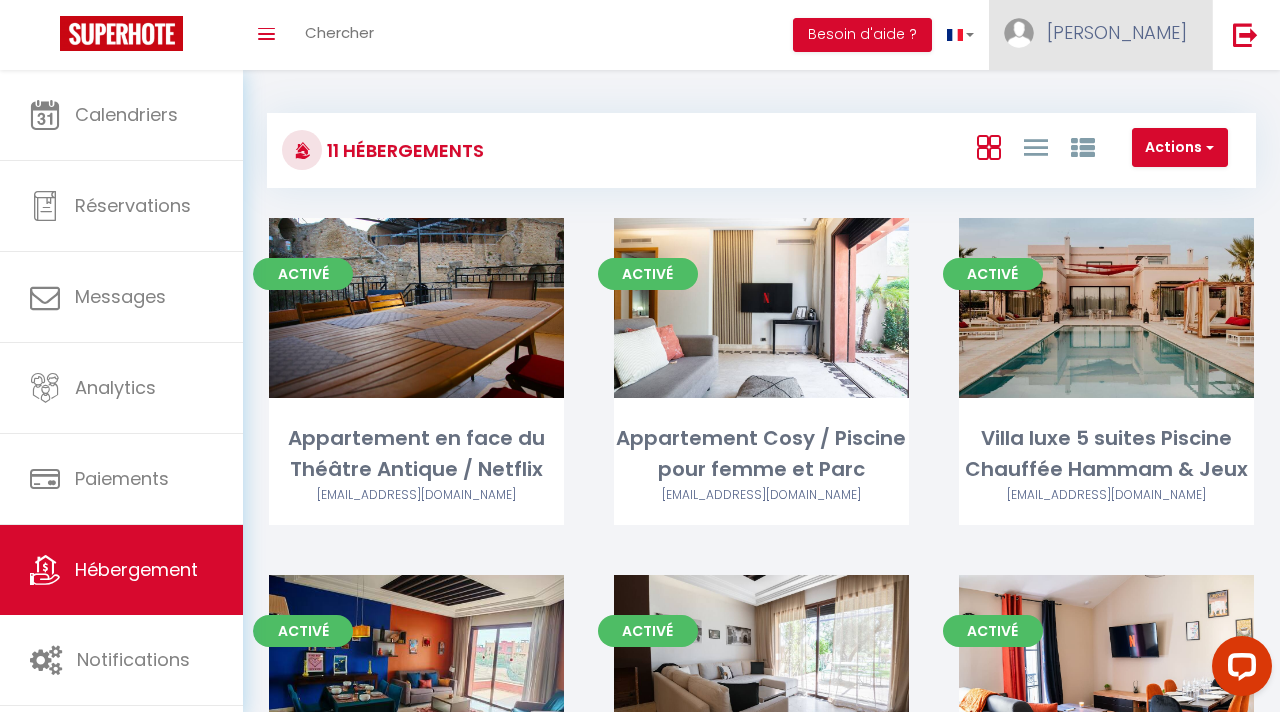 click on "[PERSON_NAME]" at bounding box center [1100, 35] 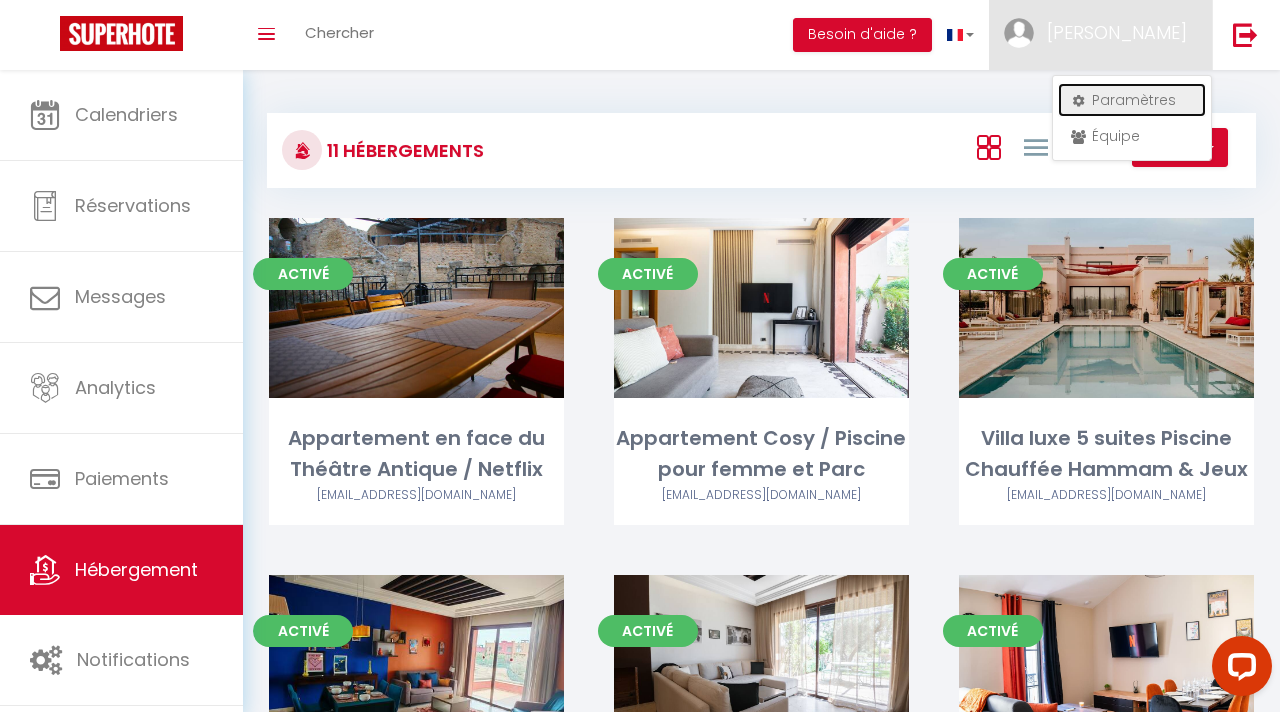 click on "Paramètres" at bounding box center [1132, 100] 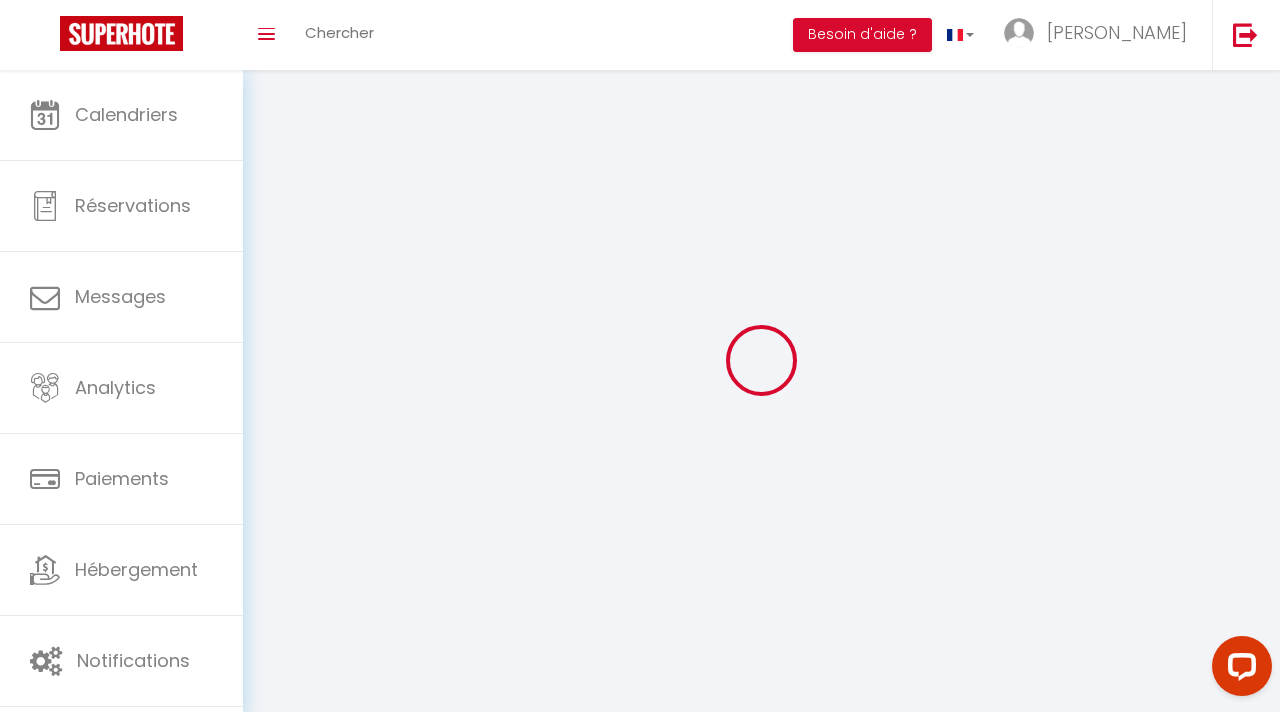 select 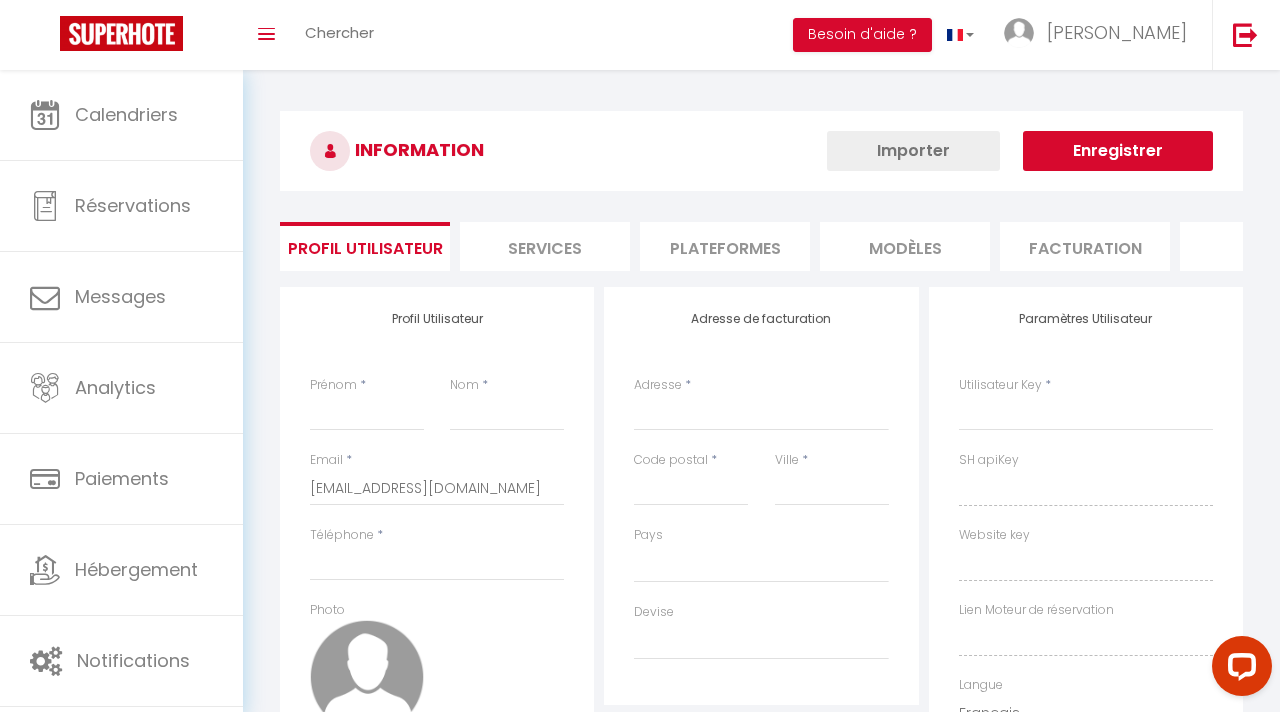 select 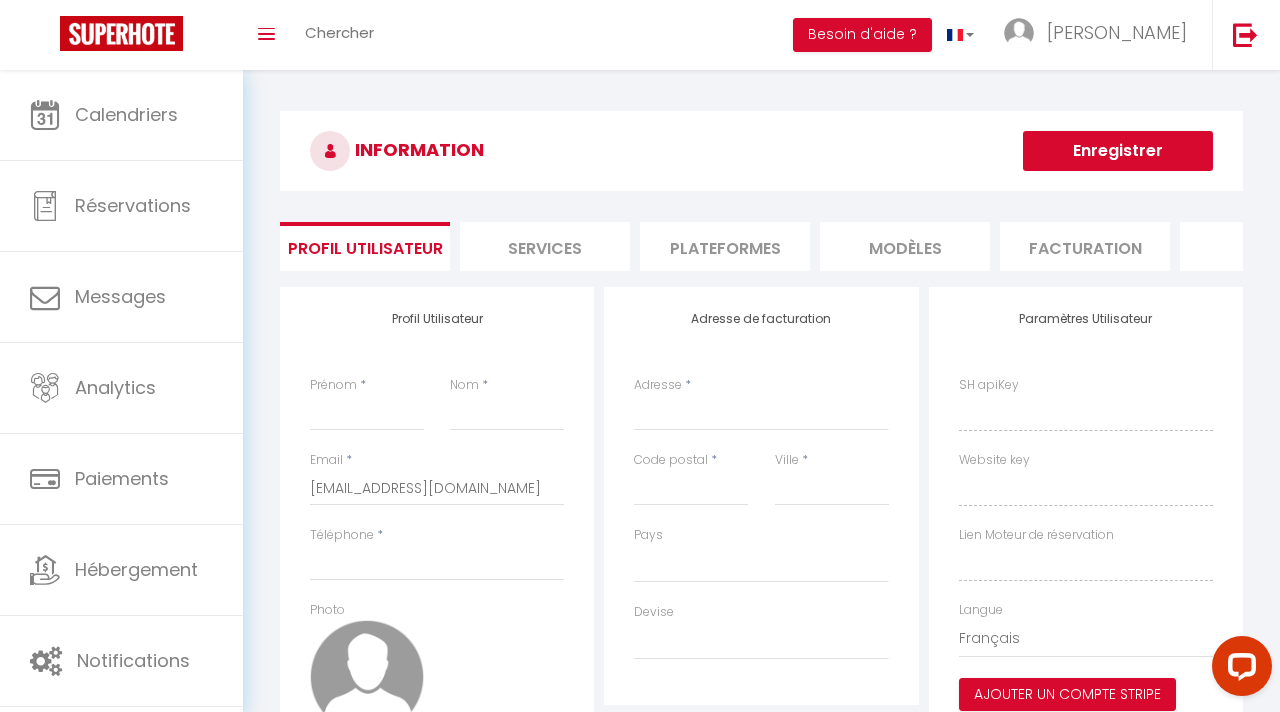 select 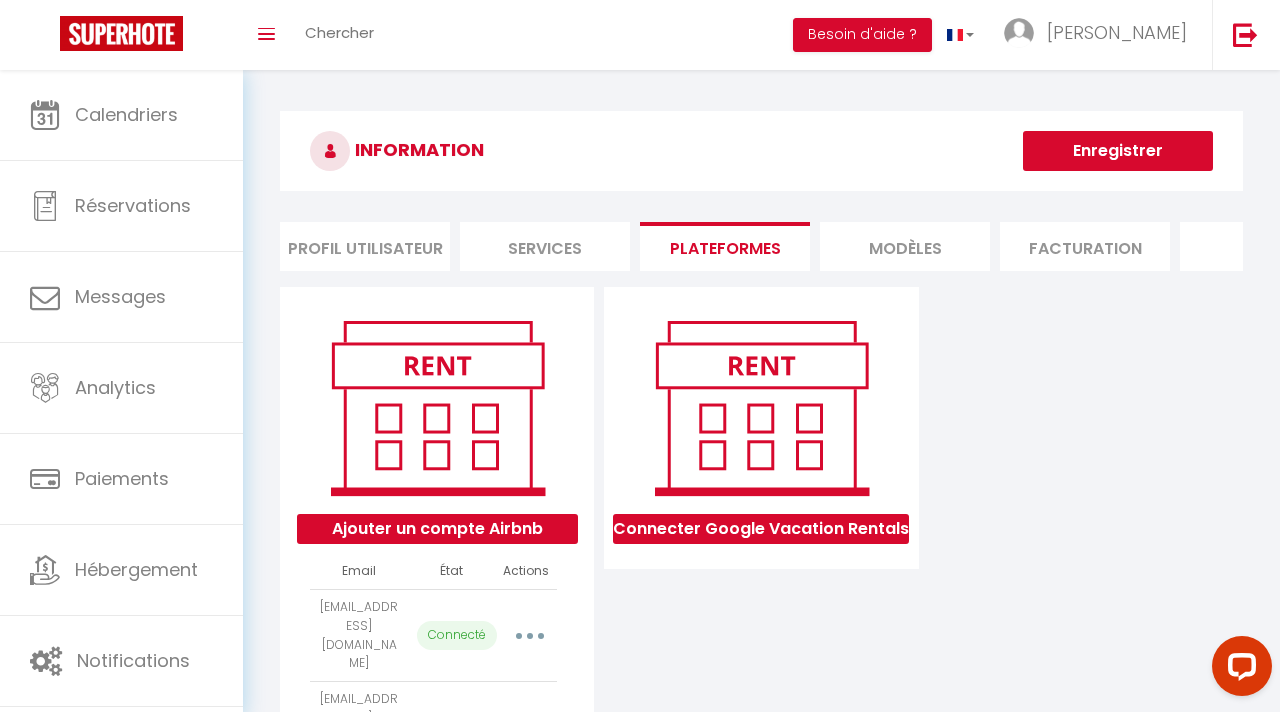 click on "Connecter Google Vacation Rentals" at bounding box center [761, 596] 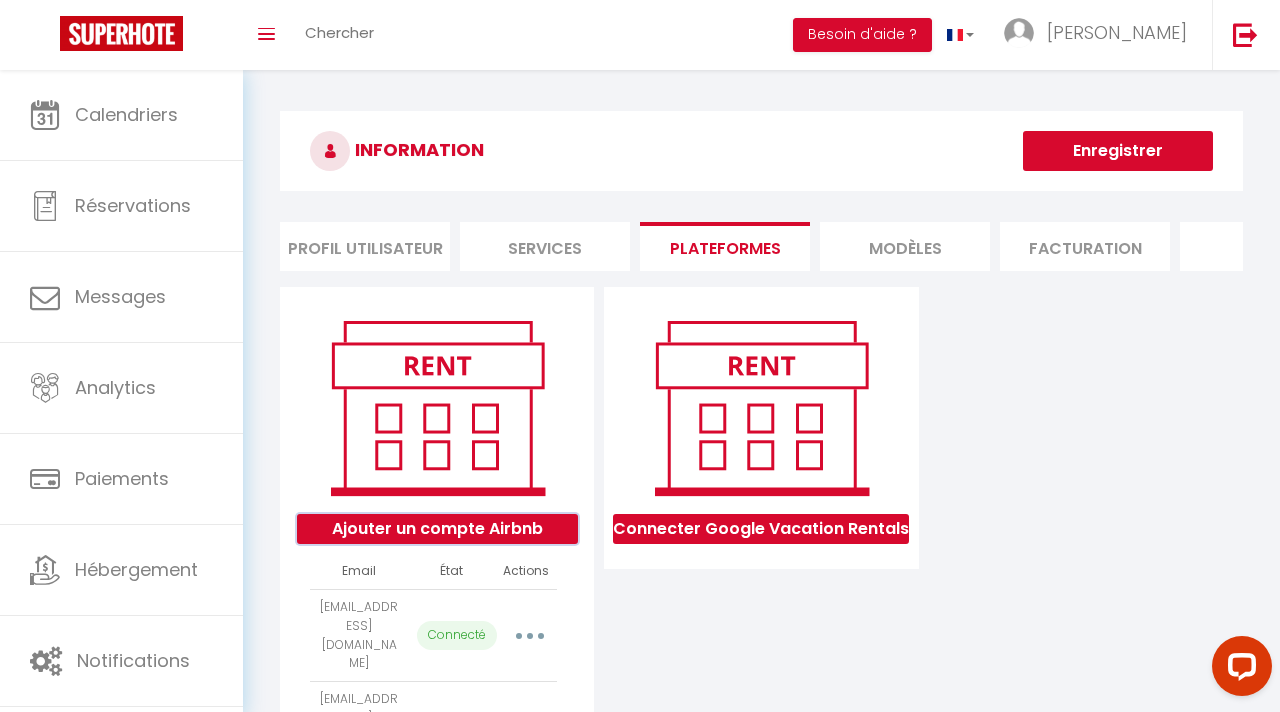 click on "Ajouter un compte Airbnb" at bounding box center [437, 529] 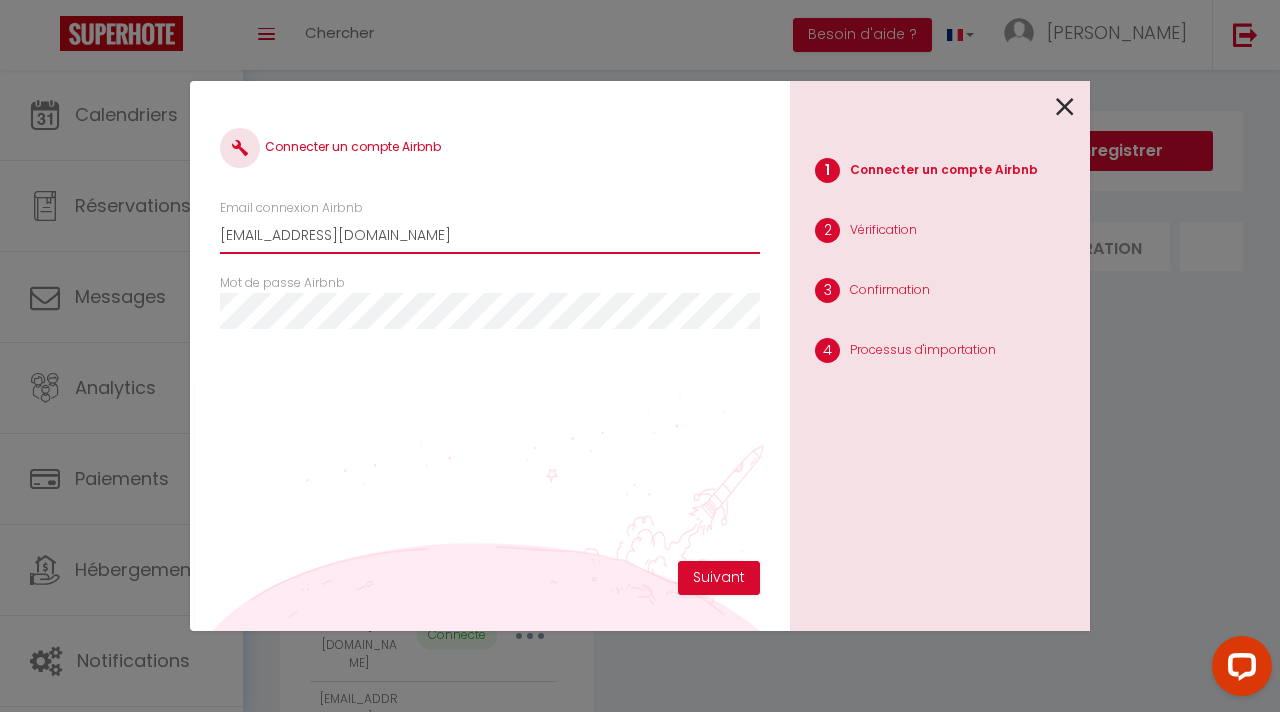 drag, startPoint x: 408, startPoint y: 236, endPoint x: 158, endPoint y: 240, distance: 250.032 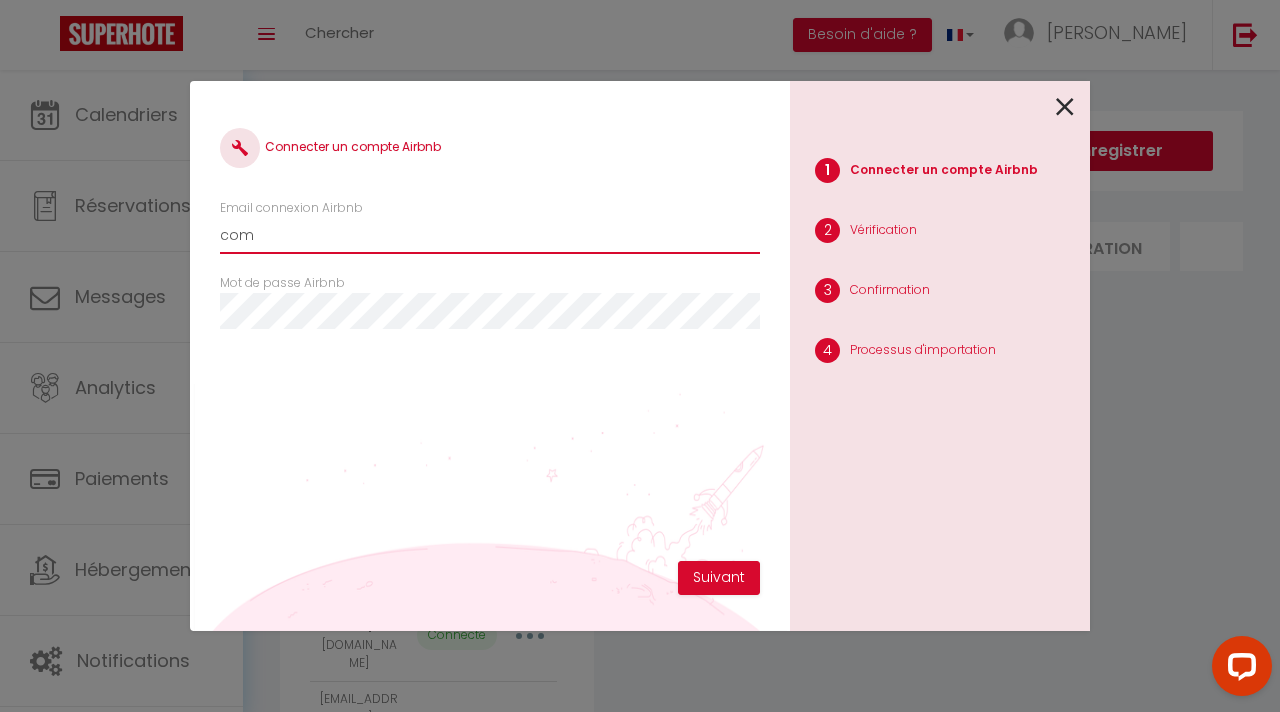 click on "com" at bounding box center [490, 236] 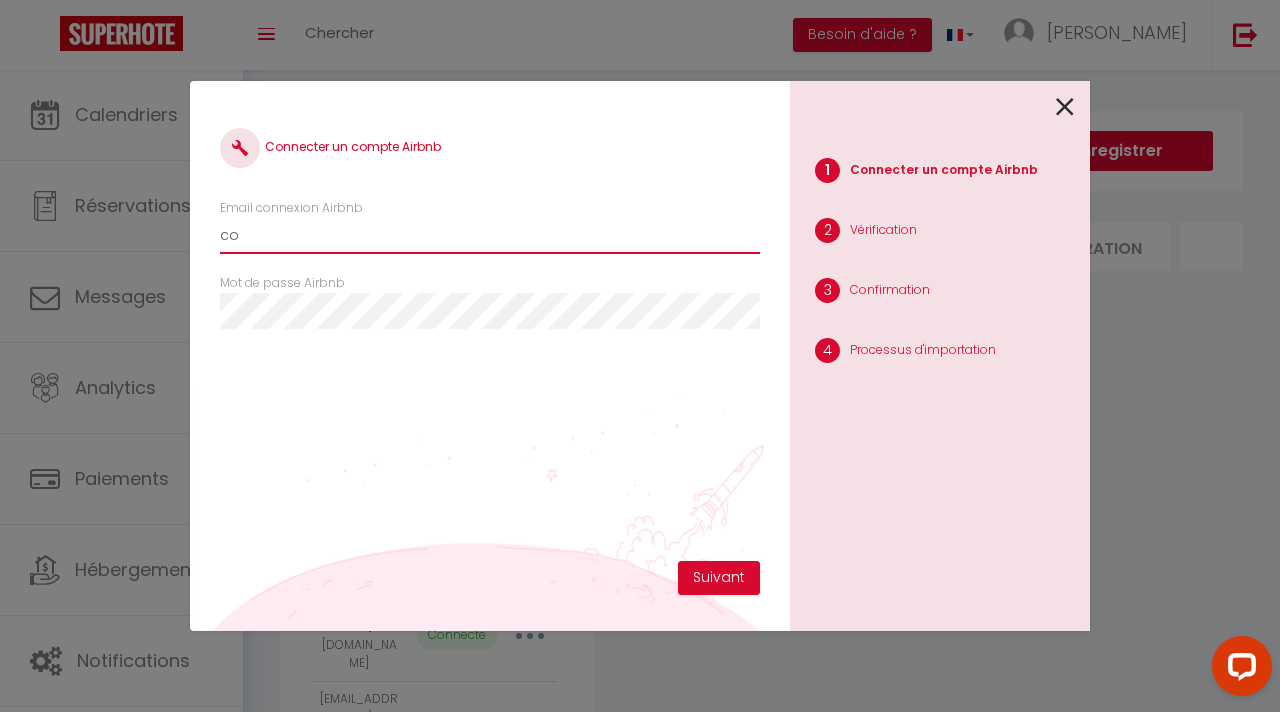 type on "c" 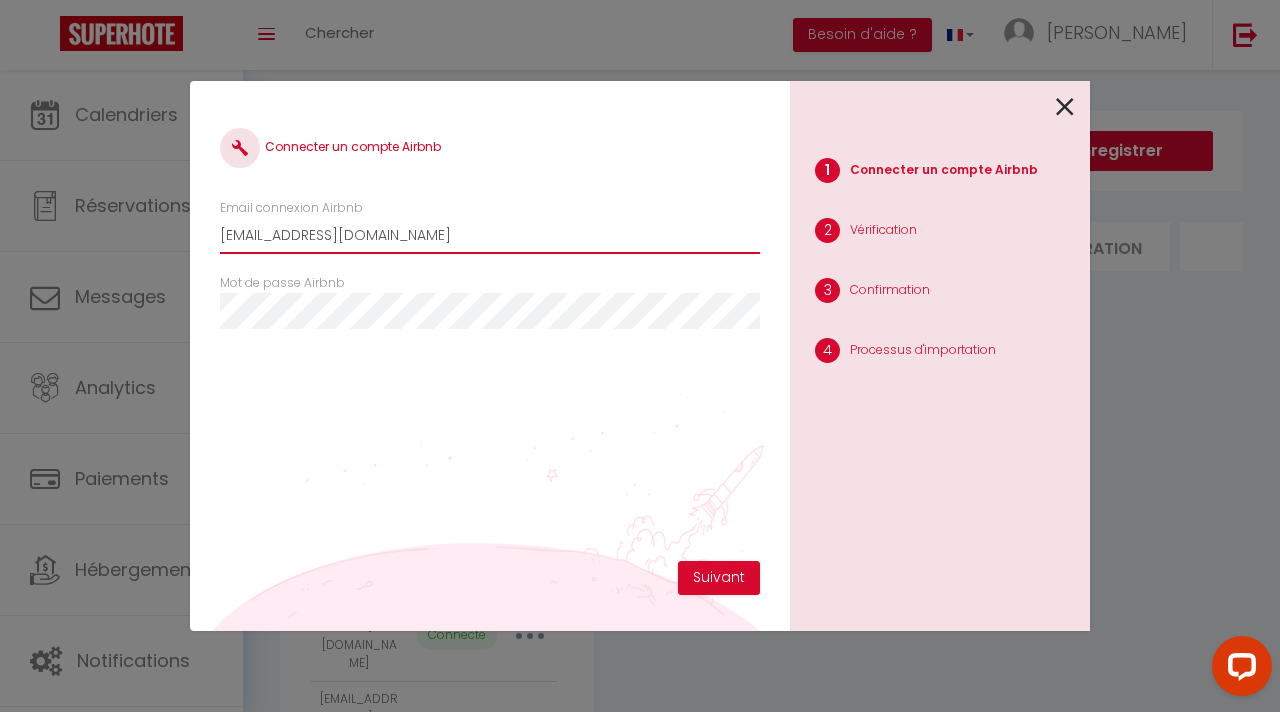 click on "[EMAIL_ADDRESS][DOMAIN_NAME]" at bounding box center [490, 236] 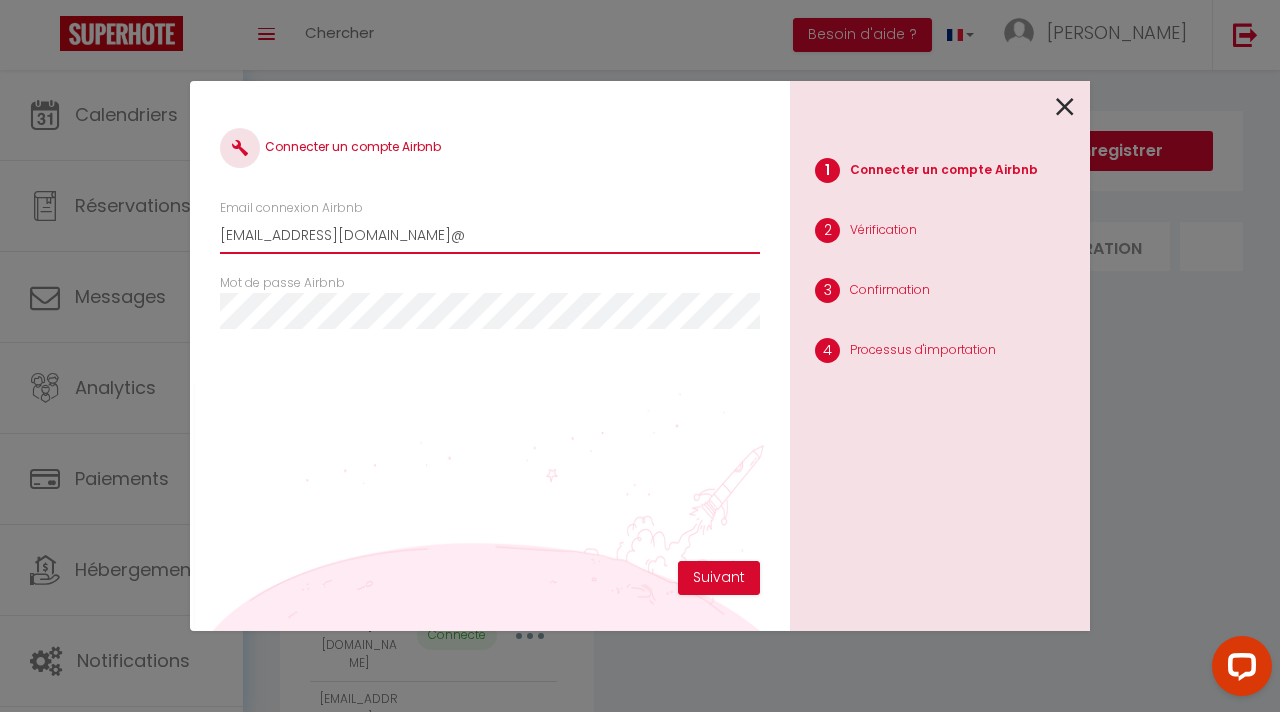 type on "[EMAIL_ADDRESS][DOMAIN_NAME]" 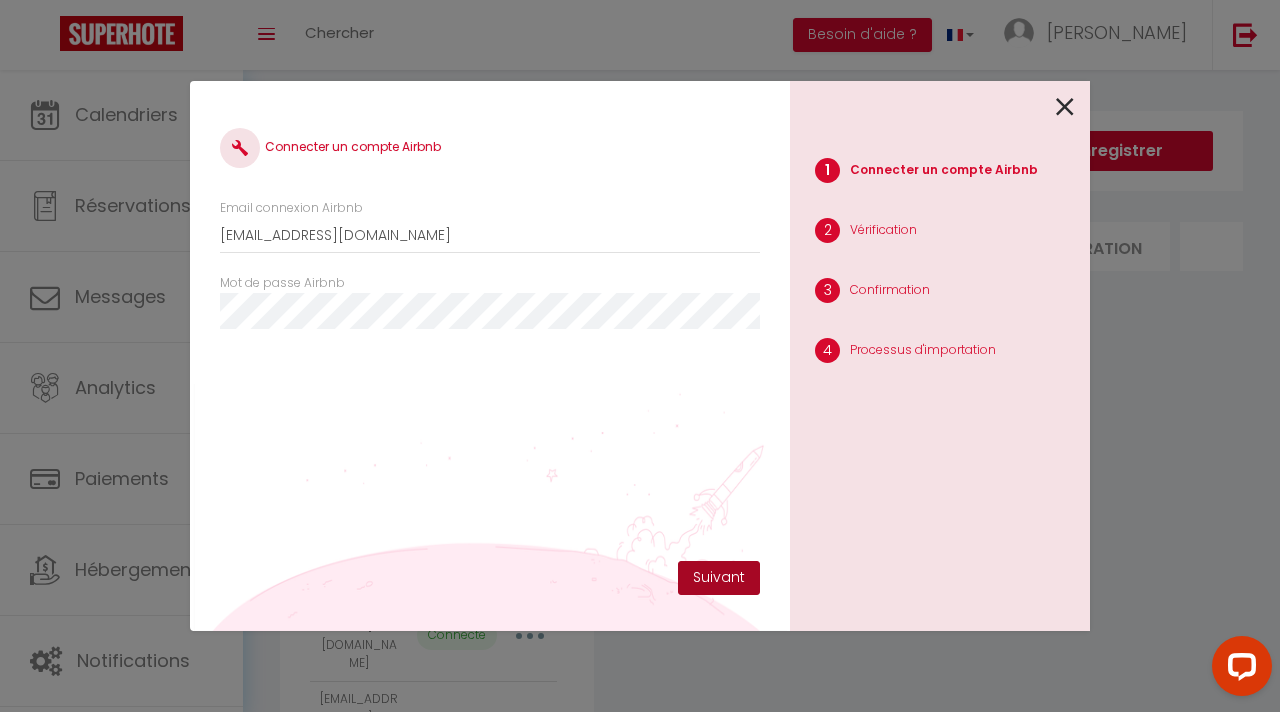 click on "Suivant" at bounding box center (719, 578) 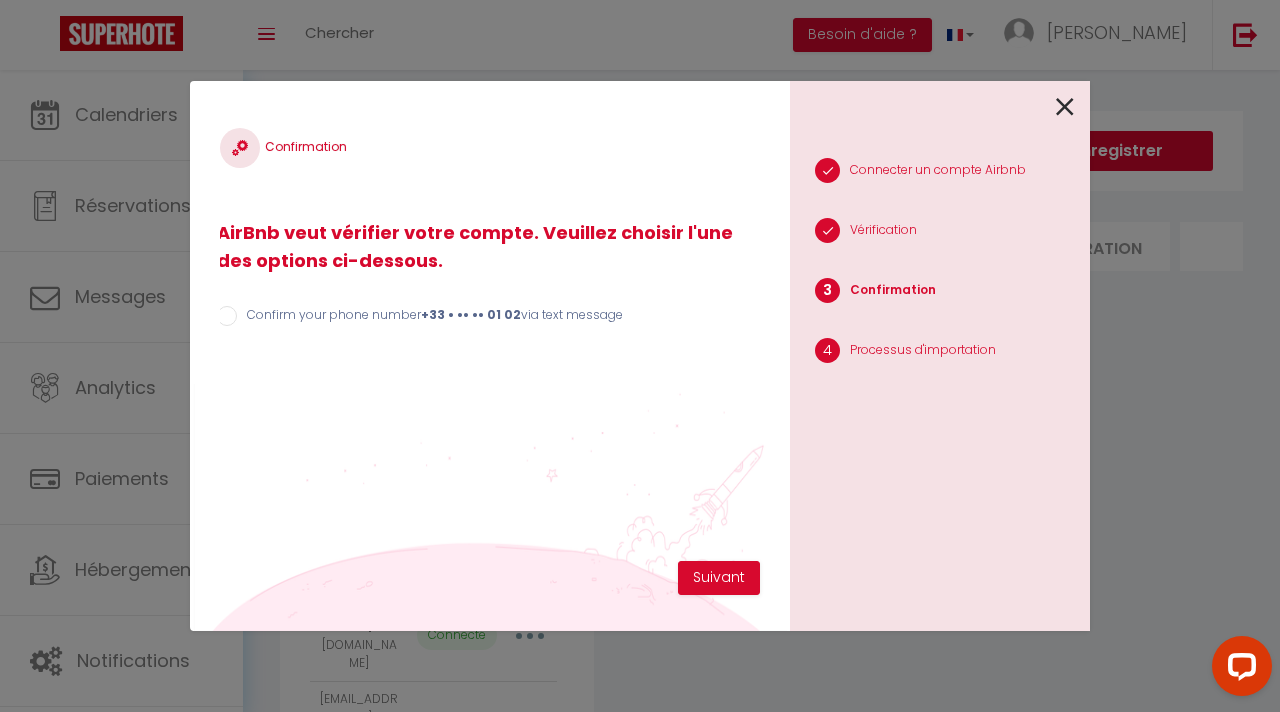 click on "Confirm your phone number  +33 • •• •• 01 02  via text message" at bounding box center (227, 316) 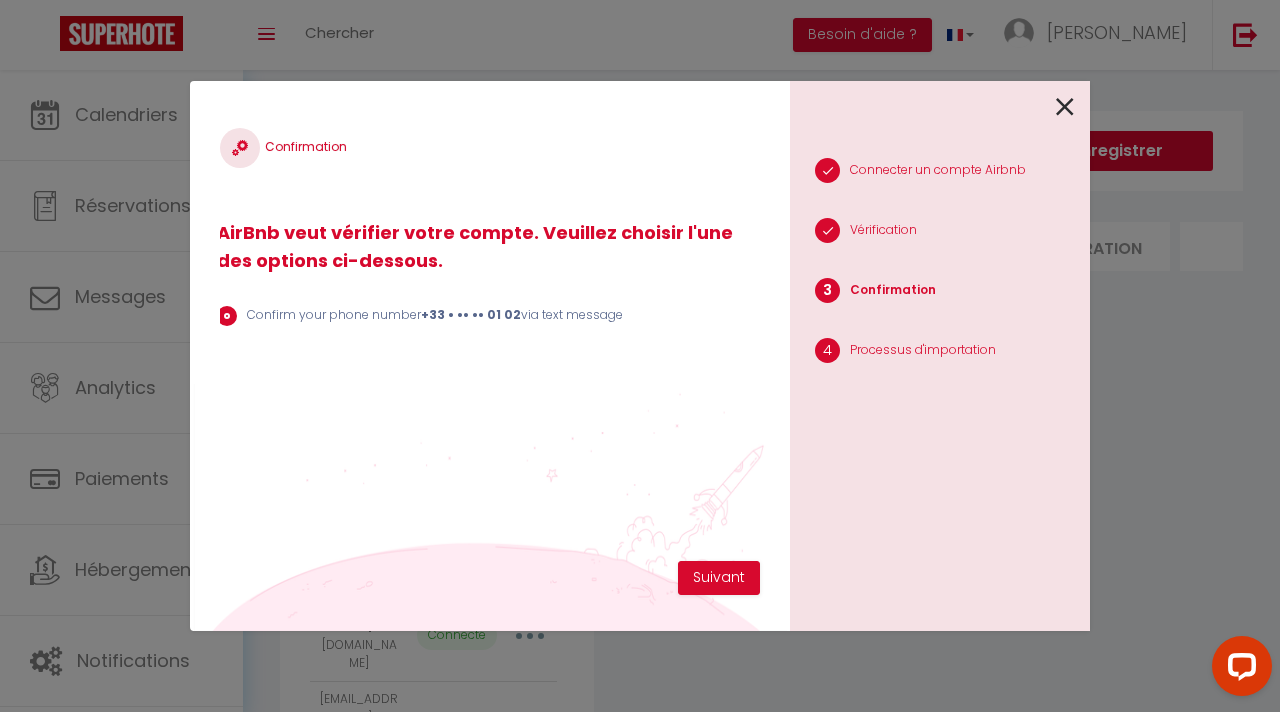 click on "Confirm your phone number  +33 • •• •• 01 02  via text message" at bounding box center [227, 316] 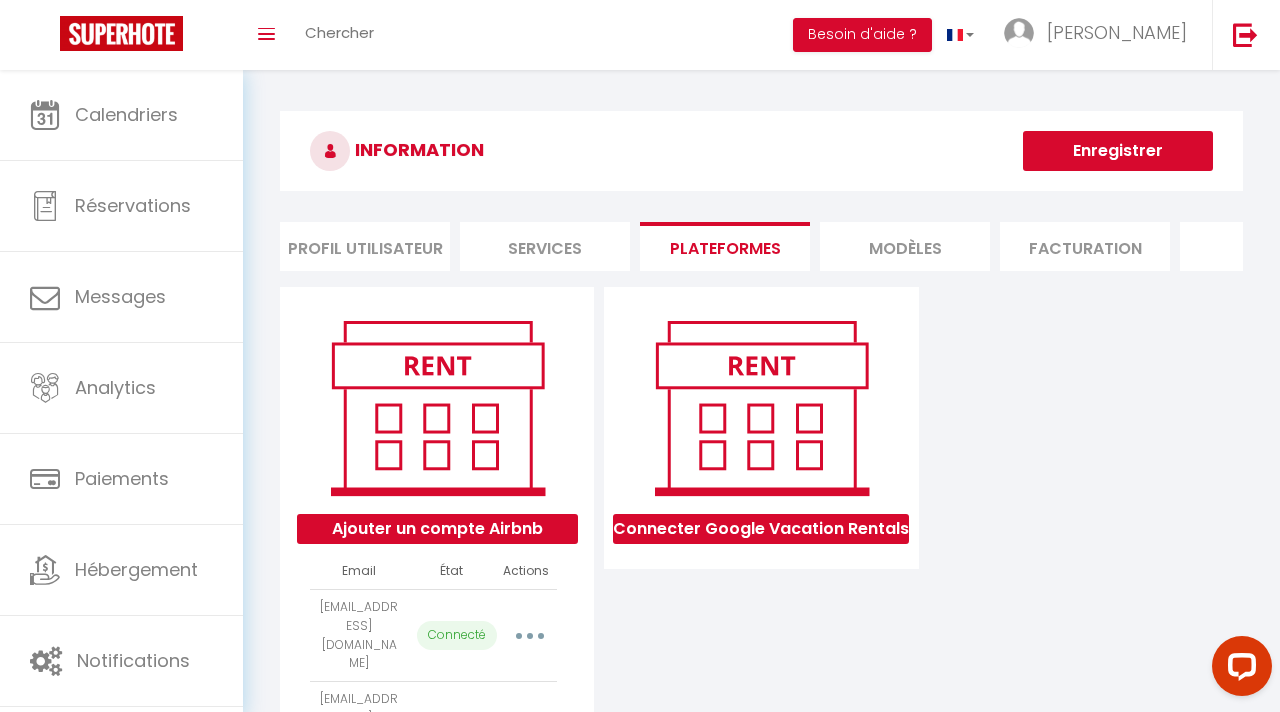 click on "Connecter Google Vacation Rentals" at bounding box center (761, 596) 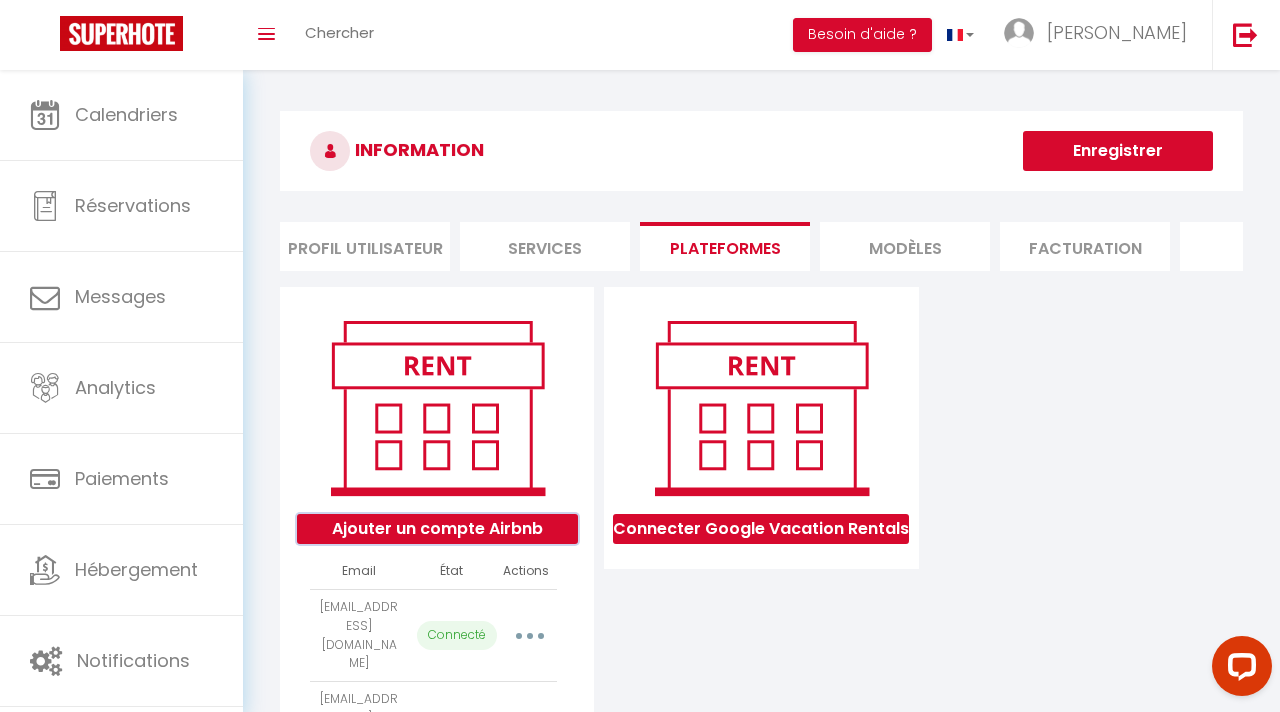 click on "Ajouter un compte Airbnb" at bounding box center (437, 529) 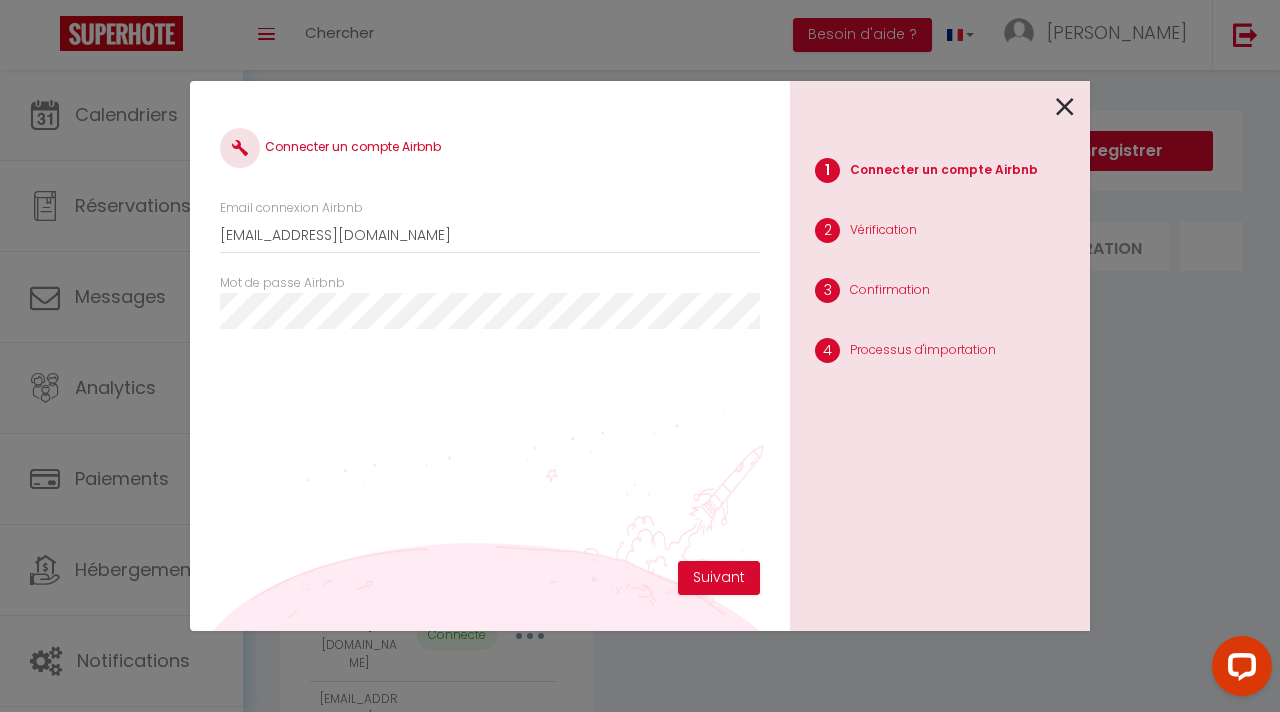 click on "Connecter un compte Airbnb
Email connexion Airbnb   [EMAIL_ADDRESS][DOMAIN_NAME]   Mot de passe Airbnb         Suivant                  1
Connecter un compte Airbnb
2
Vérification
3
Confirmation
4
Processus d'importation" at bounding box center [640, 356] 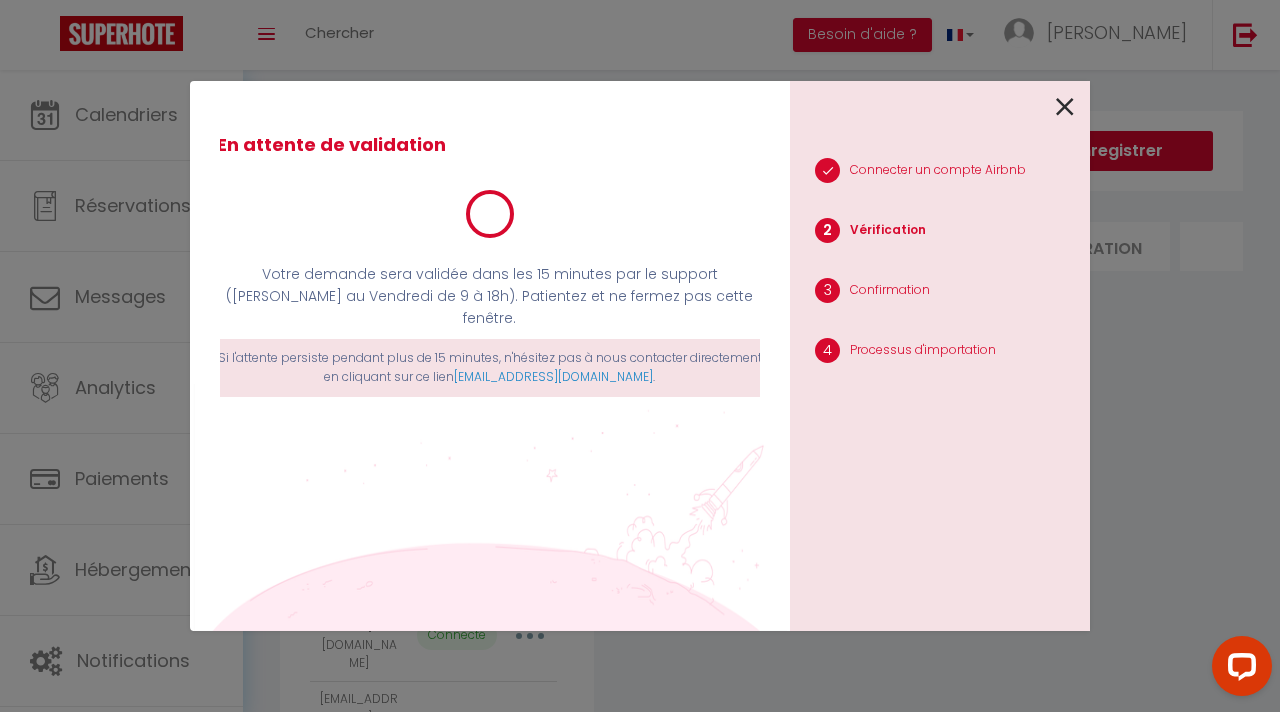 click at bounding box center (1065, 107) 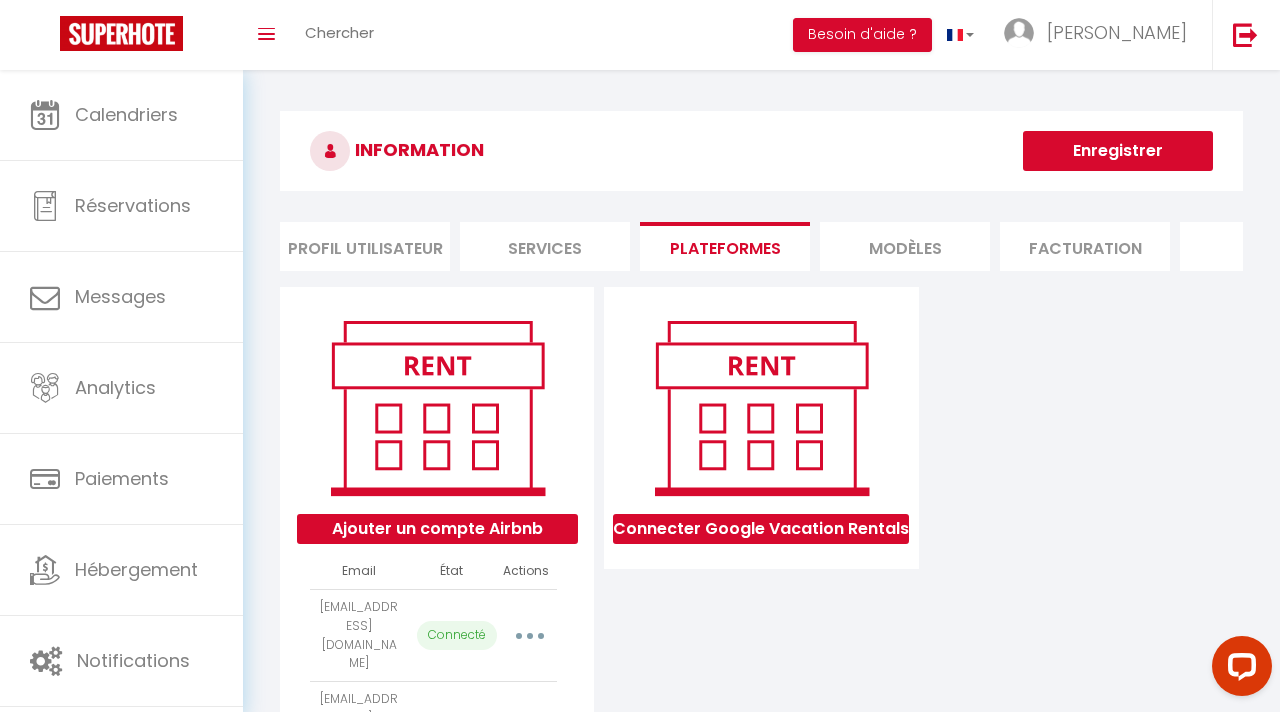 click at bounding box center [530, 636] 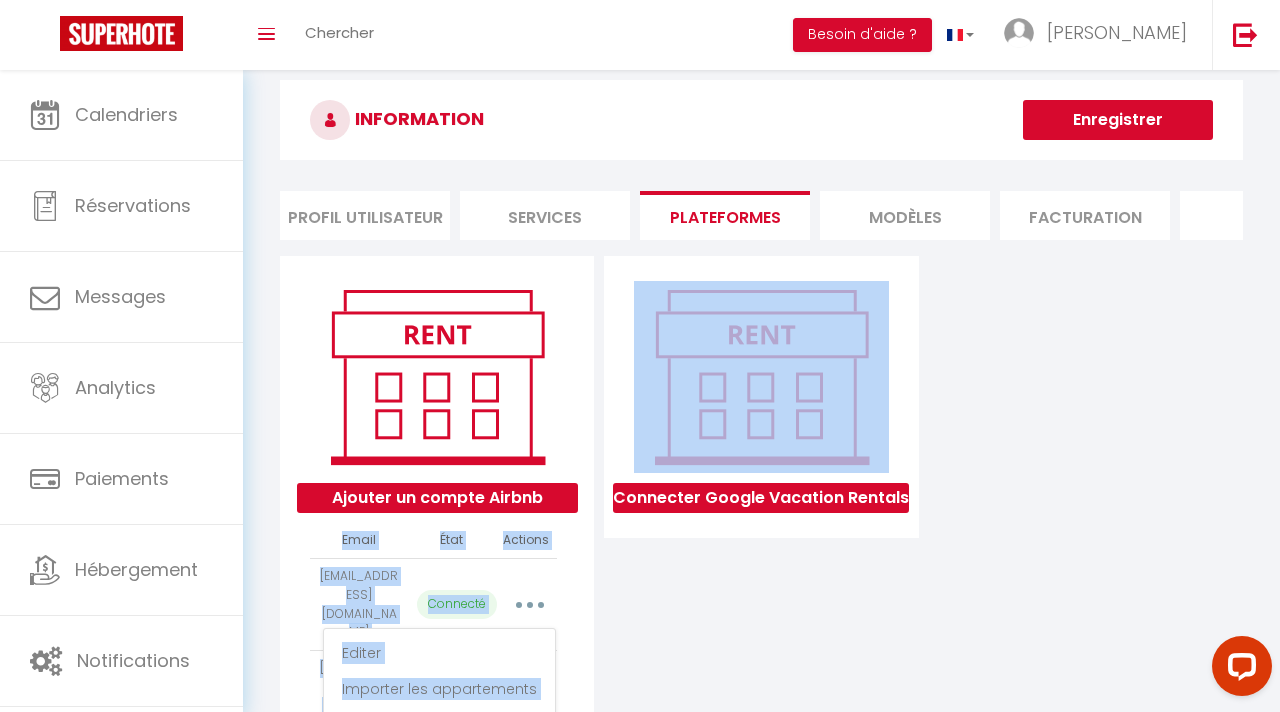 drag, startPoint x: 628, startPoint y: 657, endPoint x: 596, endPoint y: 711, distance: 62.76942 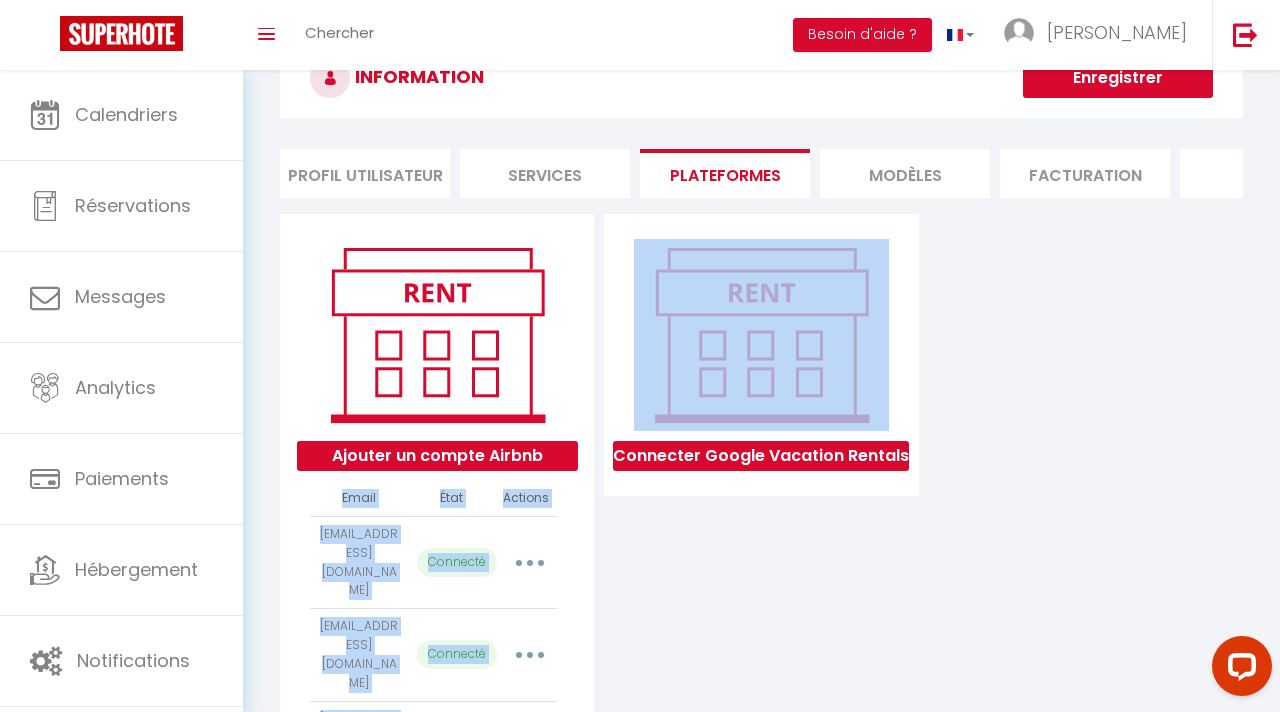 click at bounding box center [529, 563] 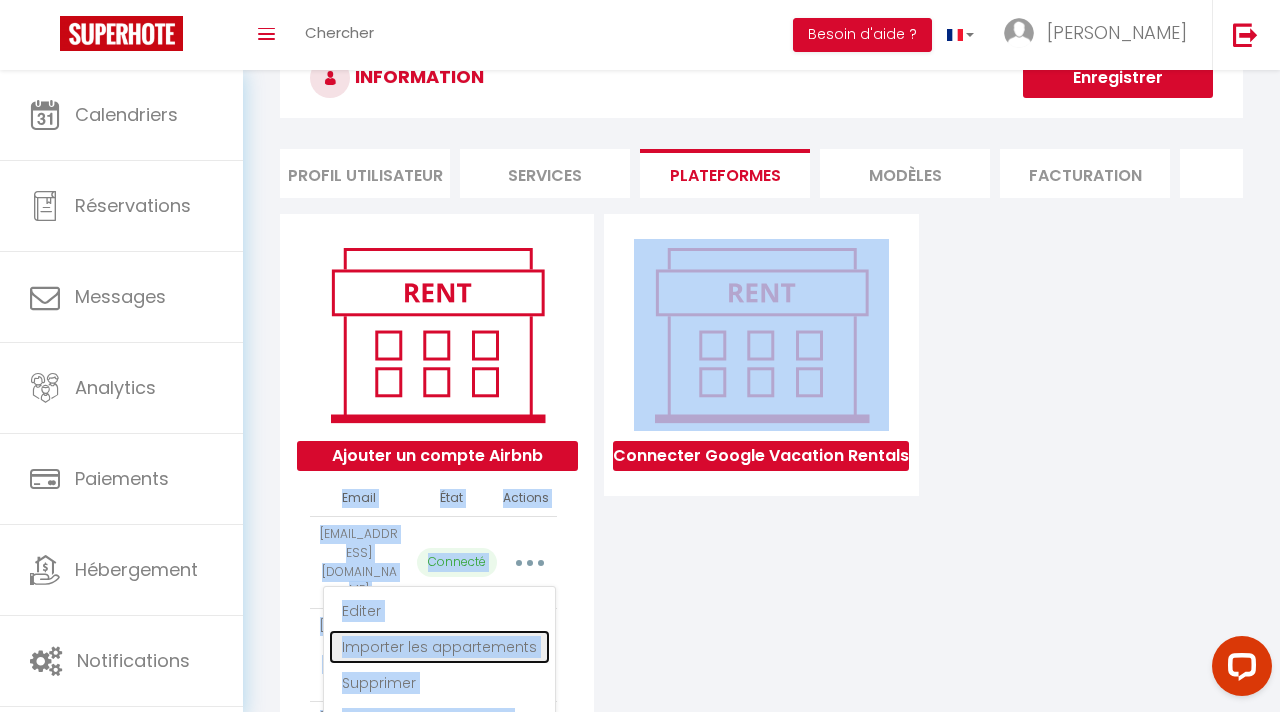 click on "Importer les appartements" at bounding box center [439, 647] 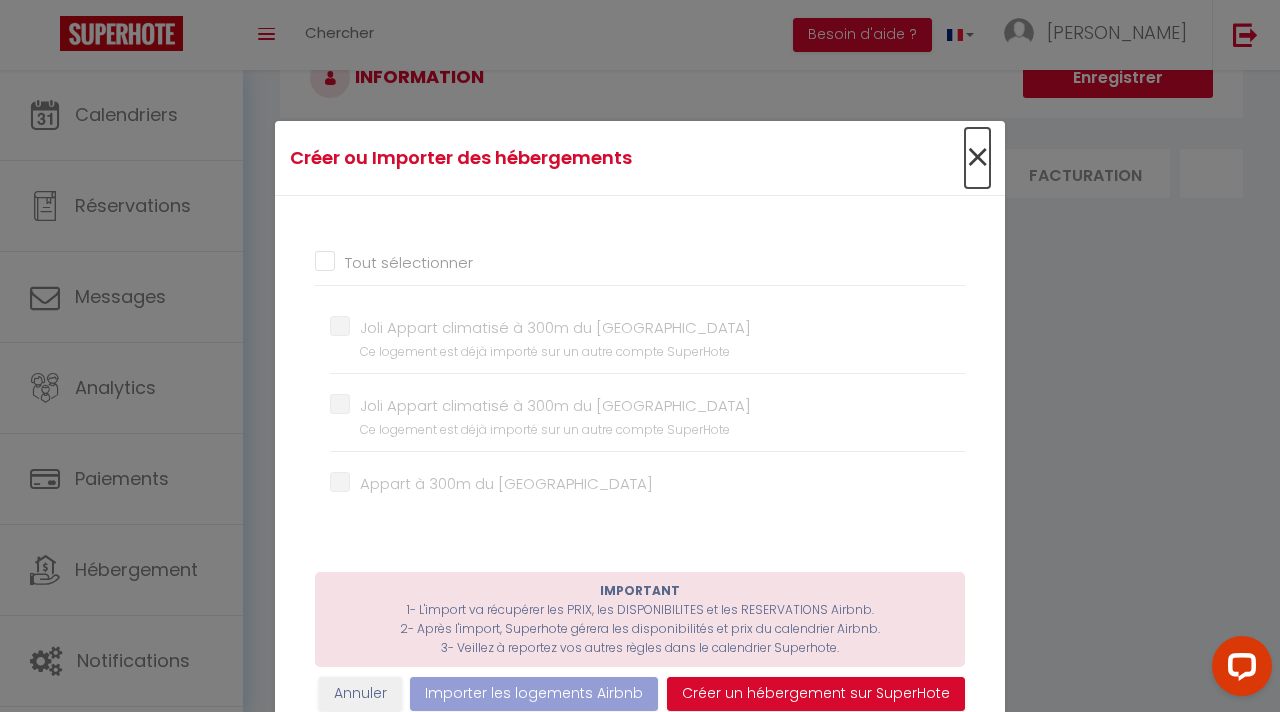 click on "×" at bounding box center [977, 158] 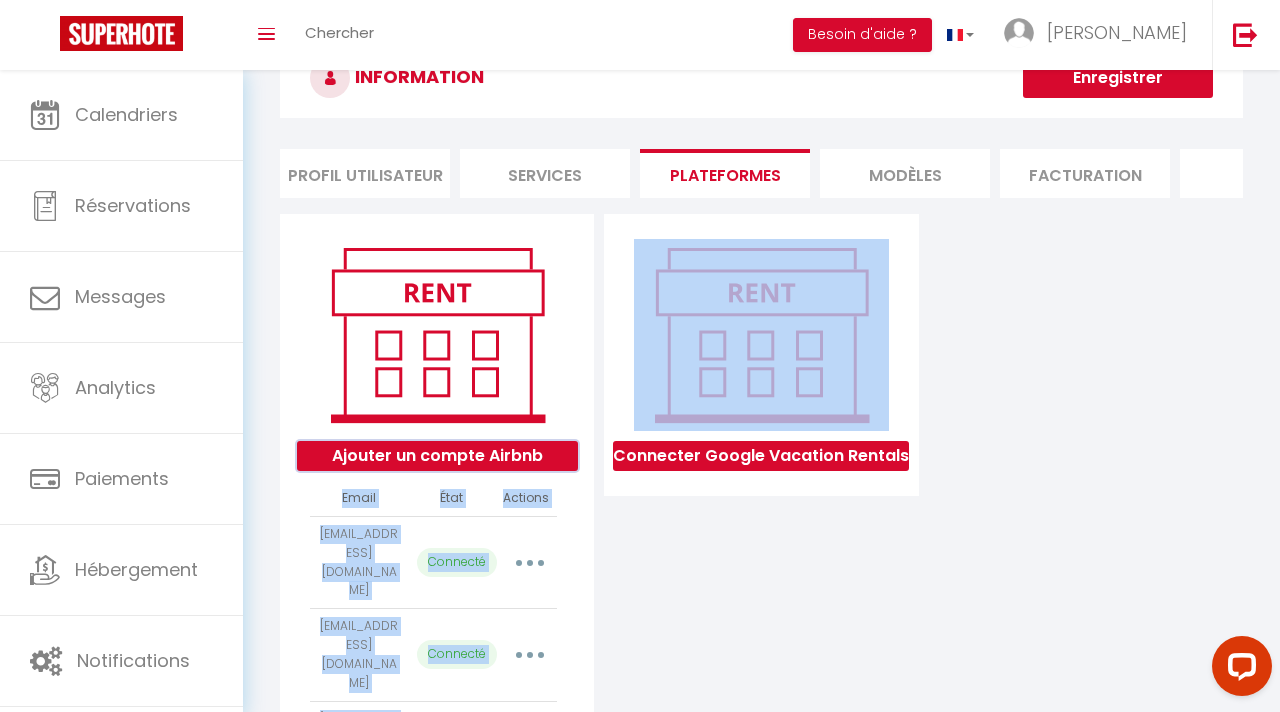 click on "Ajouter un compte Airbnb" at bounding box center [437, 456] 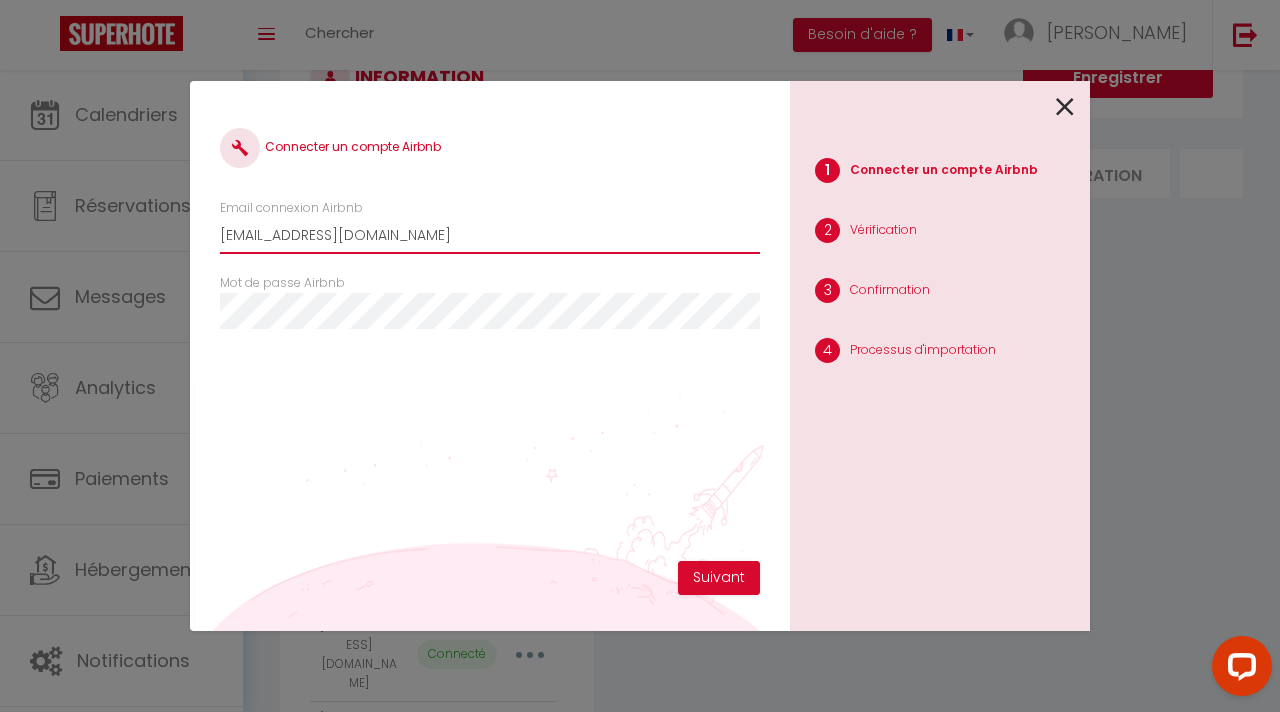 drag, startPoint x: 442, startPoint y: 234, endPoint x: 202, endPoint y: 239, distance: 240.05208 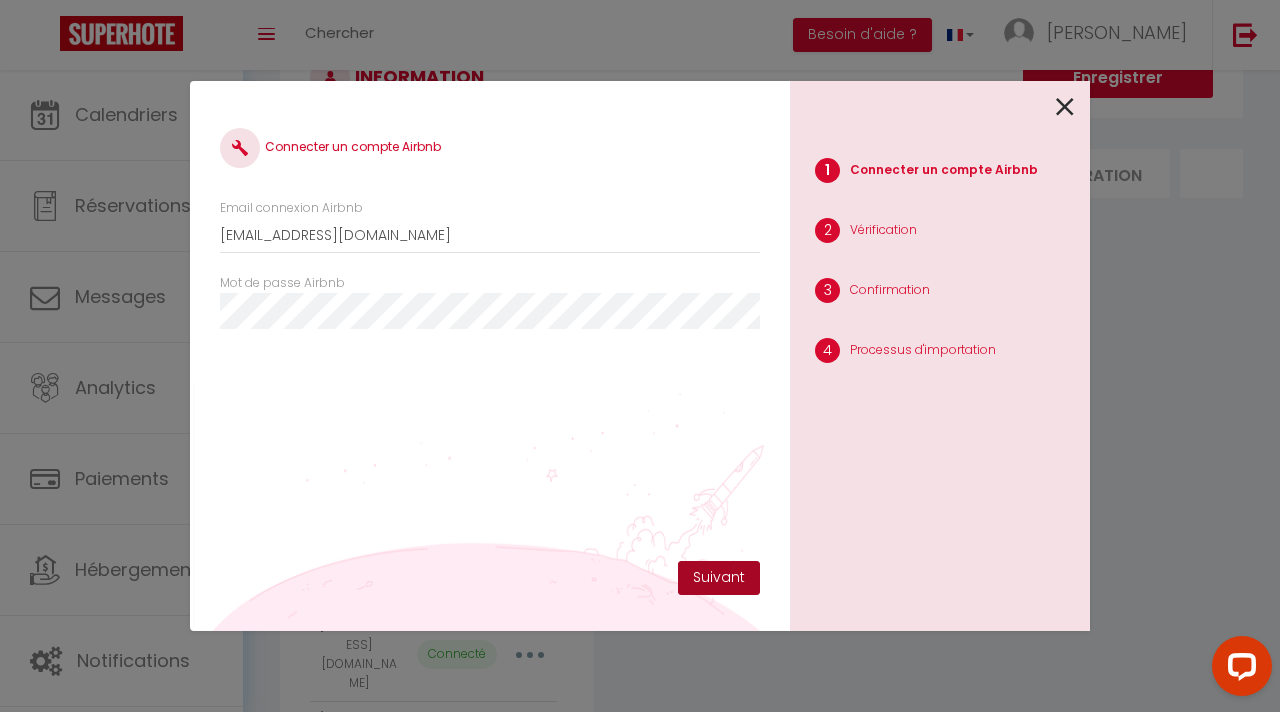 click on "Suivant" at bounding box center [719, 578] 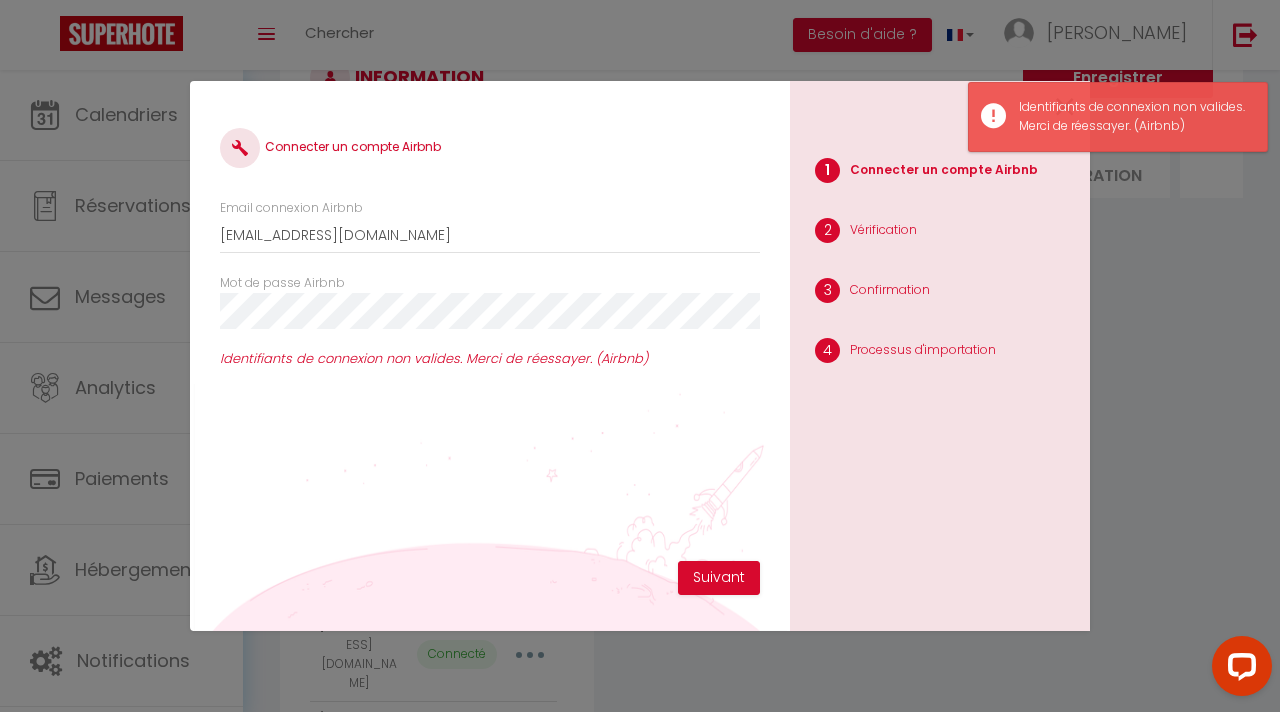 click on "Connecter un compte Airbnb
Email connexion Airbnb   [EMAIL_ADDRESS][DOMAIN_NAME]   Mot de passe Airbnb     Identifiants de connexion non valides. Merci de réessayer. (Airbnb)     Suivant                  1
Connecter un compte Airbnb
2
Vérification
3
Confirmation
4
Processus d'importation" at bounding box center [640, 356] 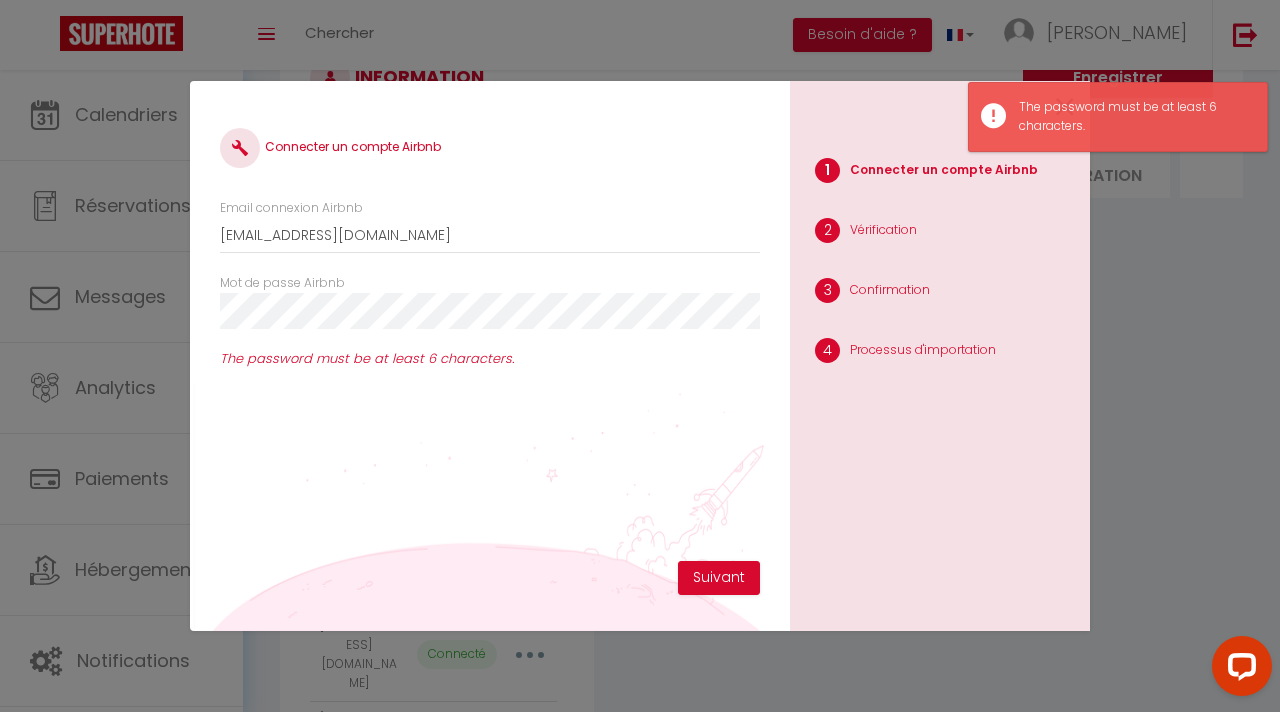 click on "Connecter un compte Airbnb
Email connexion Airbnb   [EMAIL_ADDRESS][DOMAIN_NAME]   Mot de passe Airbnb     The password must be at least 6 characters.     Suivant" at bounding box center [490, 356] 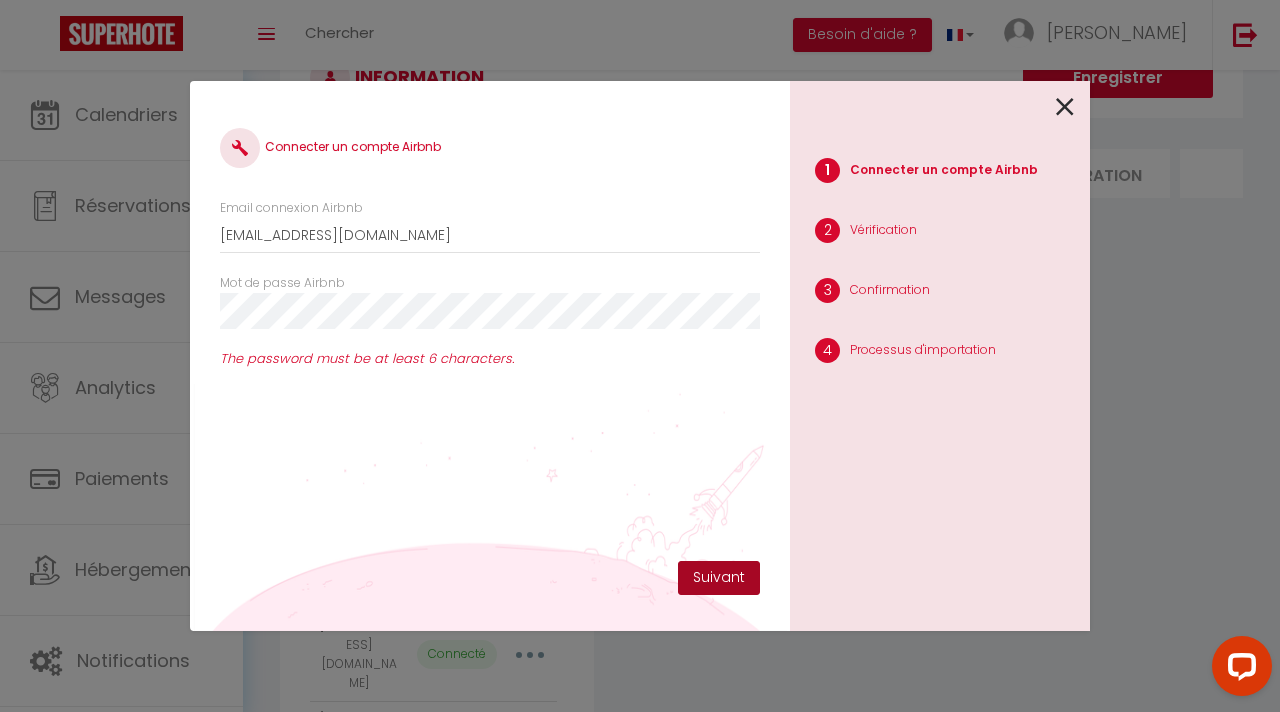 click on "Suivant" at bounding box center (719, 578) 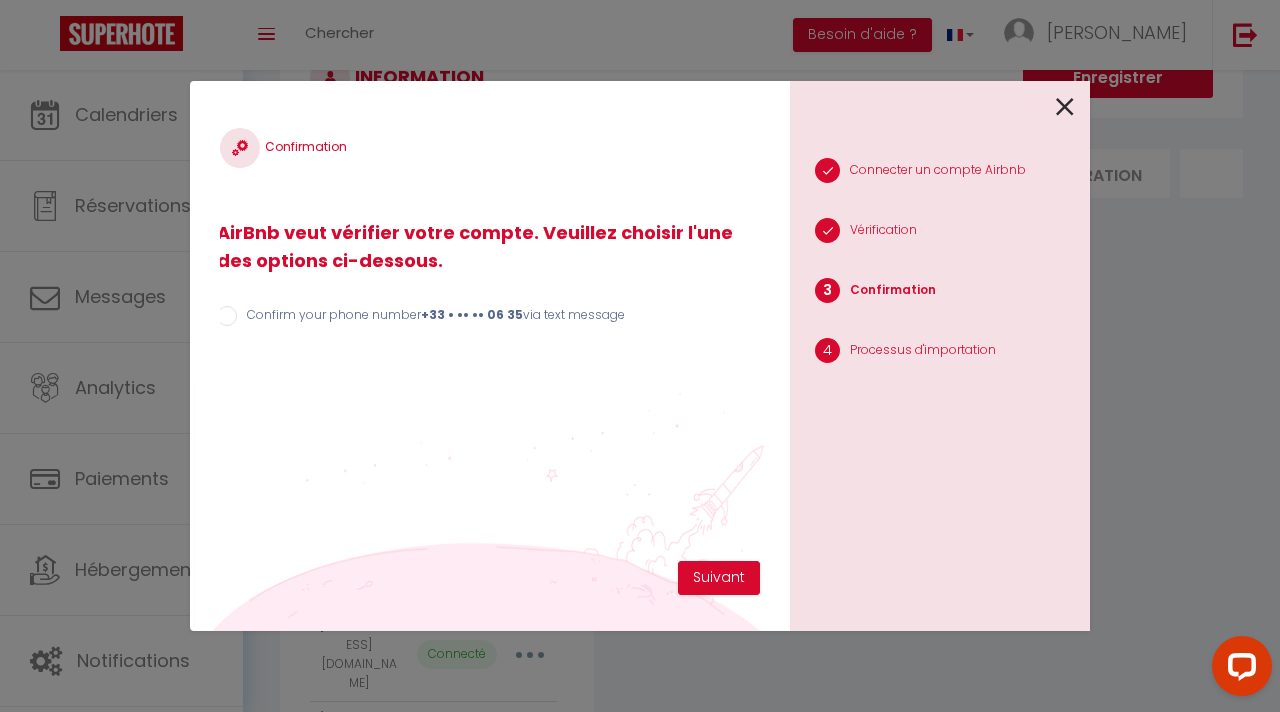 click on "Confirm your phone number  +33 • •• •• 06 35  via text message" at bounding box center (227, 316) 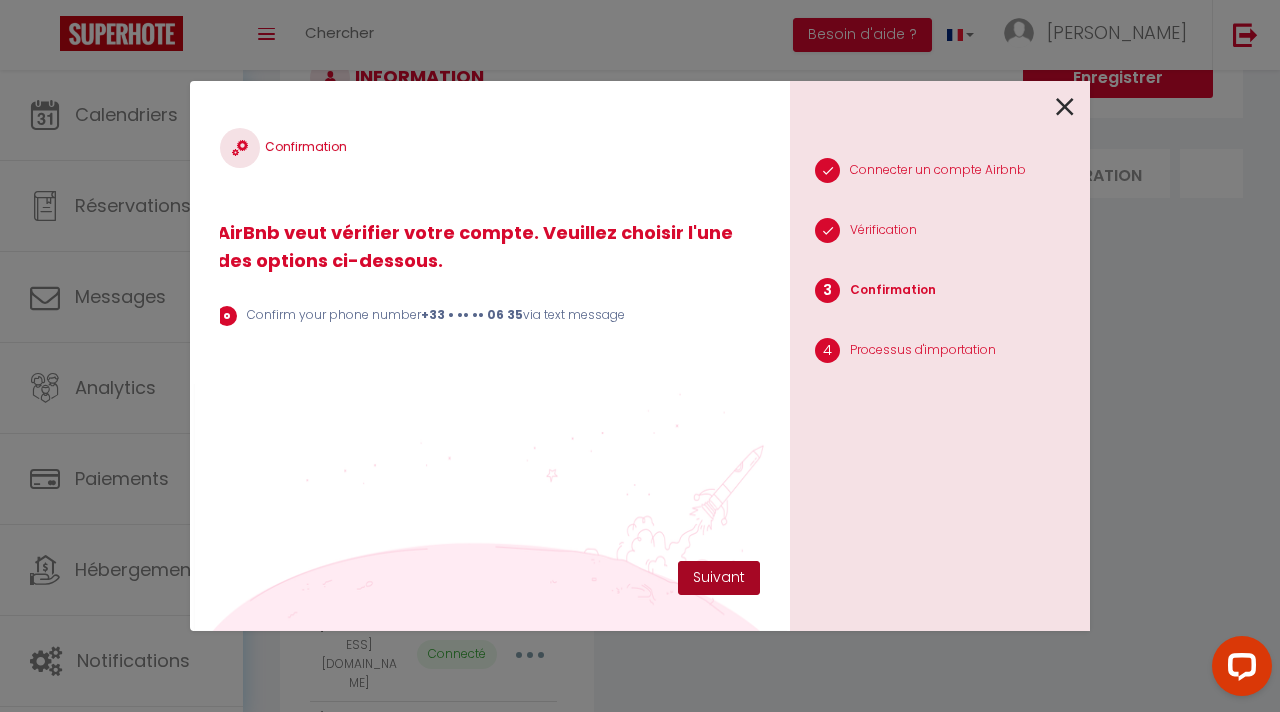 click on "Suivant" at bounding box center [719, 578] 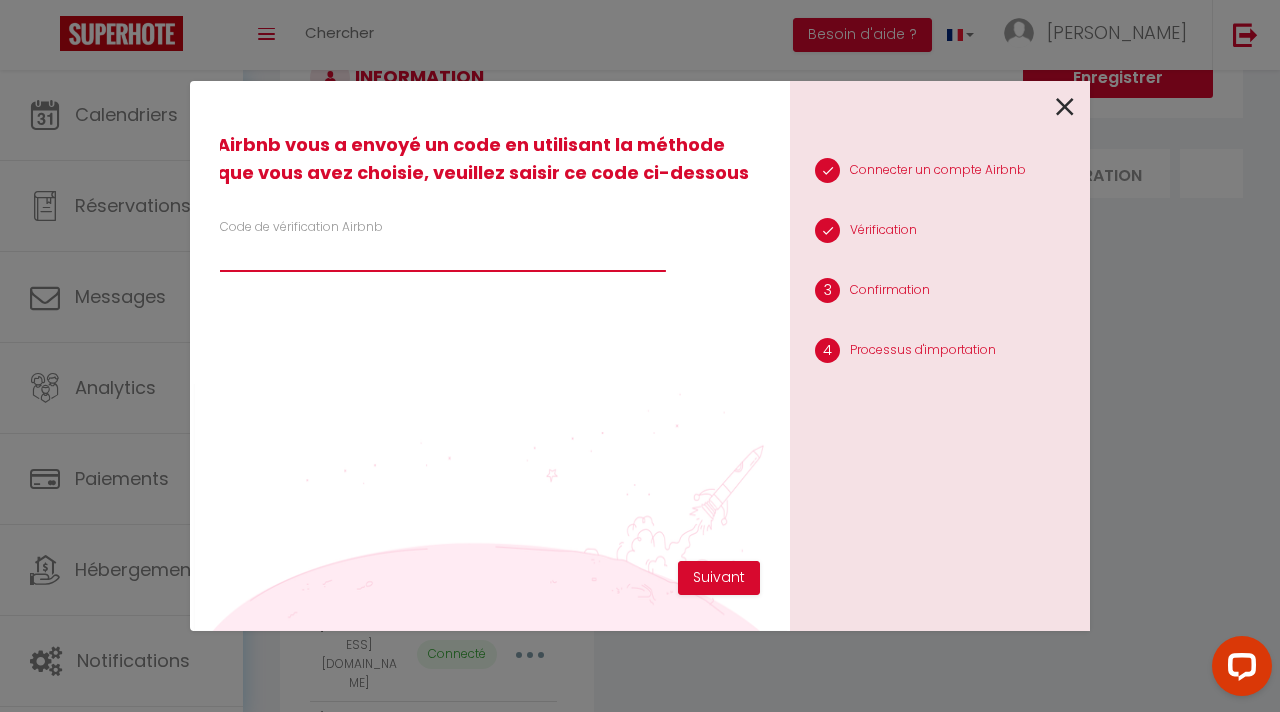 click on "Code de vérification Airbnb" at bounding box center [443, 254] 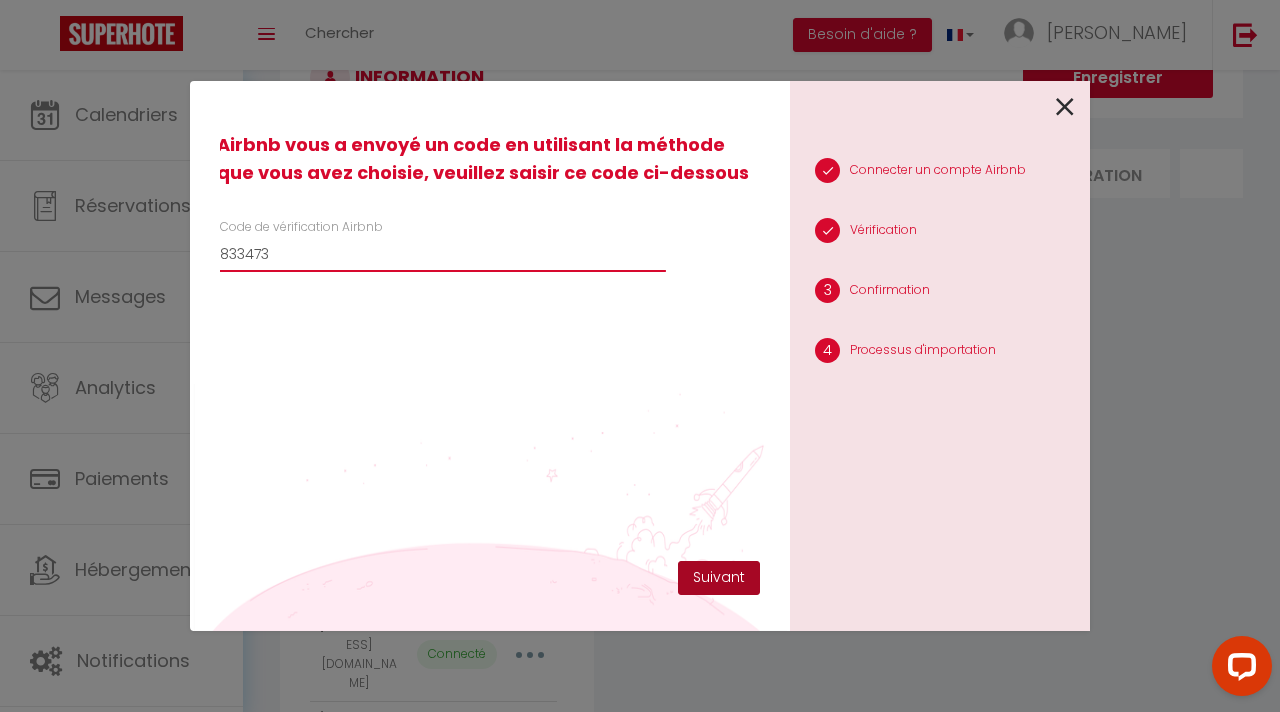 type on "833473" 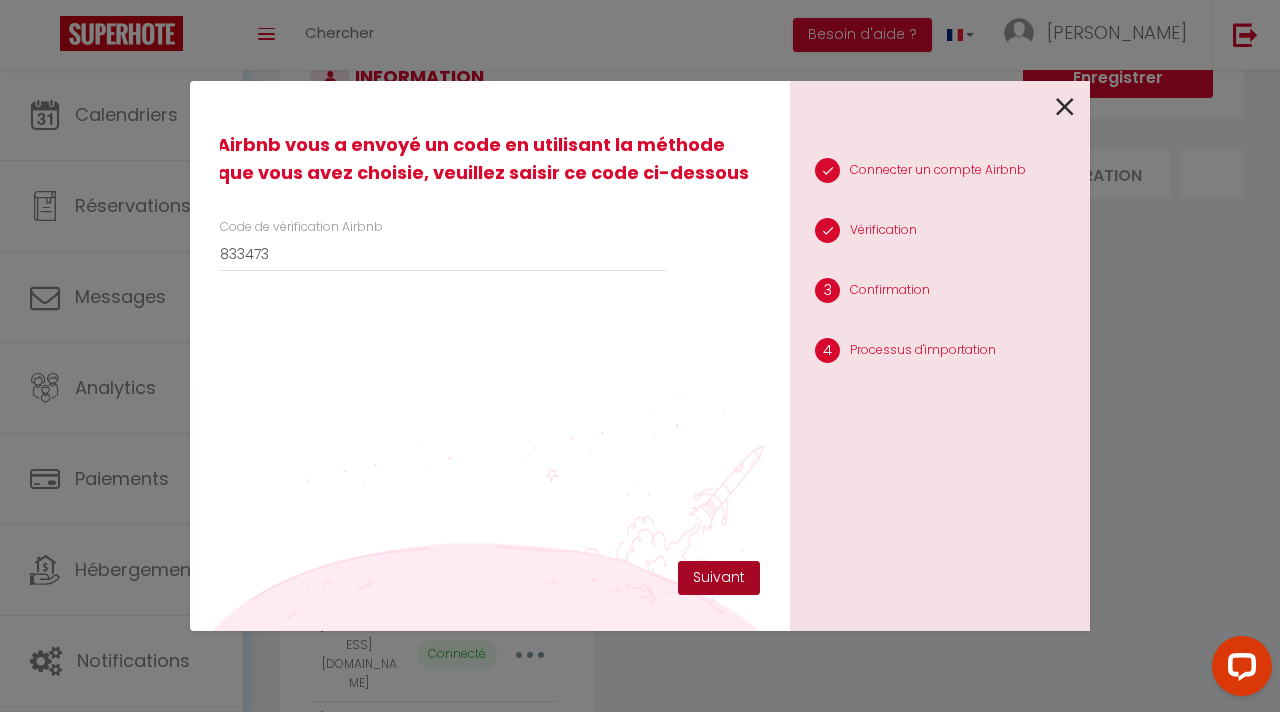 click on "Suivant" at bounding box center (719, 578) 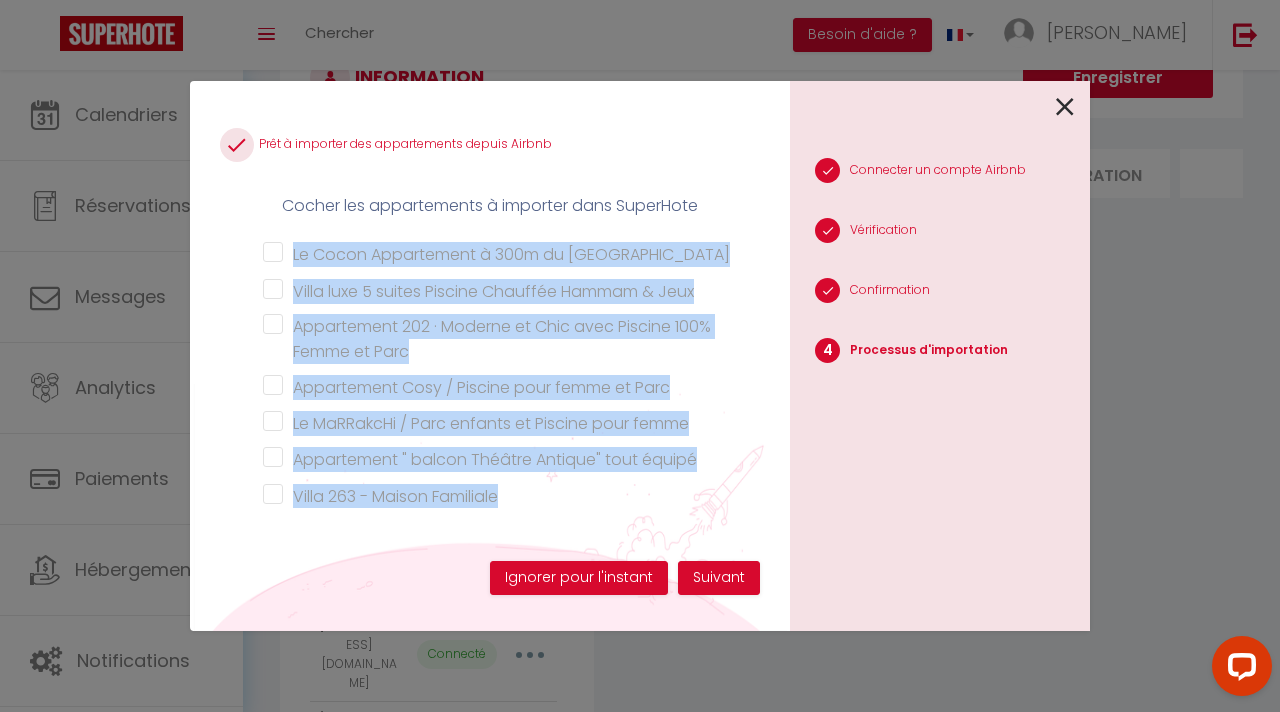 scroll, scrollTop: 244, scrollLeft: 0, axis: vertical 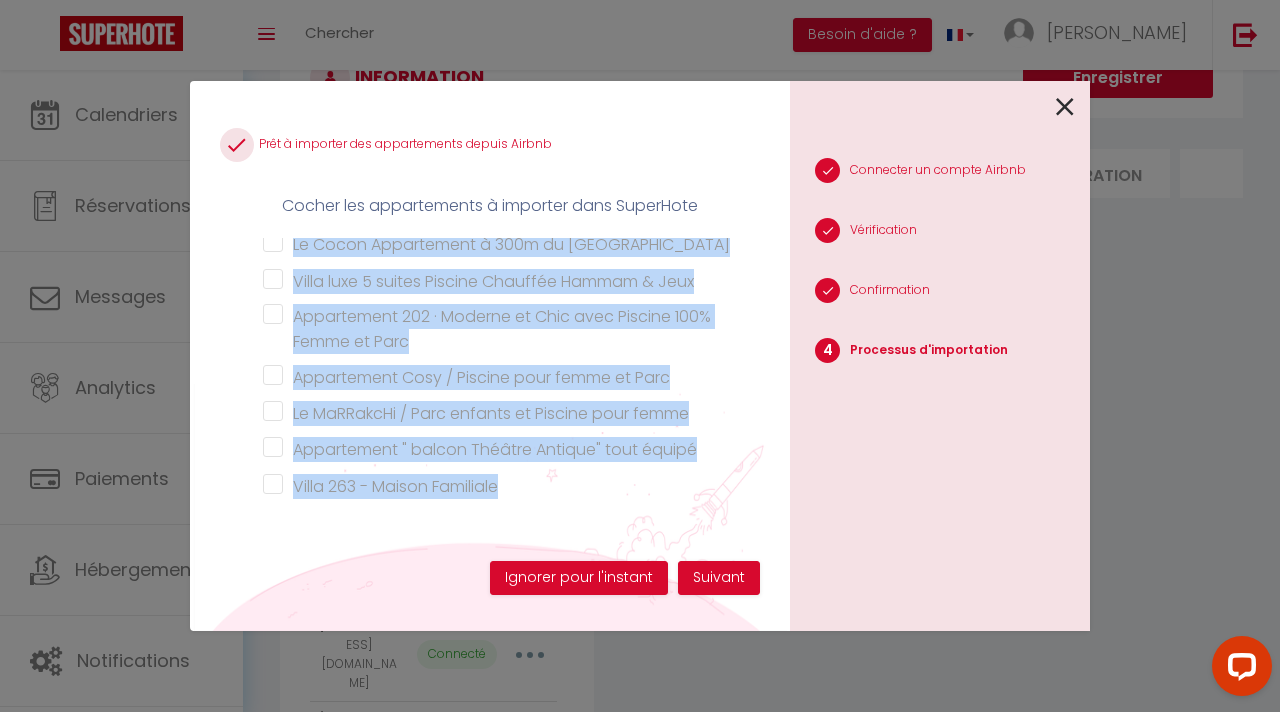 drag, startPoint x: 552, startPoint y: 234, endPoint x: 440, endPoint y: 513, distance: 300.641 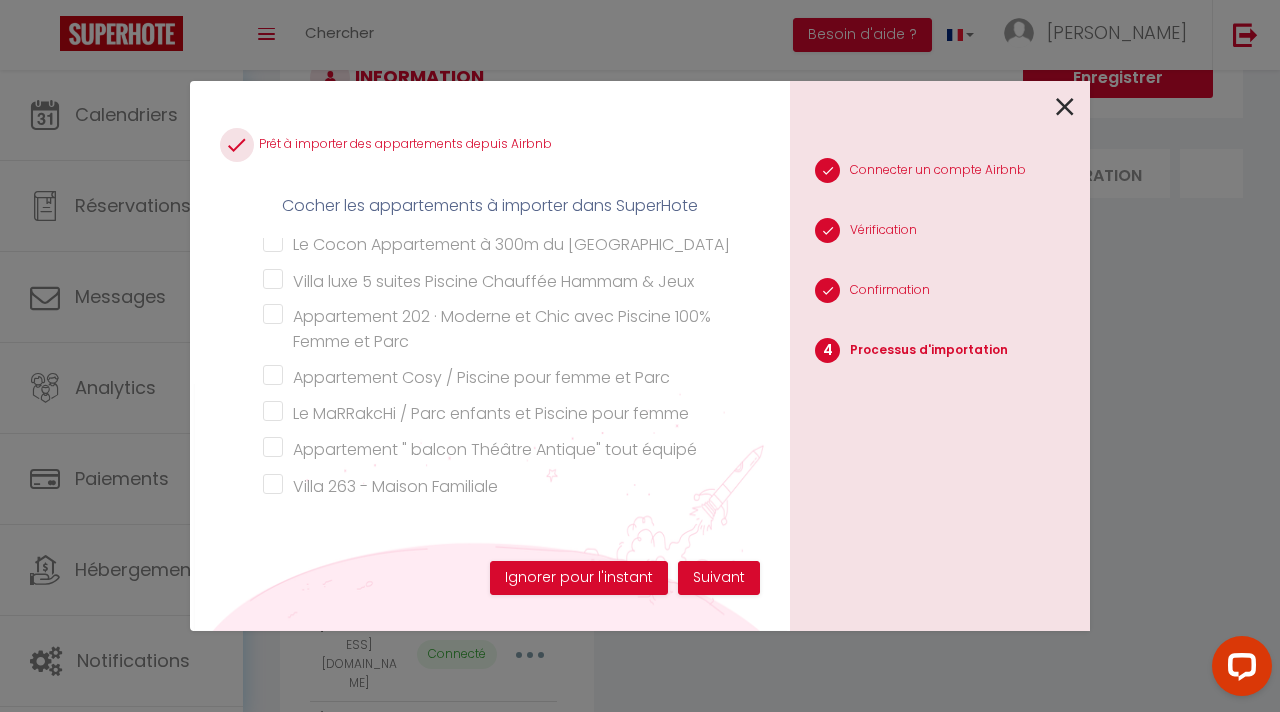 click on "Prêt à importer des appartements depuis Airbnb
Cocher les appartements à importer dans SuperHote
Tout sélectionner     Joli Appart climatisé à 300m du [GEOGRAPHIC_DATA]   Joli Appart climatisé à 300m du [GEOGRAPHIC_DATA]   Appart à 300m du [GEOGRAPHIC_DATA]   Magnifique Villa sans vis-a-vis   La VíOLA-ROOM Jacuzzi/Netflix/Balançoire/Terrasse   Le Cocon Appartement à 300m du Théâtre antique   Villa luxe 5 suites Piscine Chauffée Hammam & Jeux   Appartement 202 · Moderne et Chic avec Piscine 100% Femme et Parc   Appartement Cosy / Piscine pour femme et [GEOGRAPHIC_DATA] / Parc enfants et Piscine pour femme   Appartement " balcon [GEOGRAPHIC_DATA]" tout équipé   Villa 263 - Maison Familiale" at bounding box center [490, 336] 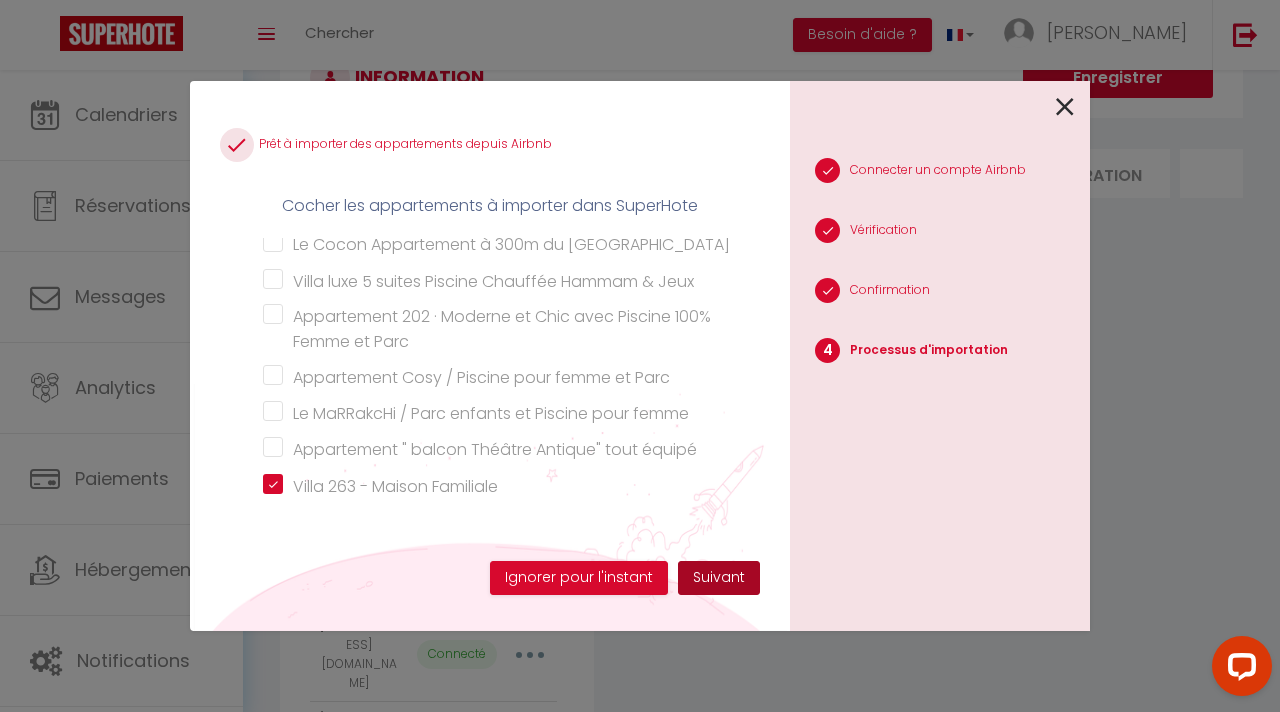 click on "Suivant" at bounding box center (719, 578) 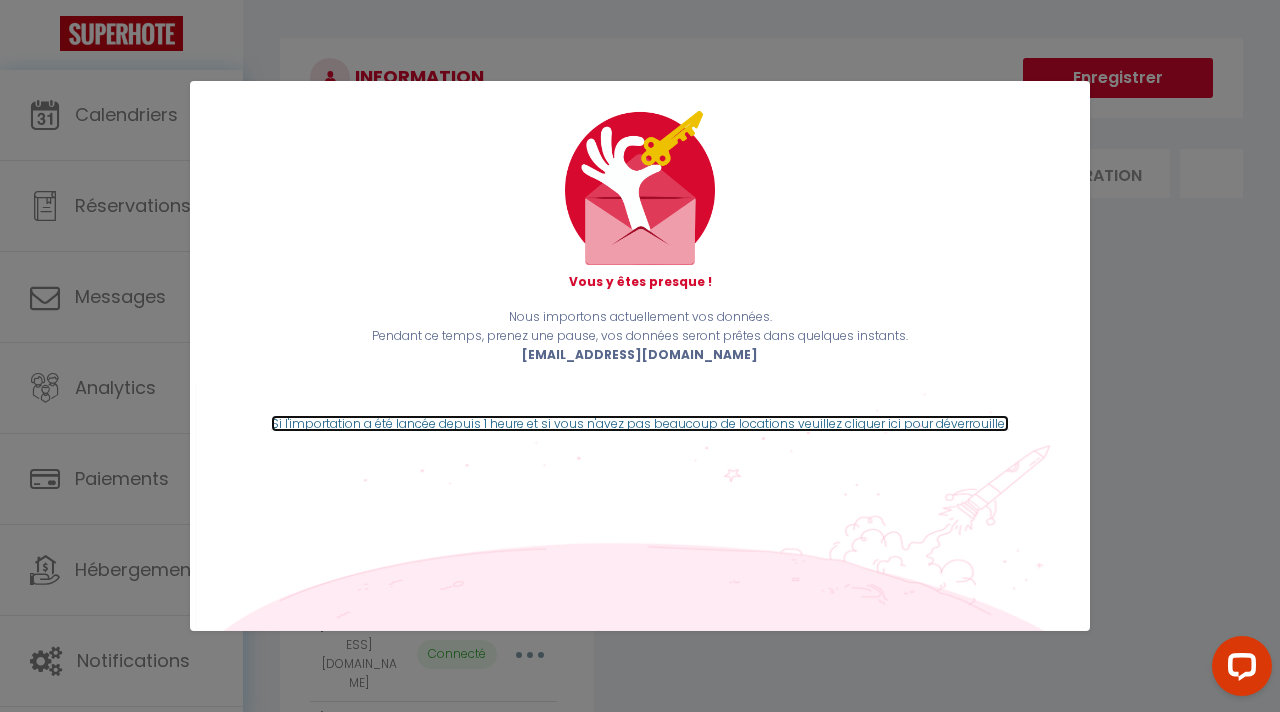 click on "Si l'importation a été lancée depuis 1 heure et si vous n'avez pas beaucoup de locations veuillez cliquer ici pour déverrouiller" at bounding box center (640, 423) 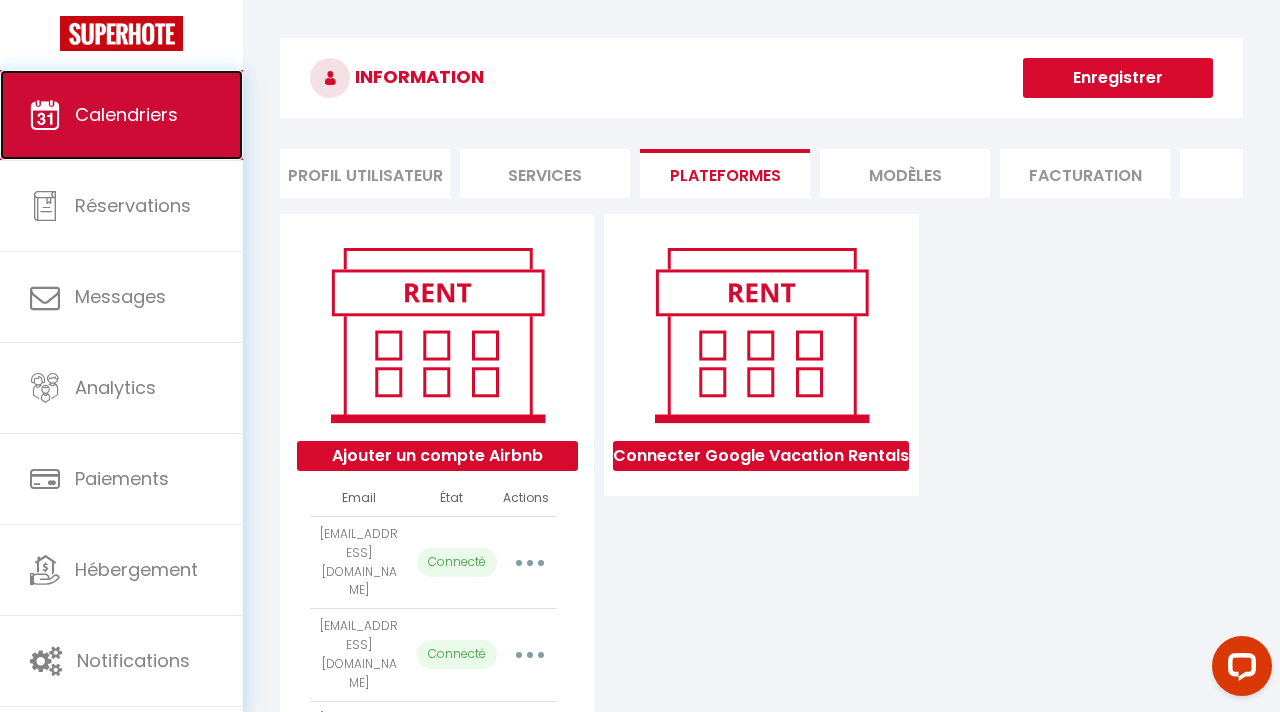 click on "Calendriers" at bounding box center (121, 115) 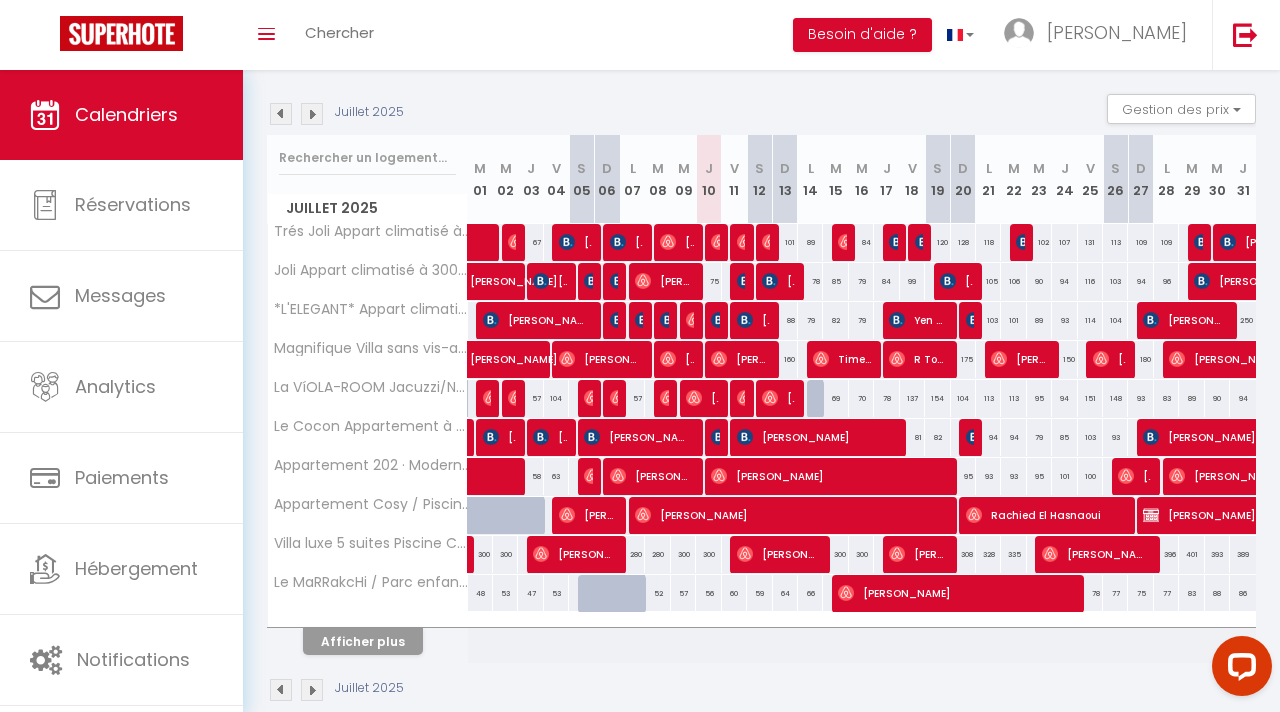 scroll, scrollTop: 226, scrollLeft: 0, axis: vertical 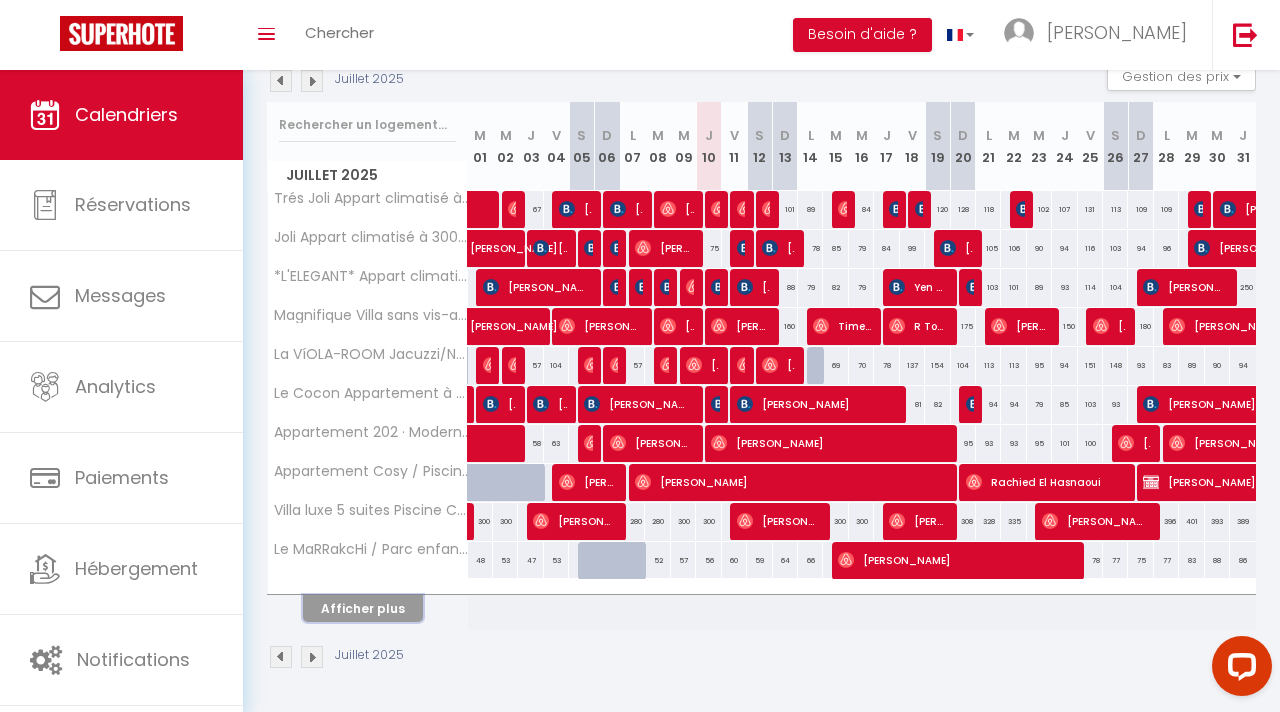 click on "Afficher plus" at bounding box center (363, 608) 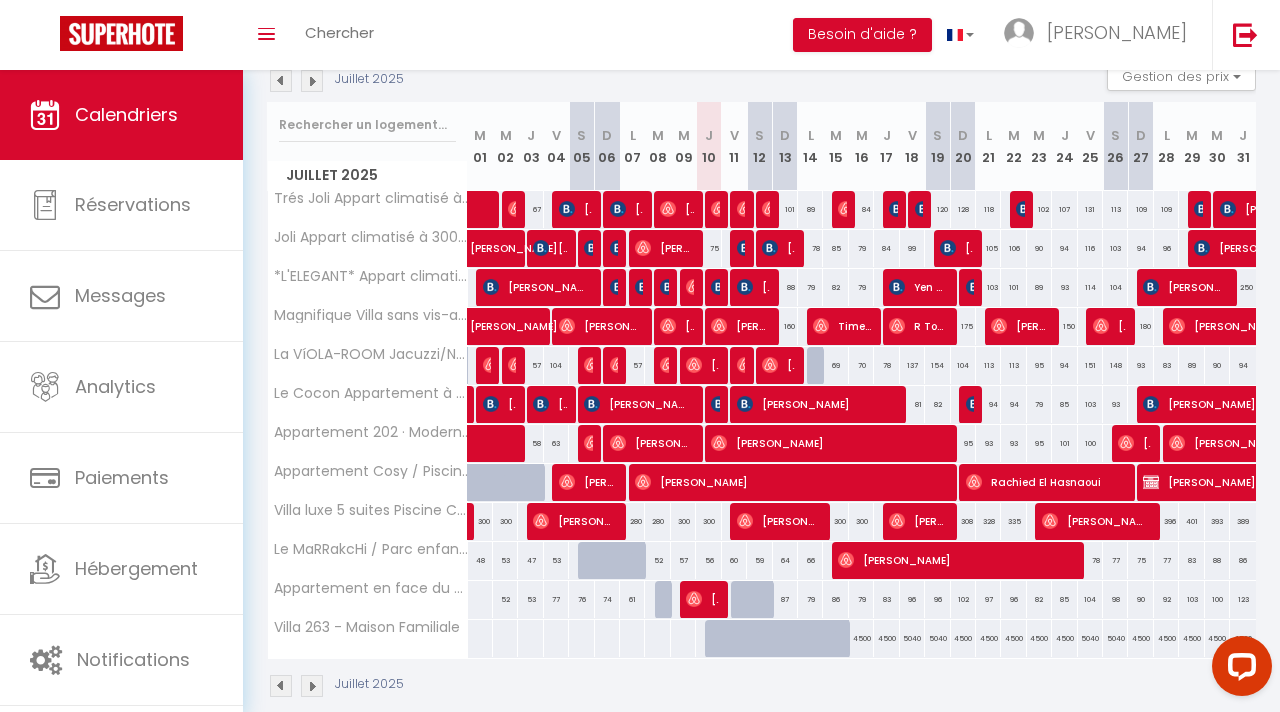 click on "Juillet 2025" at bounding box center (761, 688) 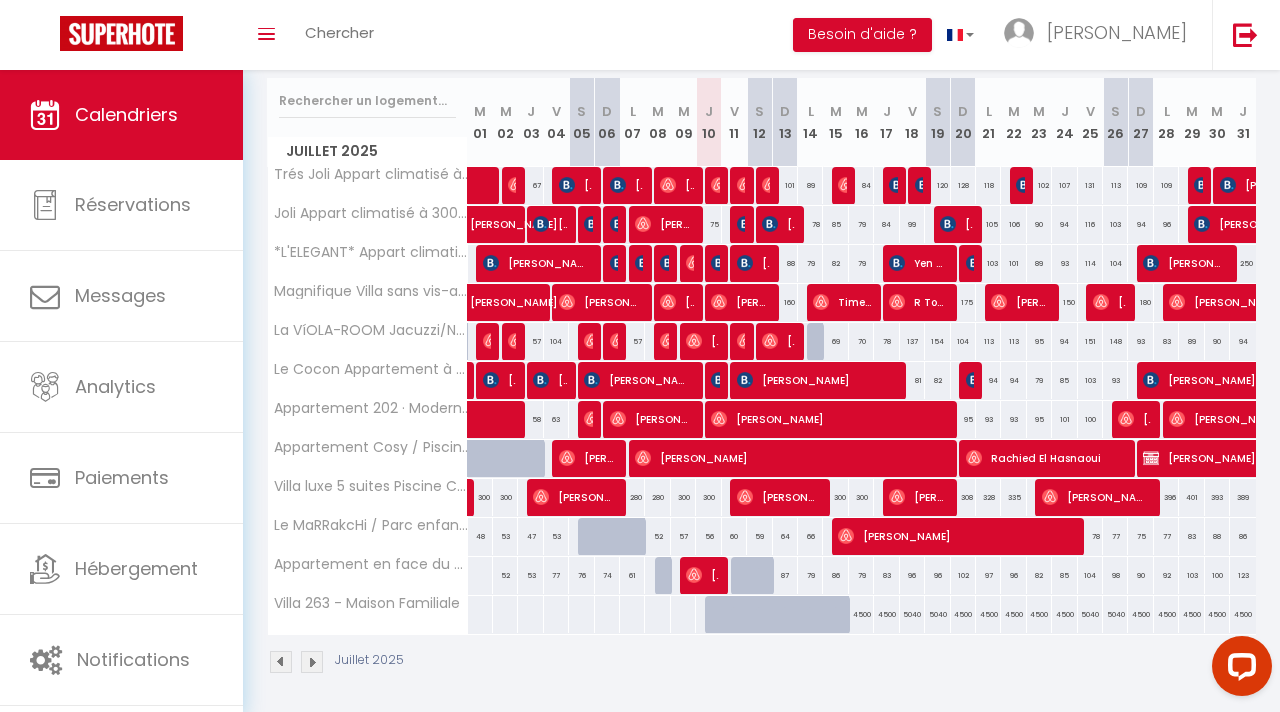 scroll, scrollTop: 255, scrollLeft: 0, axis: vertical 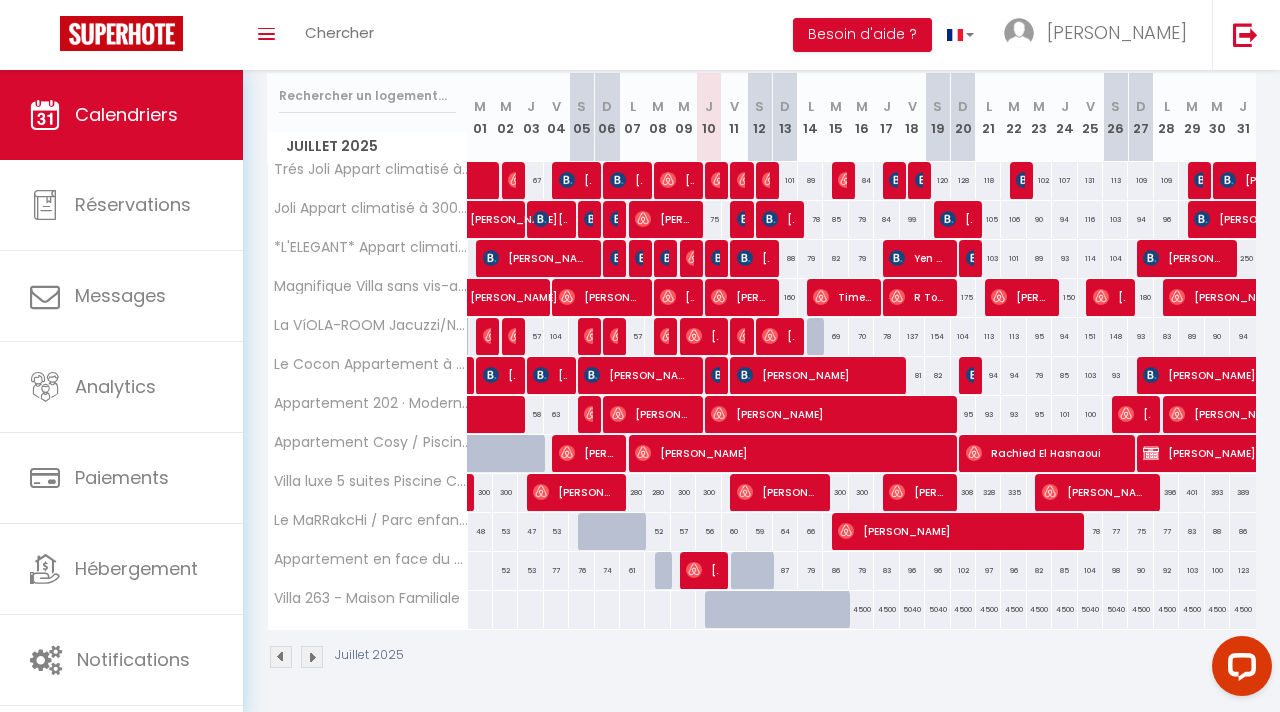 click on "Juillet 2025" at bounding box center [761, 659] 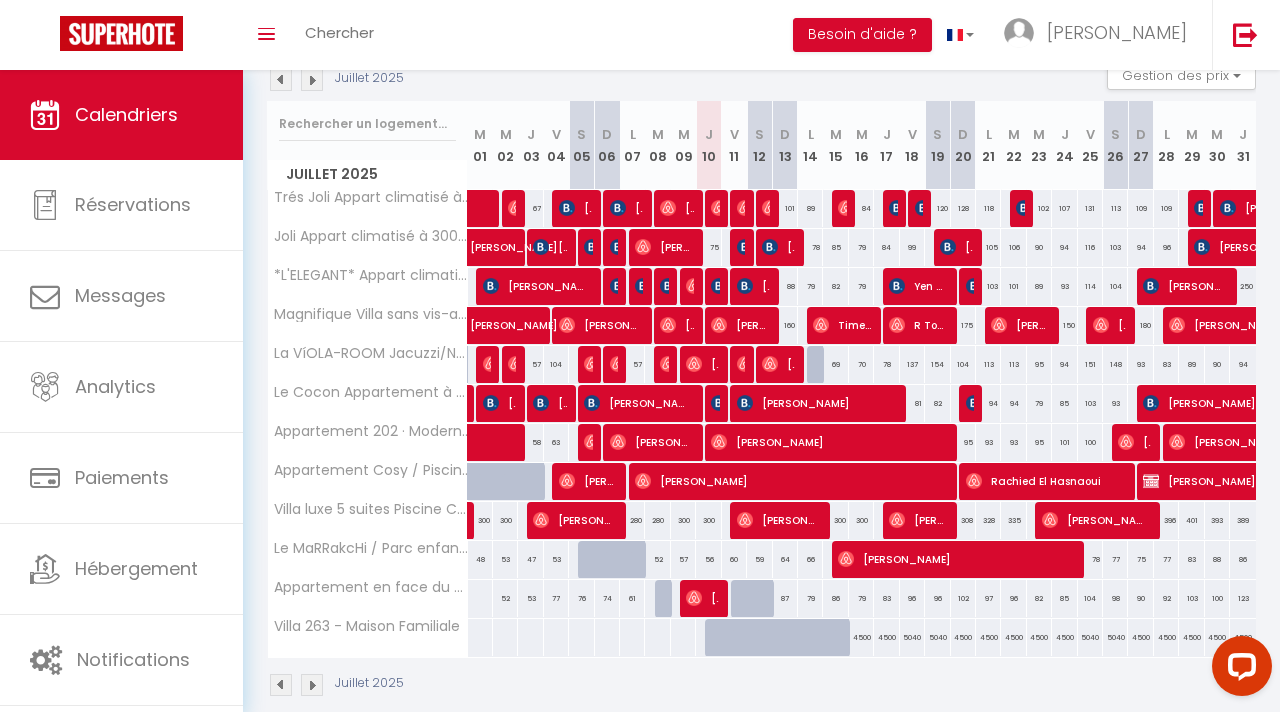 scroll, scrollTop: 255, scrollLeft: 0, axis: vertical 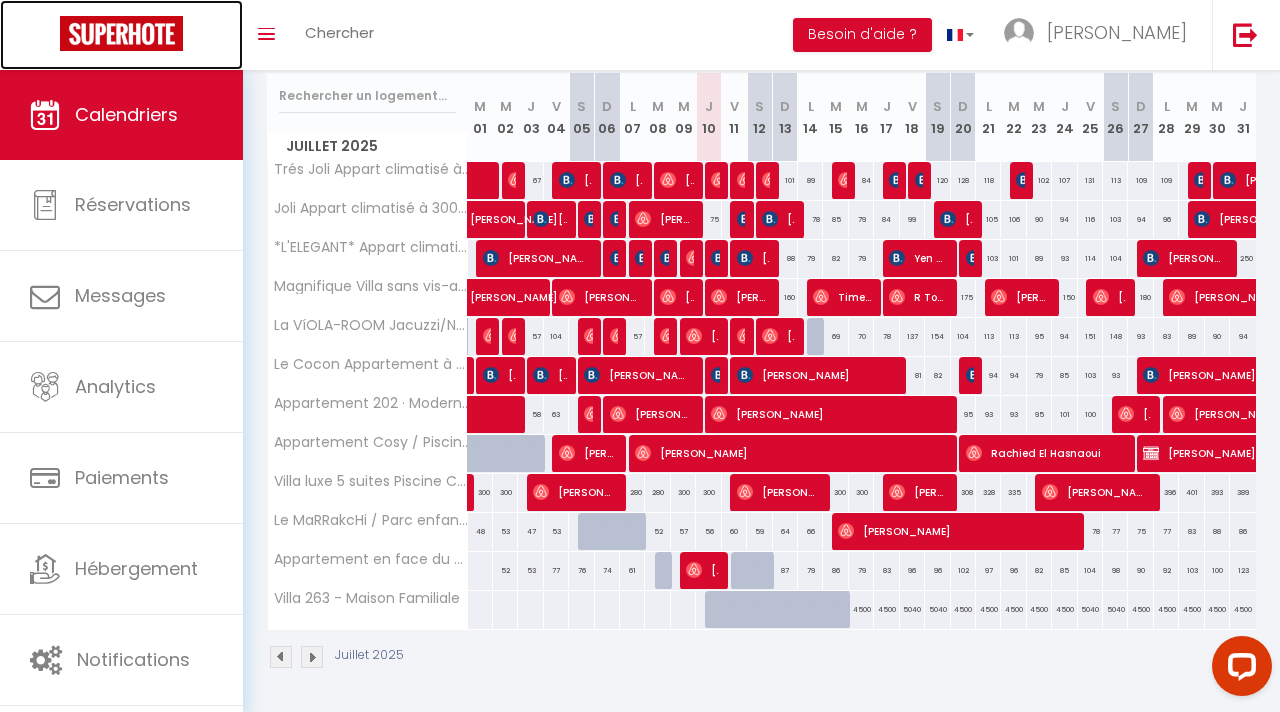 click at bounding box center (121, 33) 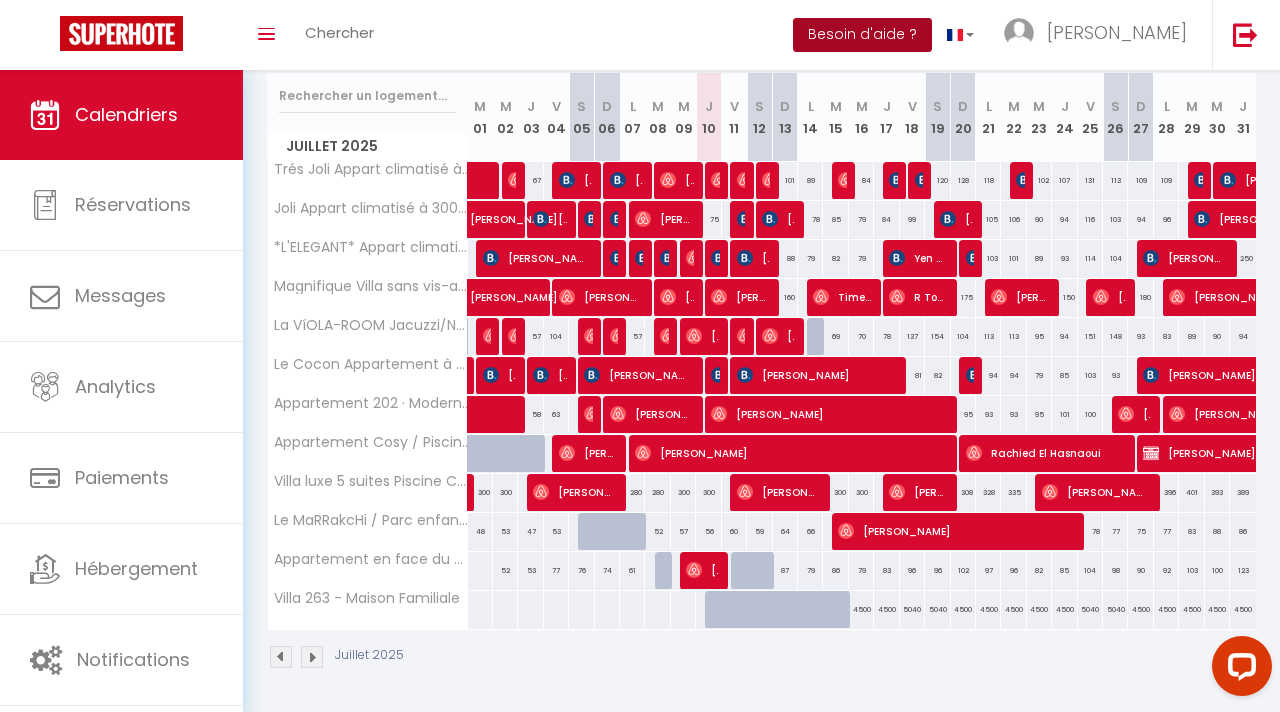 click on "Besoin d'aide ?" at bounding box center (862, 35) 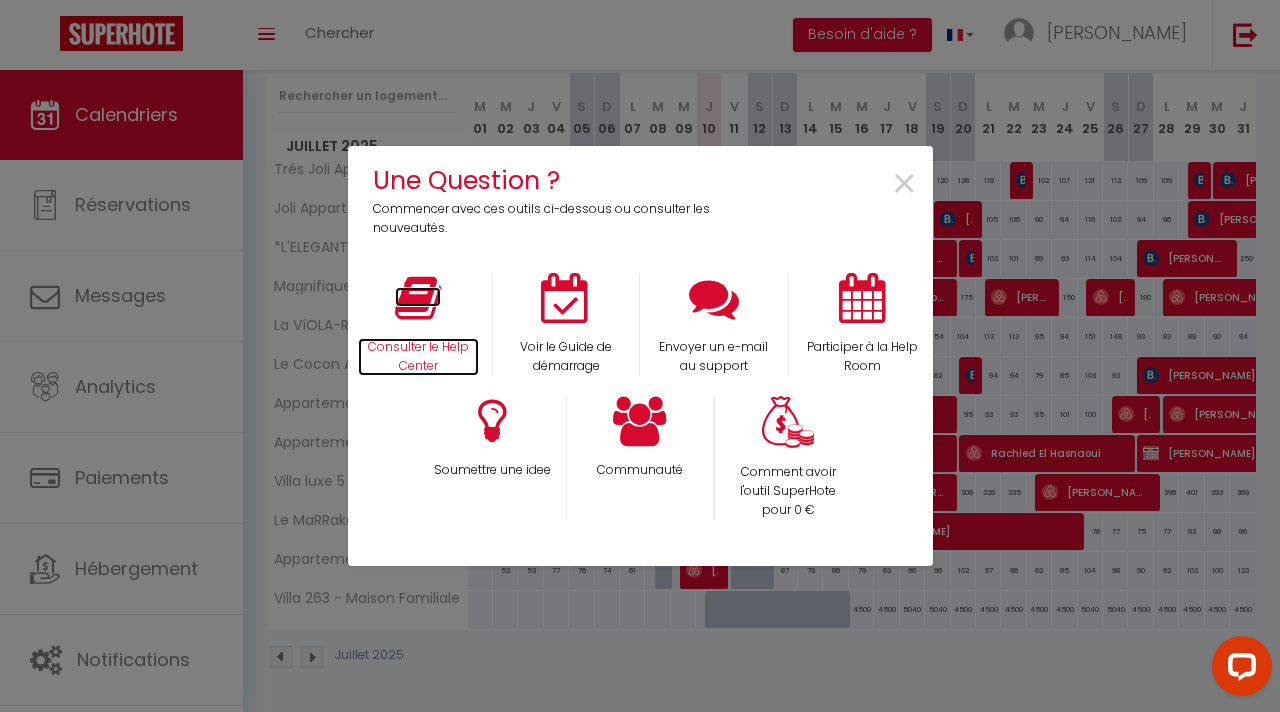 click at bounding box center [418, 298] 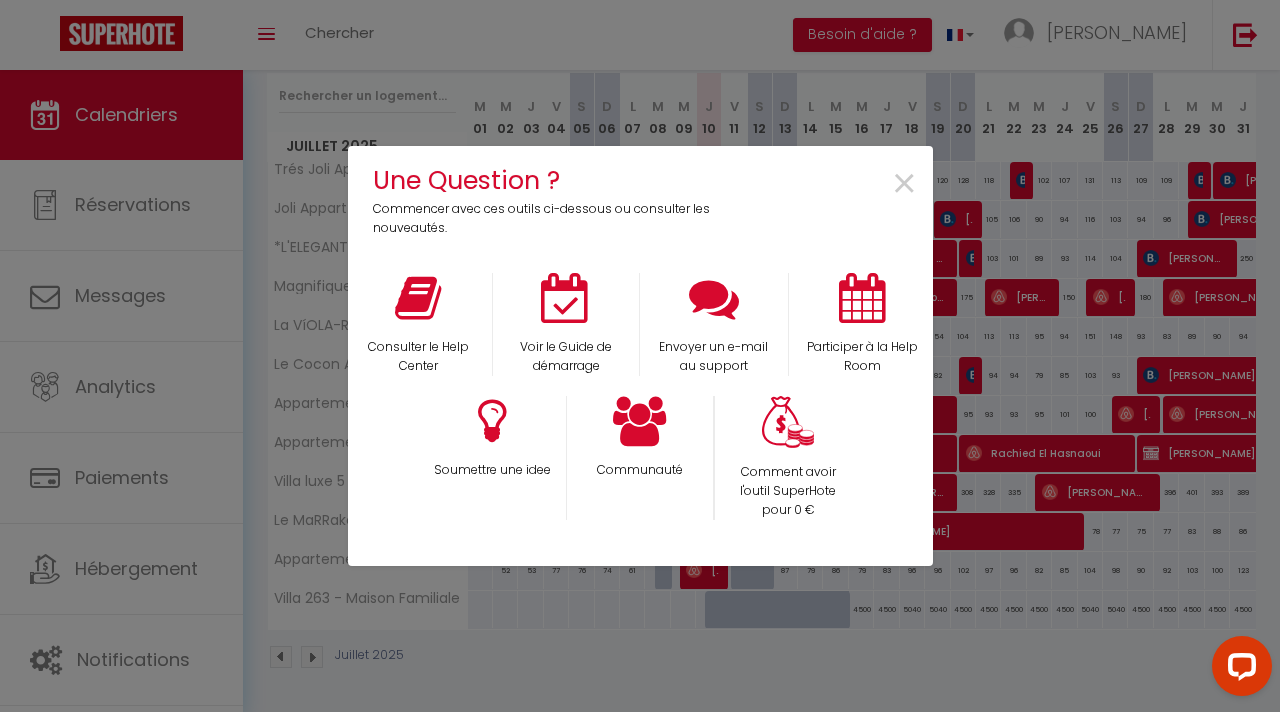 click on "Une Question ?   Commencer avec ces outils ci-dessous ou consulter les nouveautés.   ×     Consulter le Help Center     Voir le Guide de démarrage     Envoyer un e-mail au support     Participer à la Help Room     Soumettre une idee     Communauté     Comment avoir l'outil SuperHote pour 0 €" at bounding box center [640, 356] 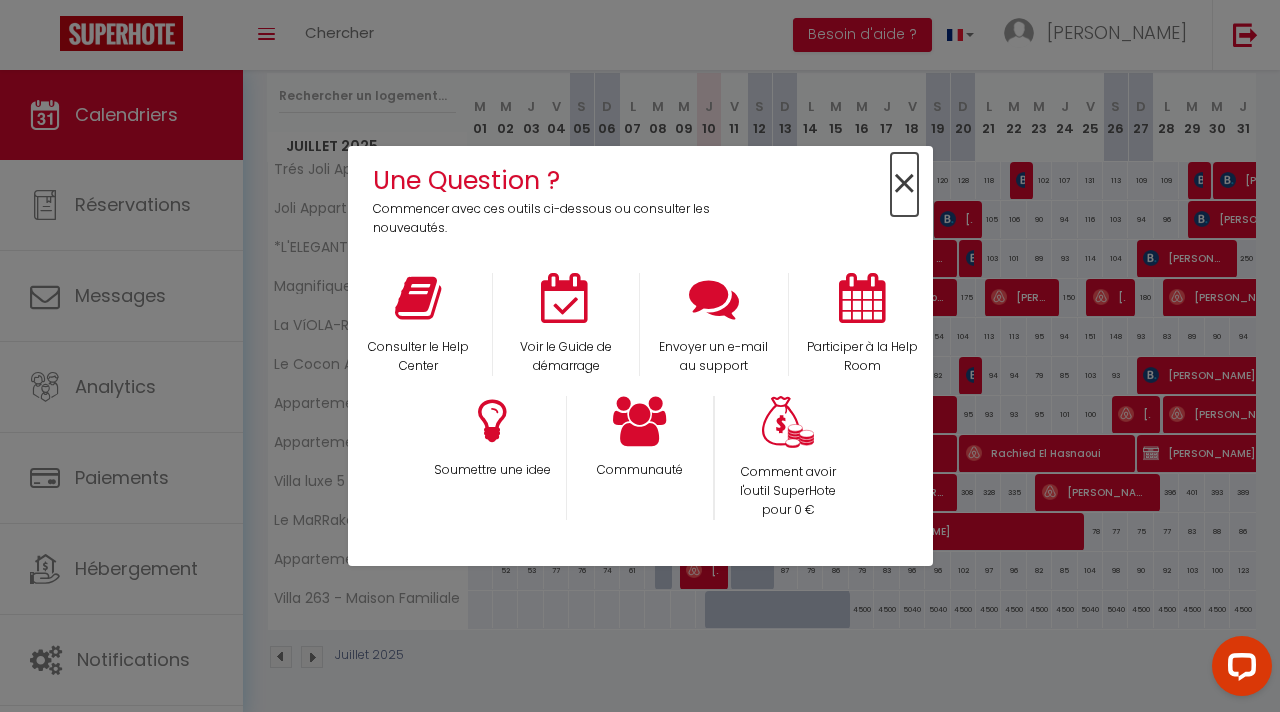 click on "×" at bounding box center [904, 184] 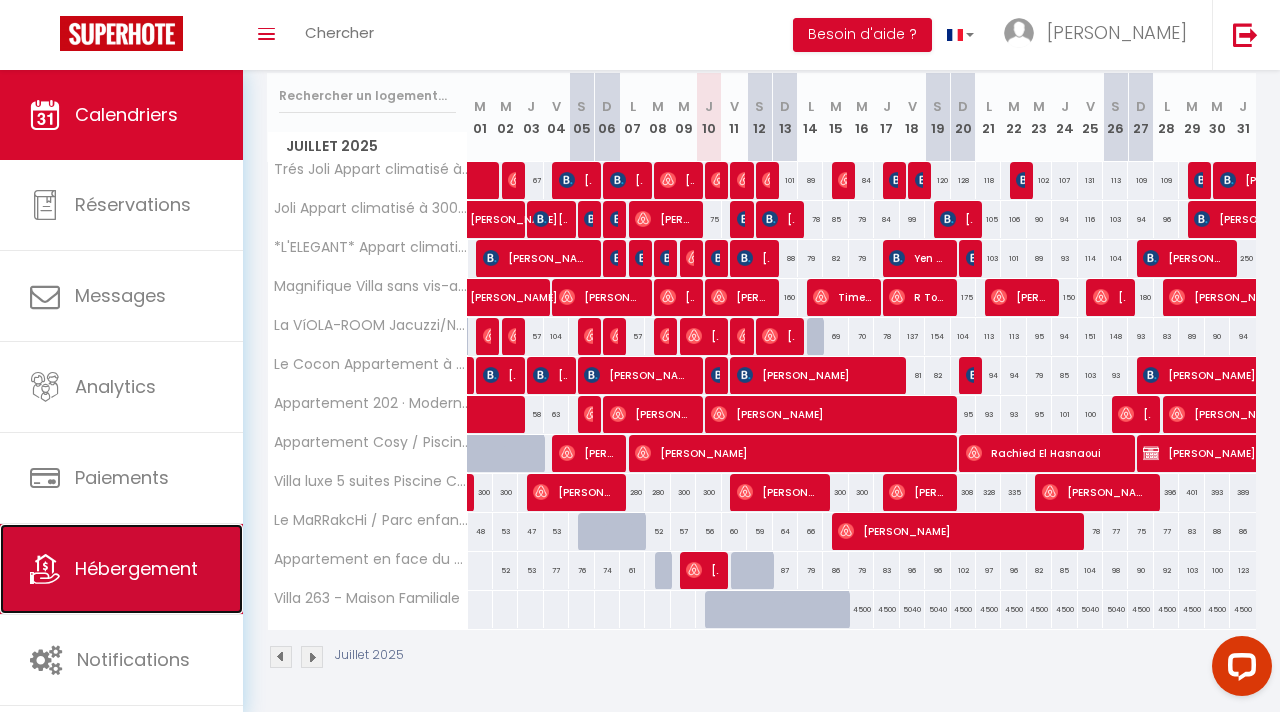 click on "Hébergement" at bounding box center [136, 568] 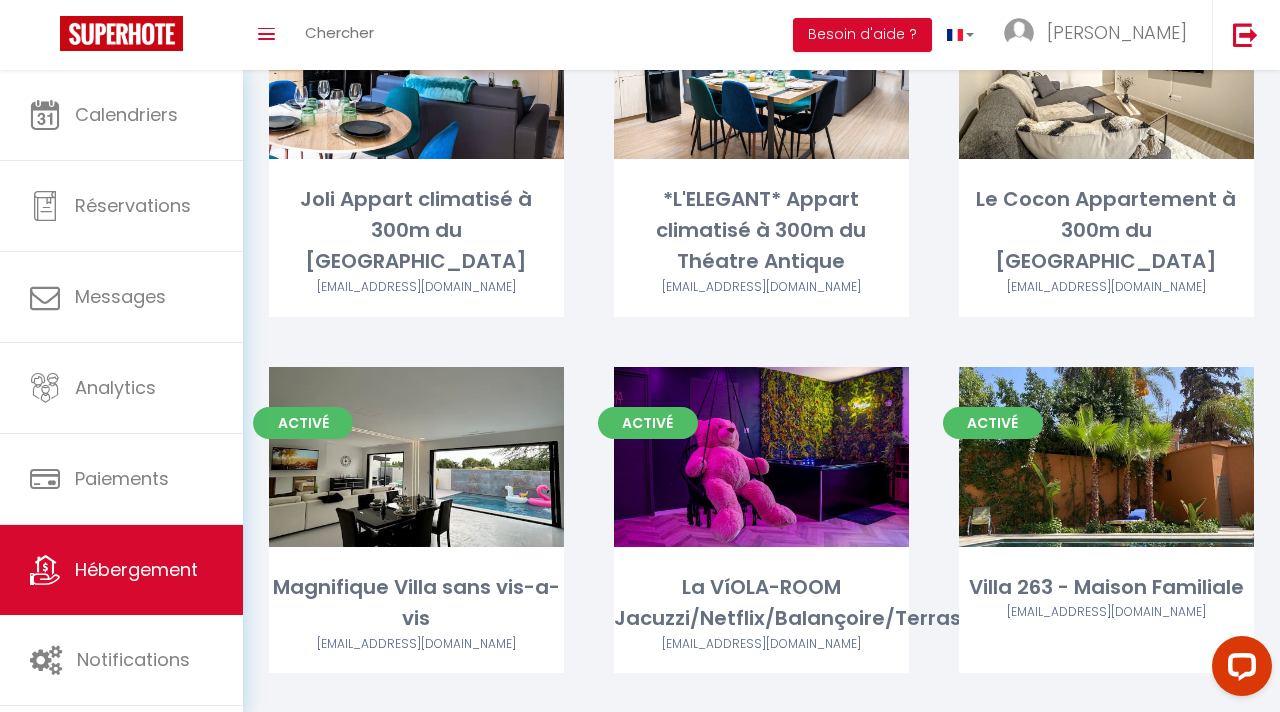 scroll, scrollTop: 988, scrollLeft: 0, axis: vertical 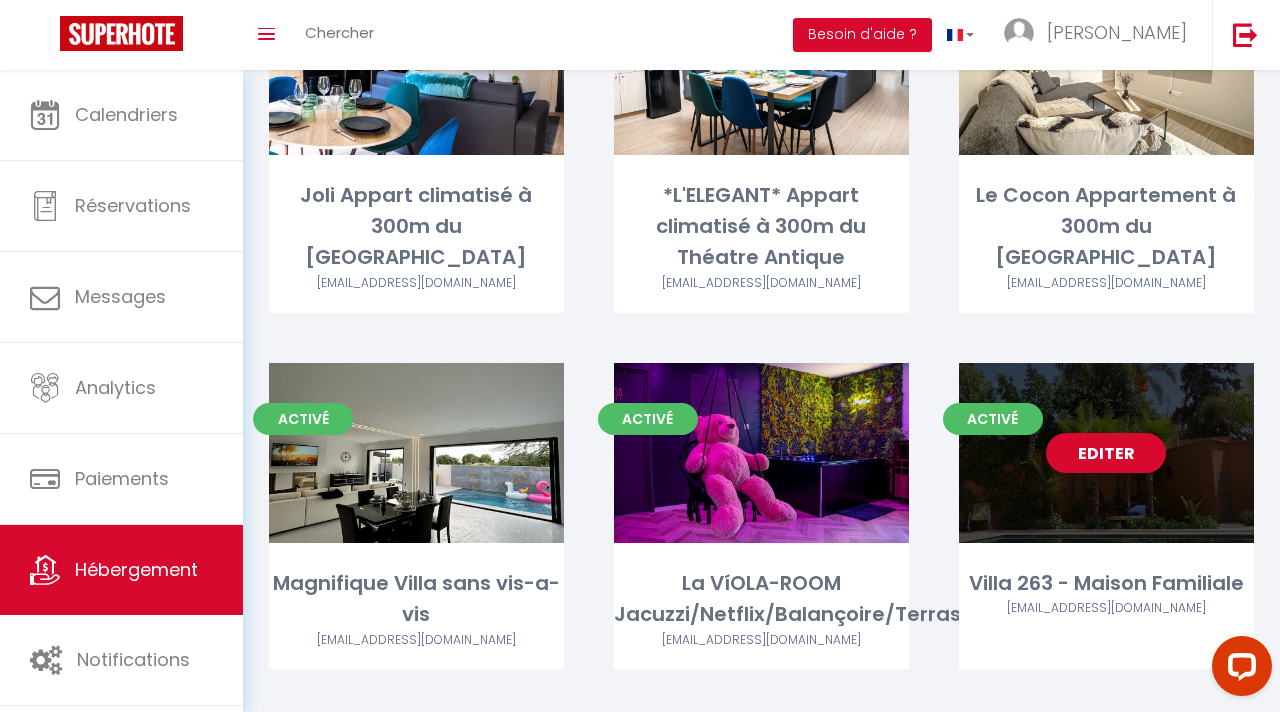 click on "Editer" at bounding box center [1106, 453] 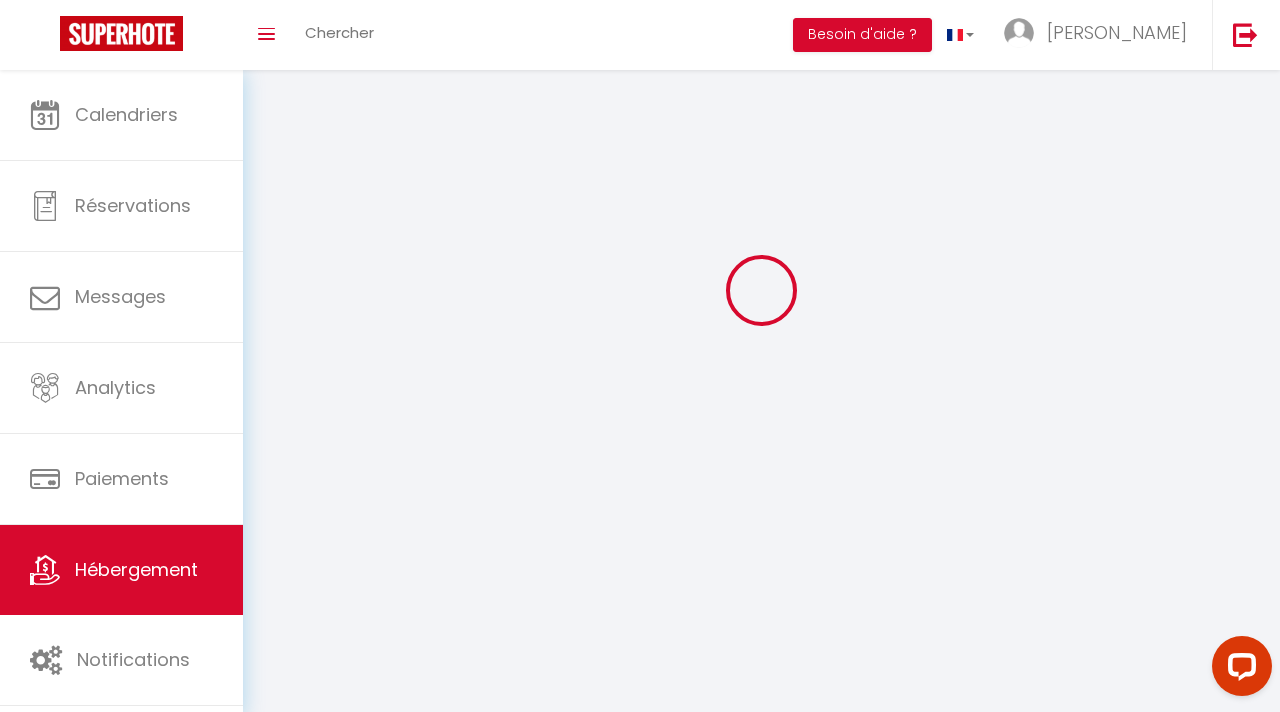 scroll, scrollTop: 0, scrollLeft: 0, axis: both 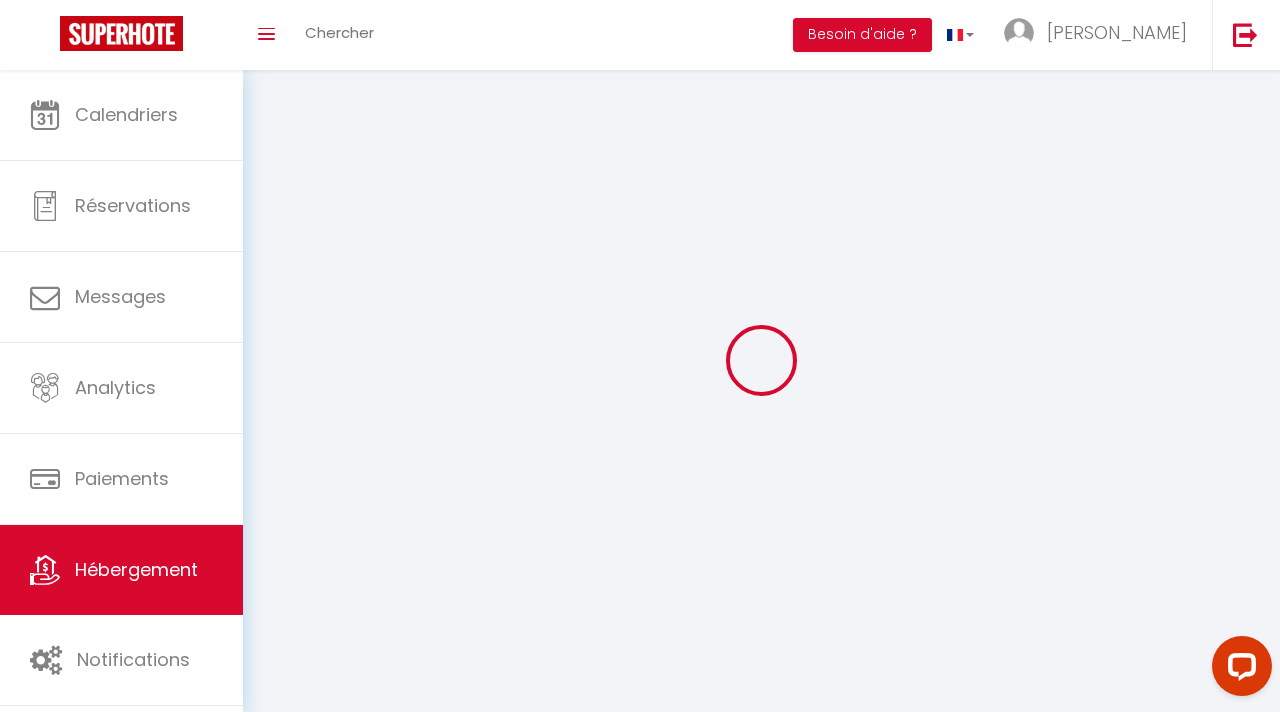 select 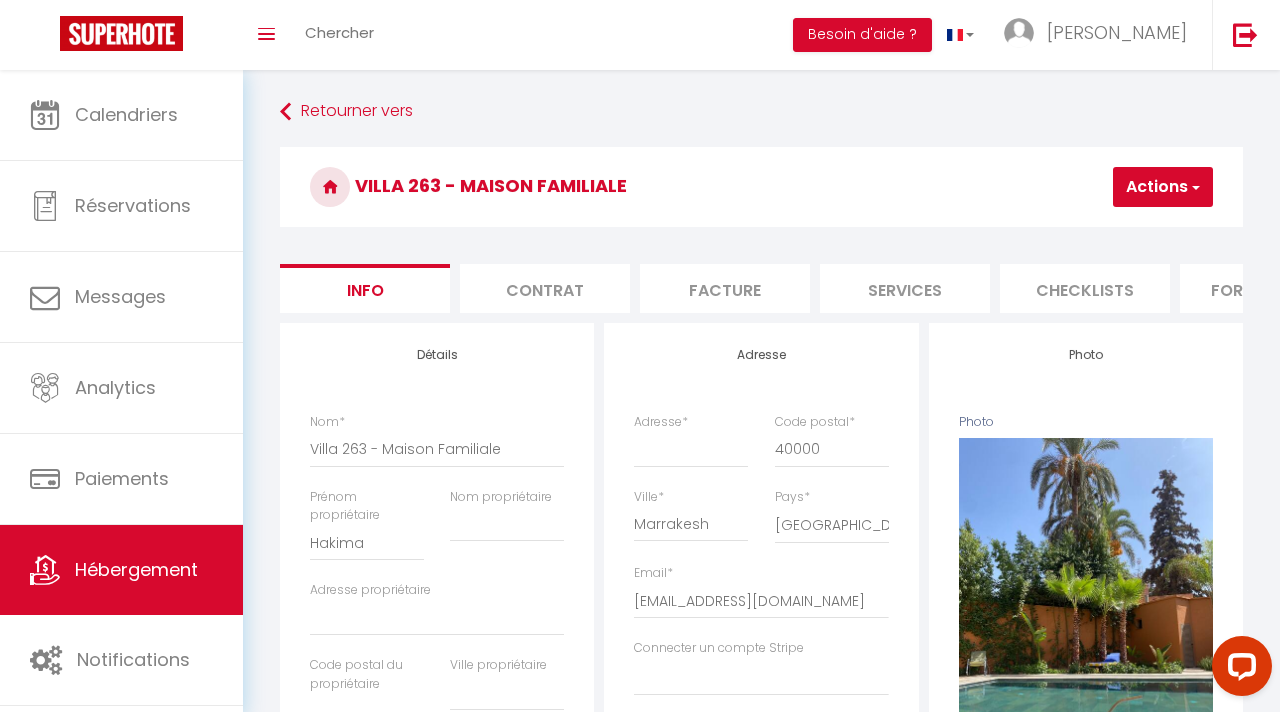 click on "Services" at bounding box center (905, 288) 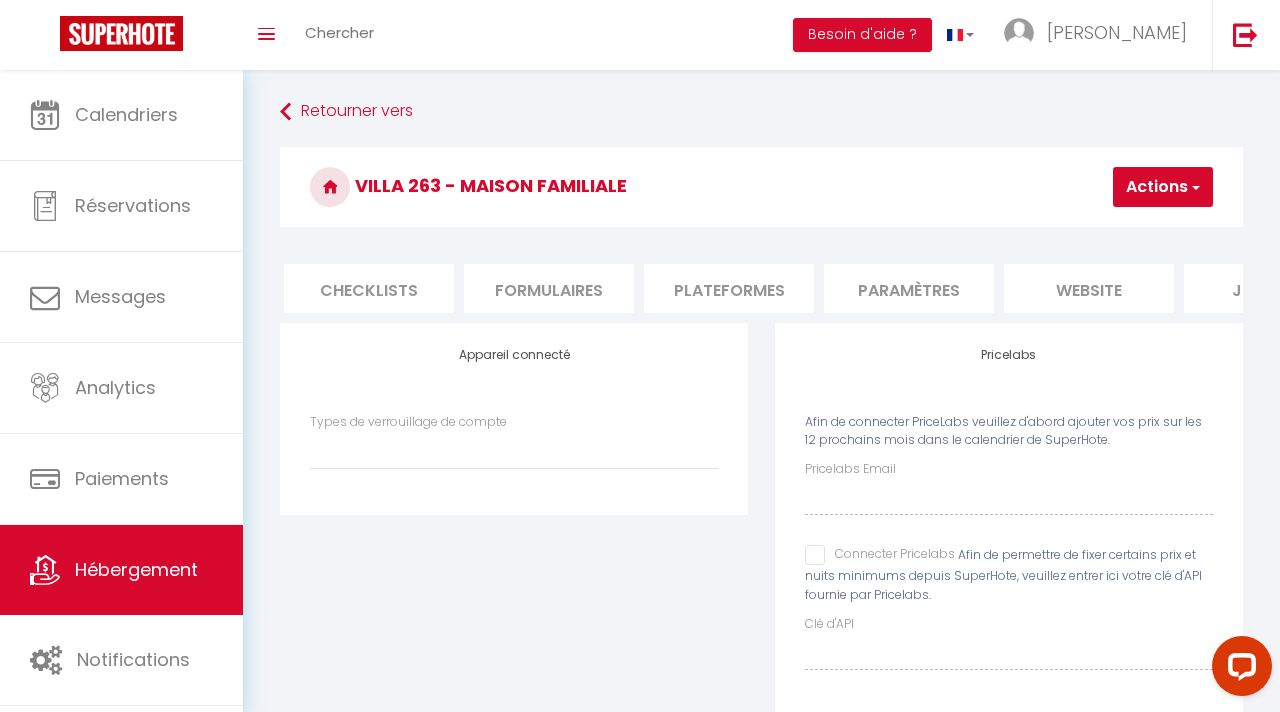 scroll, scrollTop: 0, scrollLeft: 760, axis: horizontal 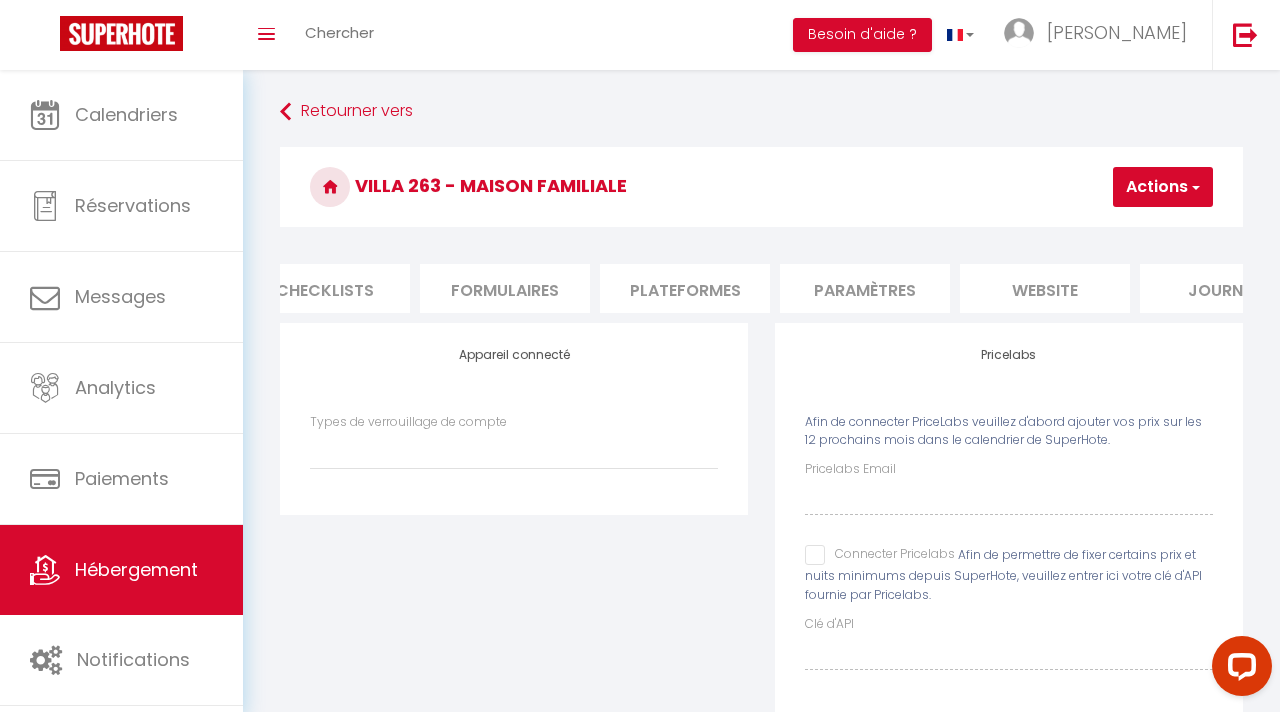 click on "Paramètres" at bounding box center (865, 288) 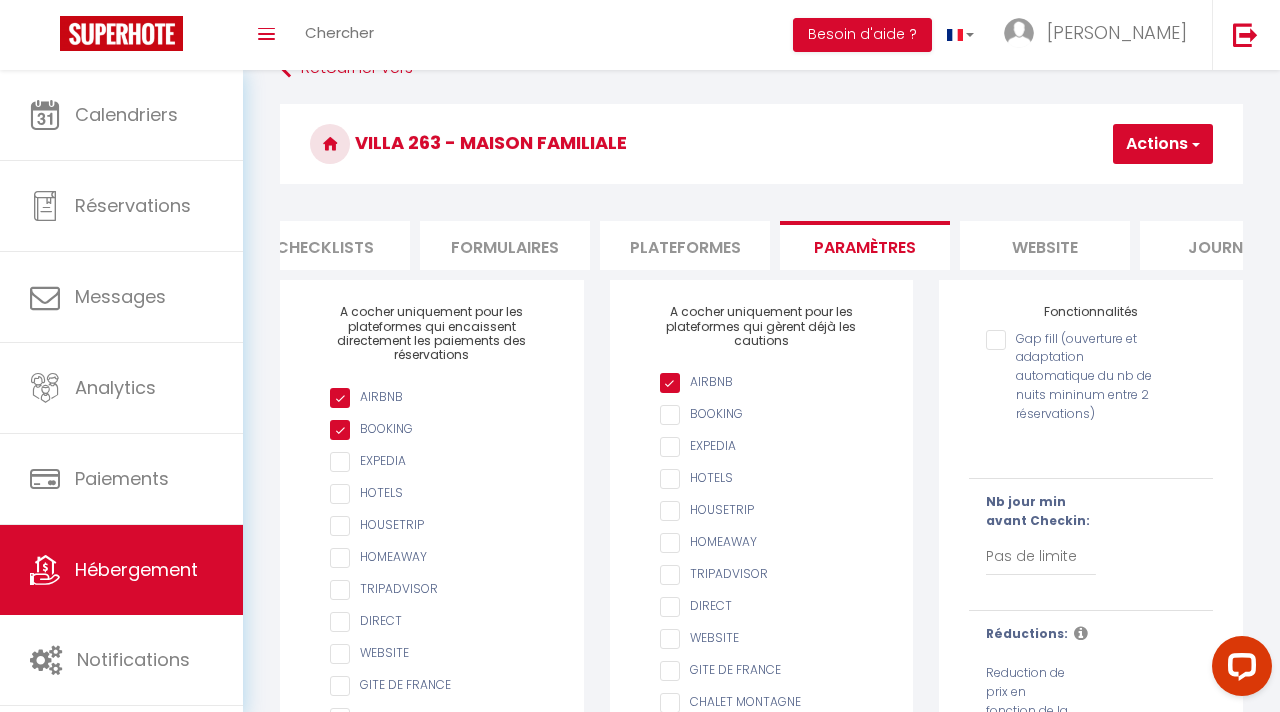 scroll, scrollTop: 0, scrollLeft: 0, axis: both 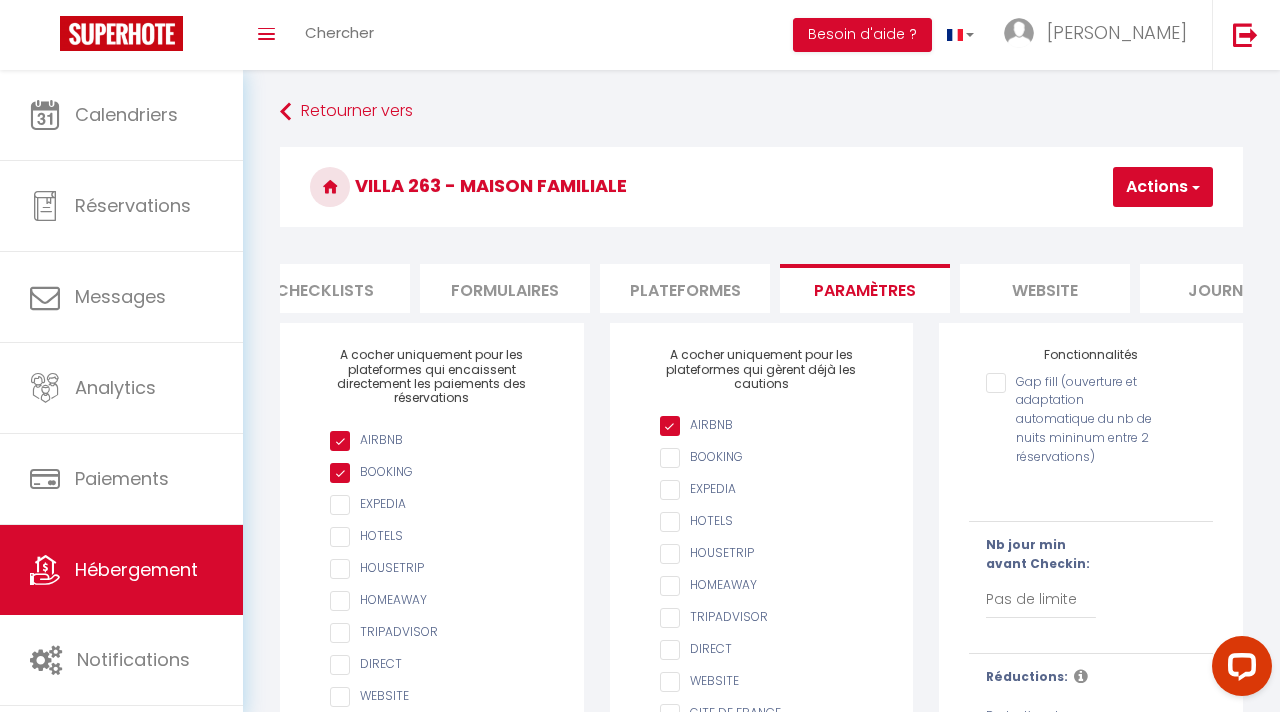 click on "website" at bounding box center (1045, 288) 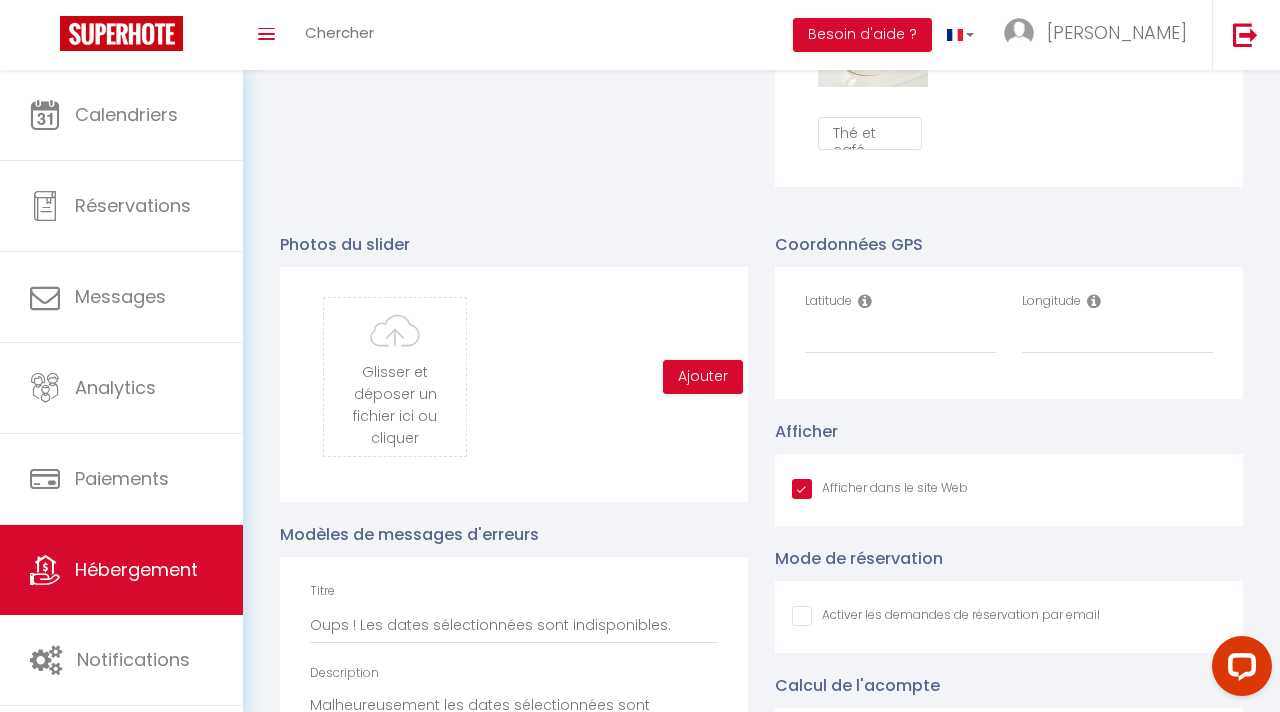 scroll, scrollTop: 2000, scrollLeft: 0, axis: vertical 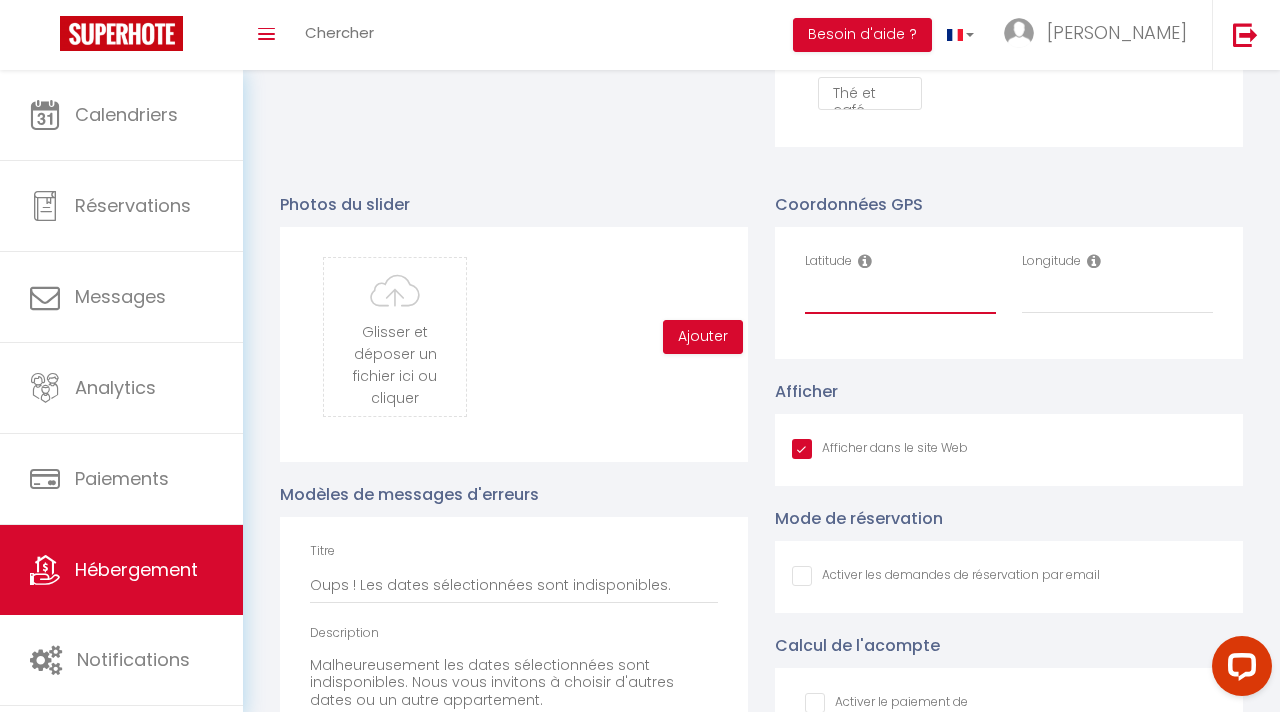click on "Latitude" at bounding box center [900, 296] 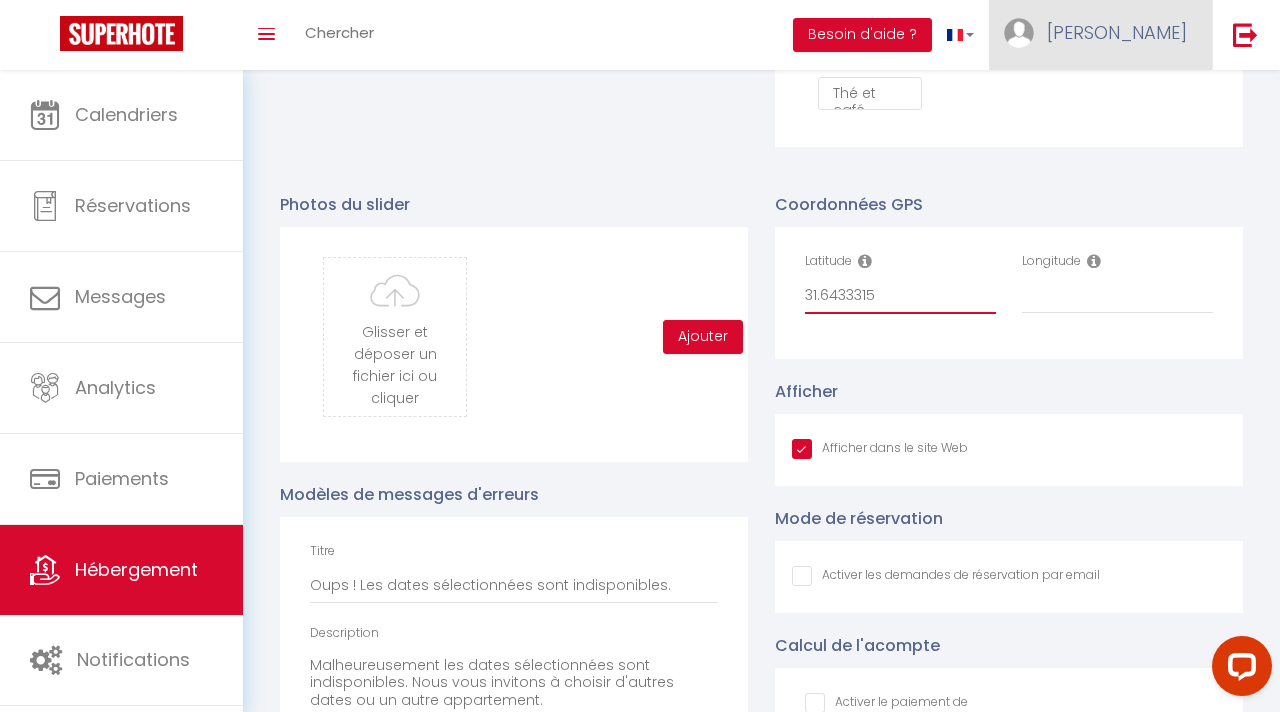 type on "31.6433315" 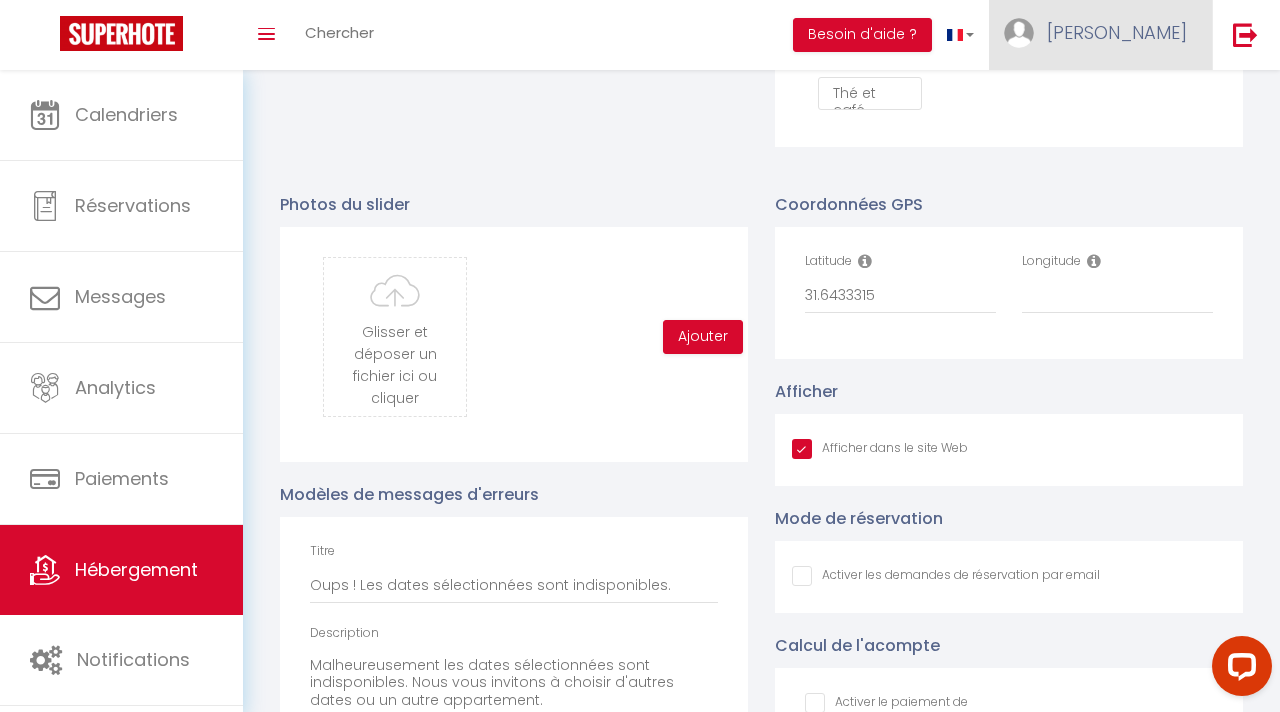 drag, startPoint x: 848, startPoint y: 299, endPoint x: 1129, endPoint y: 1, distance: 409.59125 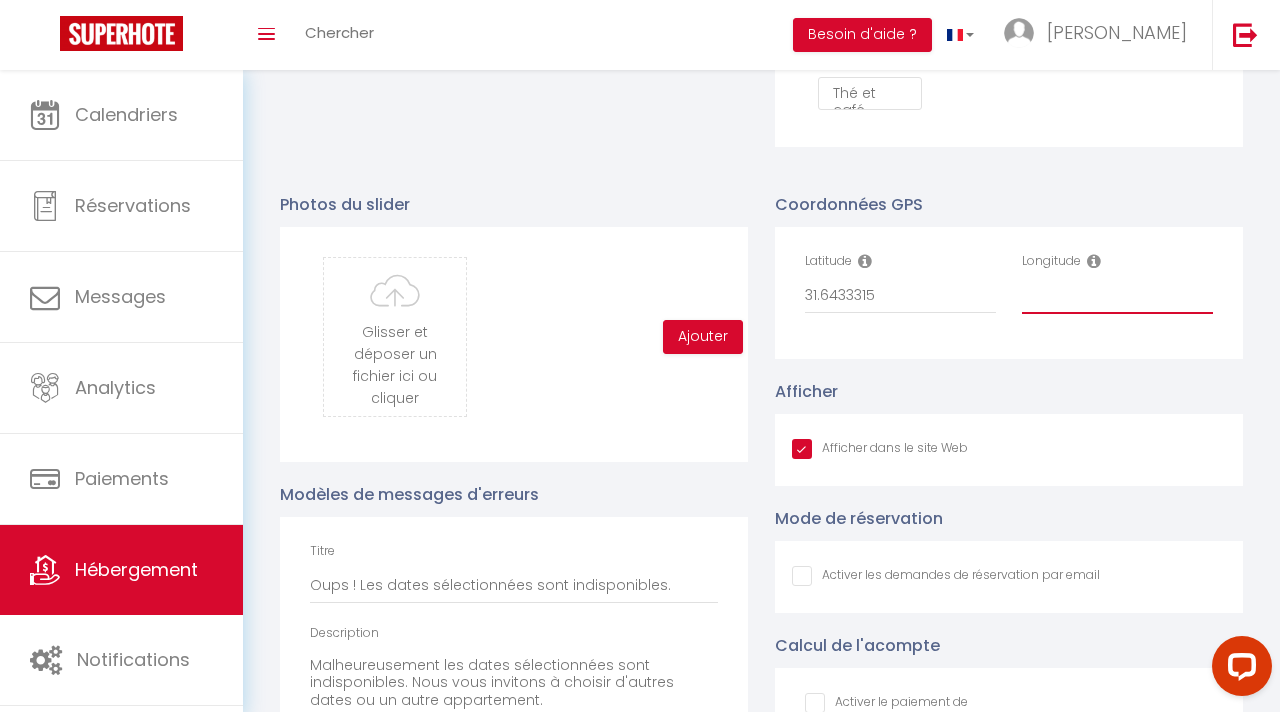 click on "Longitude" at bounding box center (1117, 296) 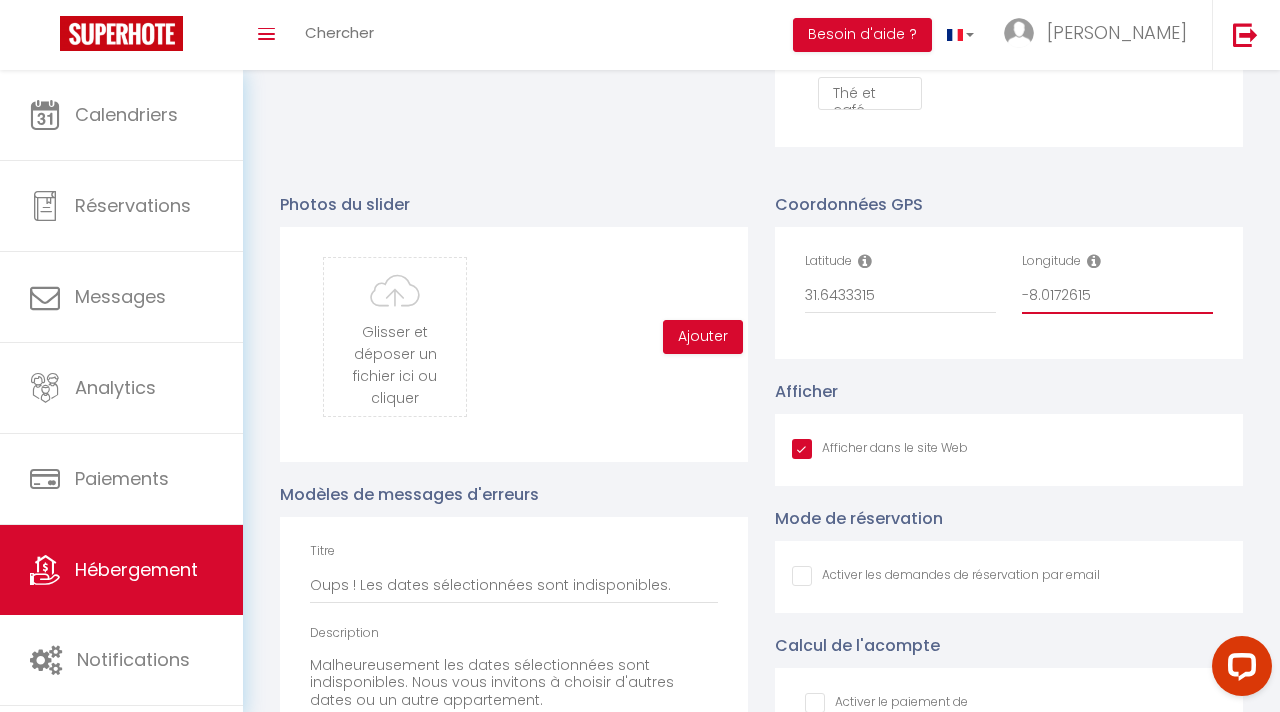 type on "-8.0172615" 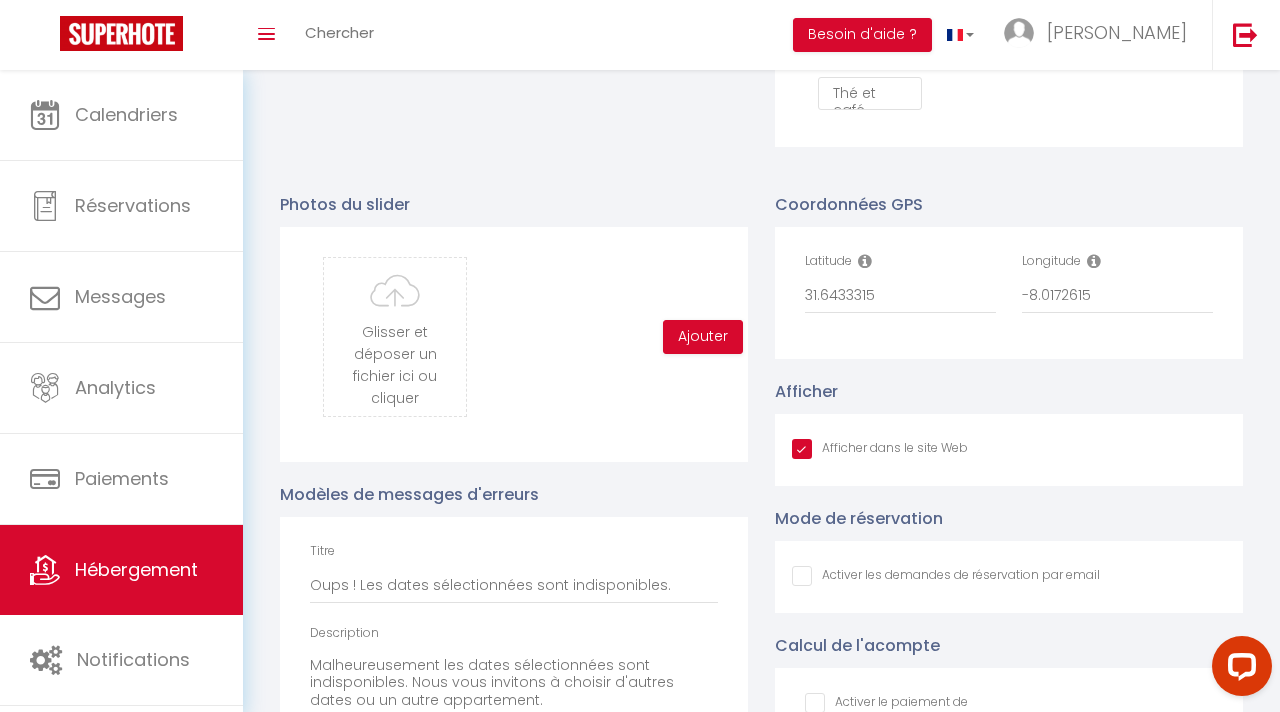 click on "Afficher     Afficher dans le site Web" at bounding box center [1009, 432] 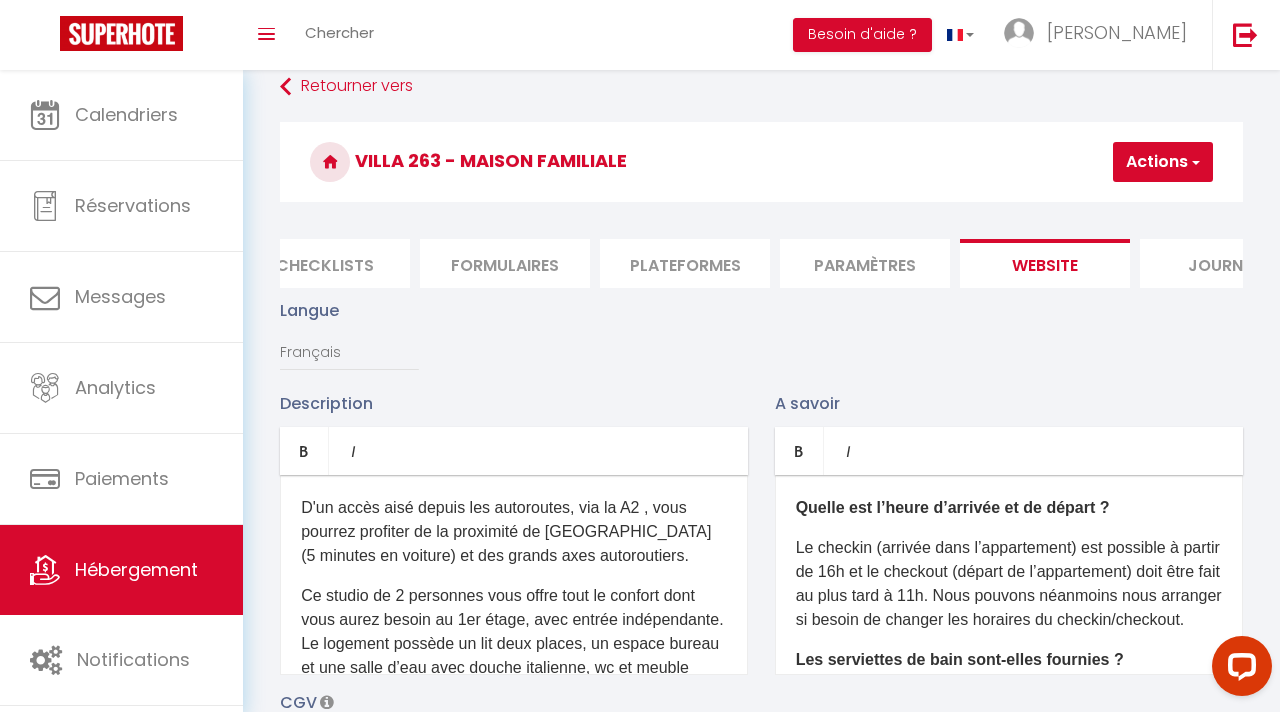scroll, scrollTop: 0, scrollLeft: 0, axis: both 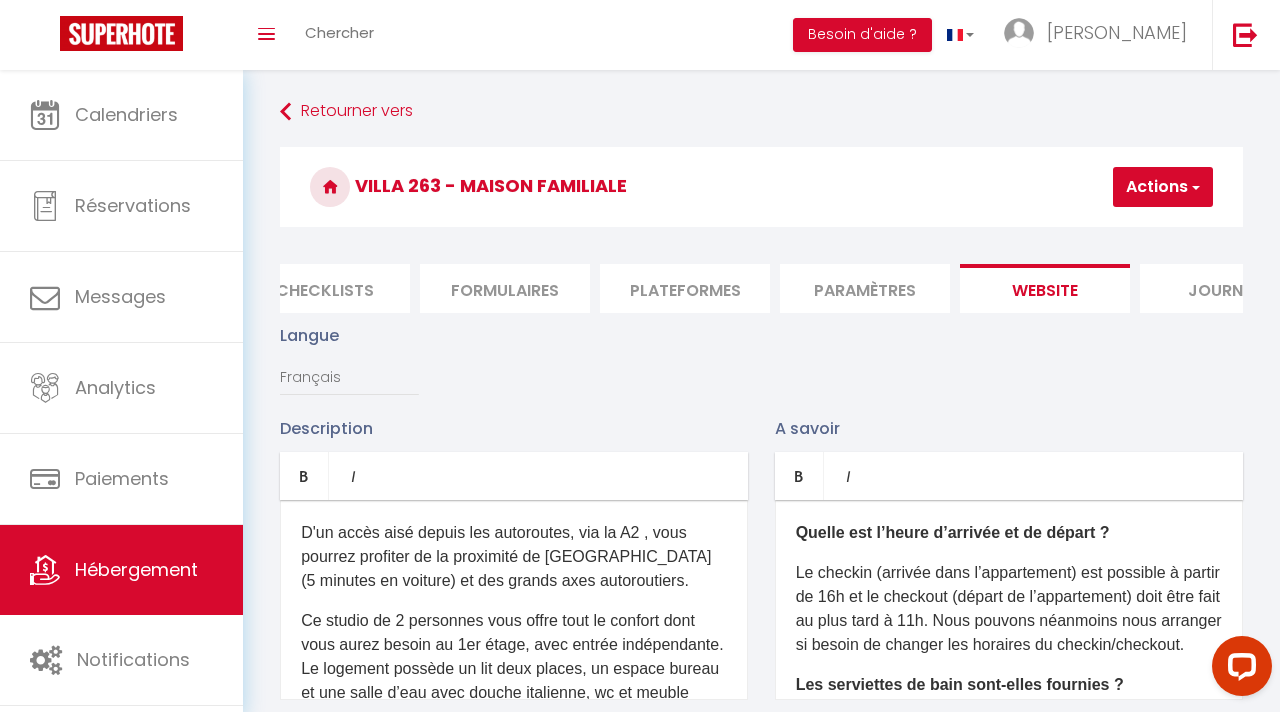 click on "Actions" at bounding box center [1163, 187] 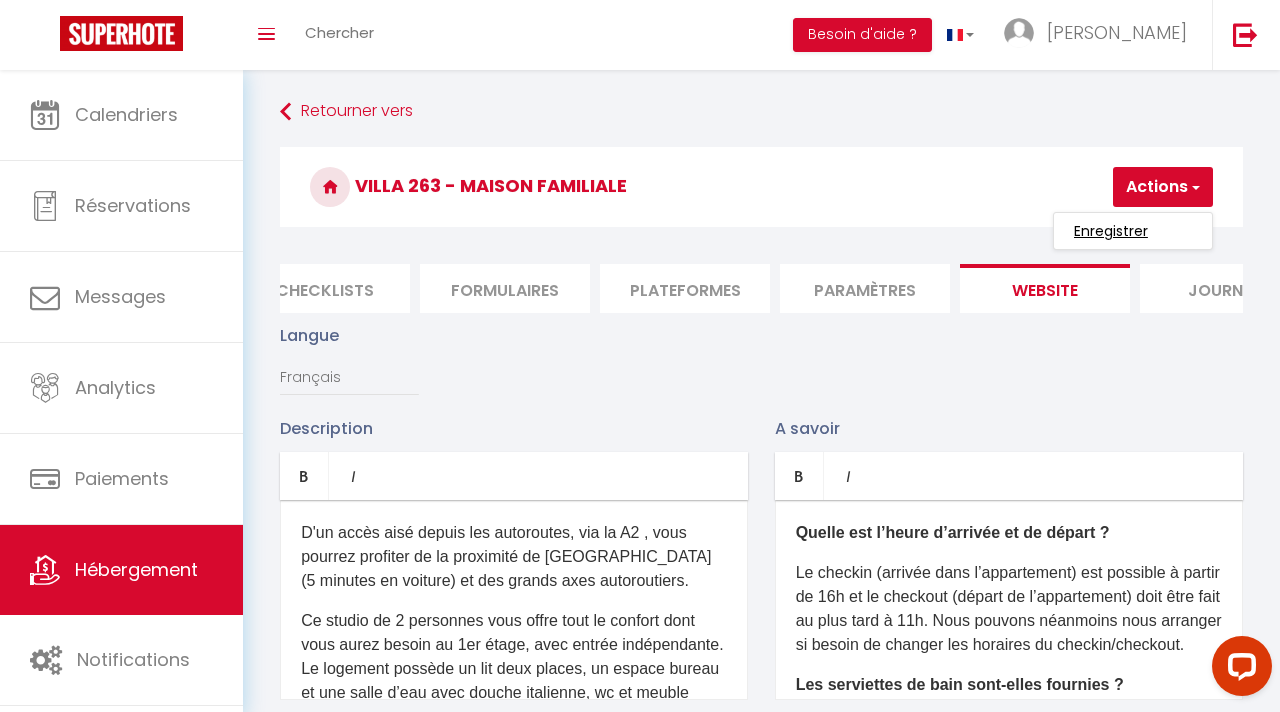 click on "Enregistrer" at bounding box center [1111, 231] 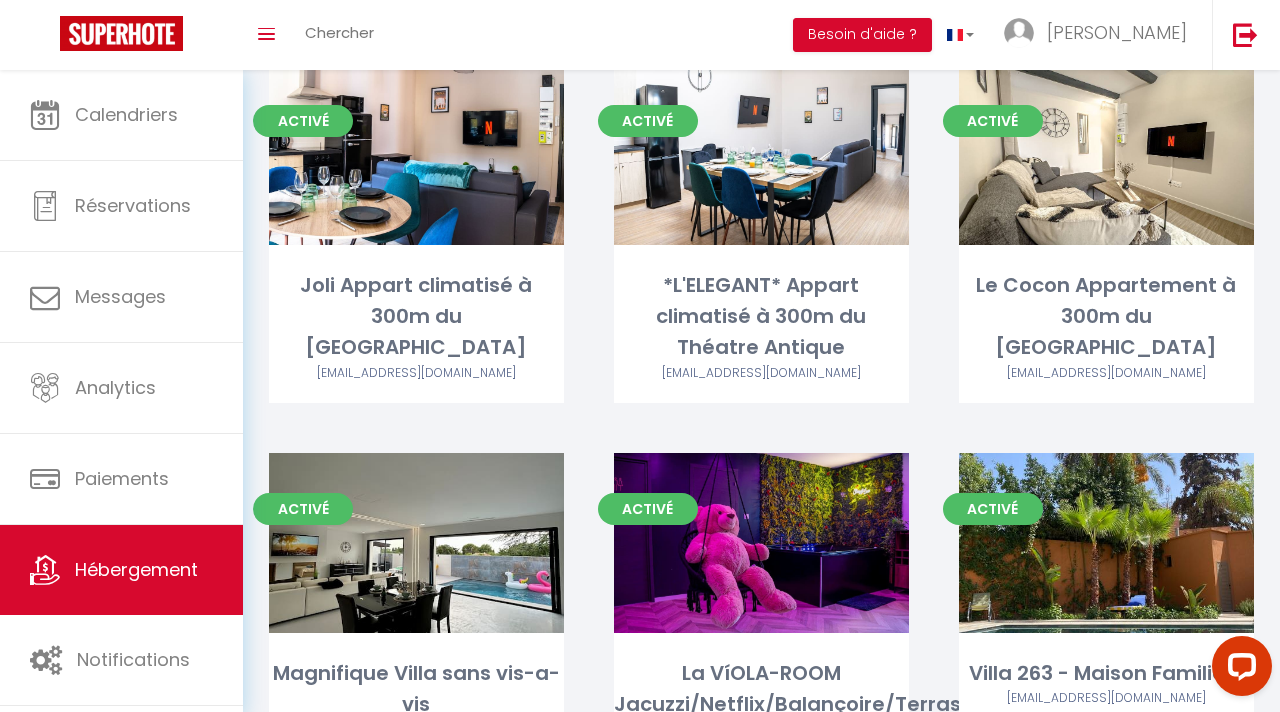 scroll, scrollTop: 960, scrollLeft: 0, axis: vertical 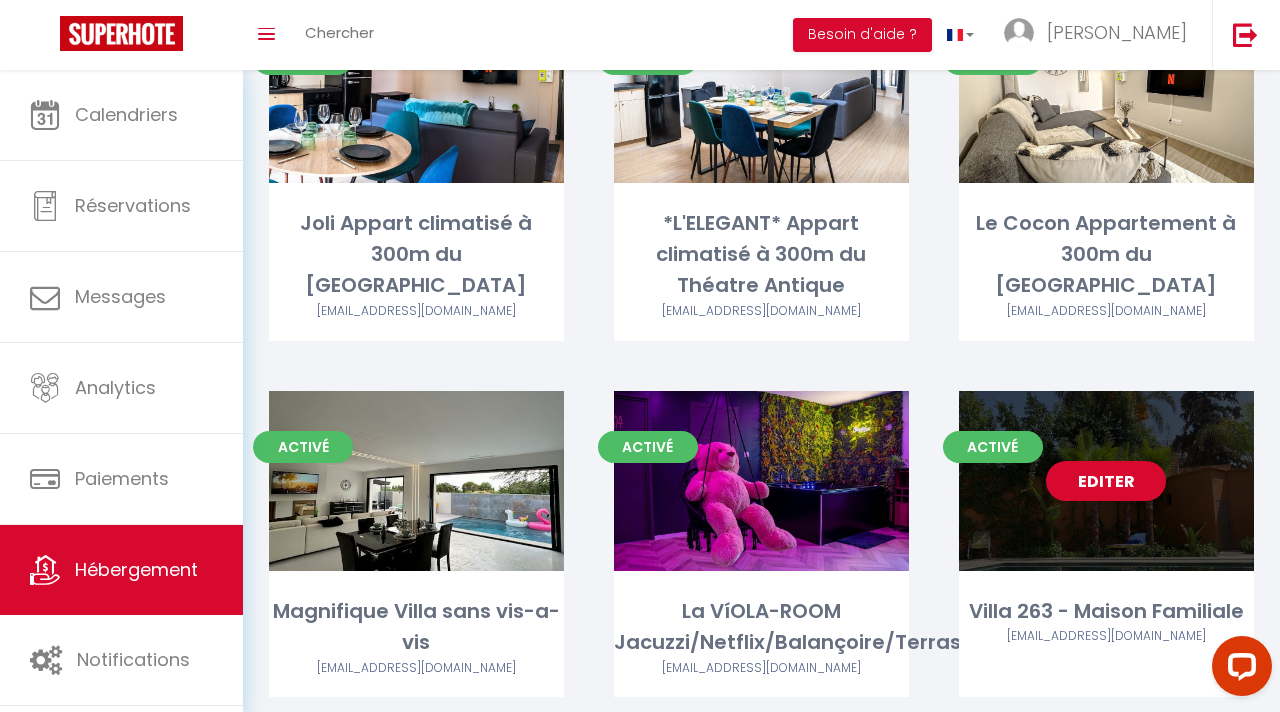 click on "Editer" at bounding box center [1106, 481] 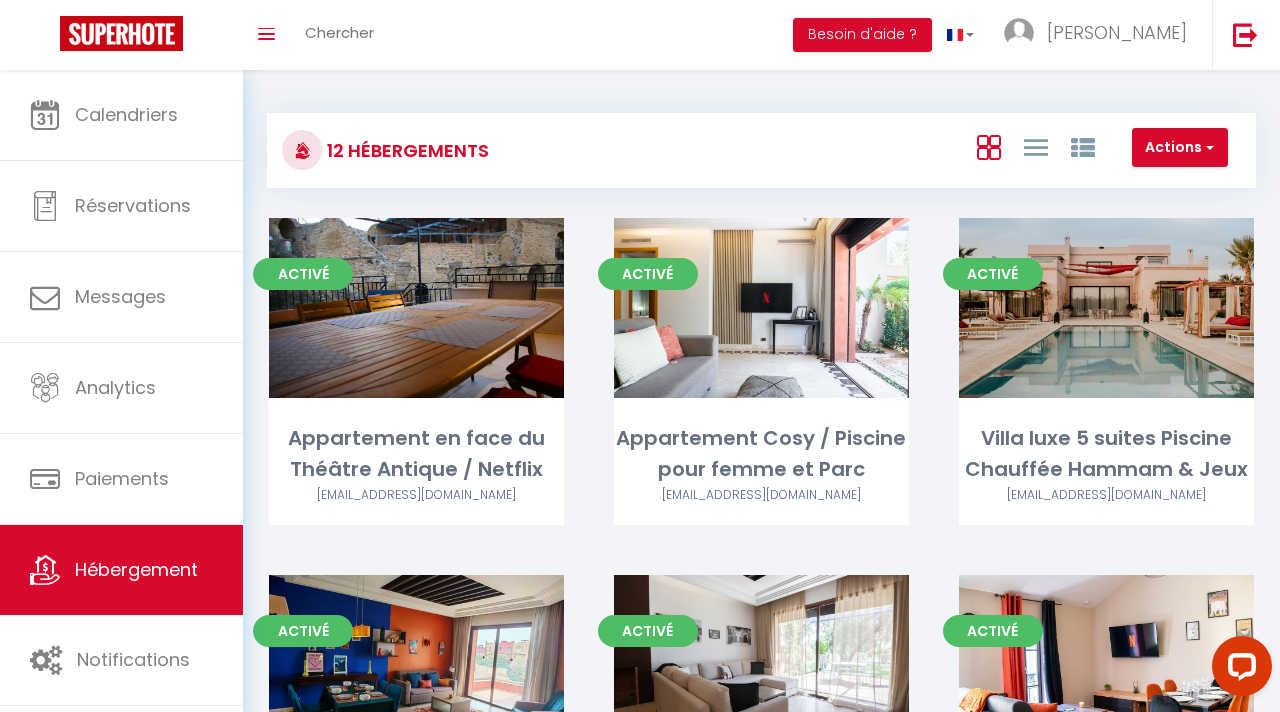select on "3" 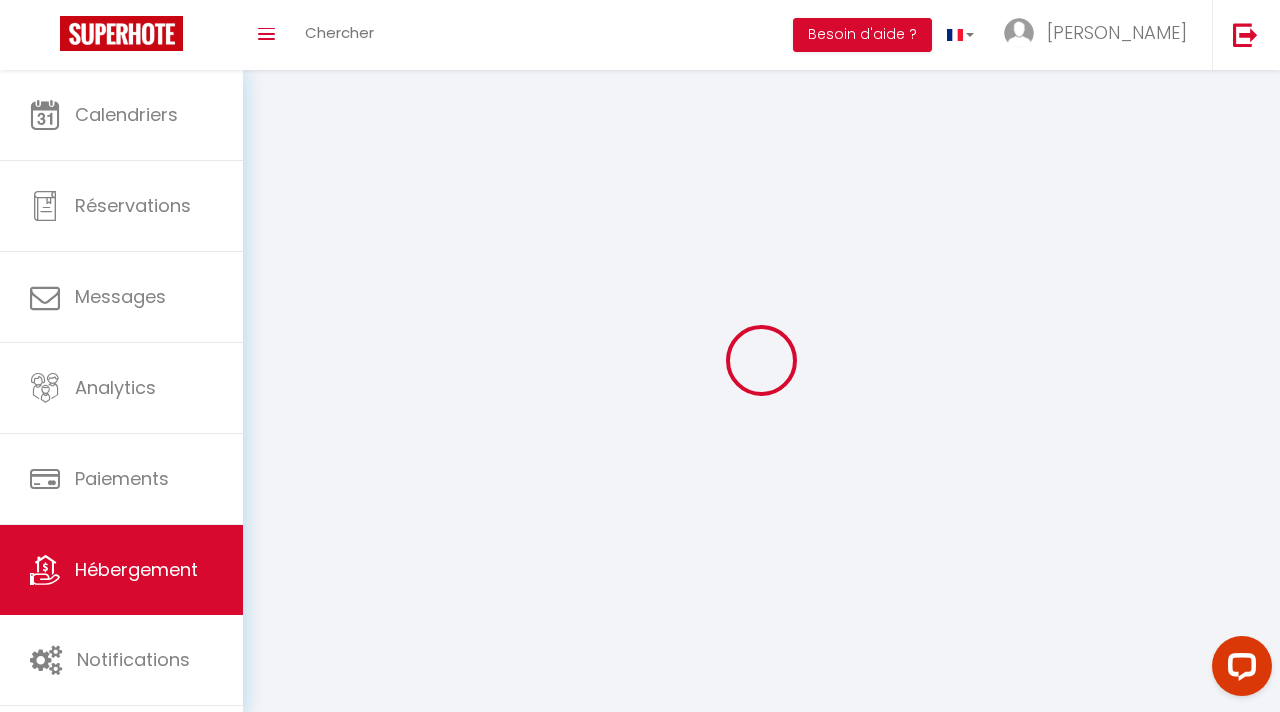 select 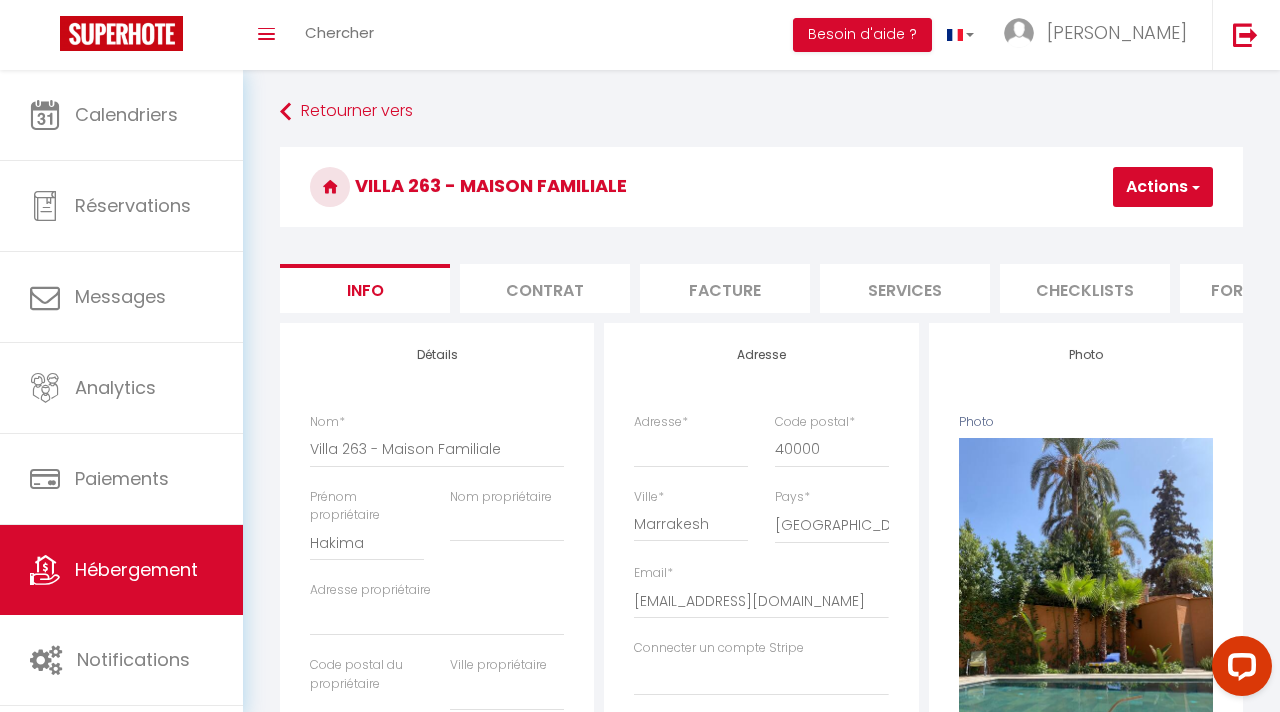 click on "Services" at bounding box center [905, 288] 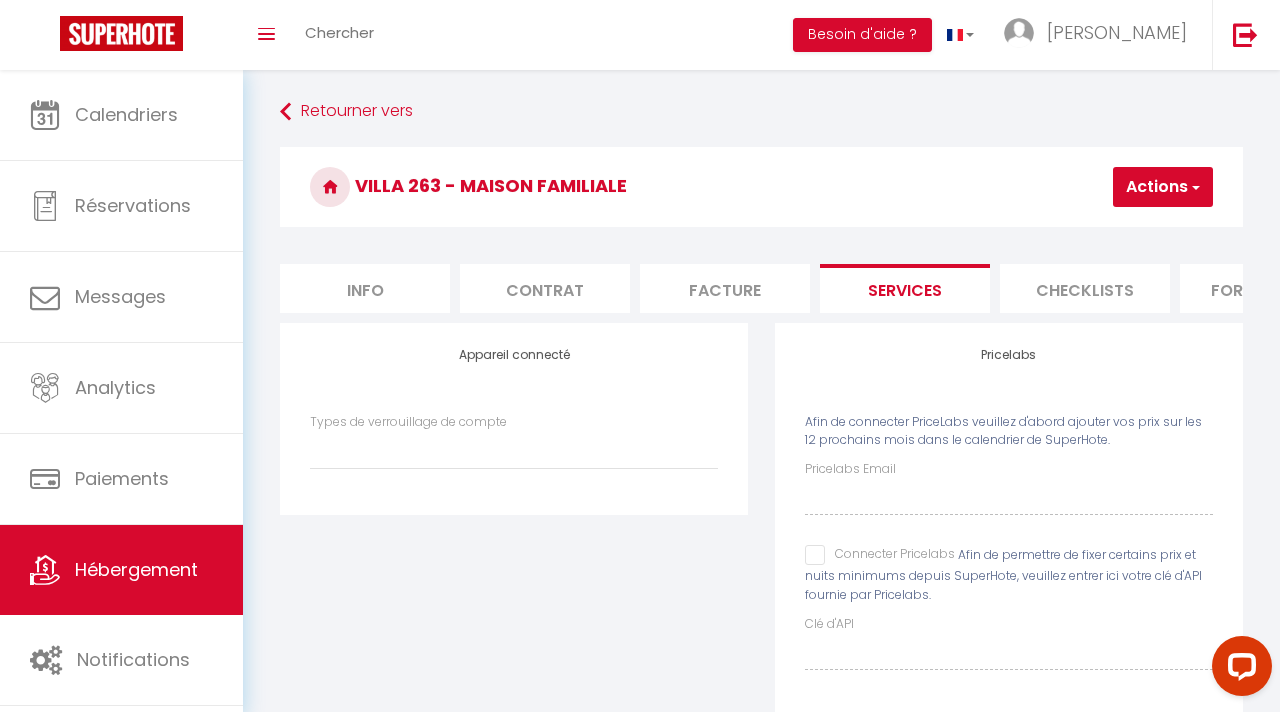 click on "Pricelabs Email
Connecter Pricelabs
Afin de permettre de fixer certains prix et nuits minimums depuis SuperHote, veuillez entrer ici votre clé d'API fournie par Pricelabs.
Clé d'API" at bounding box center (1009, 564) 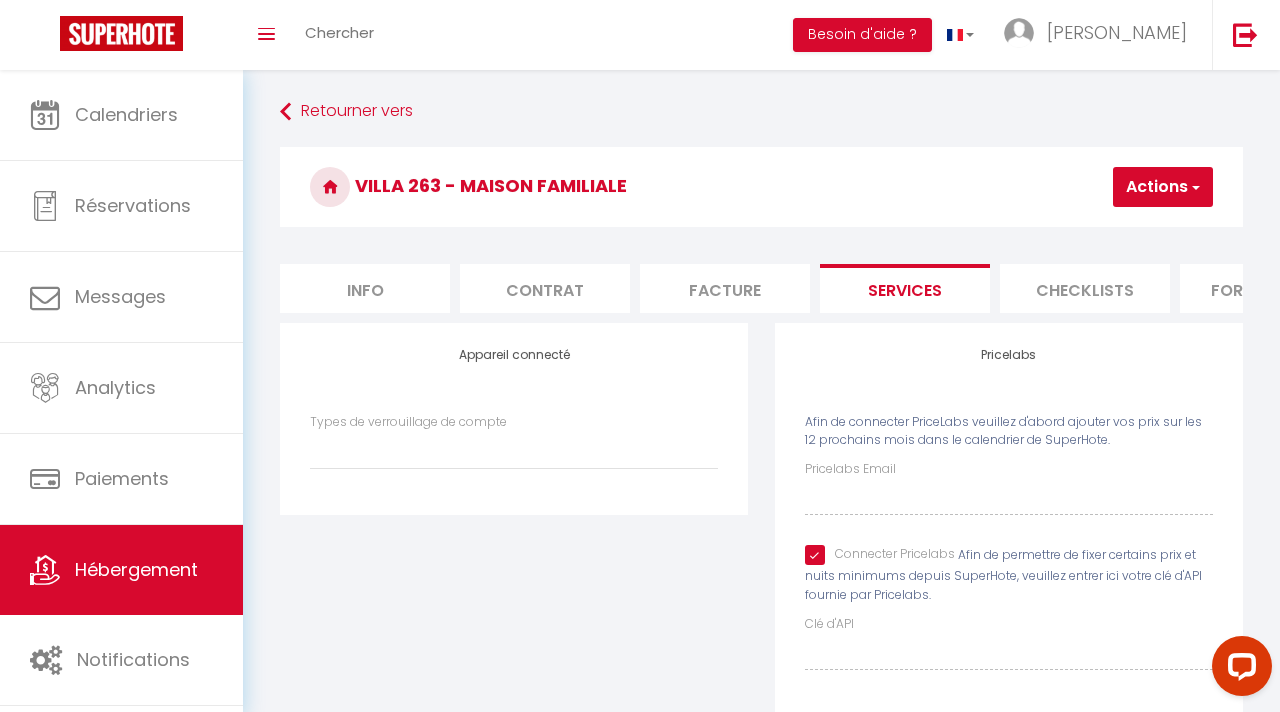 select 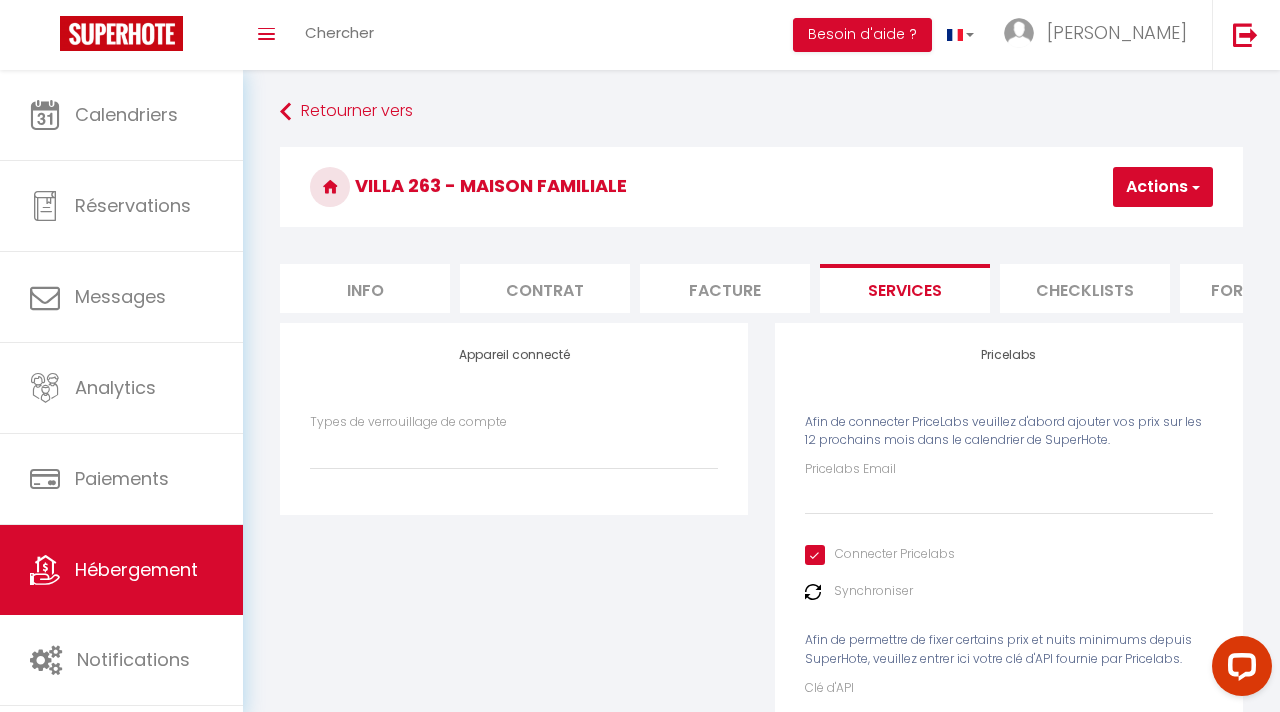 click on "Pricelabs Email" at bounding box center [850, 469] 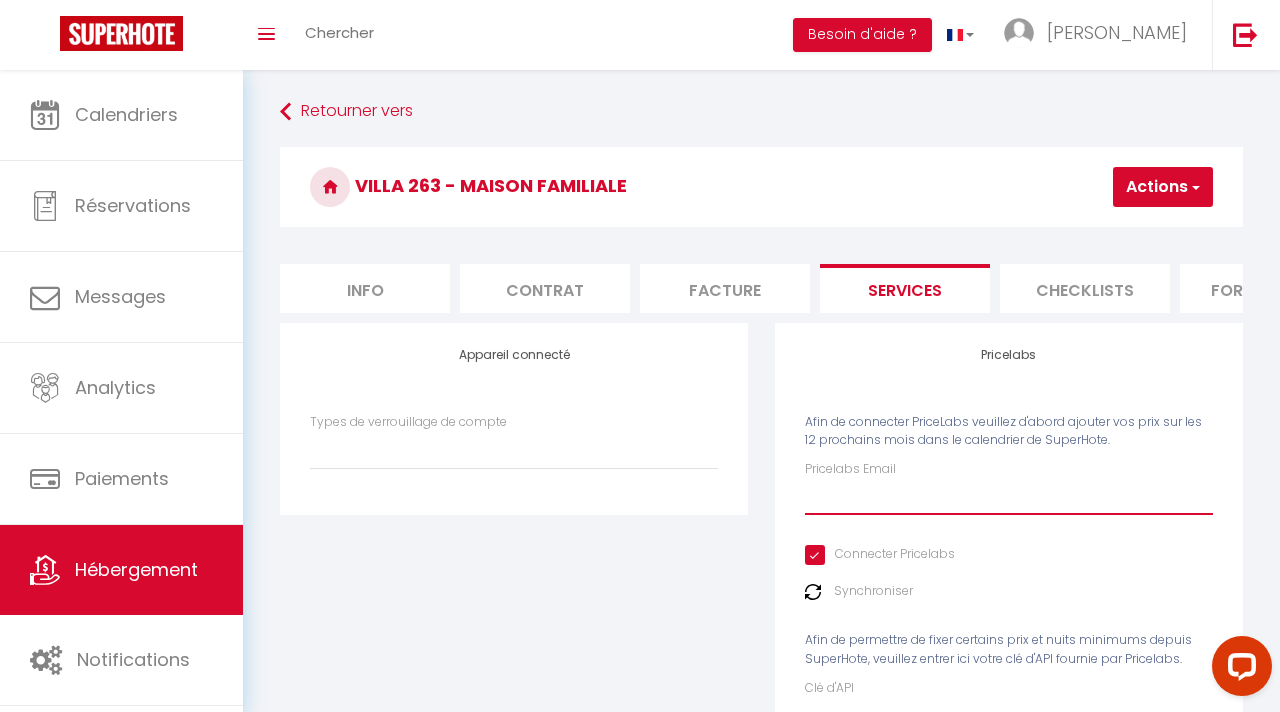 click on "Pricelabs Email" at bounding box center (1009, 497) 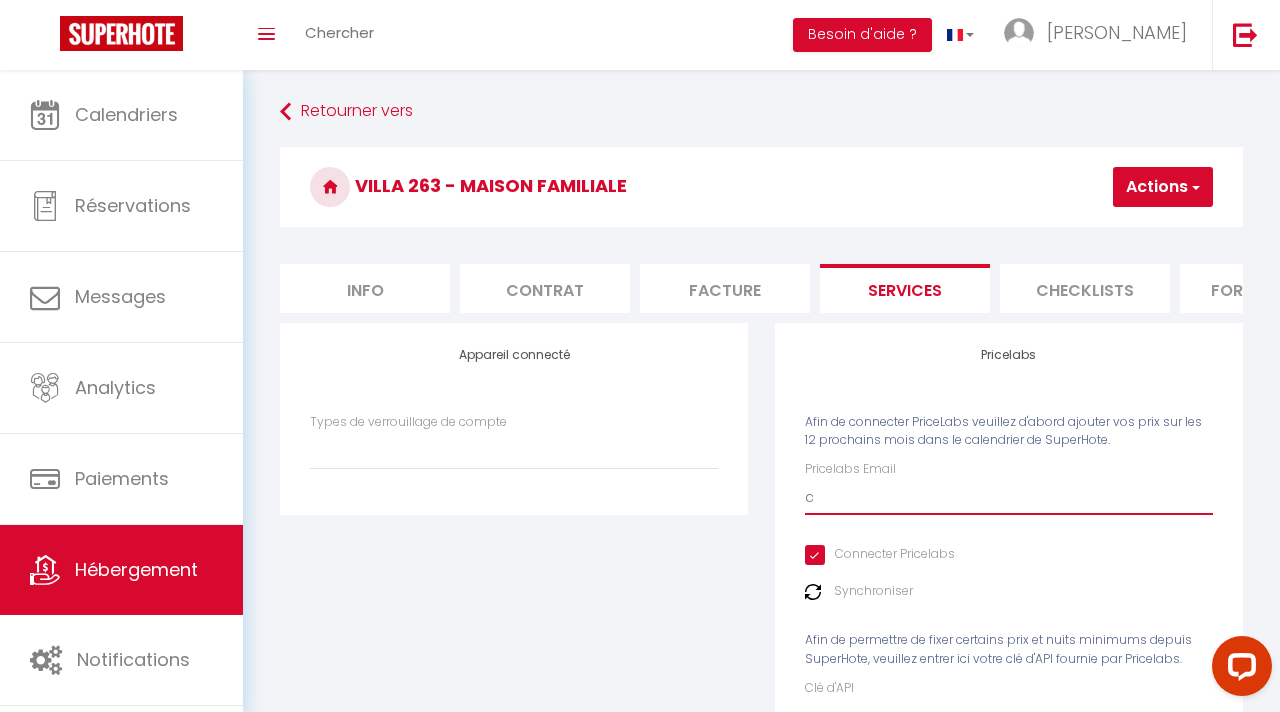 select 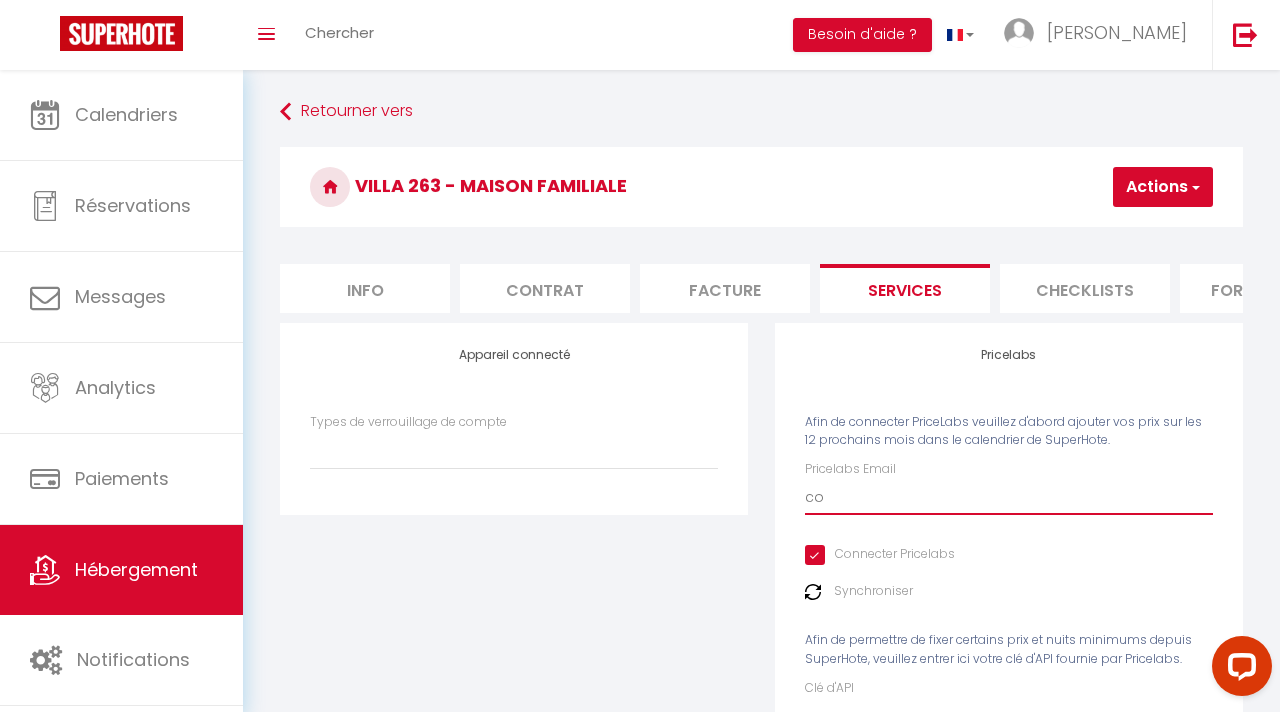 select 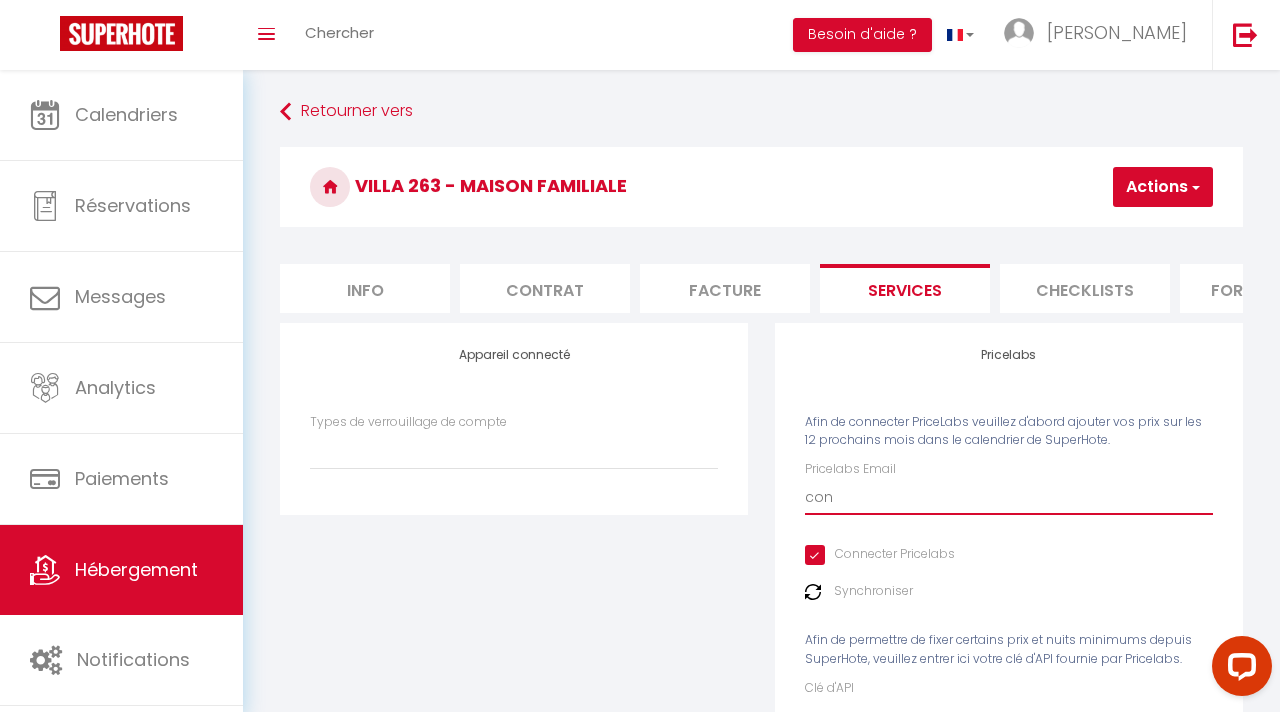 select 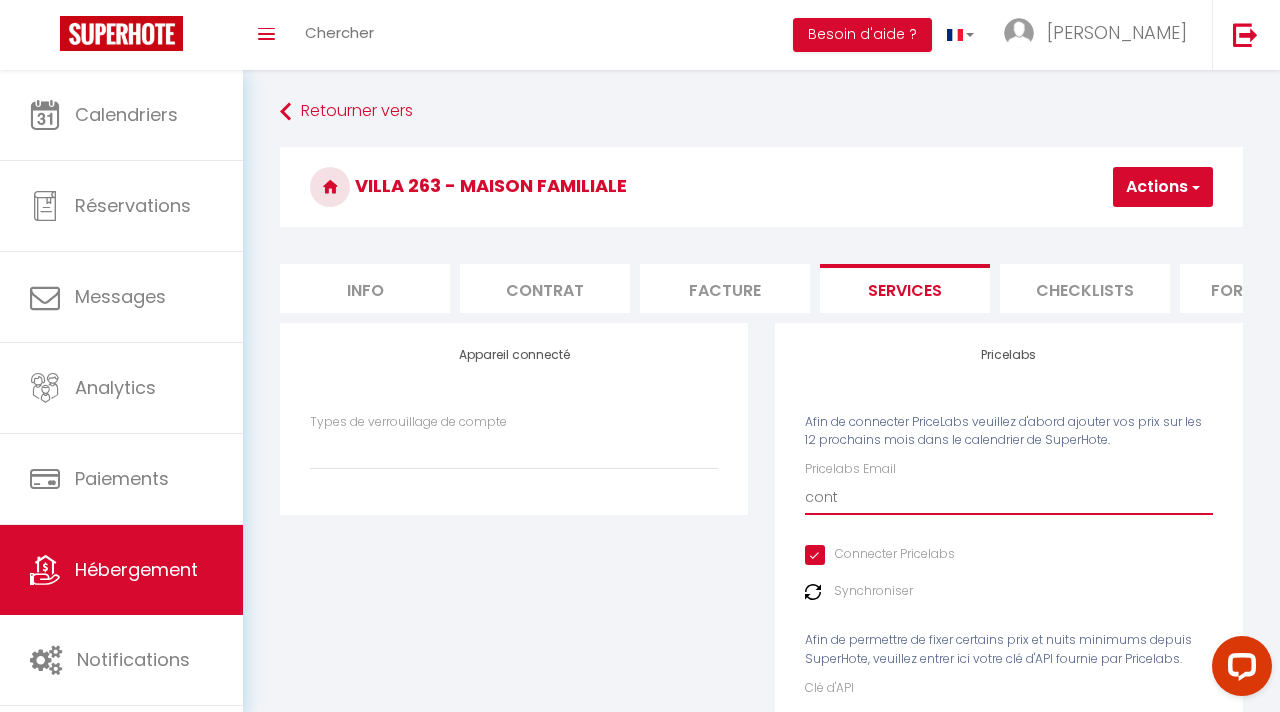 select 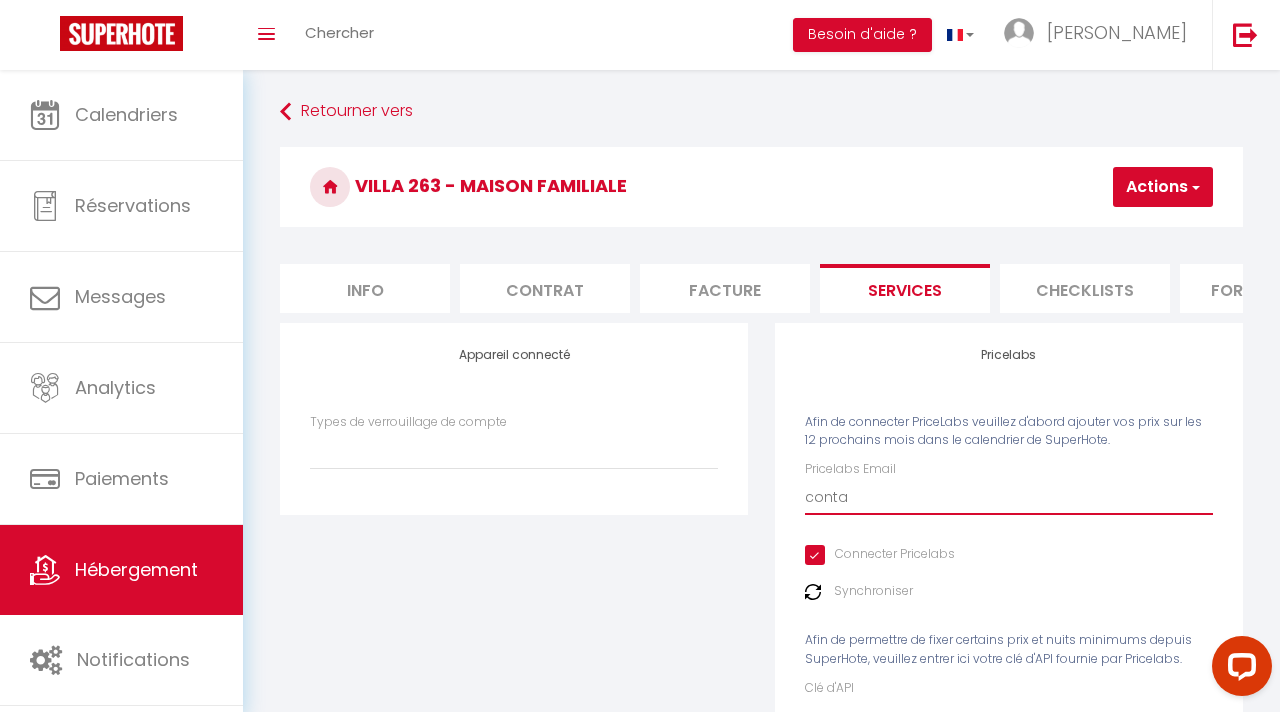 select 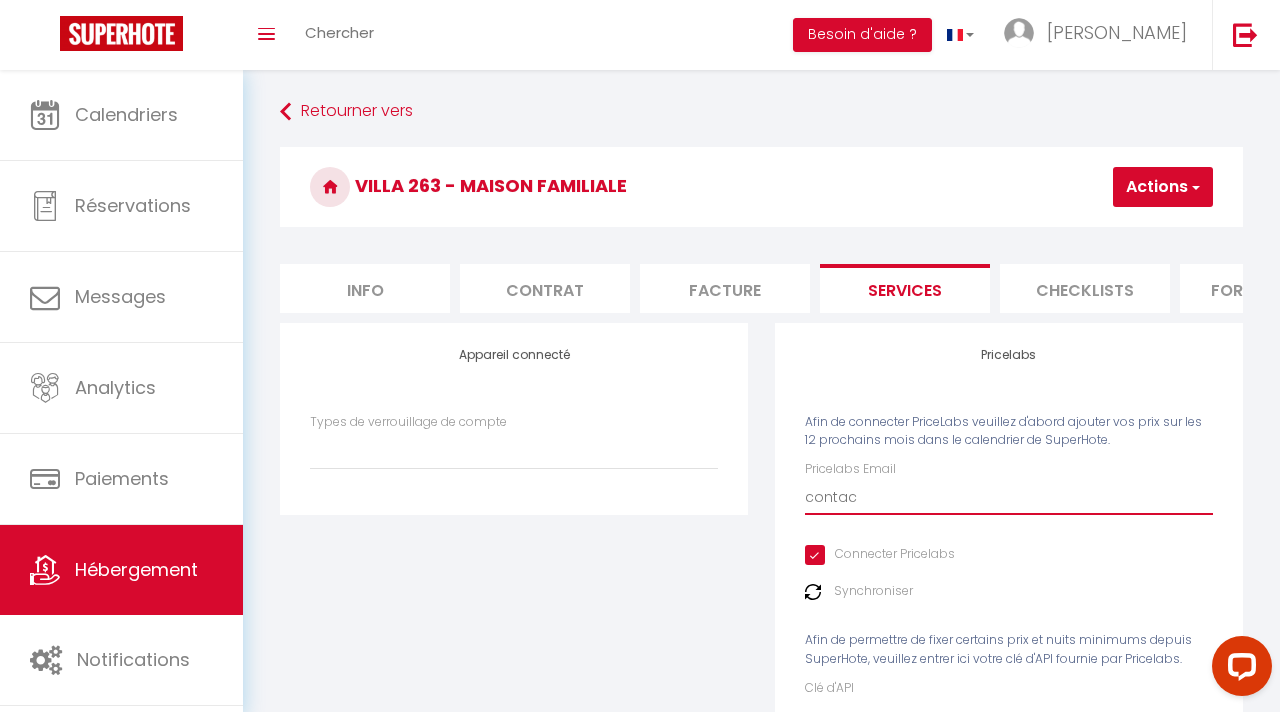 select 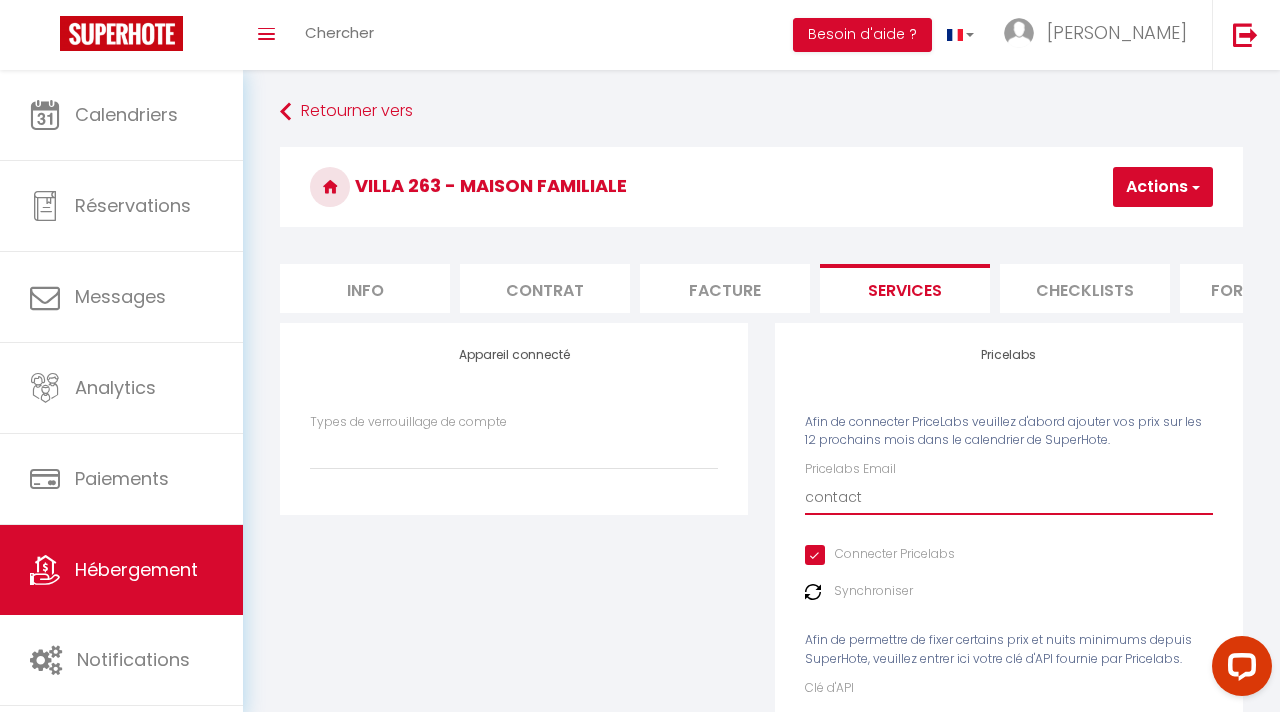 select 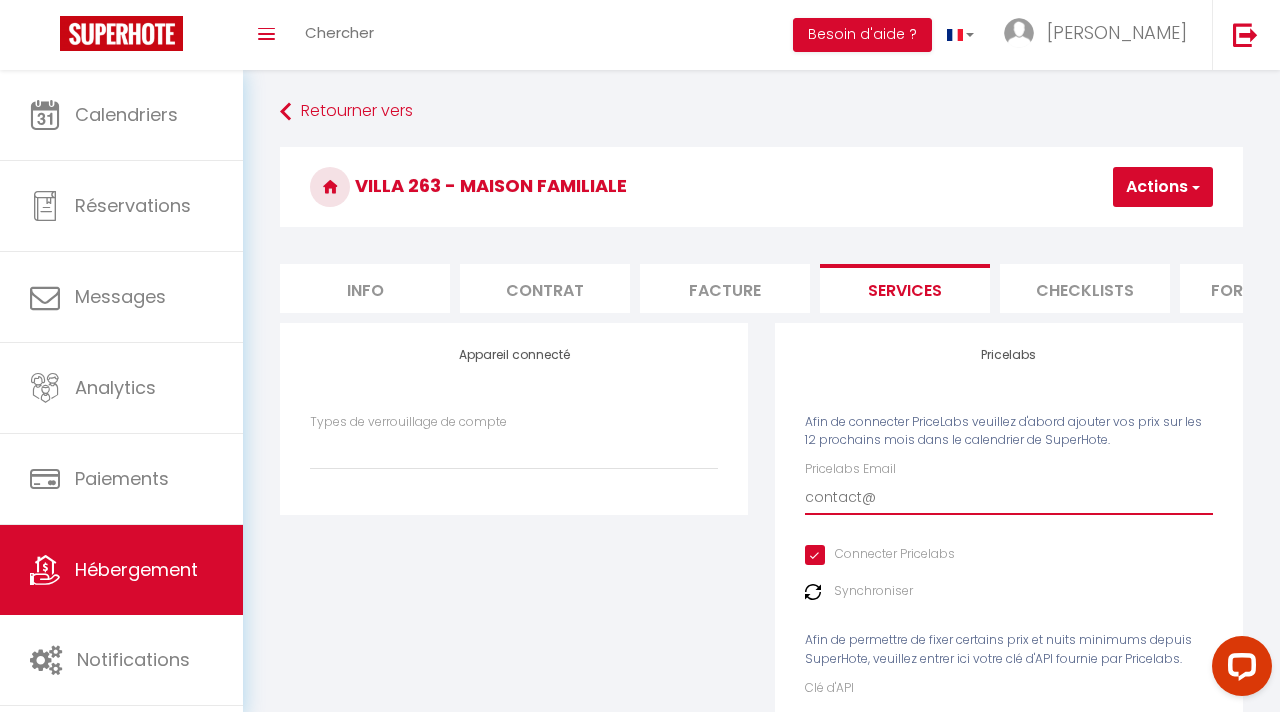 select 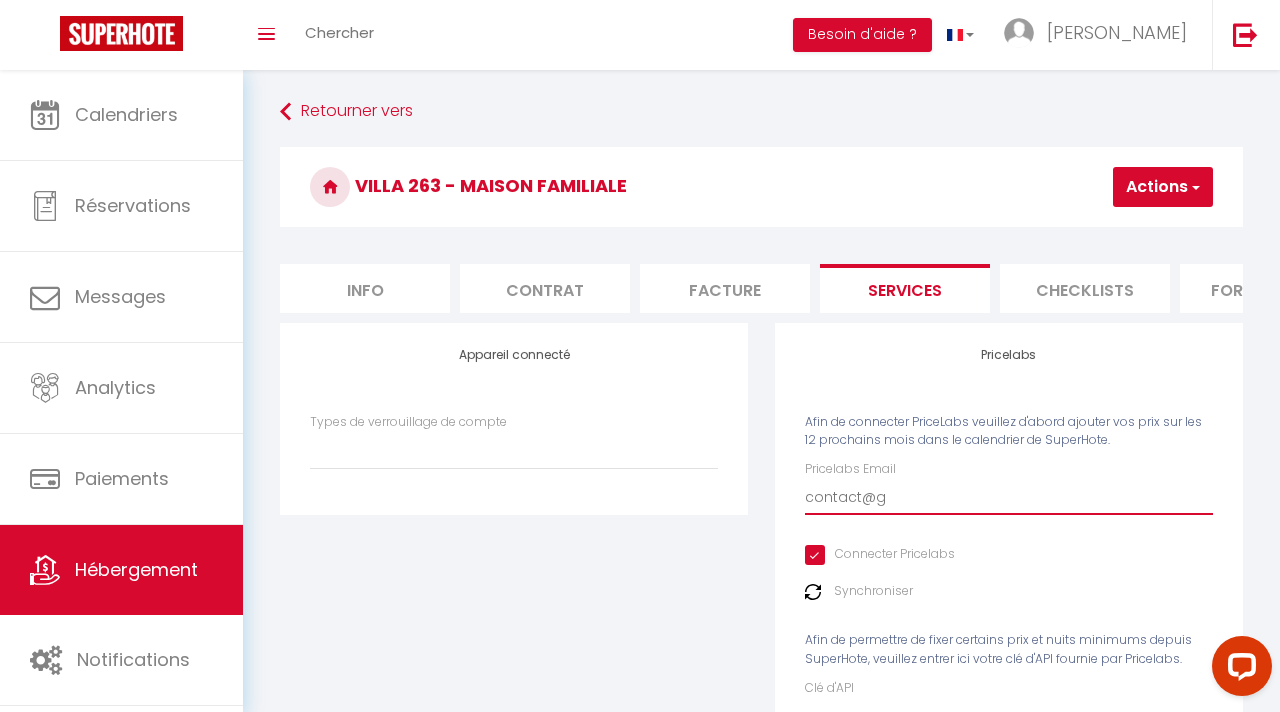 select 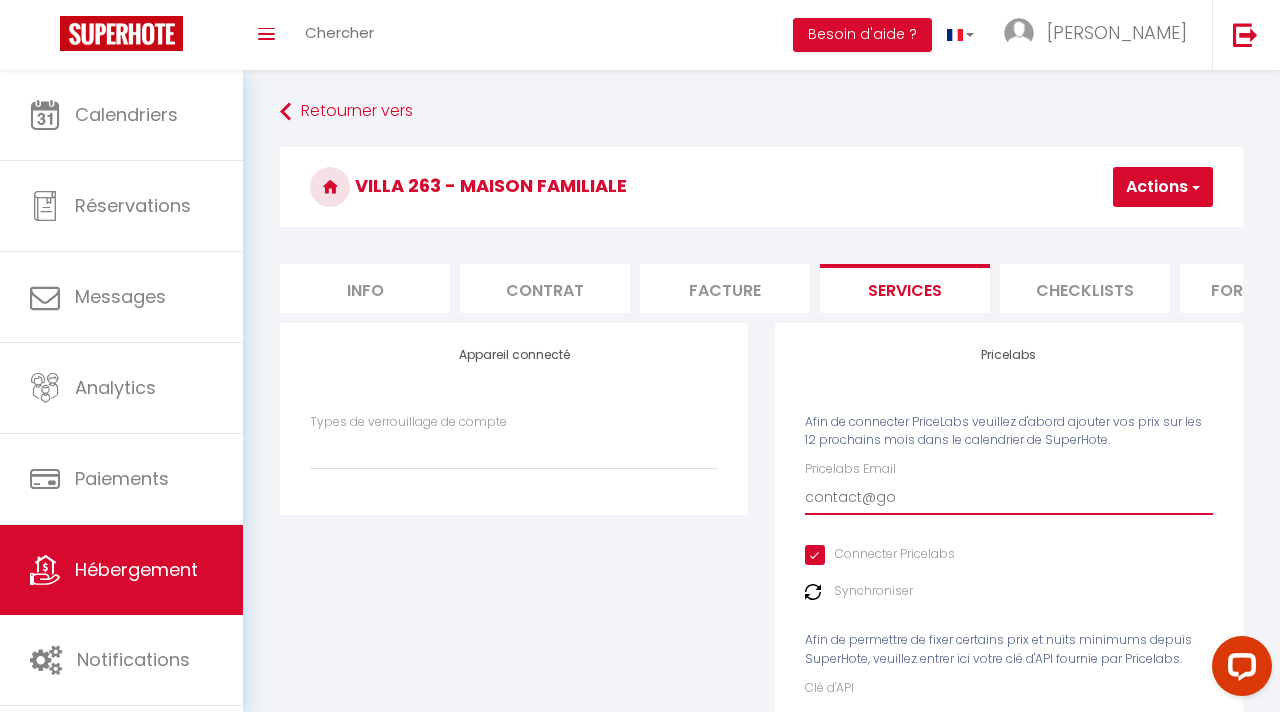 select 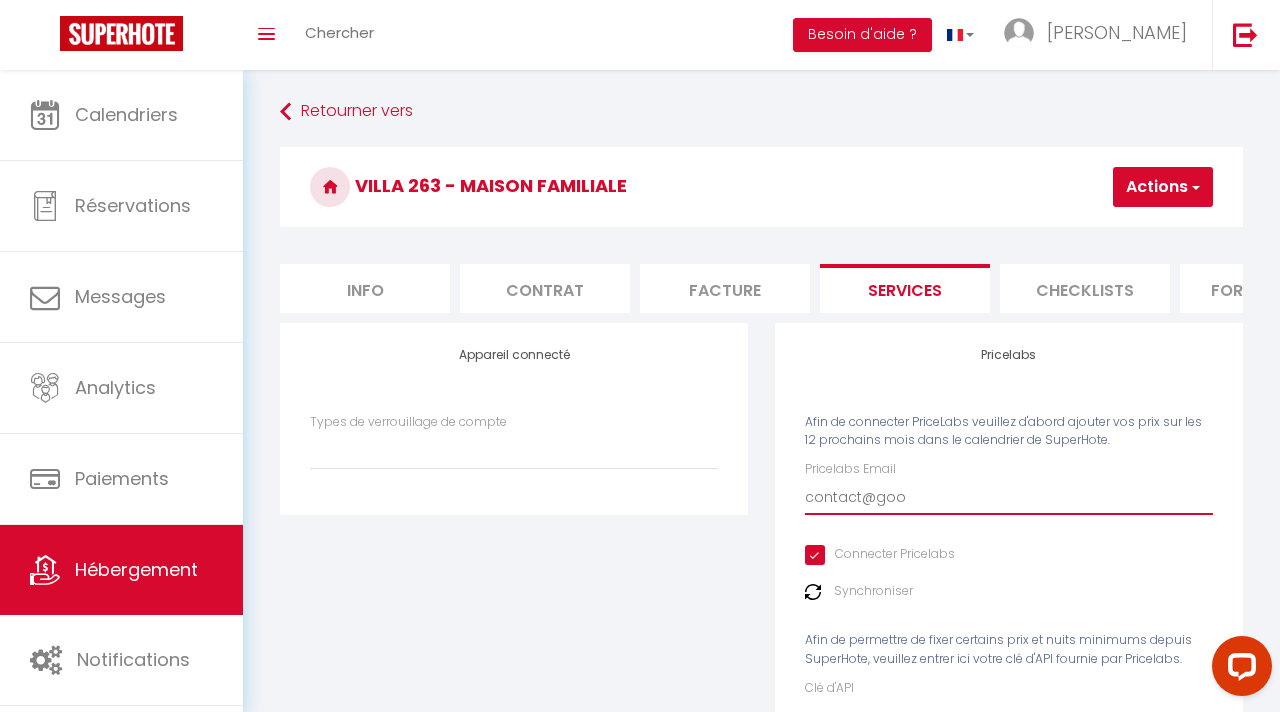select 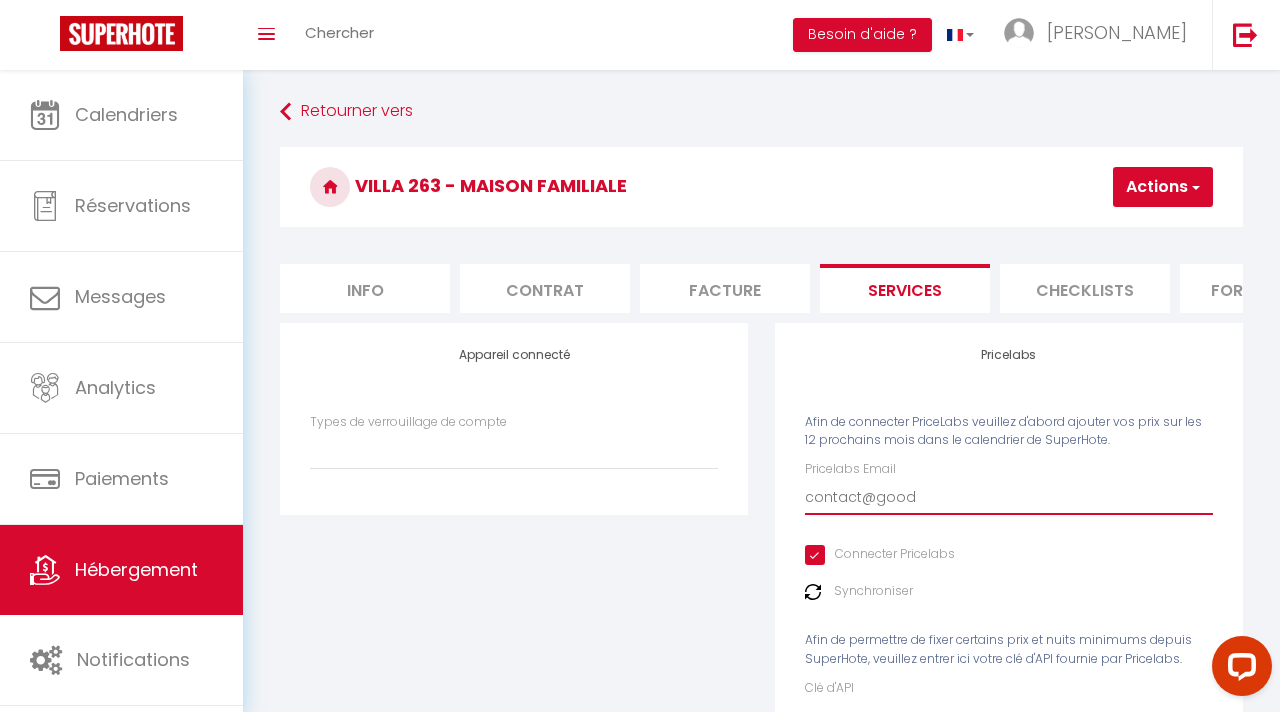 select 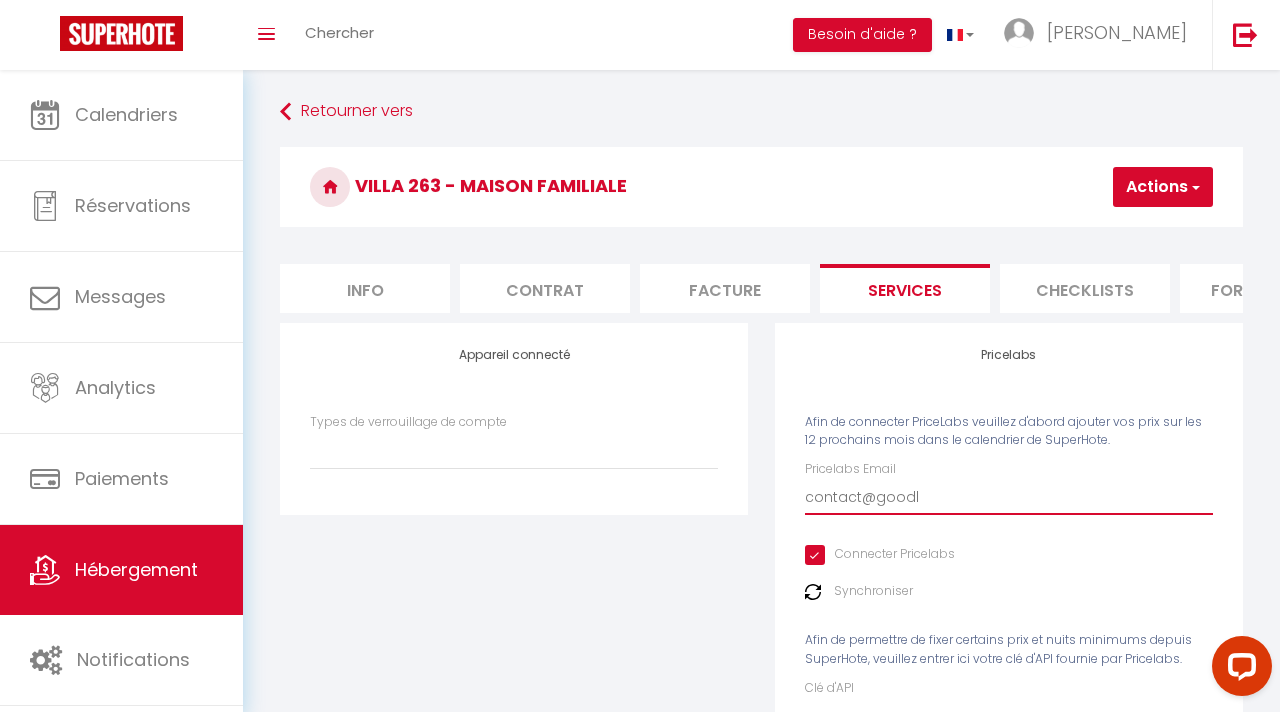 select 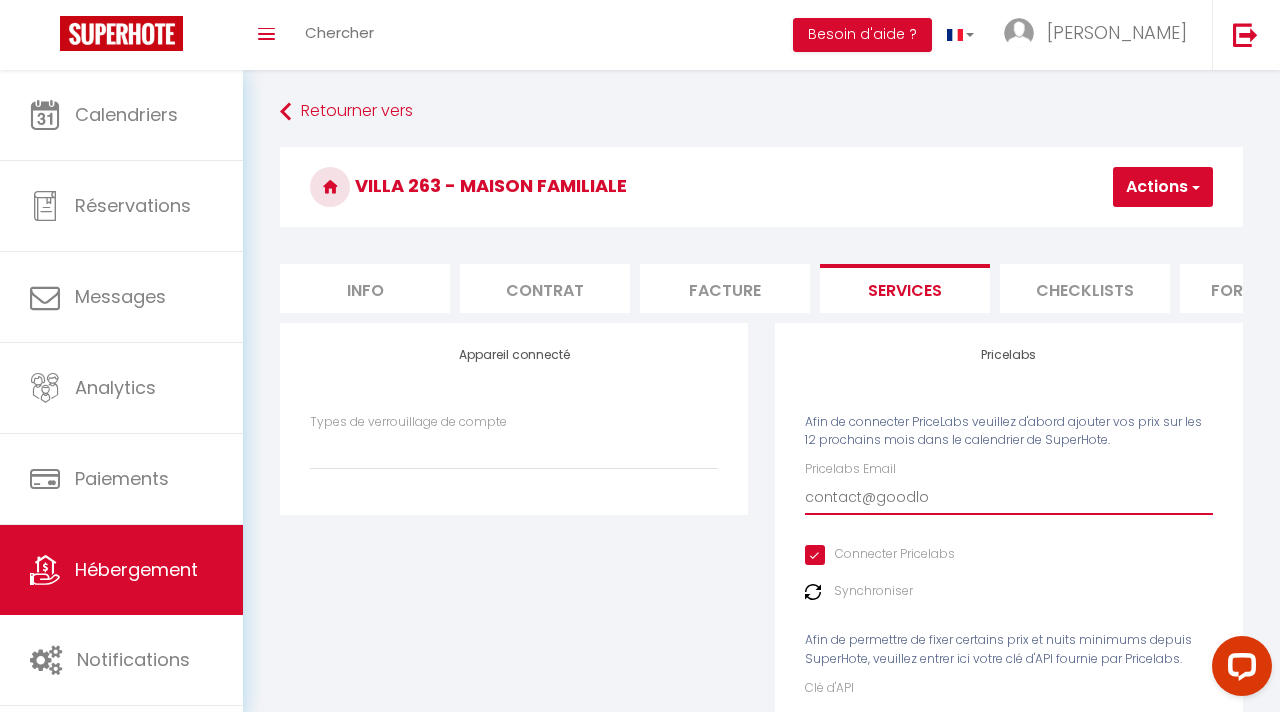 select 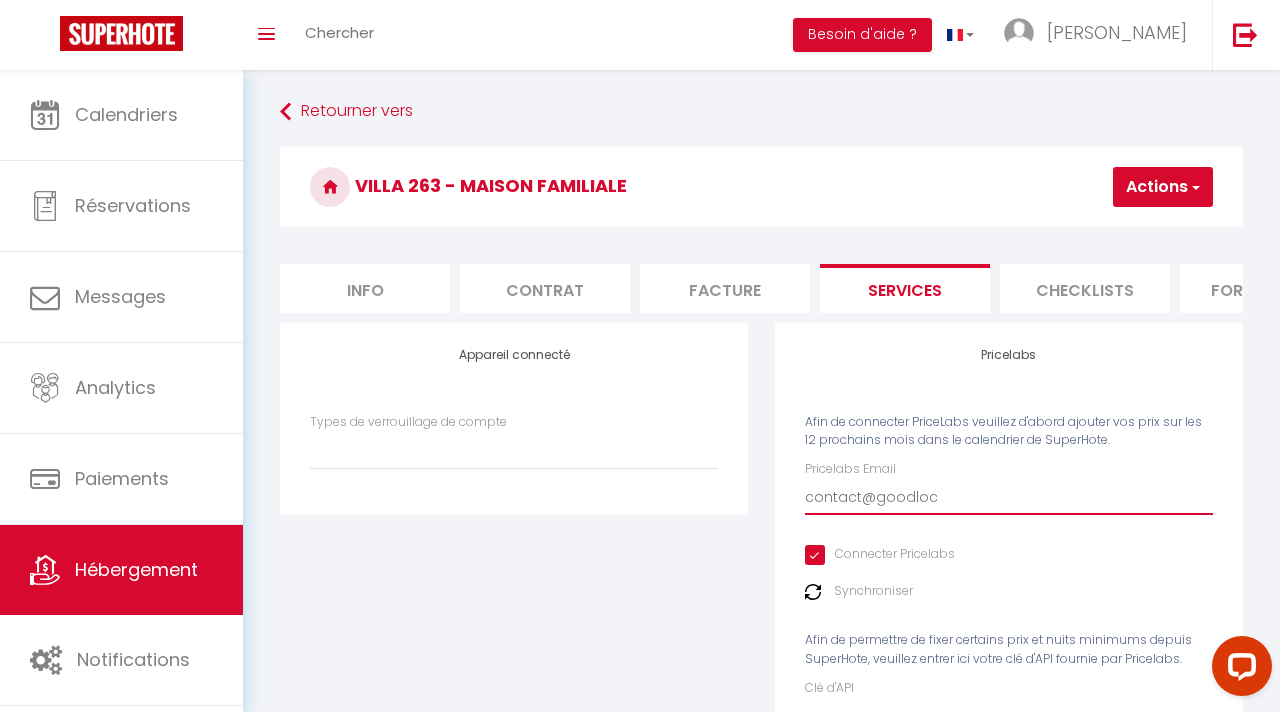 select 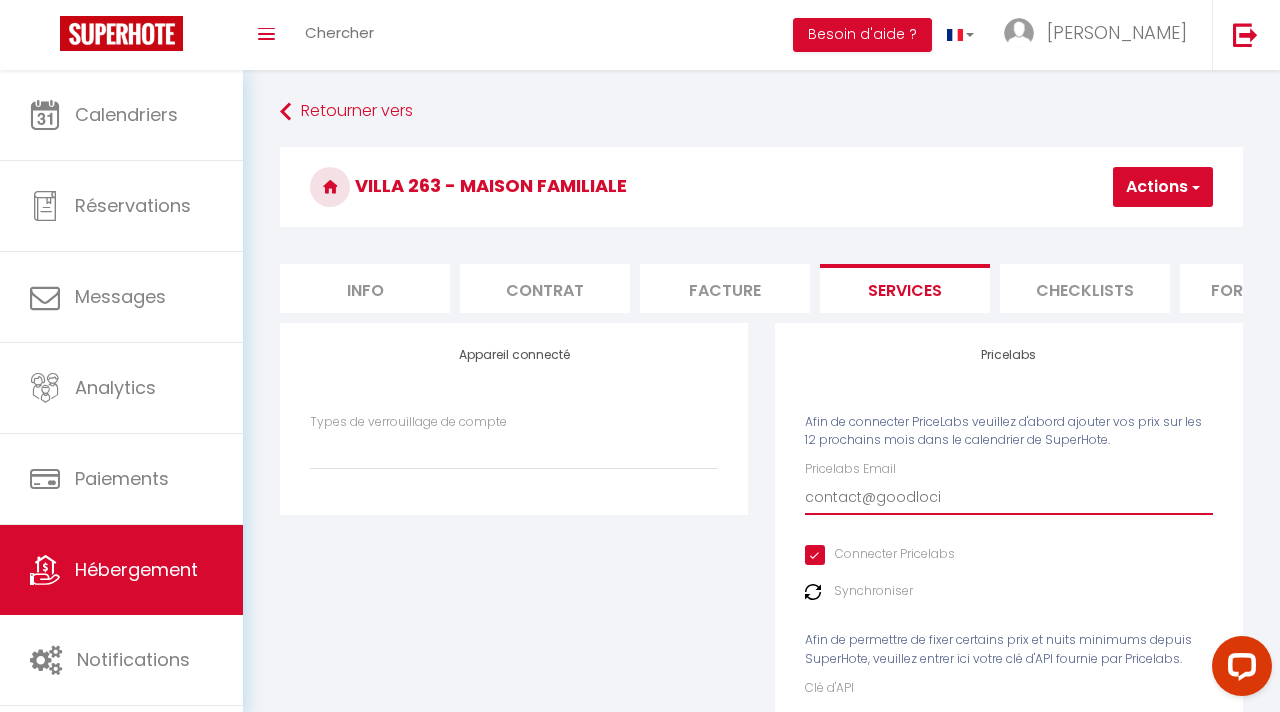 select 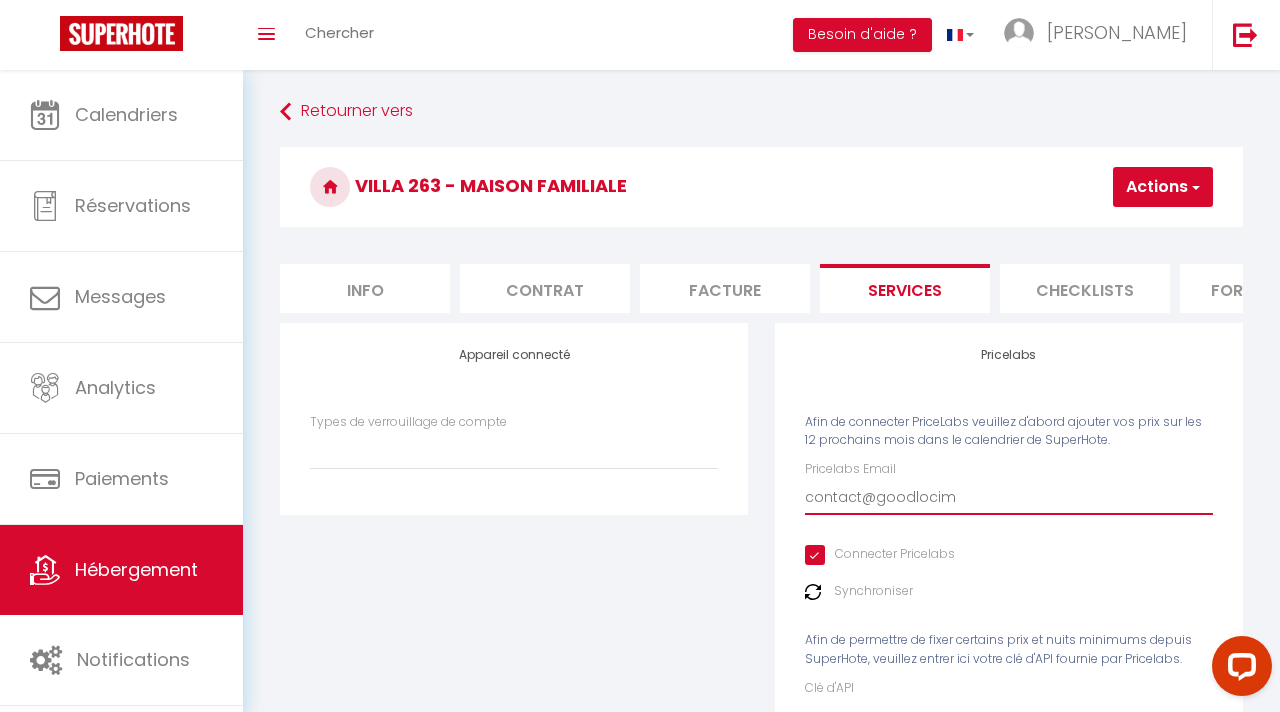 select 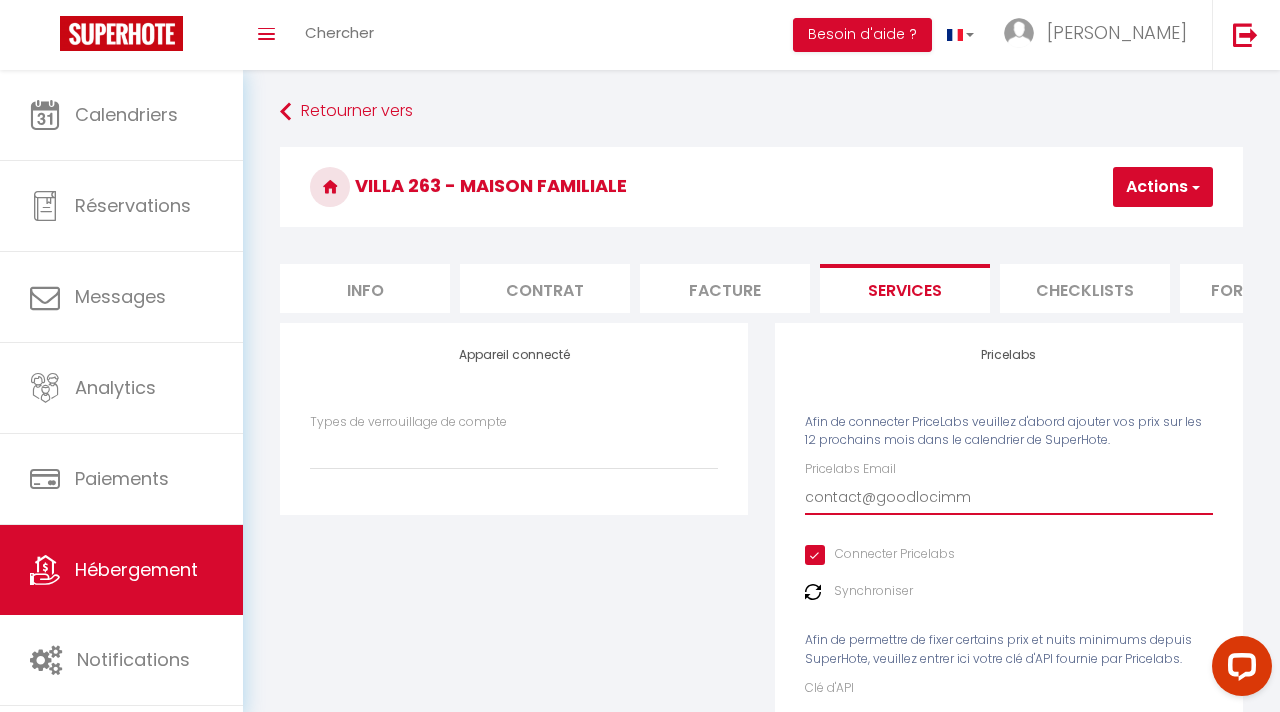 select 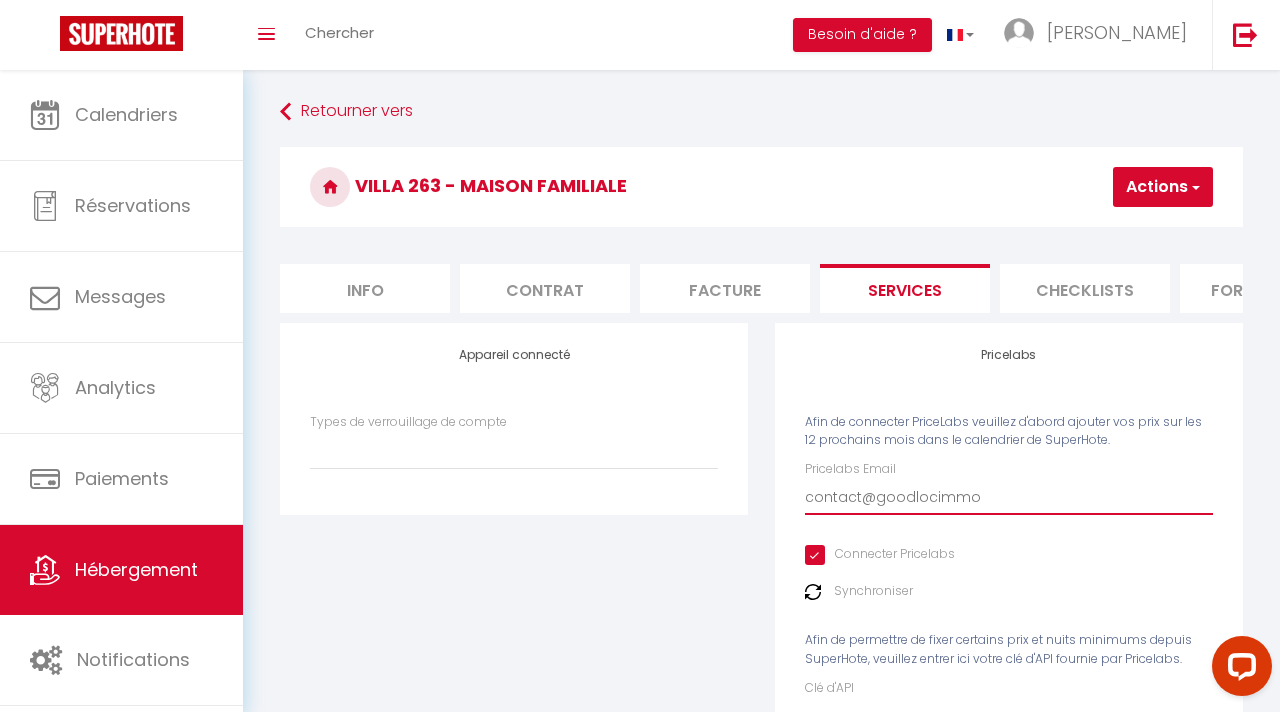select 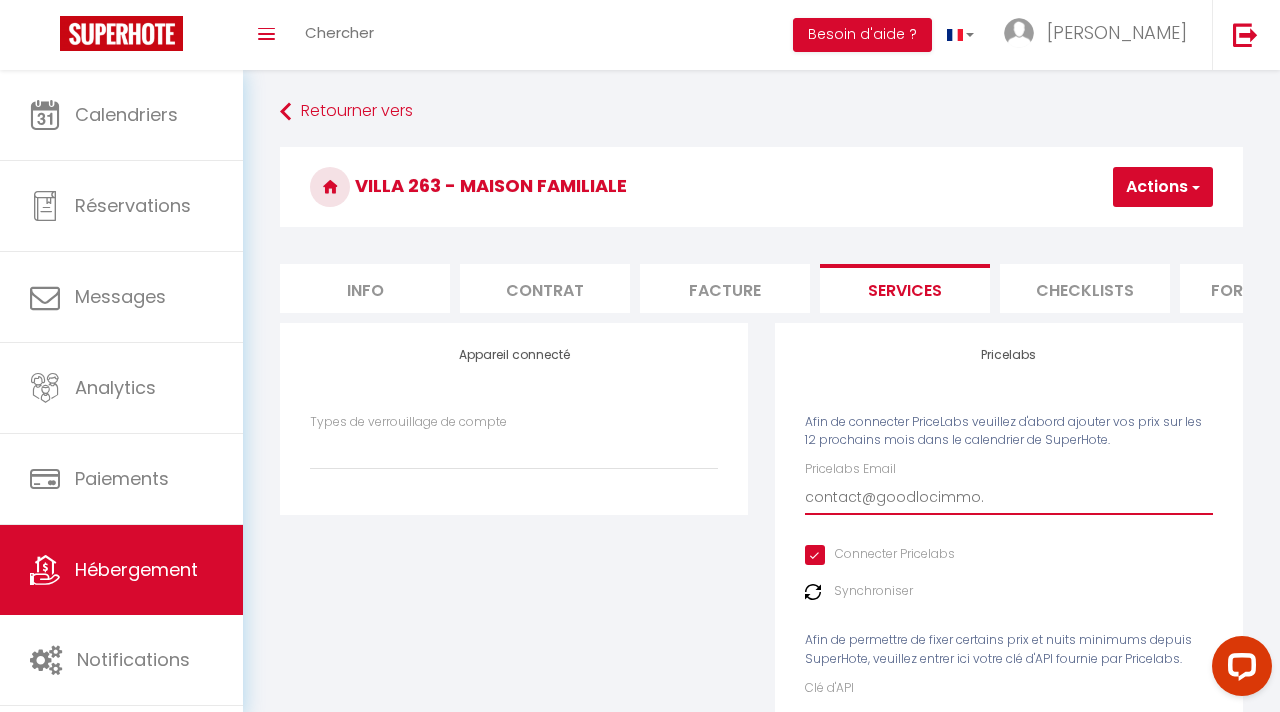 select 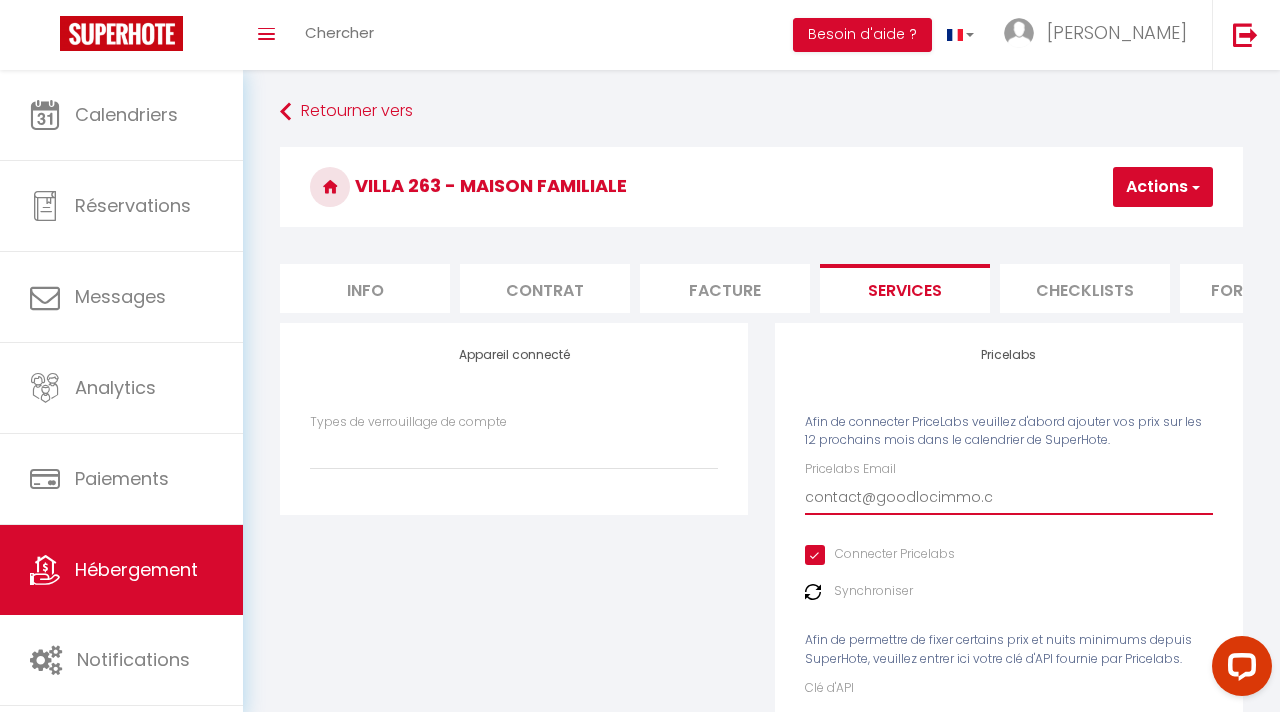 select 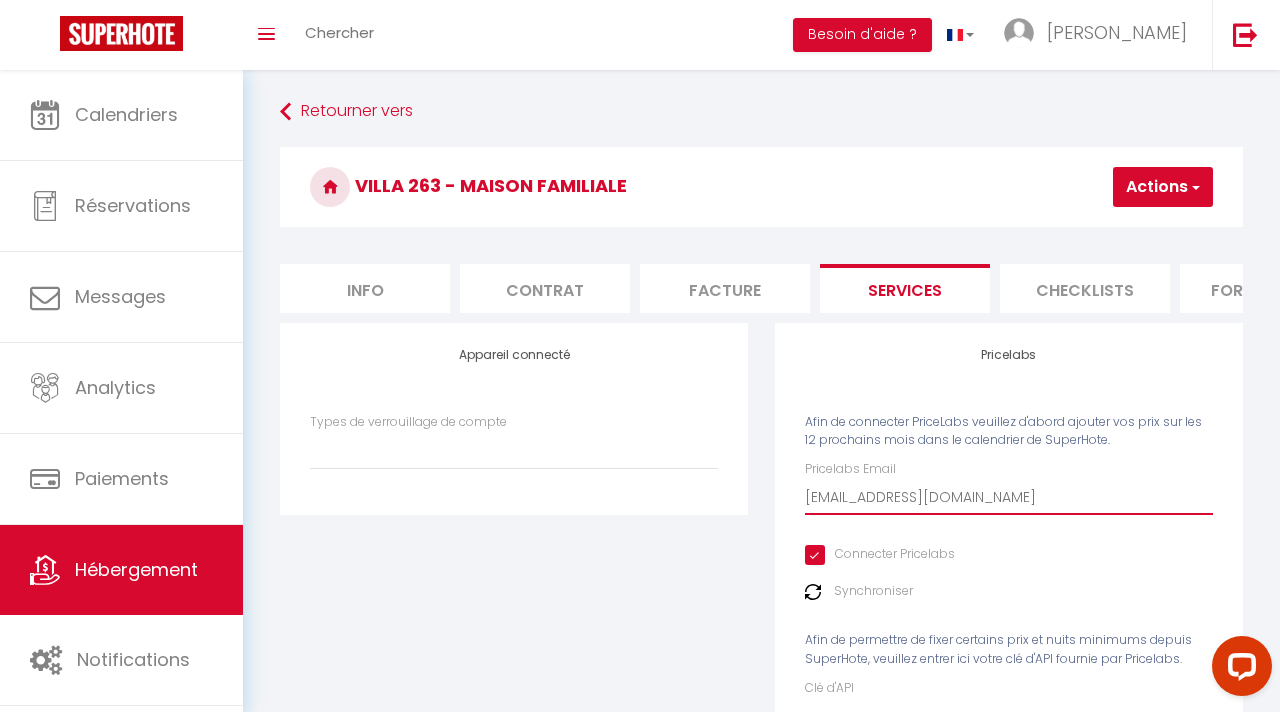 select 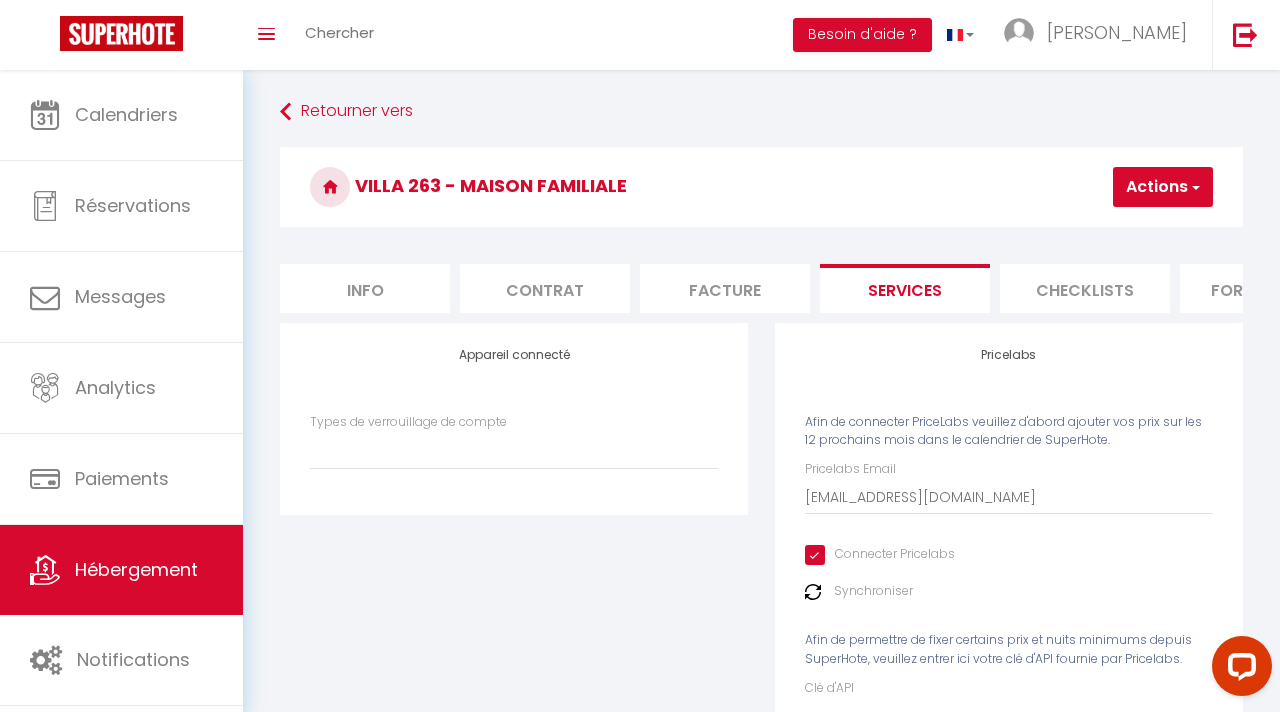 click on "Pricelabs
Afin de connecter PriceLabs veuillez d'abord ajouter vos prix sur les 12 prochains mois dans le calendrier de SuperHote.
Pricelabs Email
[EMAIL_ADDRESS][DOMAIN_NAME]
Connecter Pricelabs     Synchroniser
Afin de permettre de fixer certains prix et nuits minimums depuis SuperHote, veuillez entrer ici votre clé d'API fournie par Pricelabs.
Clé d'API" at bounding box center [1009, 555] 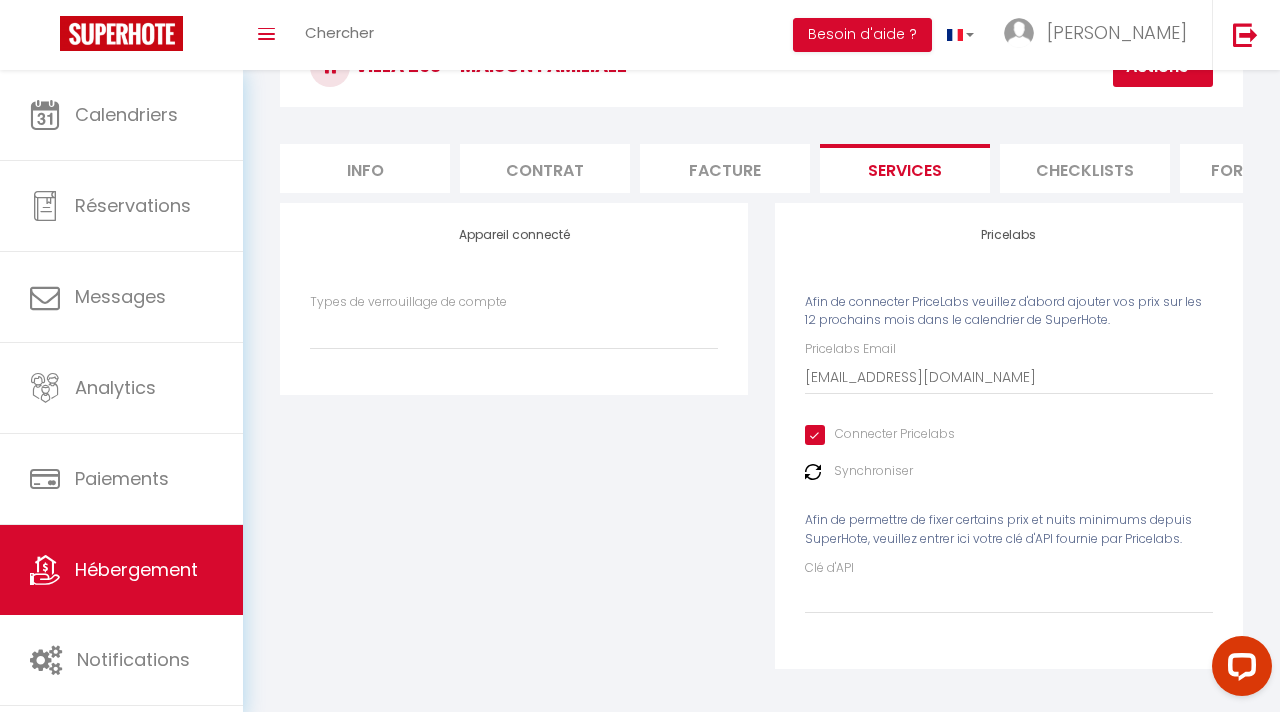 scroll, scrollTop: 127, scrollLeft: 0, axis: vertical 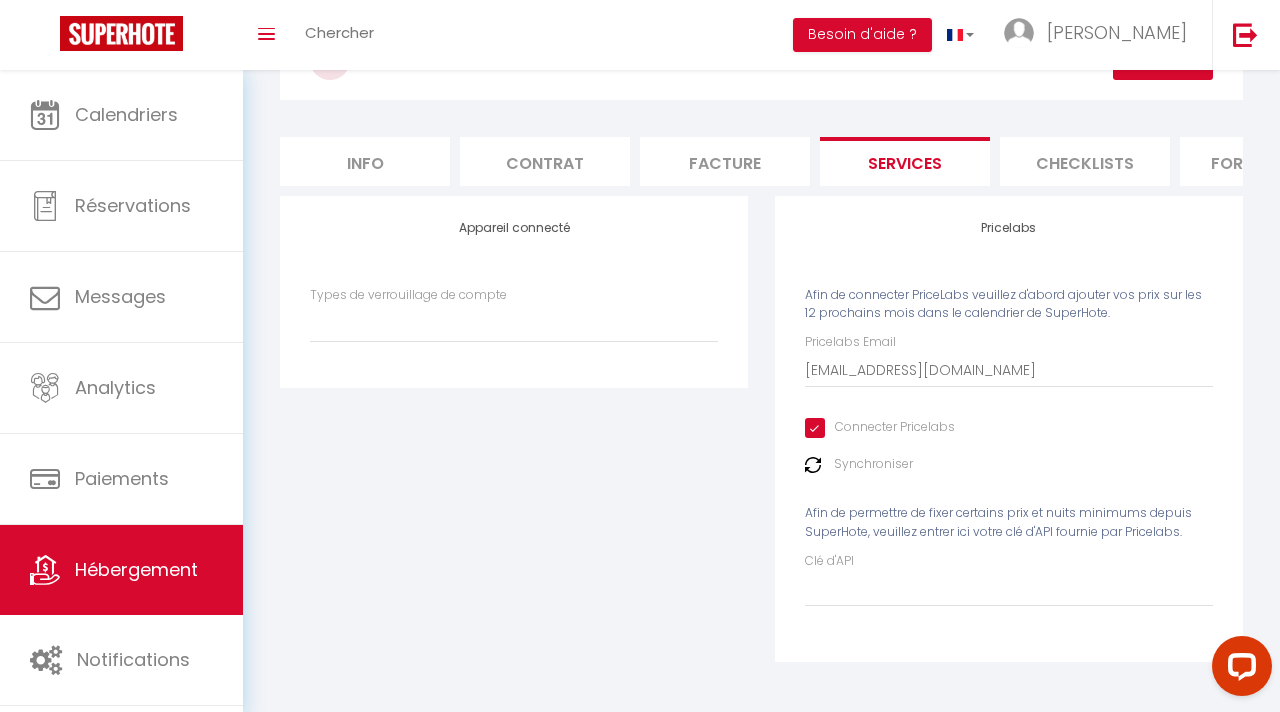 click on "Synchroniser" at bounding box center (873, 464) 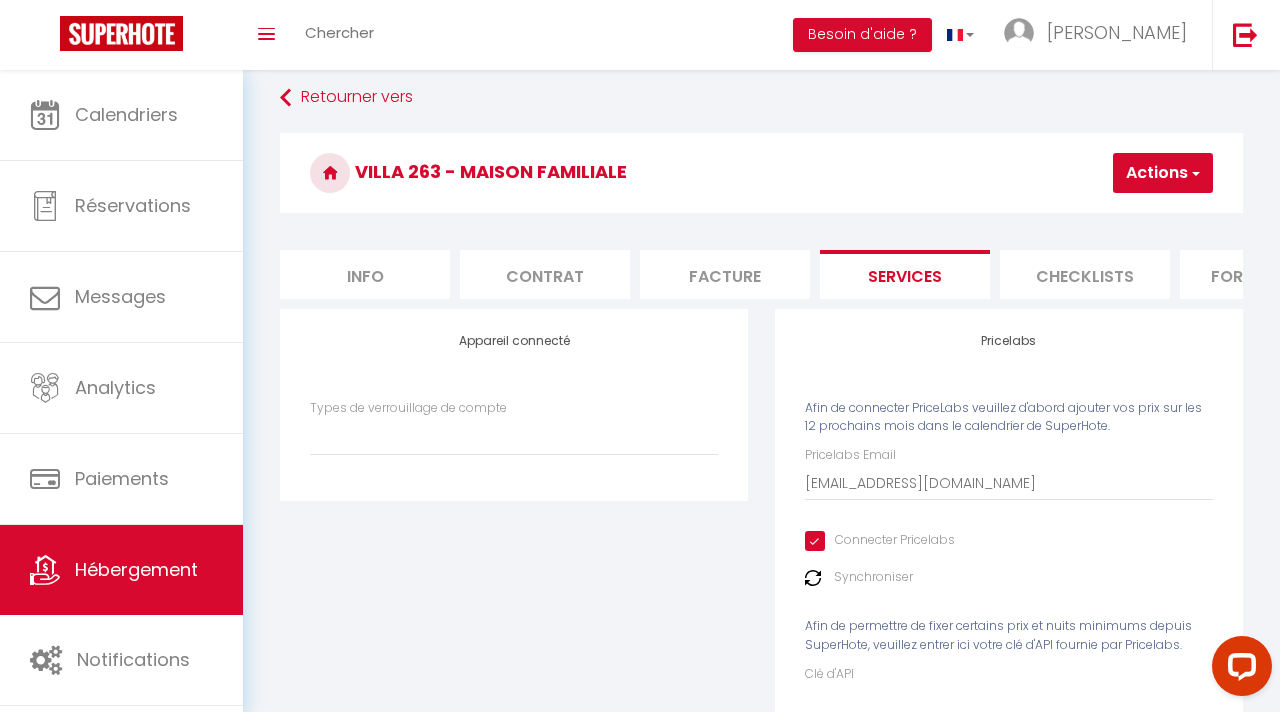 scroll, scrollTop: 7, scrollLeft: 0, axis: vertical 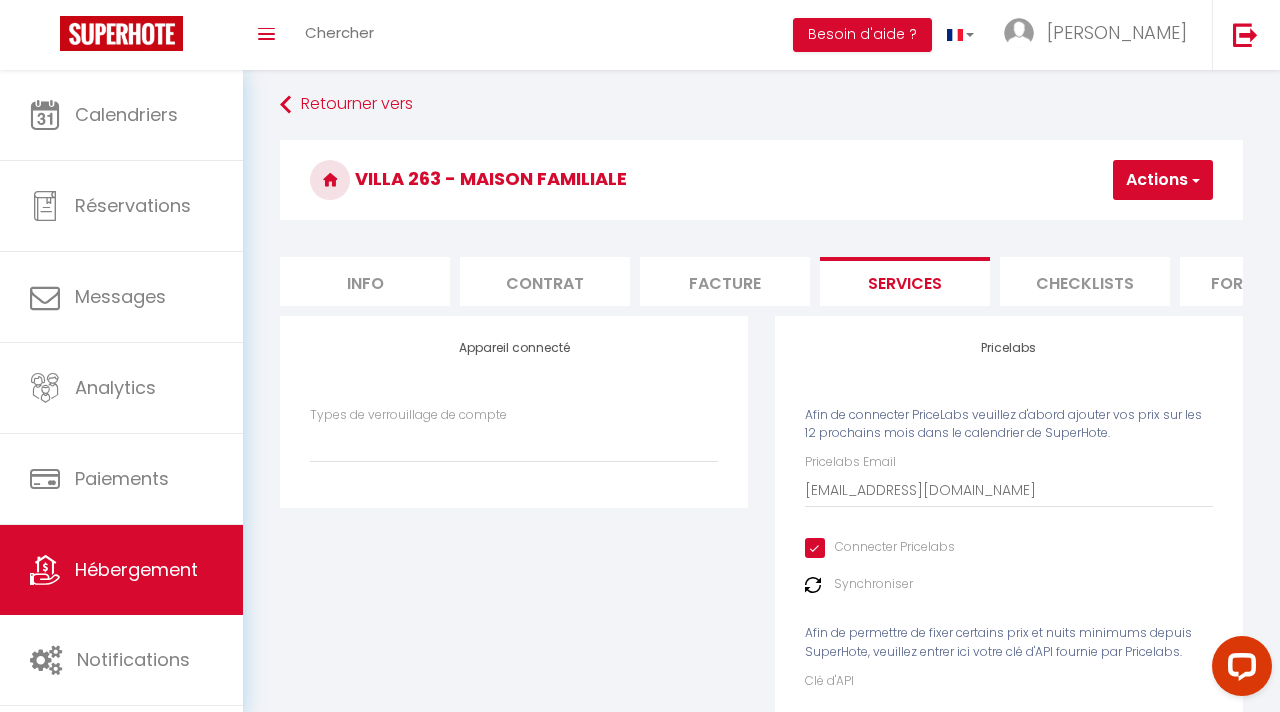 click on "Actions" at bounding box center (1163, 180) 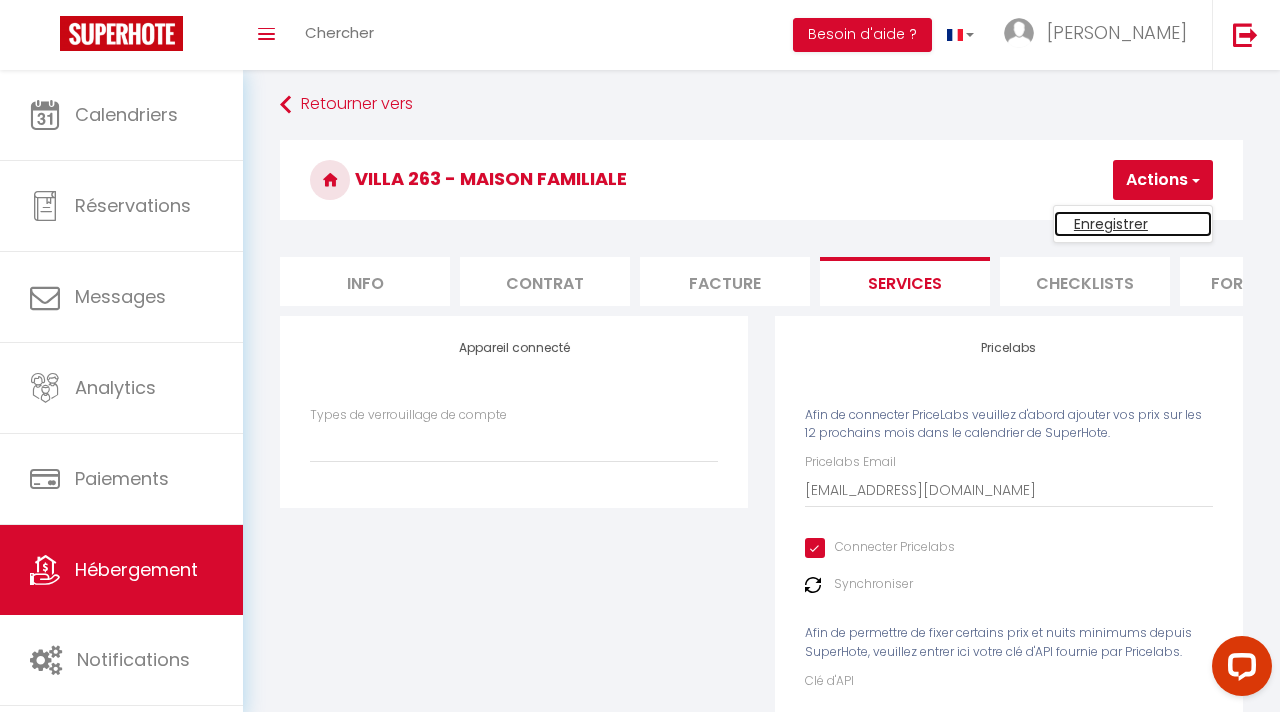 click on "Enregistrer" at bounding box center (1133, 224) 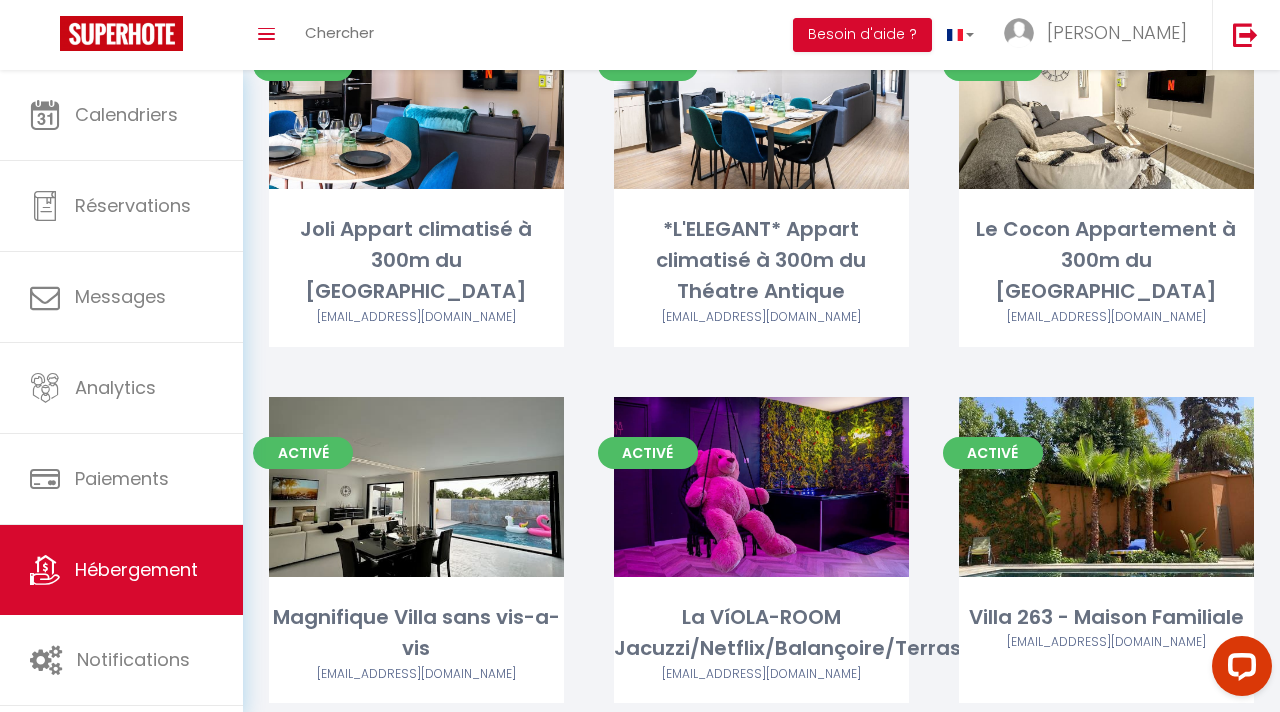 scroll, scrollTop: 988, scrollLeft: 0, axis: vertical 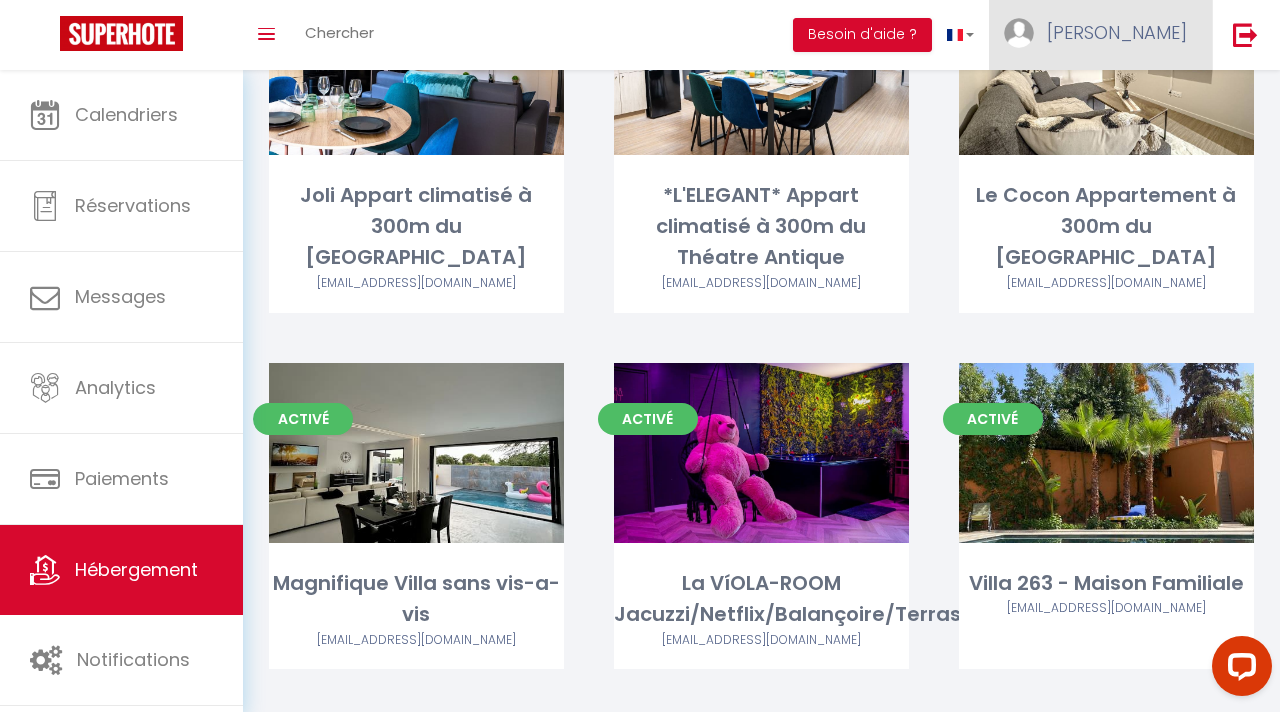 click on "[PERSON_NAME]" at bounding box center [1100, 35] 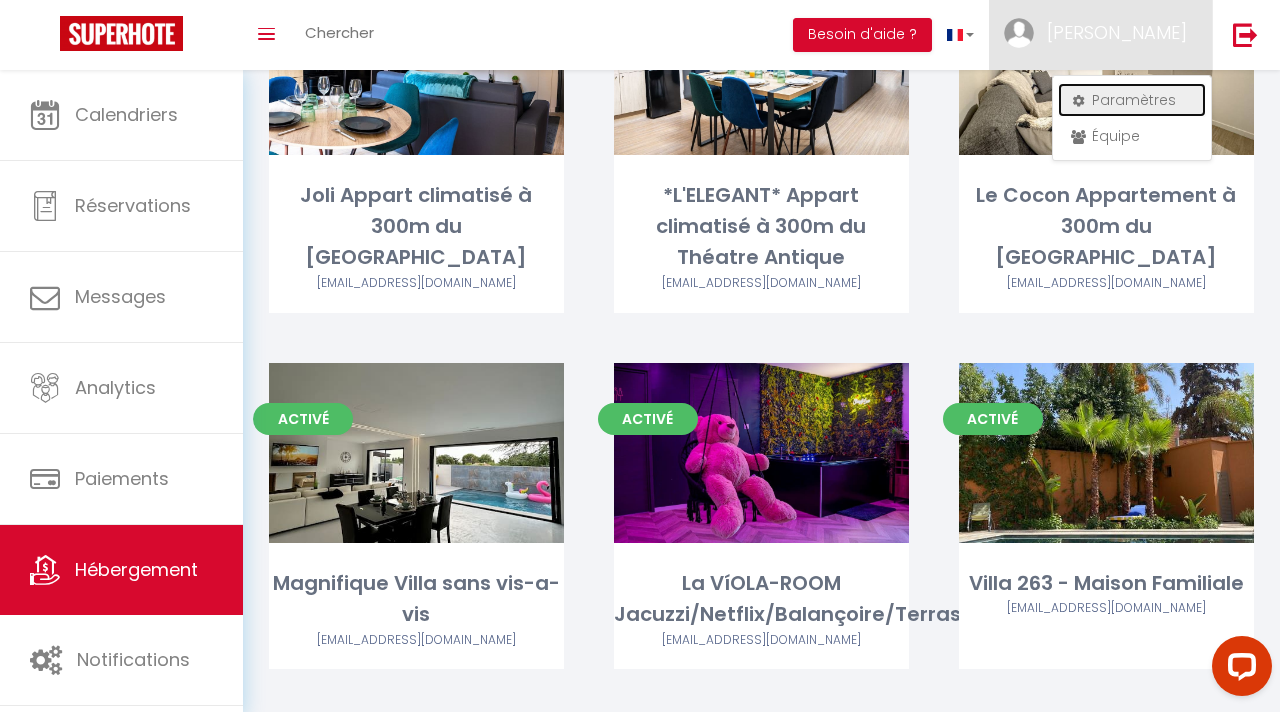 click on "Paramètres" at bounding box center [1132, 100] 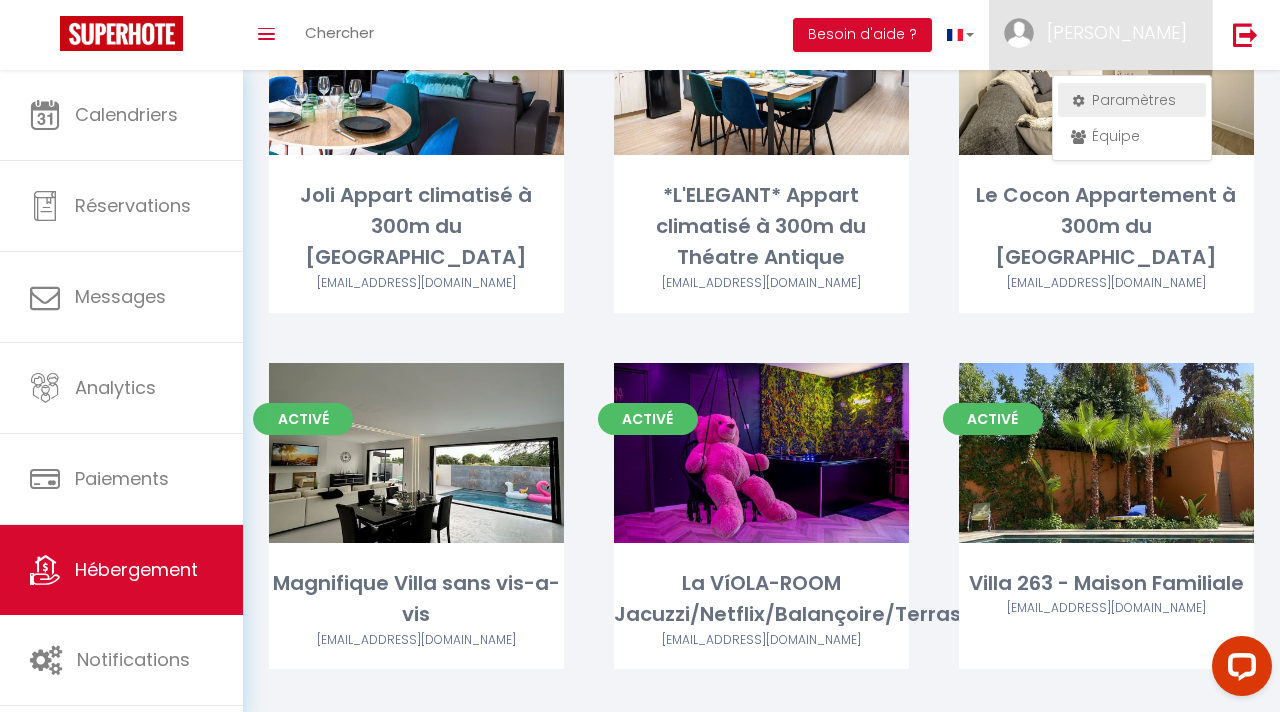 scroll, scrollTop: 70, scrollLeft: 0, axis: vertical 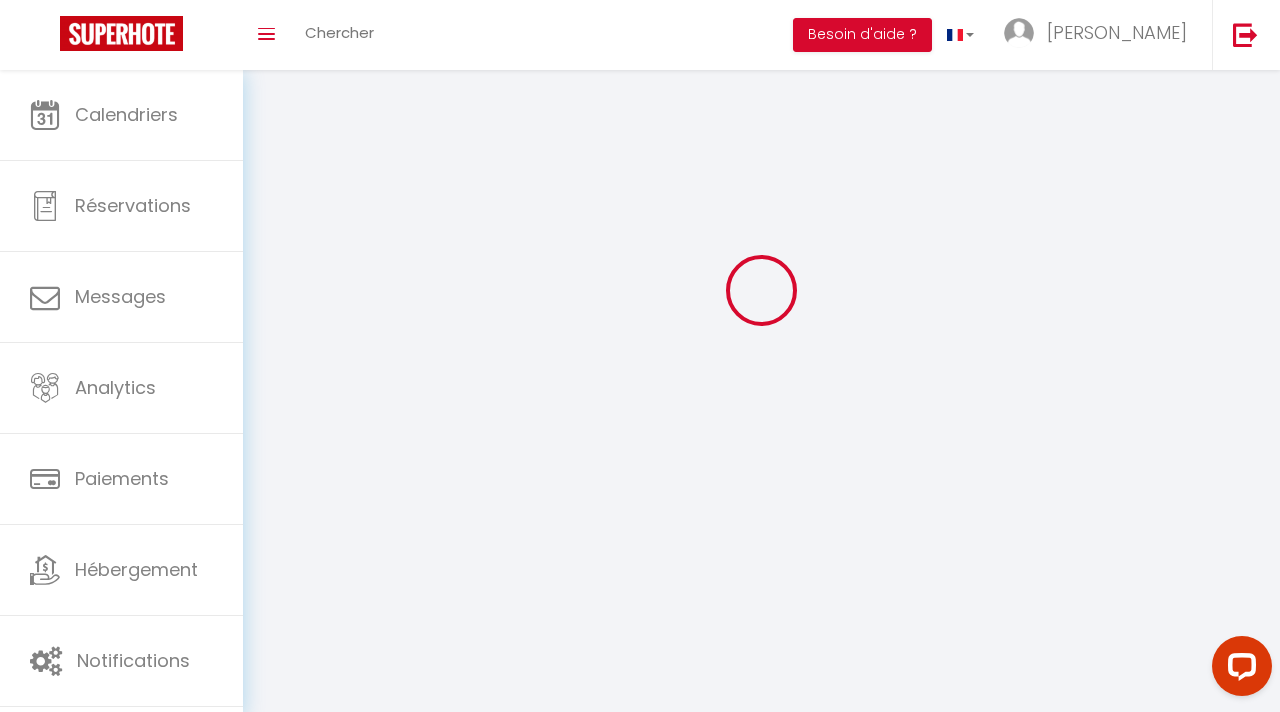 select on "fr" 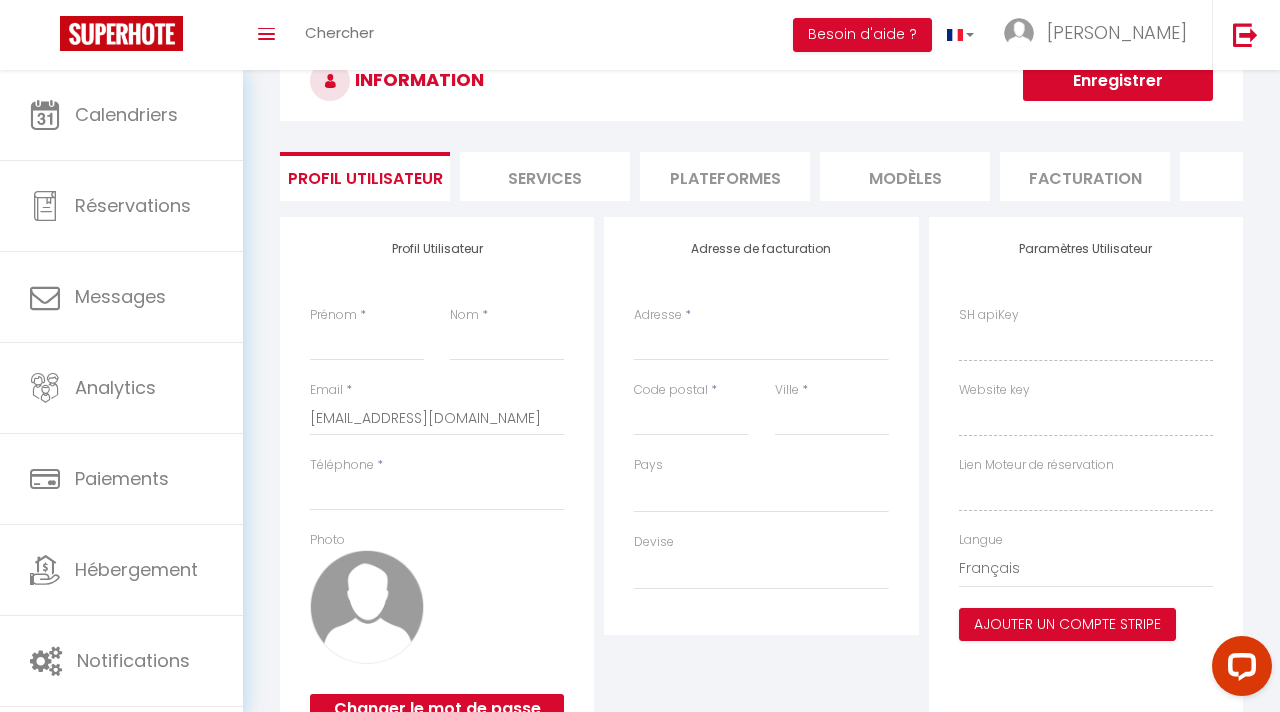 select 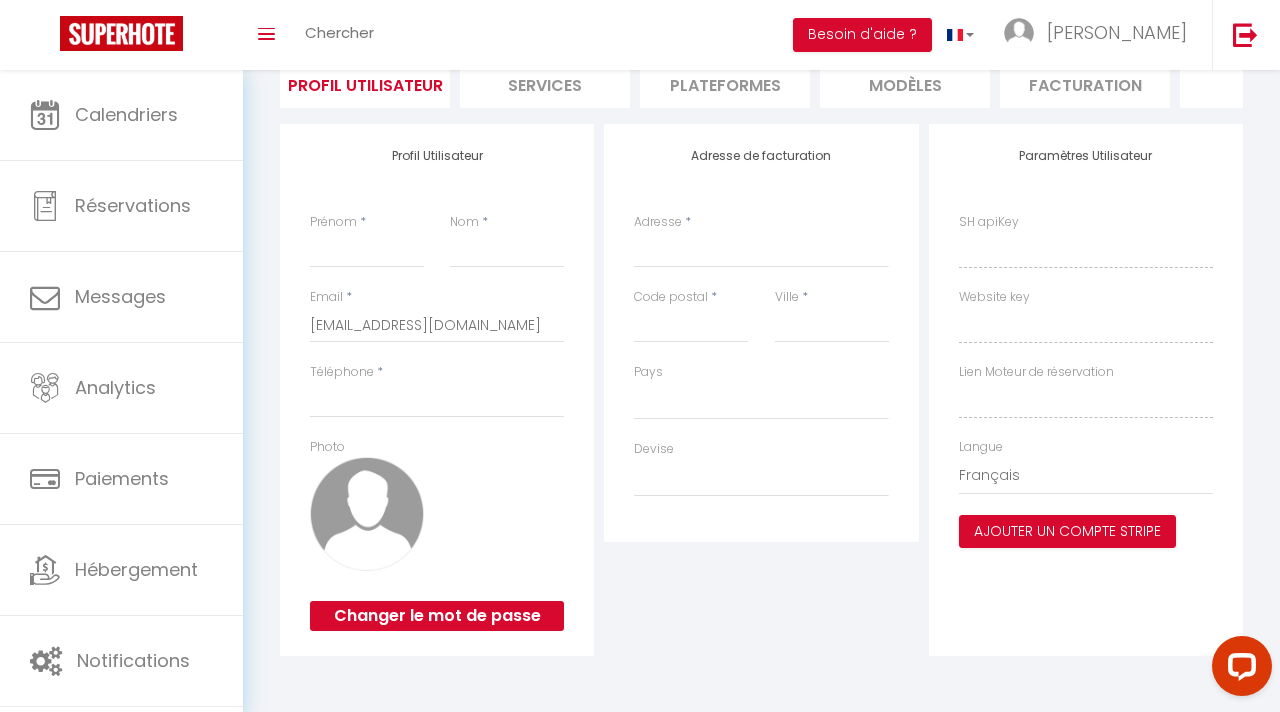 select 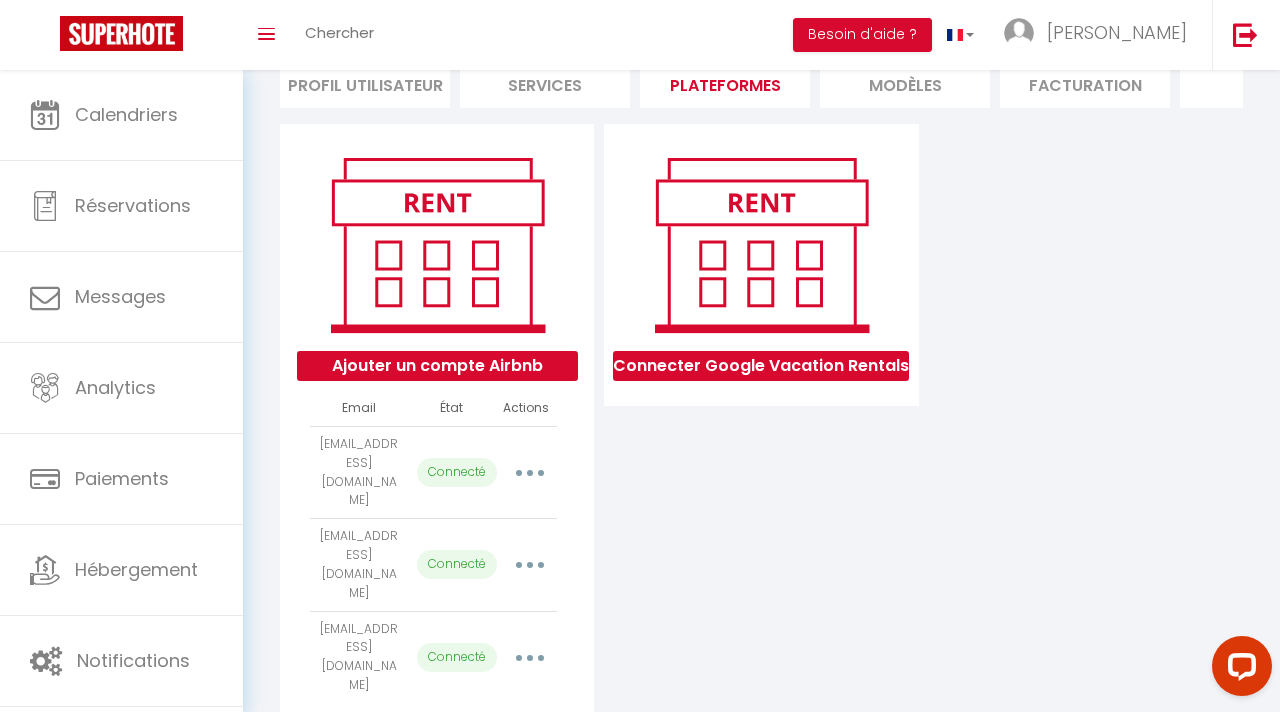 scroll, scrollTop: 194, scrollLeft: 0, axis: vertical 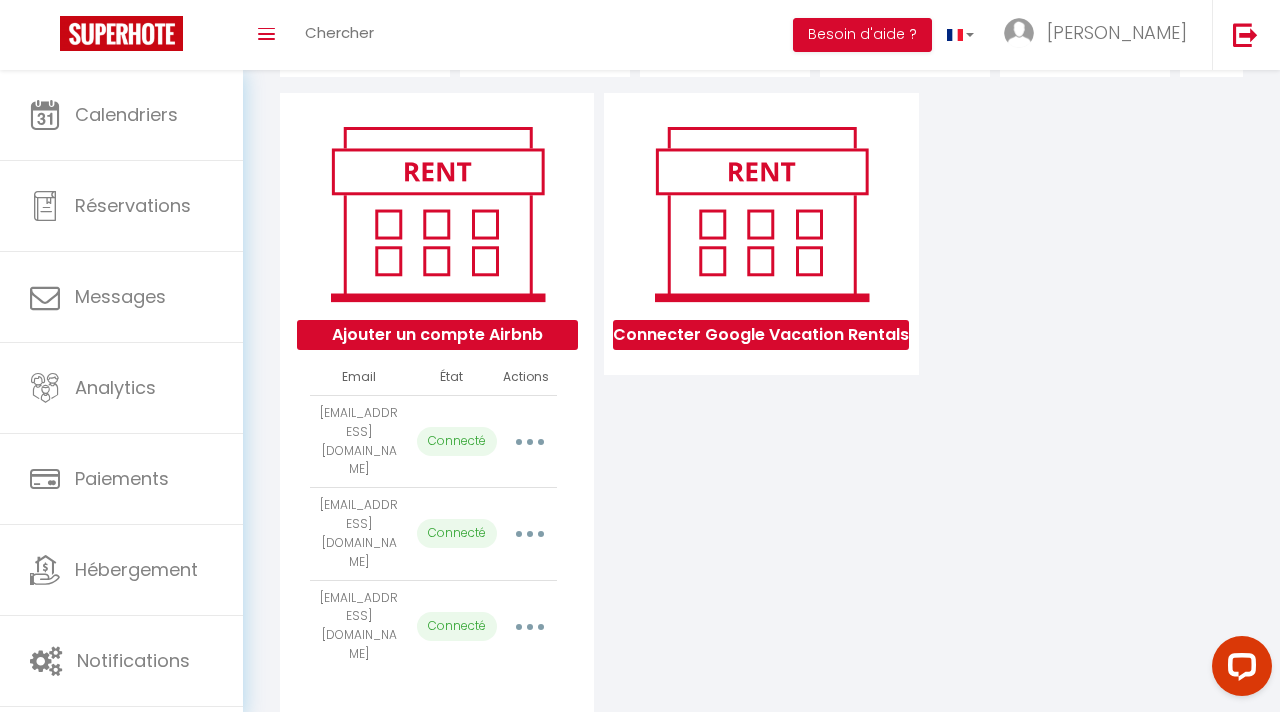 click at bounding box center [530, 442] 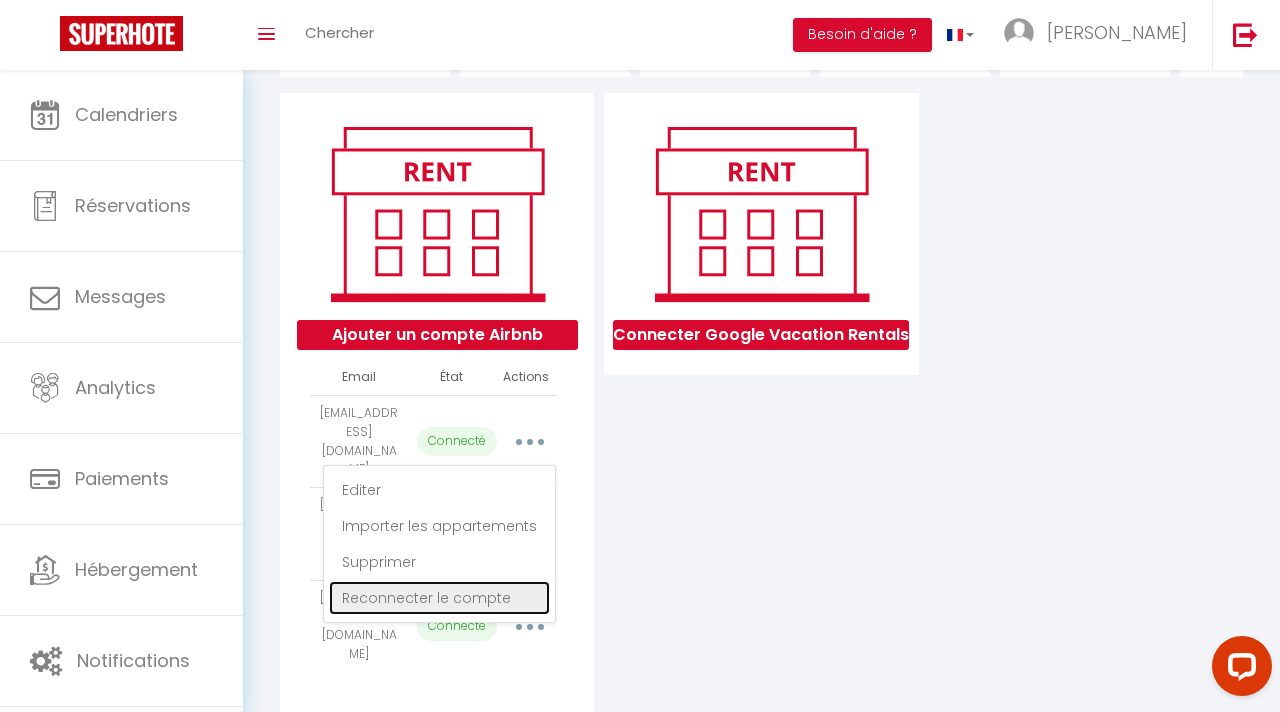 click on "Reconnecter le compte" at bounding box center [439, 598] 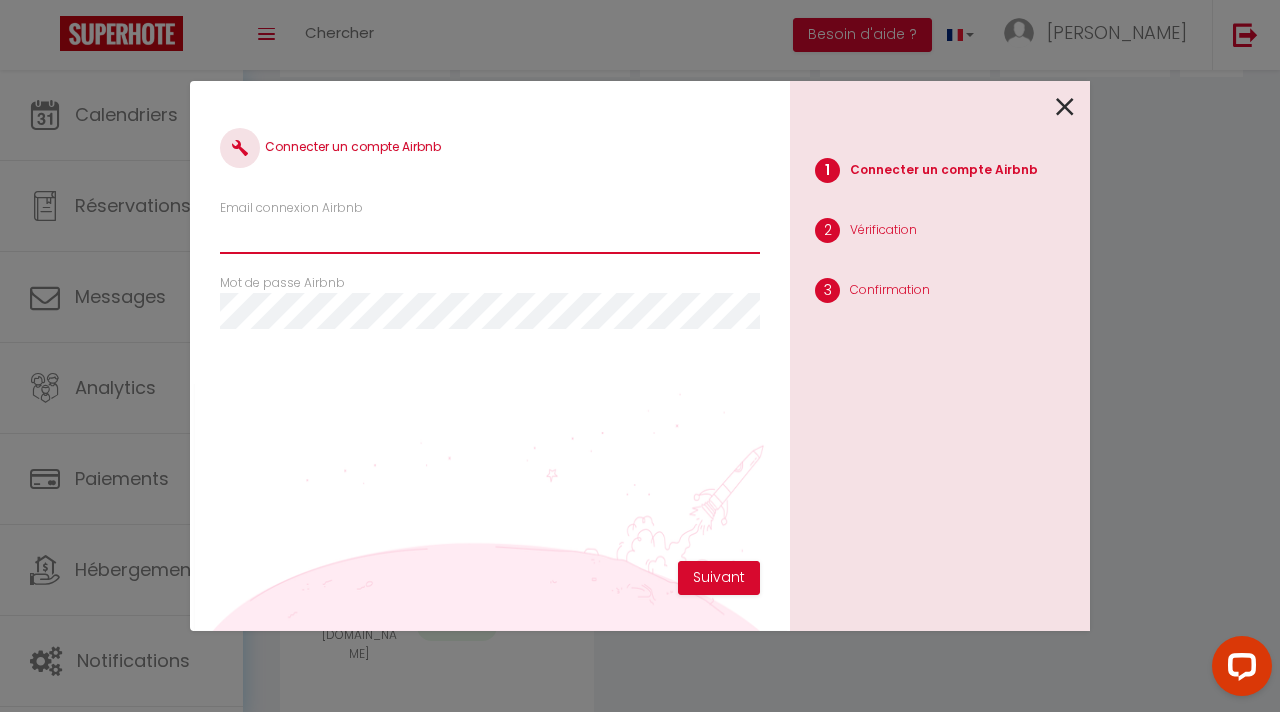 click on "Email connexion Airbnb" at bounding box center (490, 236) 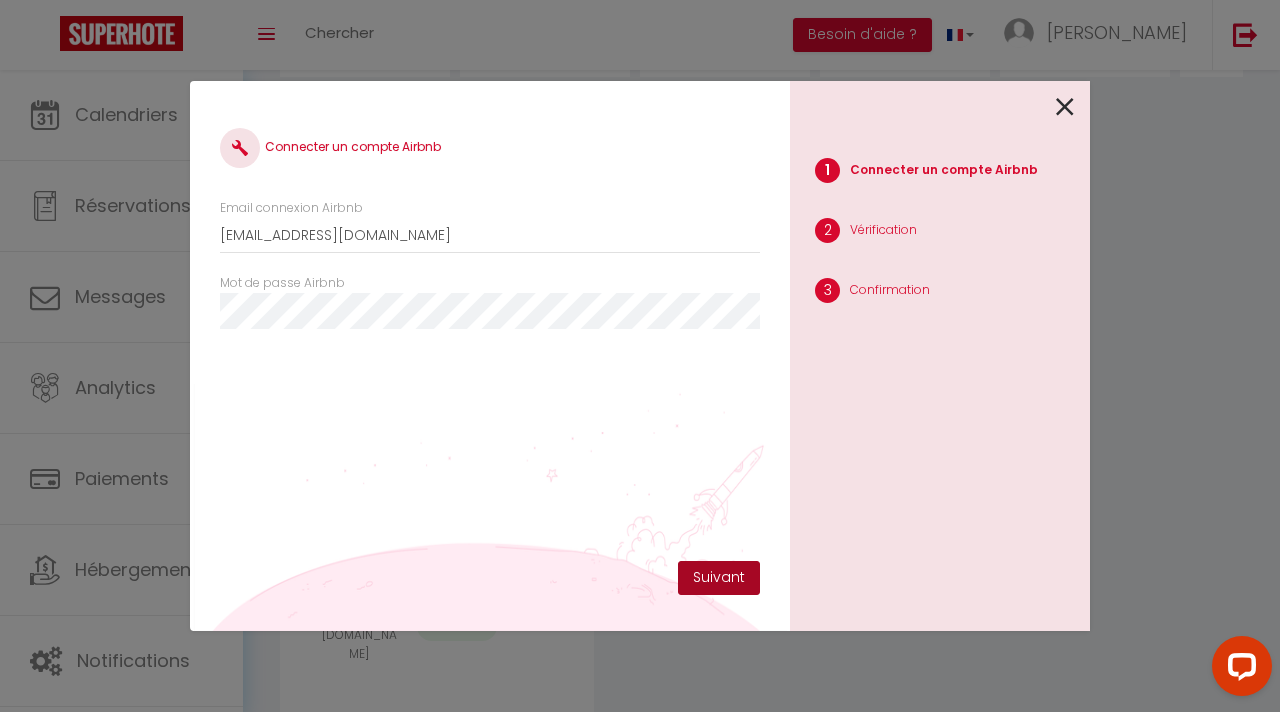 click on "Suivant" at bounding box center (719, 578) 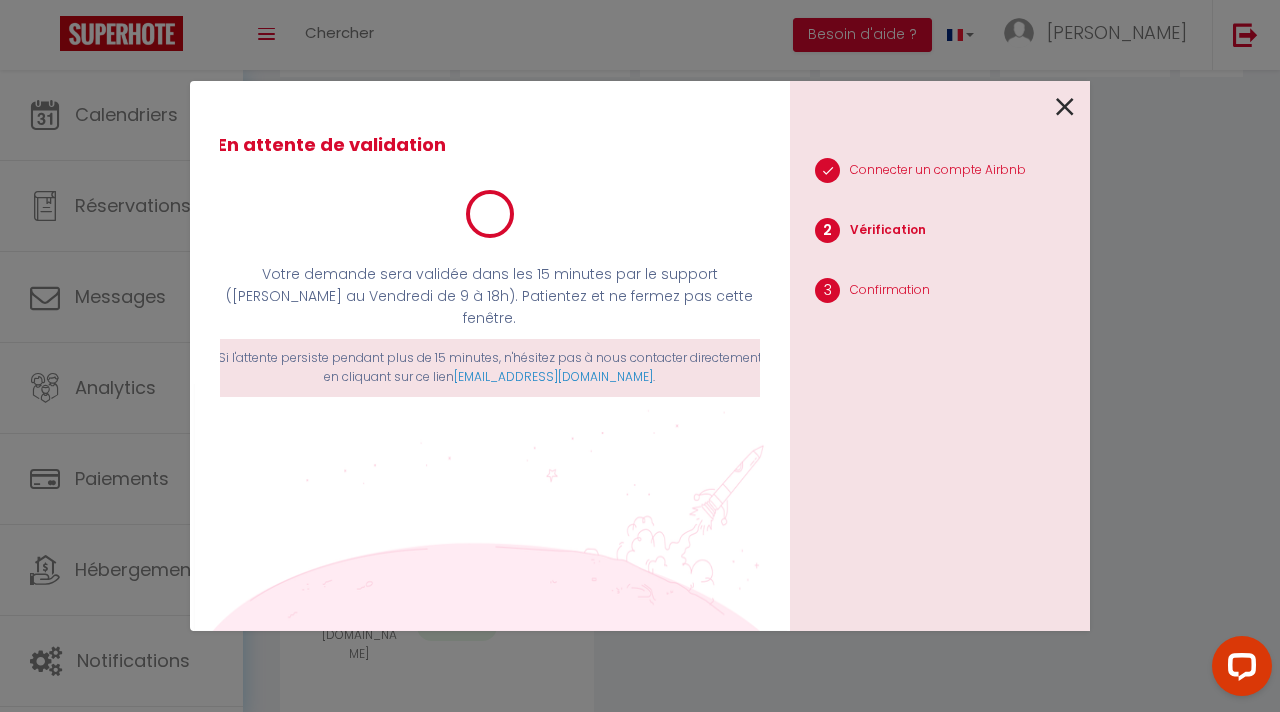 click at bounding box center (1065, 107) 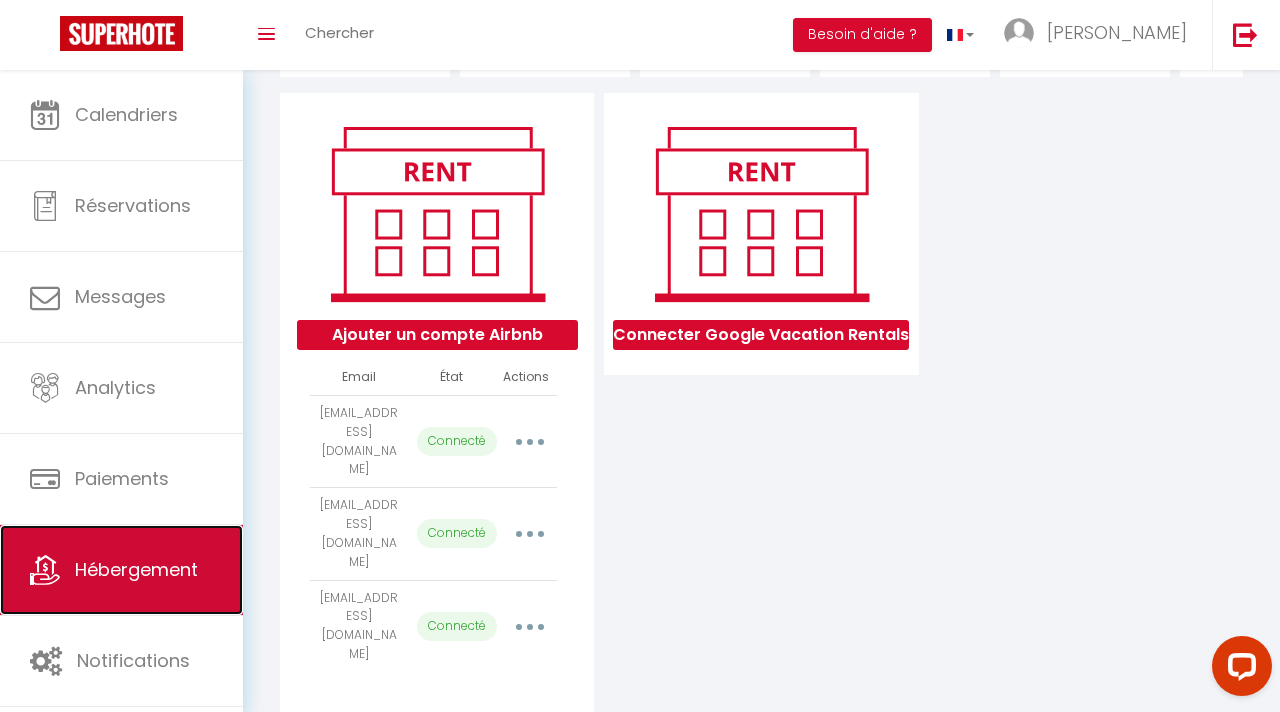 click on "Hébergement" at bounding box center [121, 570] 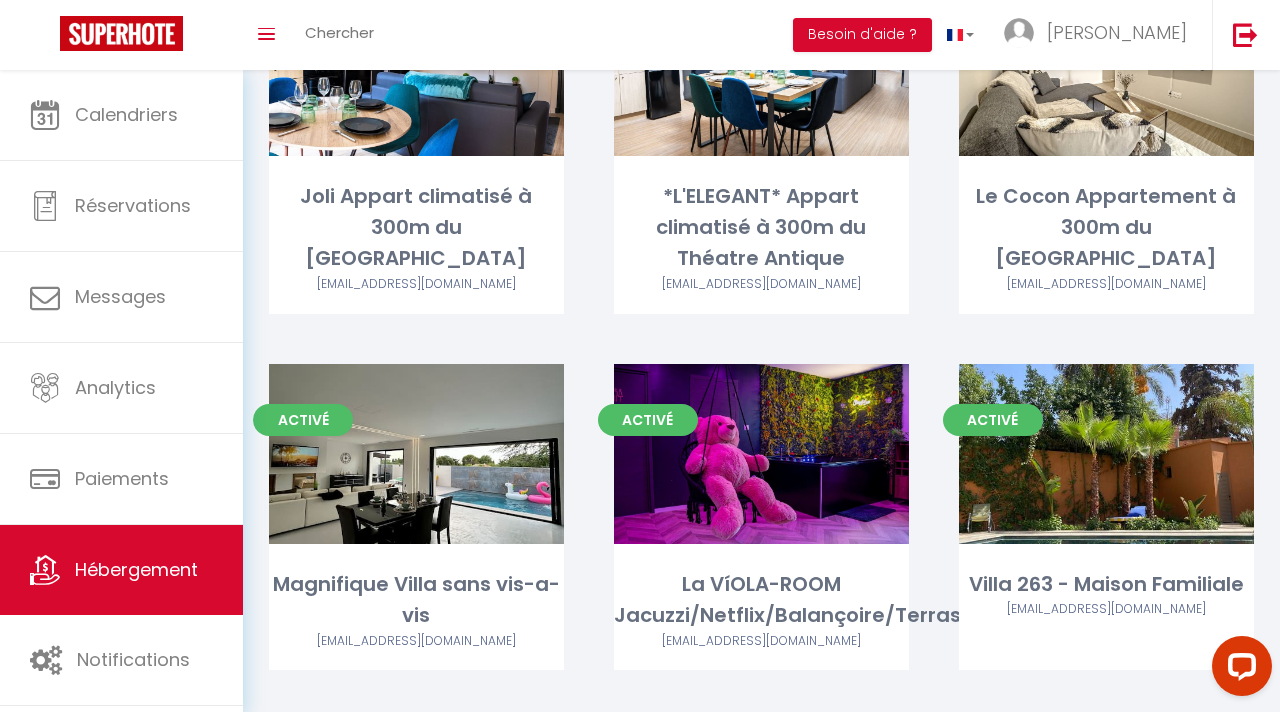 scroll, scrollTop: 988, scrollLeft: 0, axis: vertical 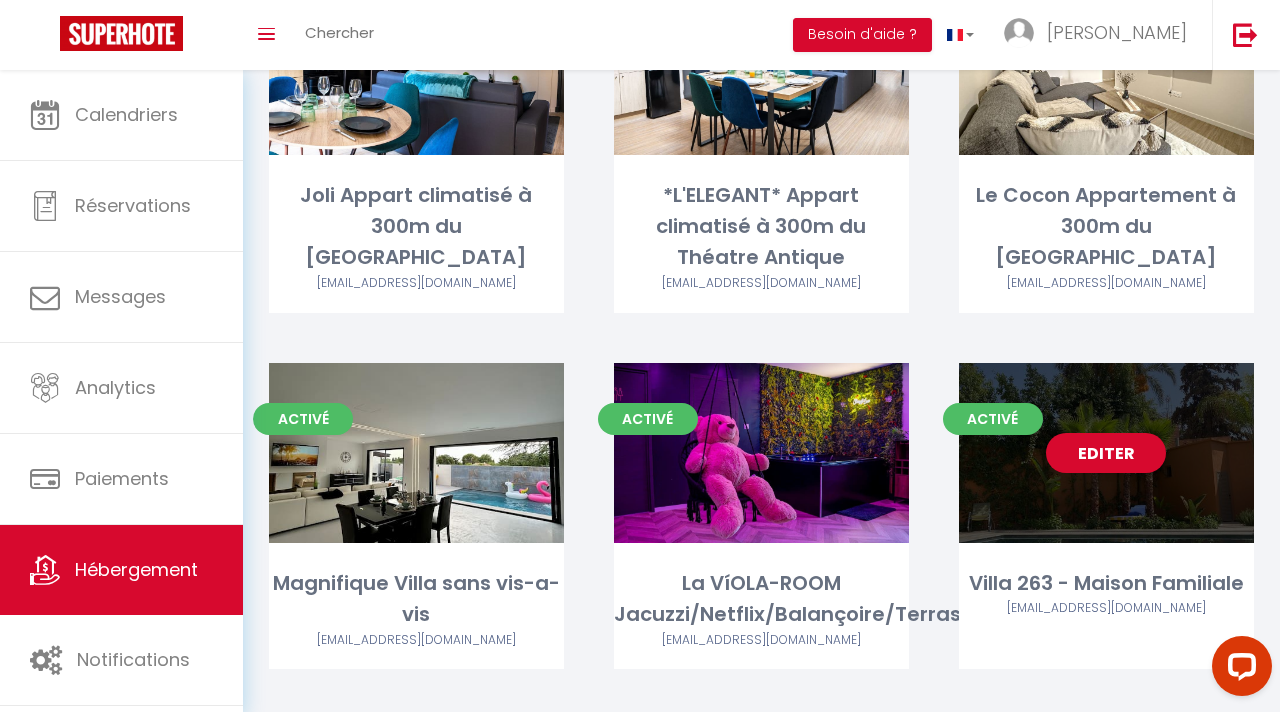 click on "Editer" at bounding box center (1106, 453) 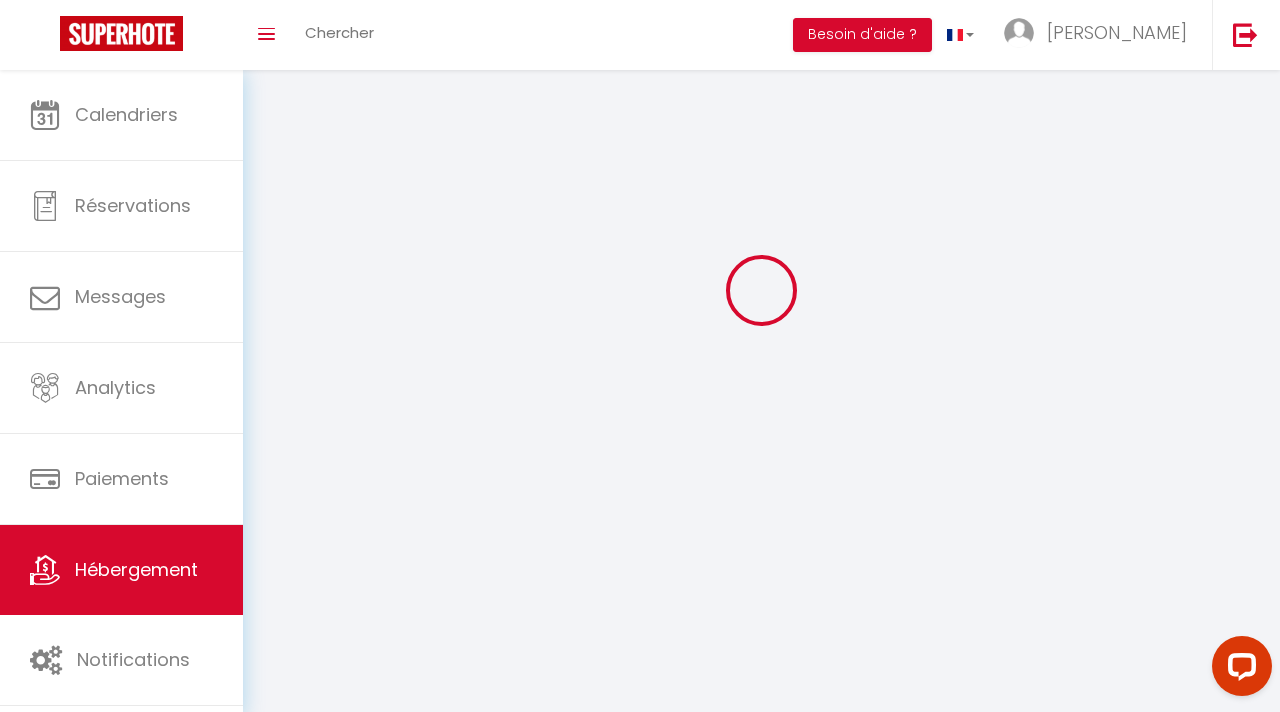 scroll, scrollTop: 0, scrollLeft: 0, axis: both 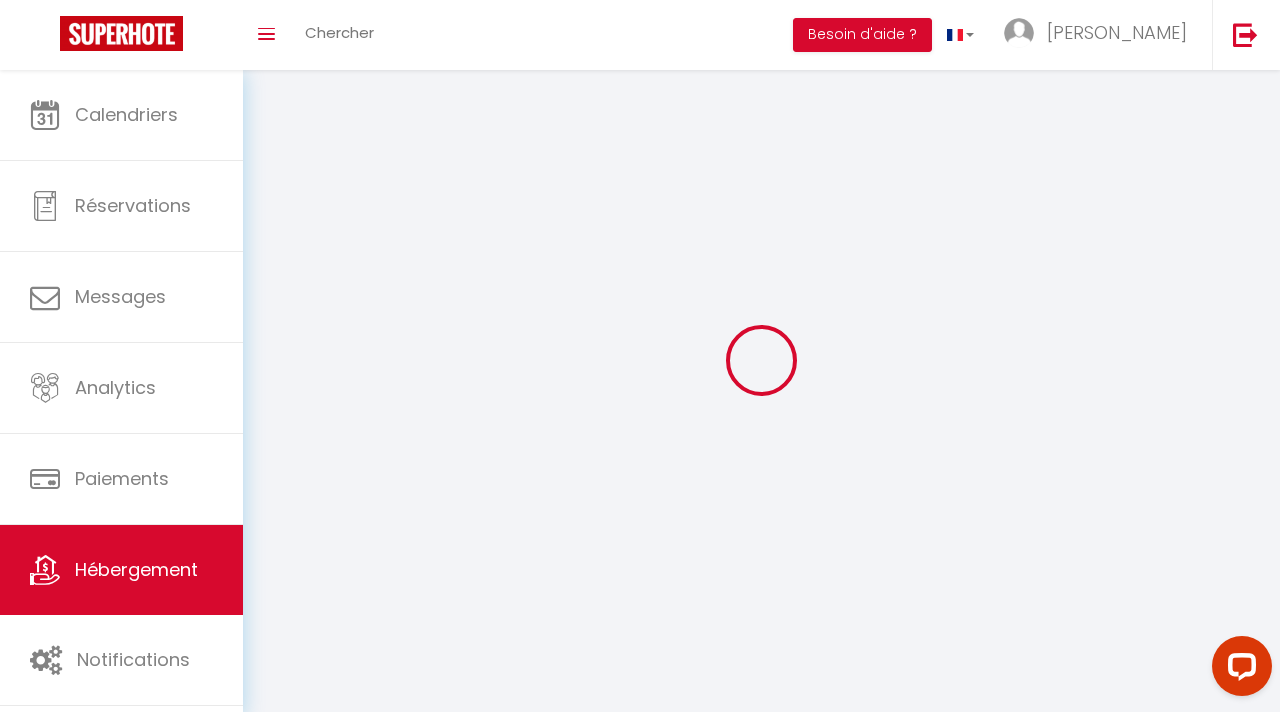 select 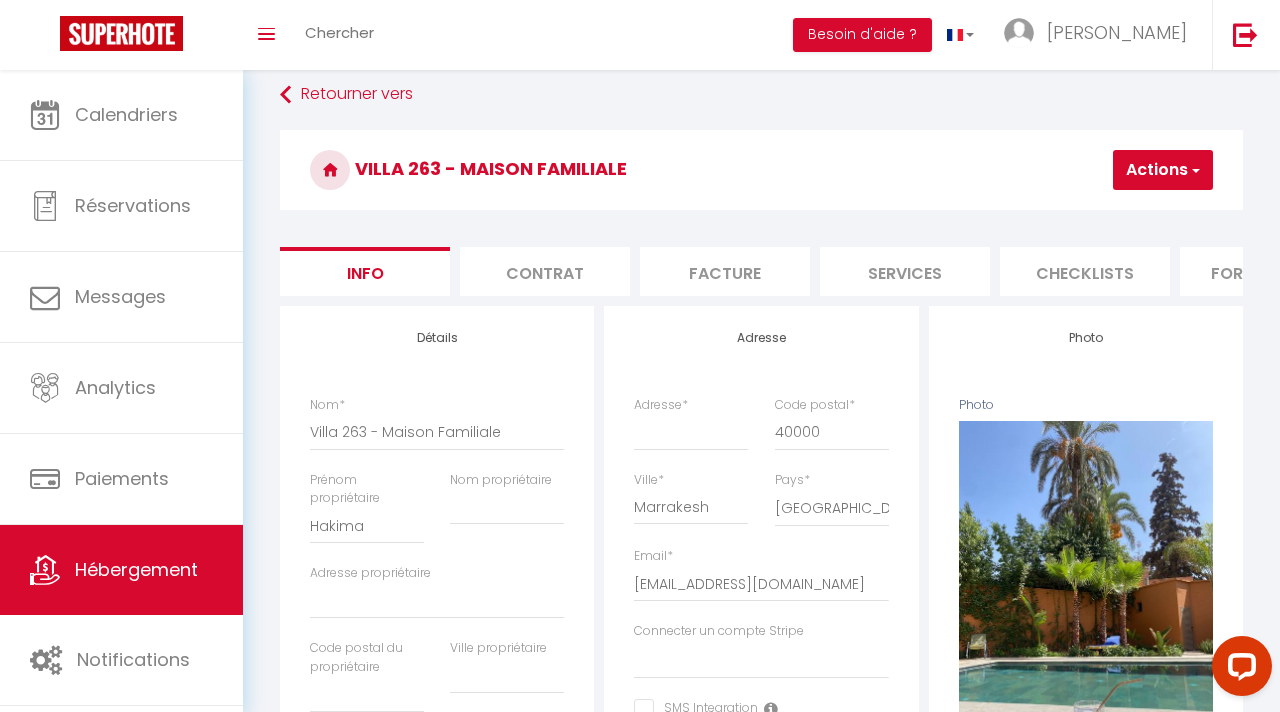 scroll, scrollTop: 0, scrollLeft: 0, axis: both 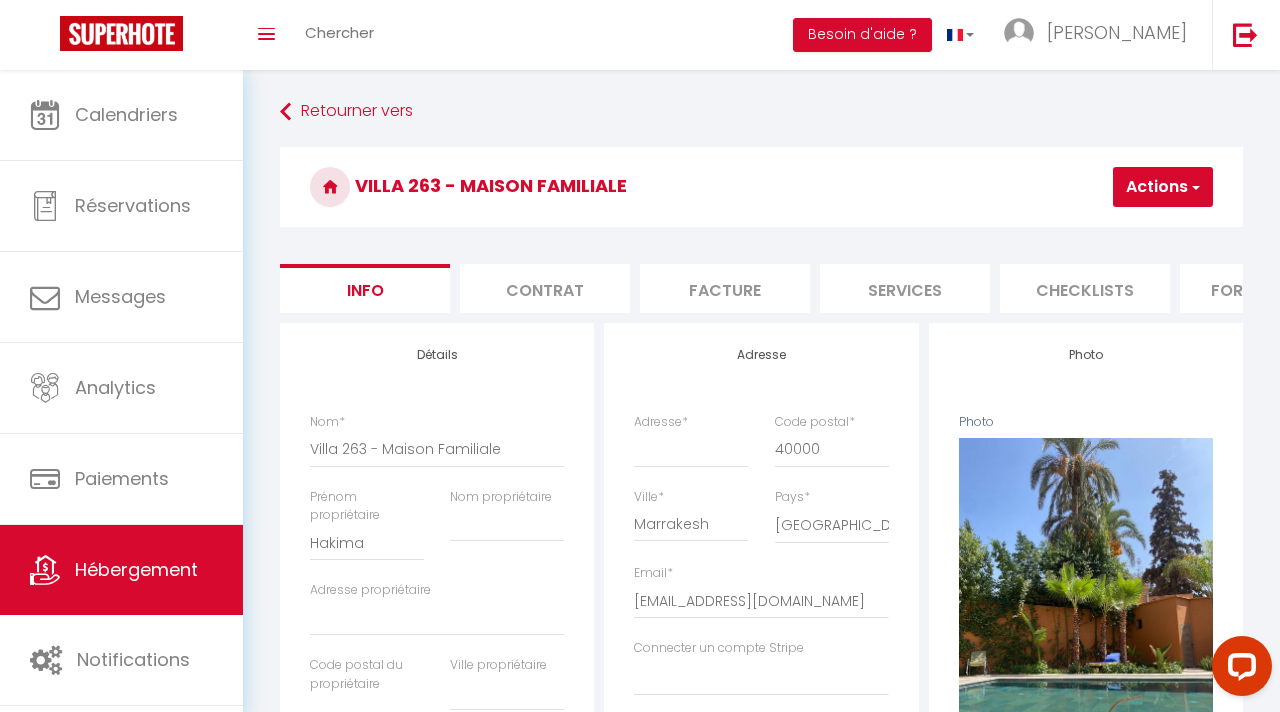 click on "Formulaires" at bounding box center (1265, 288) 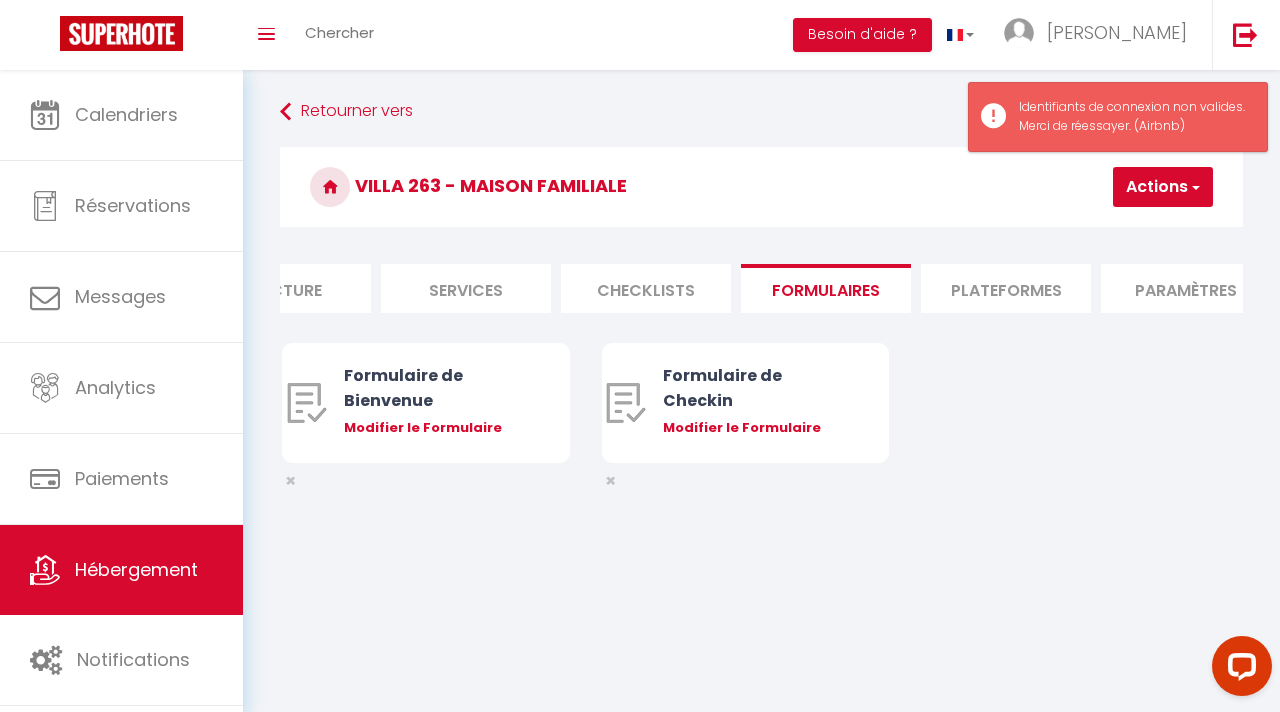 scroll, scrollTop: 0, scrollLeft: 440, axis: horizontal 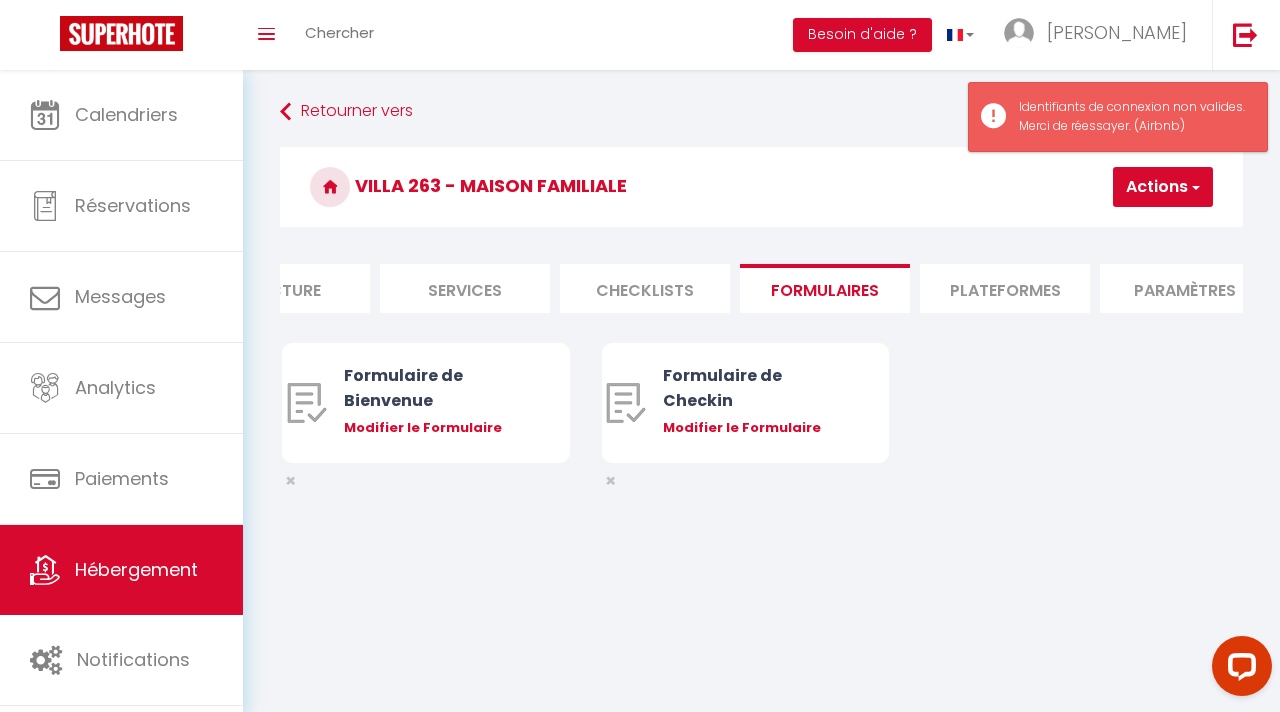 click on "Plateformes" at bounding box center [1005, 288] 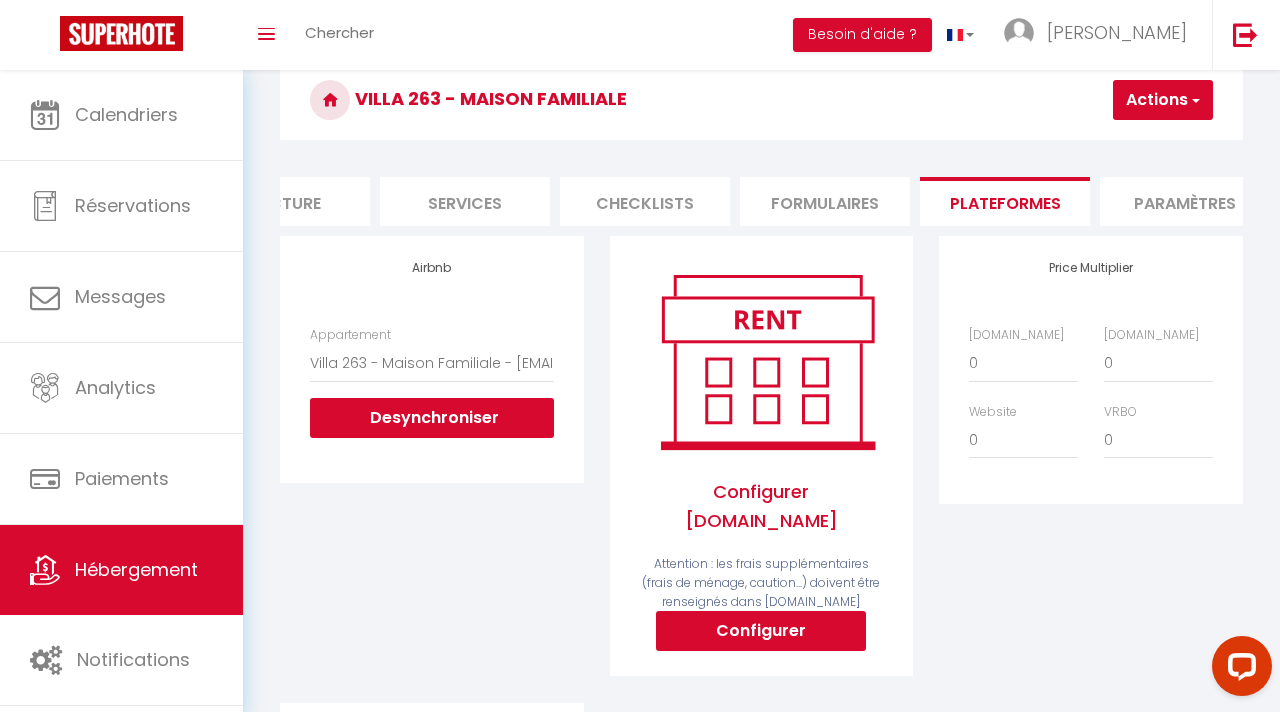 scroll, scrollTop: 0, scrollLeft: 0, axis: both 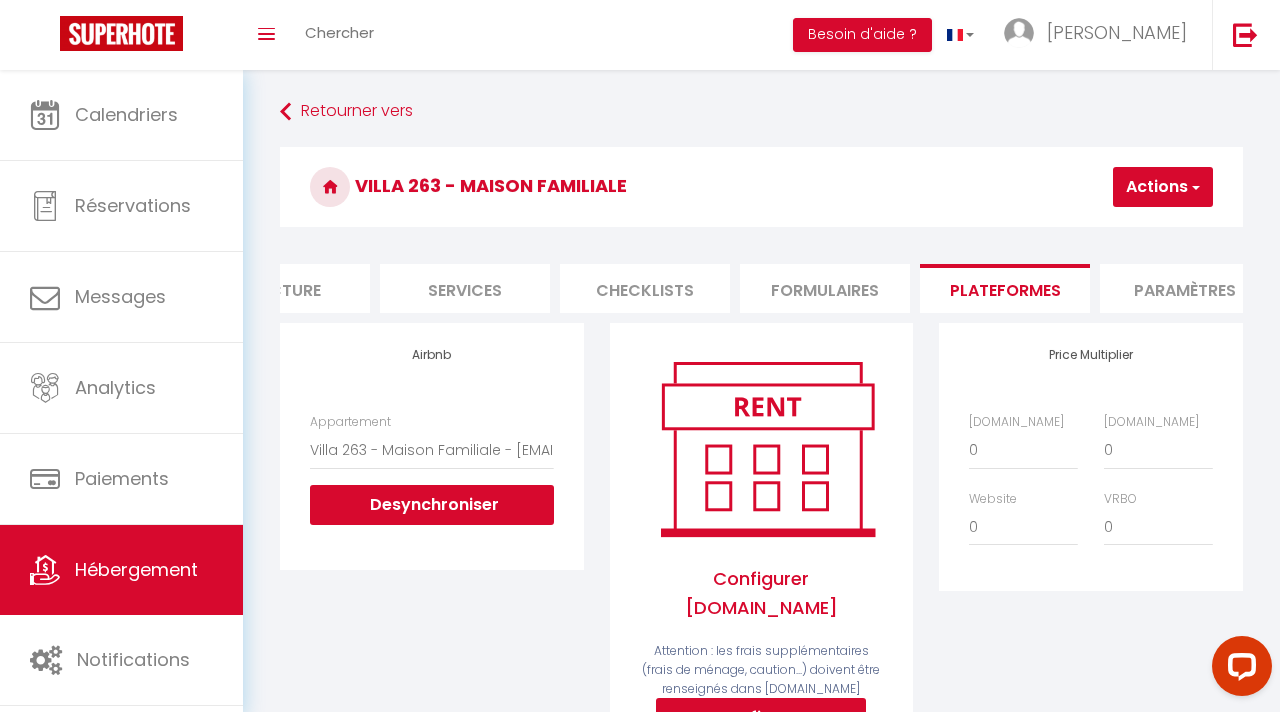click on "Actions" at bounding box center (1163, 187) 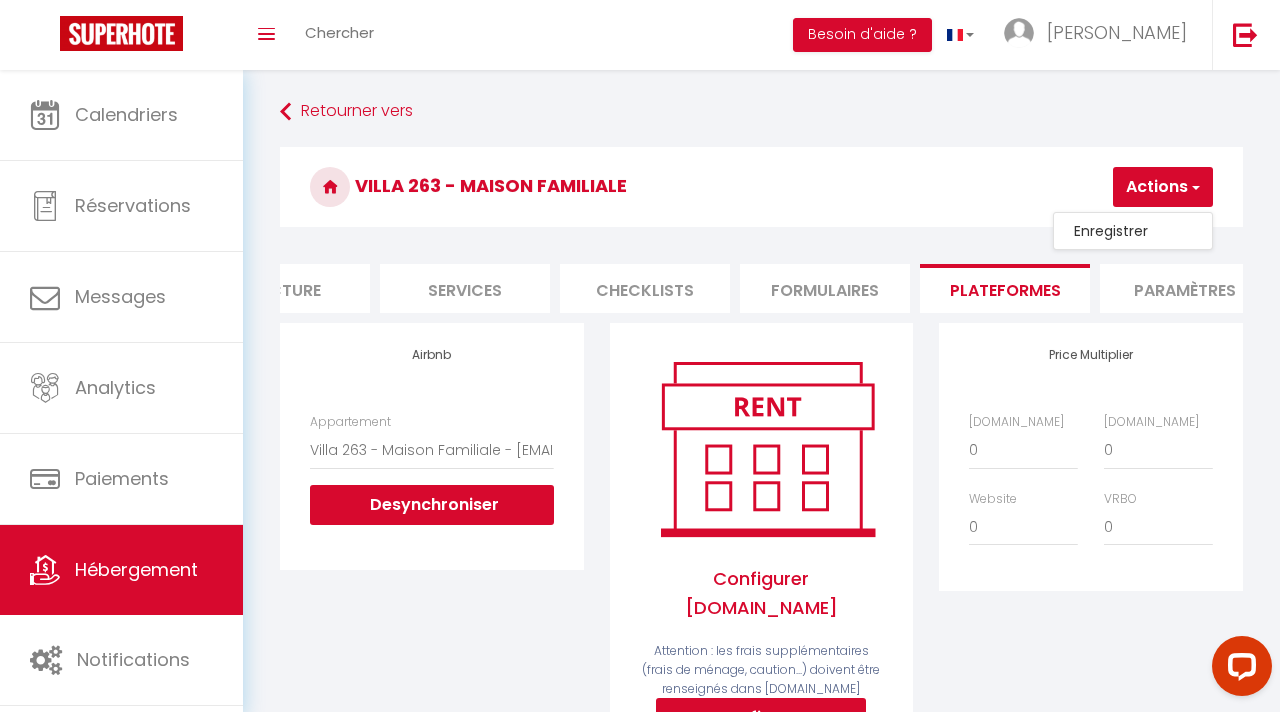 click on "Enregistrer" at bounding box center [1133, 231] 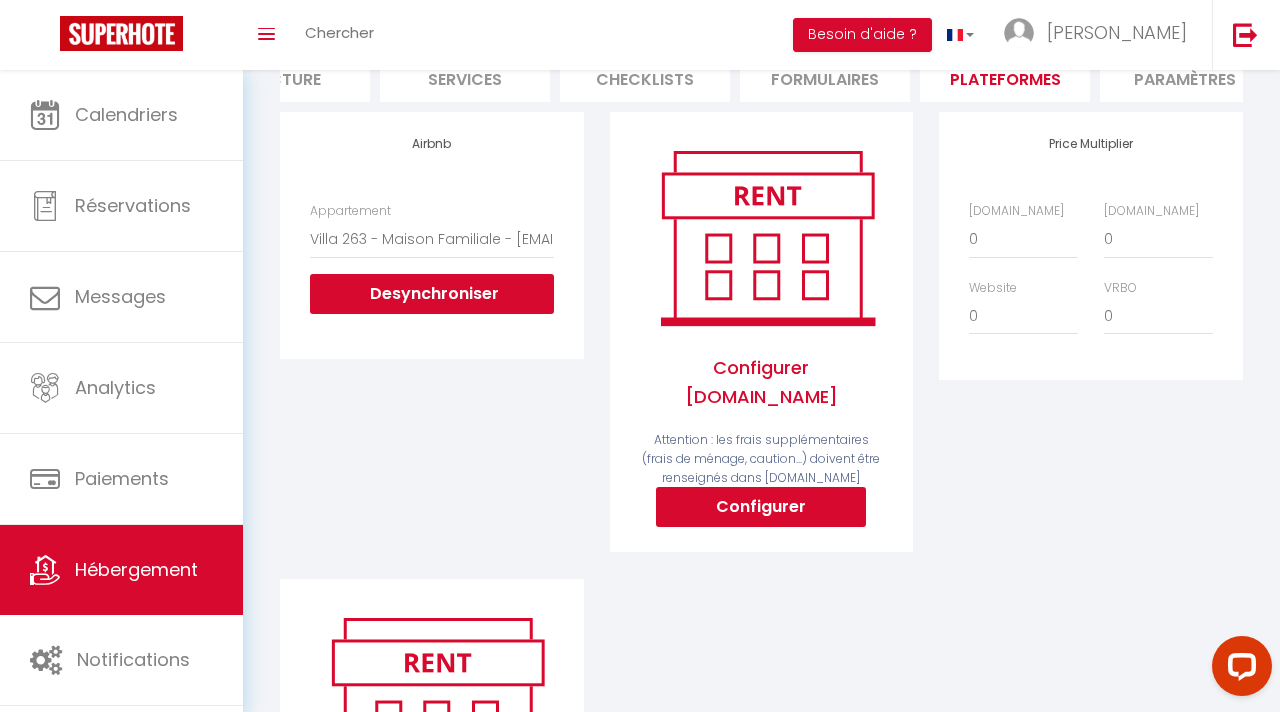 scroll, scrollTop: 240, scrollLeft: 0, axis: vertical 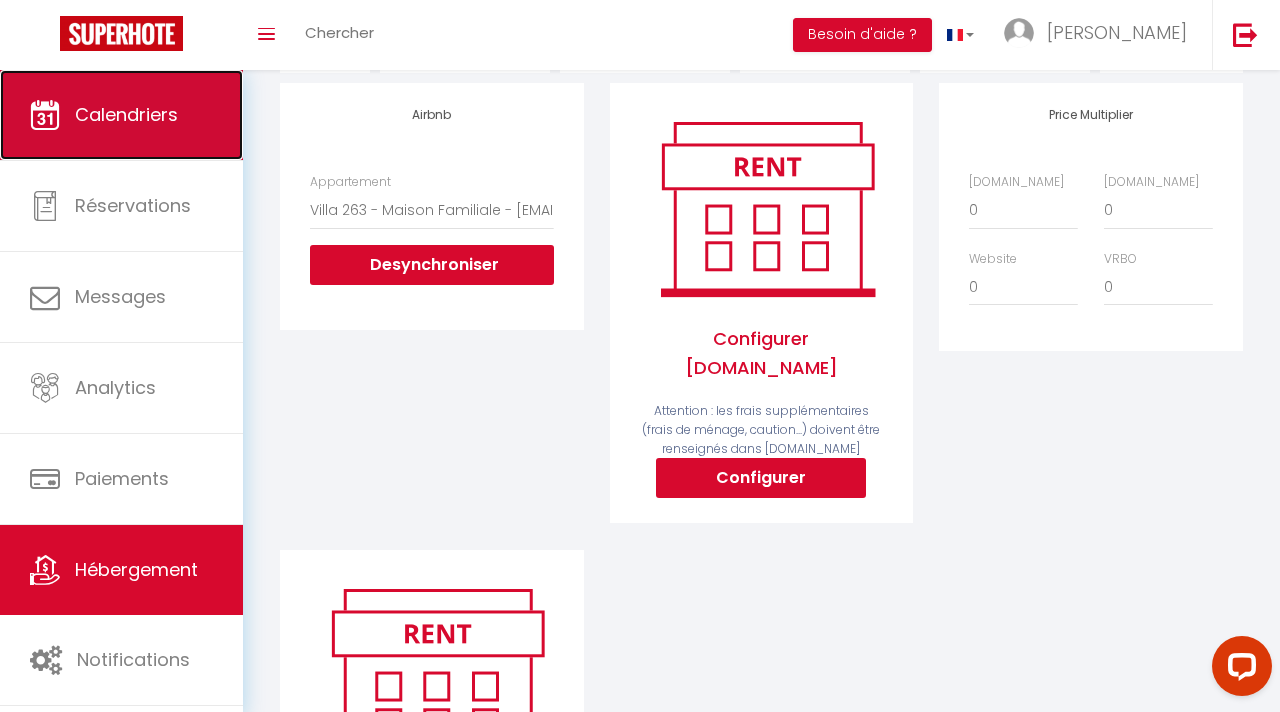 click on "Calendriers" at bounding box center (121, 115) 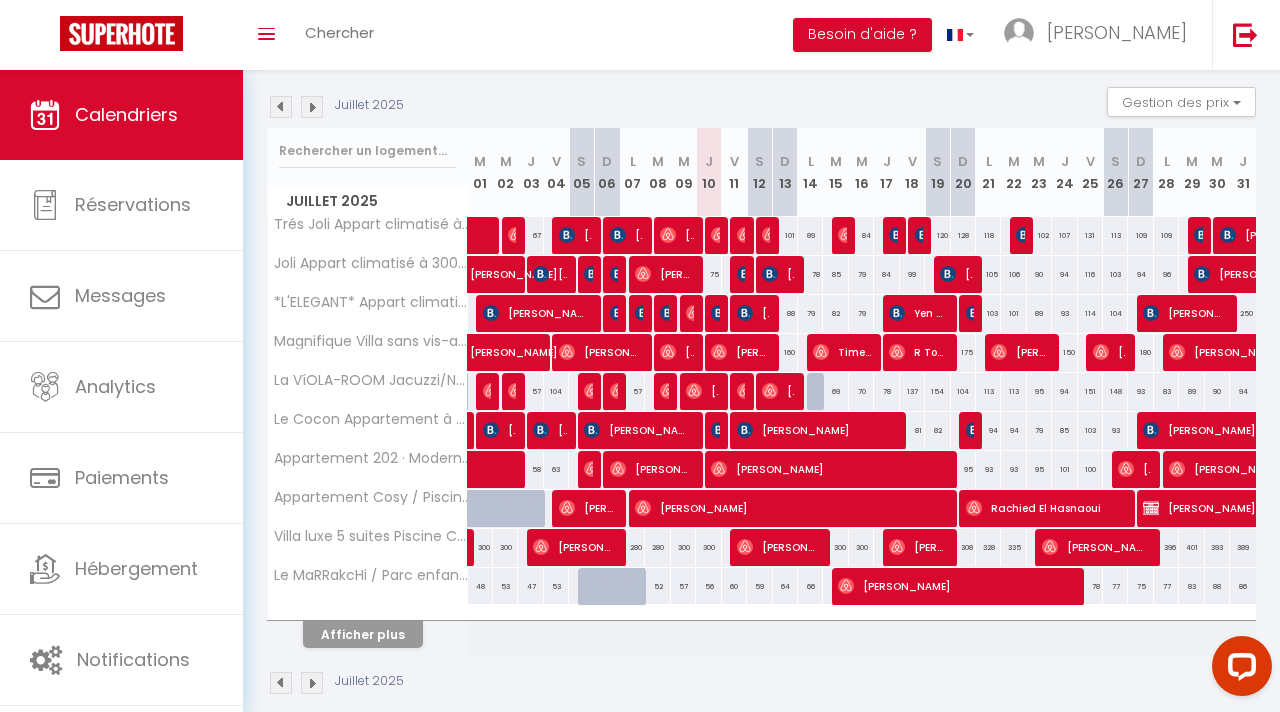 scroll, scrollTop: 226, scrollLeft: 0, axis: vertical 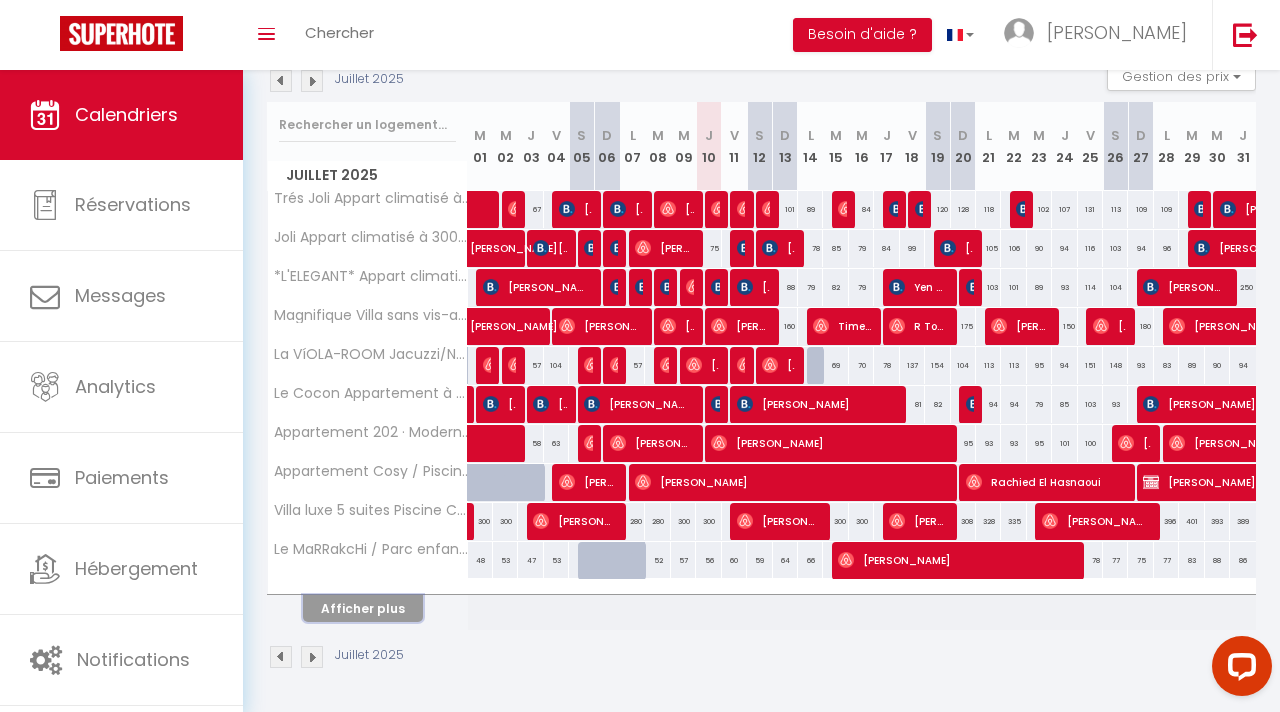 click on "Afficher plus" at bounding box center (363, 608) 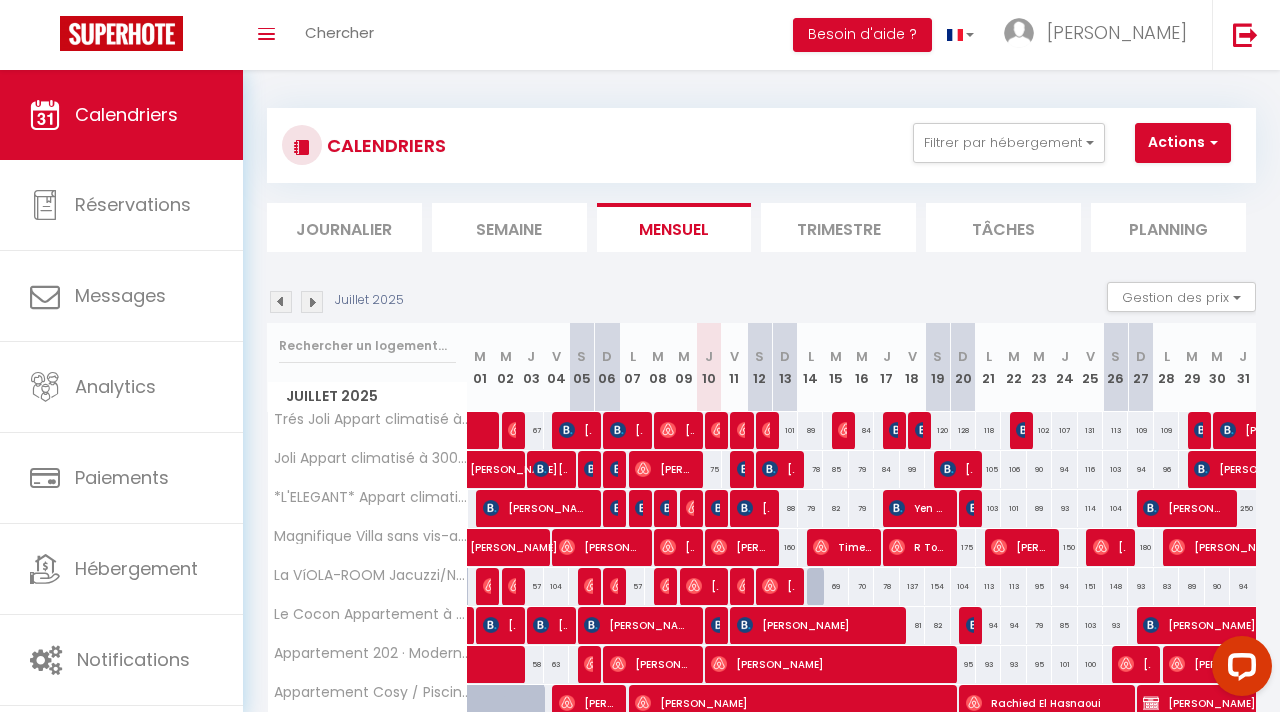 scroll, scrollTop: 0, scrollLeft: 0, axis: both 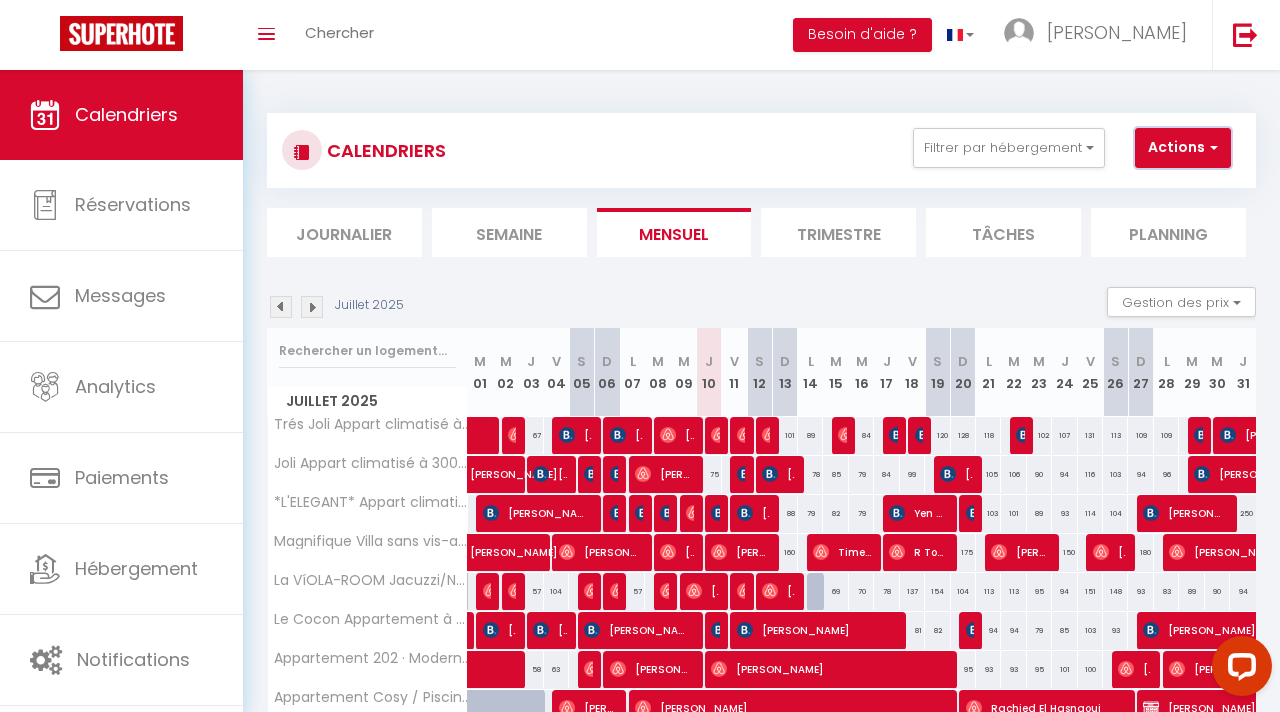 click on "Actions" at bounding box center (1183, 148) 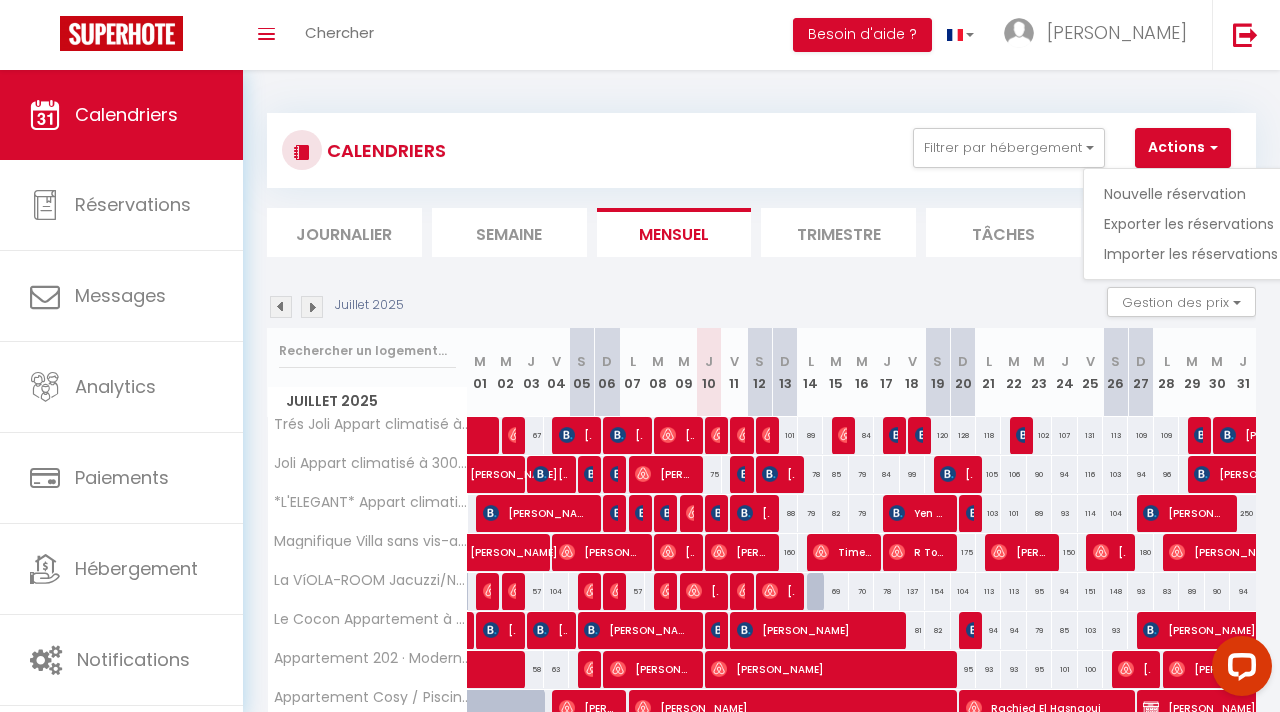 click on "CALENDRIERS
Filtrer par hébergement
Tous       Appartement en face du Théâtre Antique / Netflix     Appartement Cosy / Piscine pour femme et Parc     Villa luxe 5 suites Piscine Chauffée Hammam & Jeux     Le MaRRakcHi / Parc enfants et Piscine pour femme     Appartement 202 · Moderne et Chic avec Piscine 100% Femme et Parc     Trés Joli Appart climatisé à 300m du [GEOGRAPHIC_DATA]     Joli Appart climatisé à 300m du [GEOGRAPHIC_DATA]     *L'ELEGANT* Appart climatisé à 300m du Théatre Antique     Le Cocon Appartement à 300m du Théâtre antique     Magnifique Villa sans vis-a-vis     La VíOLA-ROOM Jacuzzi/Netflix/Balançoire/Terrasse     Villa 263 - Maison Familiale    Effacer   Sauvegarder
Actions
Nouvelle réservation   Exporter les réservations   Importer les réservations" at bounding box center [761, 150] 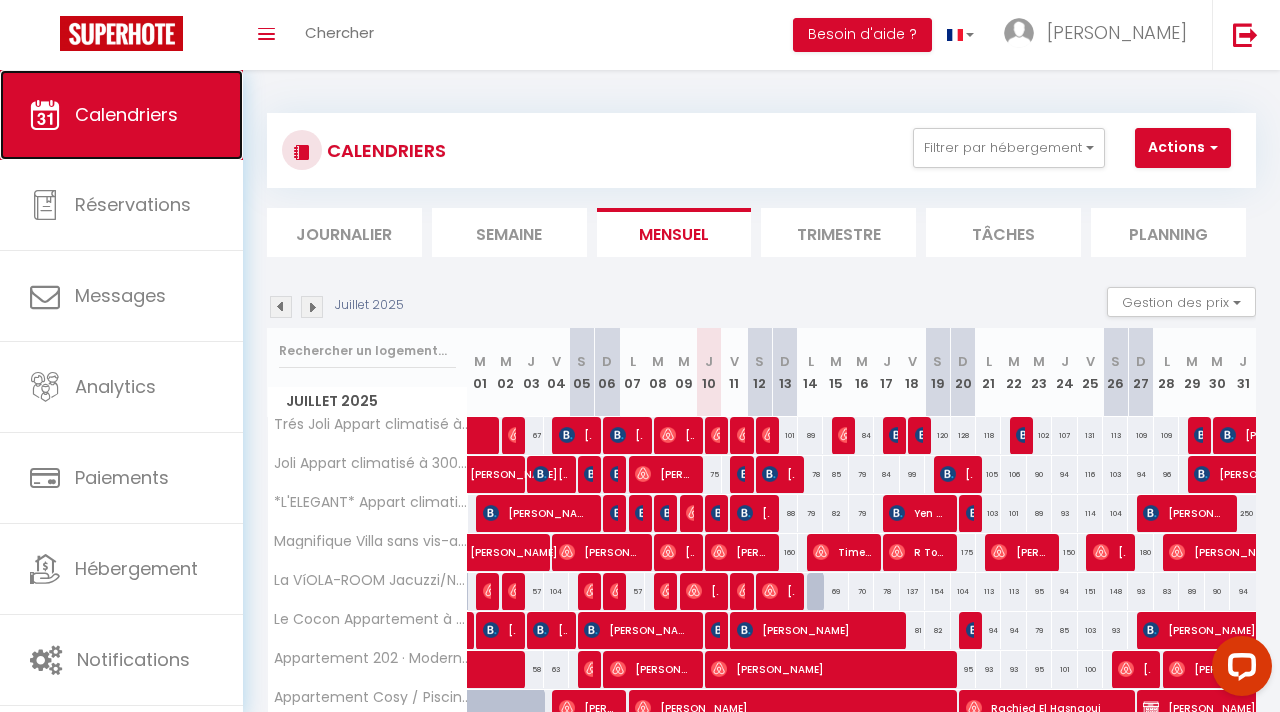 click on "Calendriers" at bounding box center [126, 114] 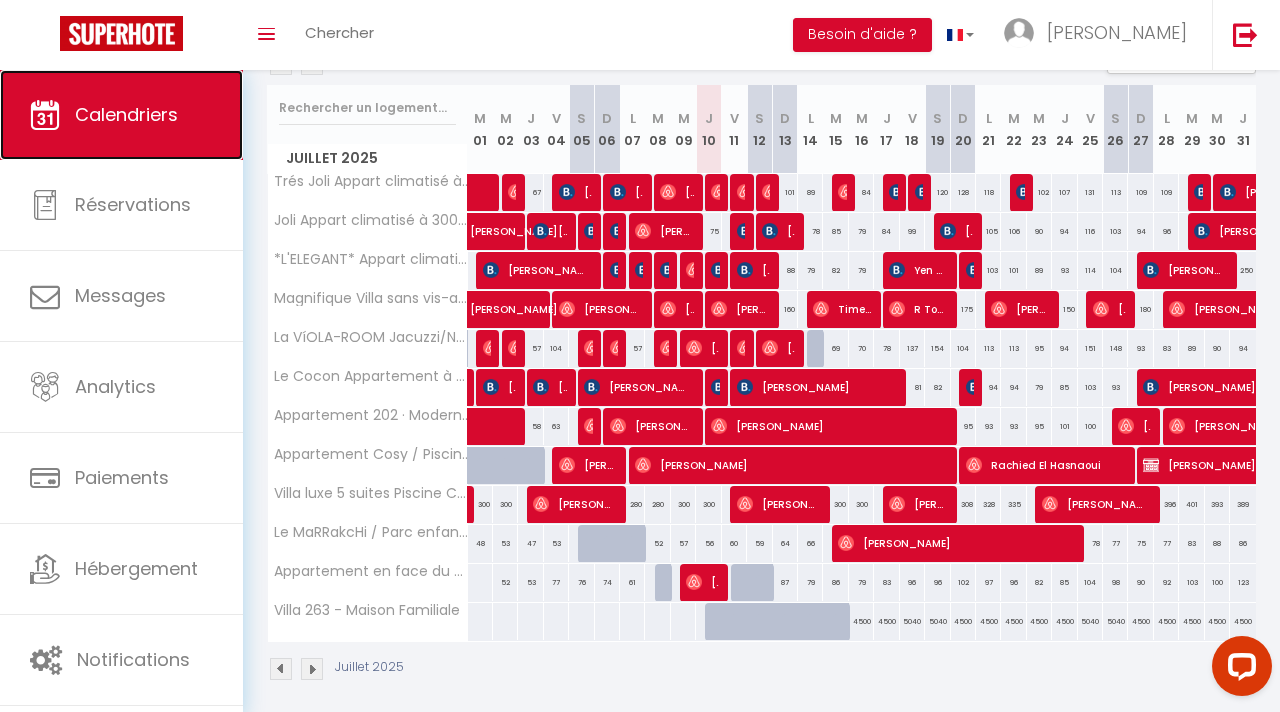 scroll, scrollTop: 255, scrollLeft: 0, axis: vertical 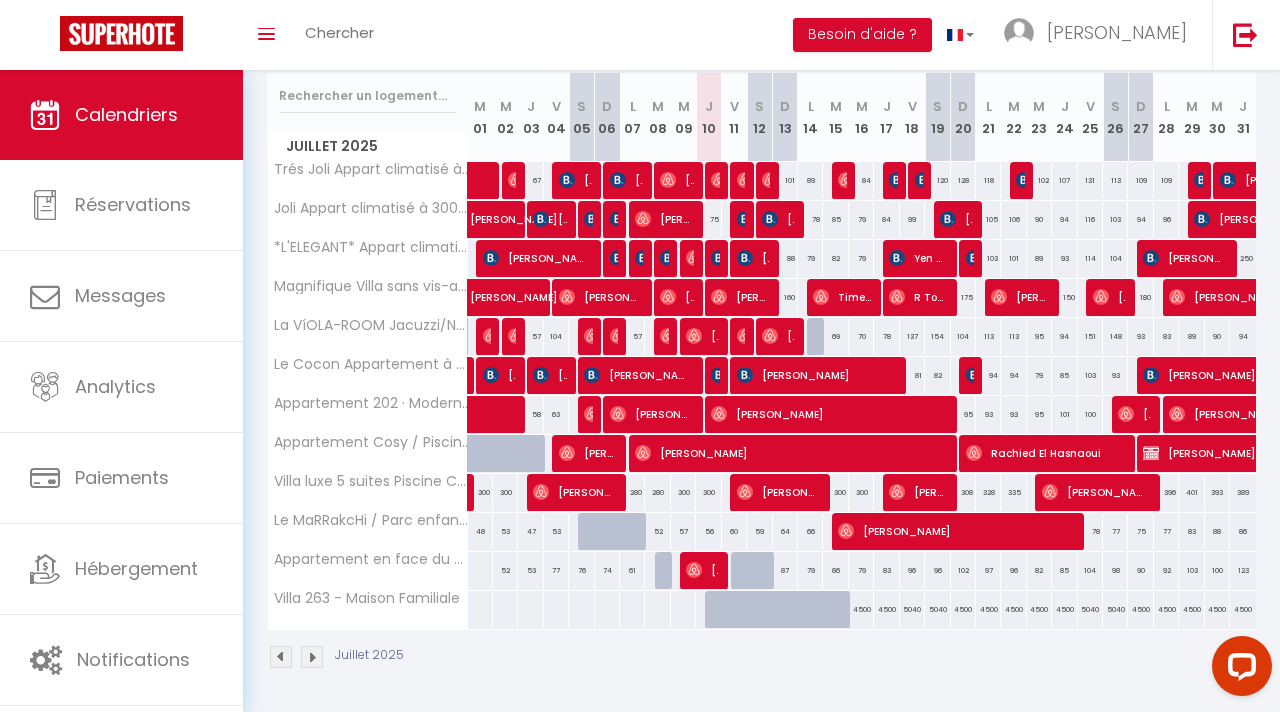 click on "Juillet 2025" at bounding box center [338, 657] 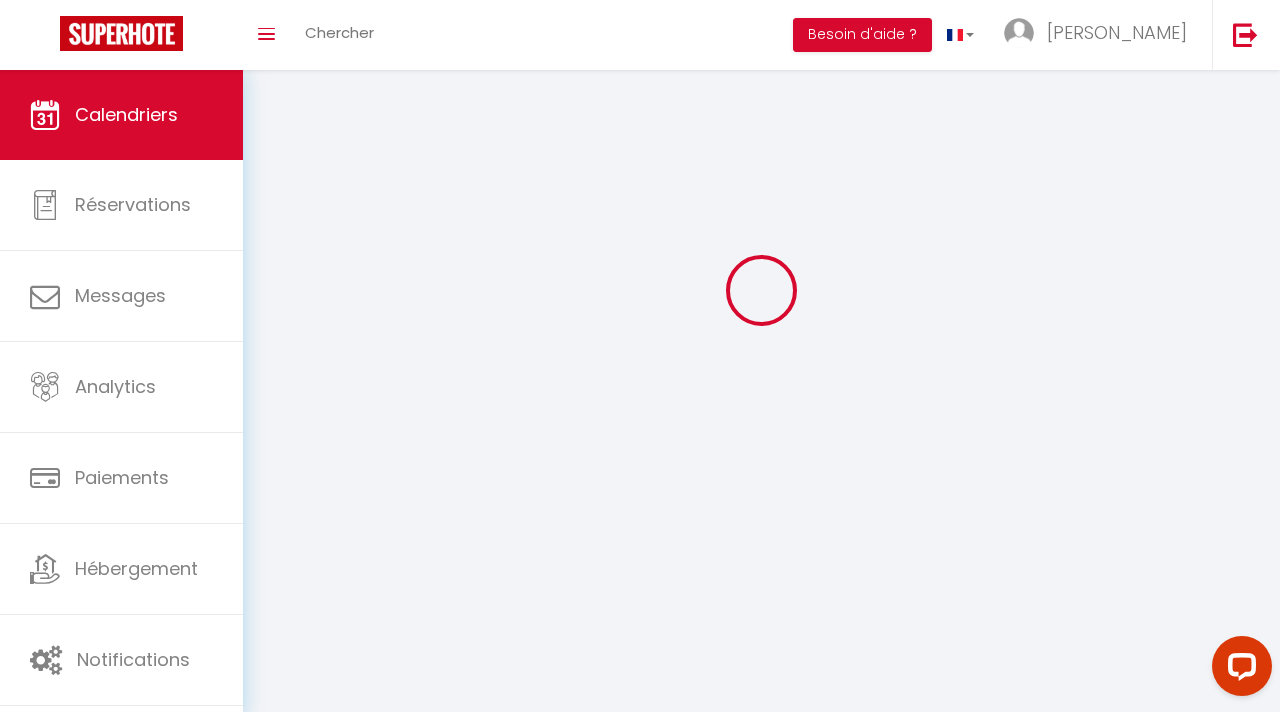 scroll, scrollTop: 226, scrollLeft: 0, axis: vertical 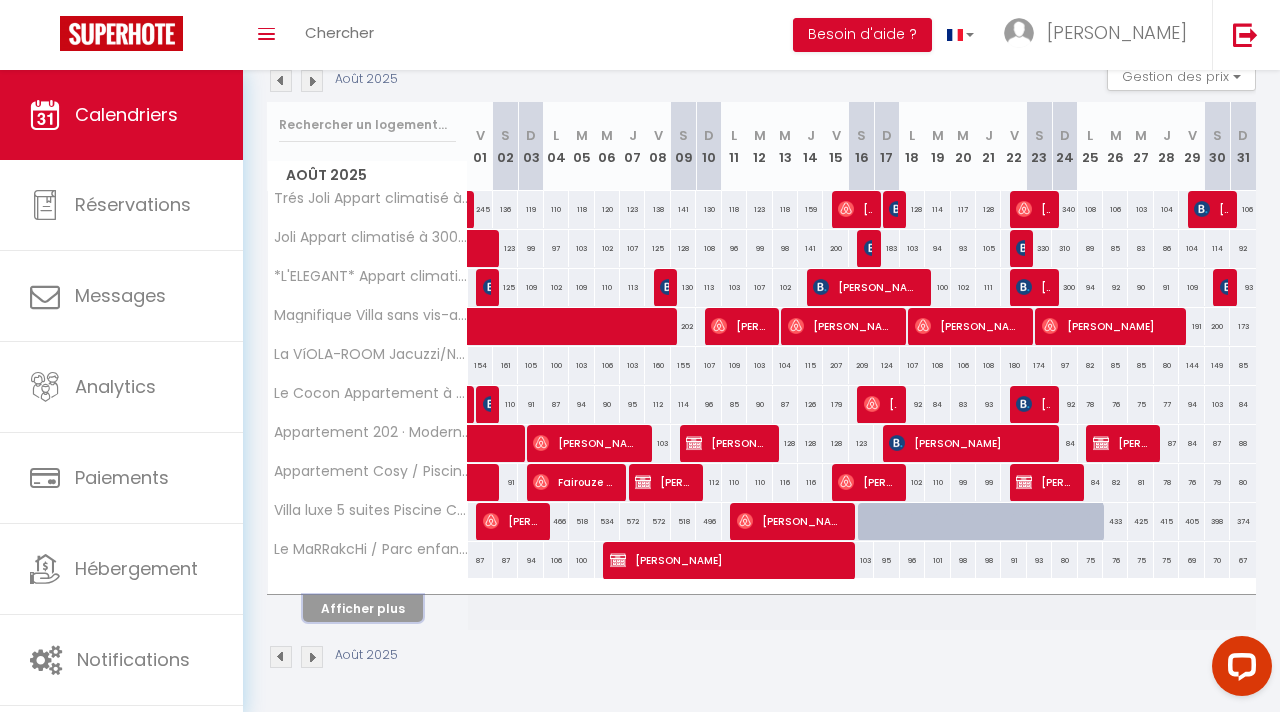 click on "Afficher plus" at bounding box center (363, 608) 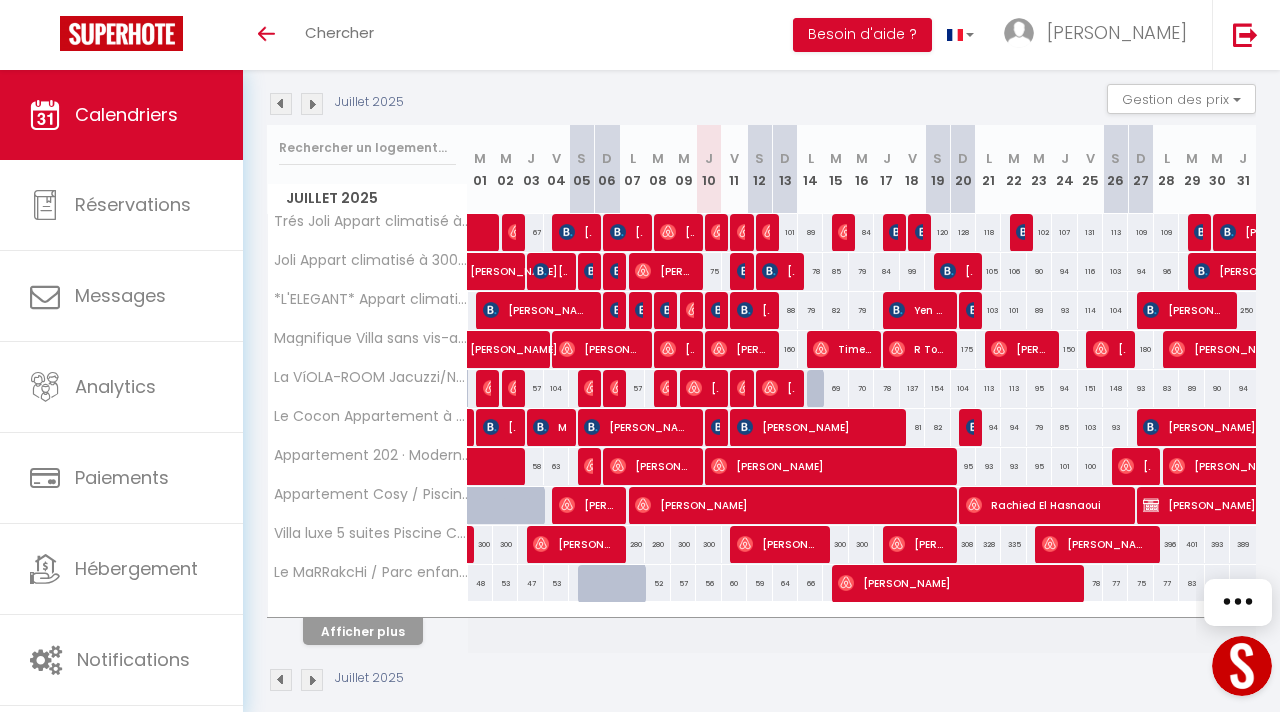scroll, scrollTop: 226, scrollLeft: 0, axis: vertical 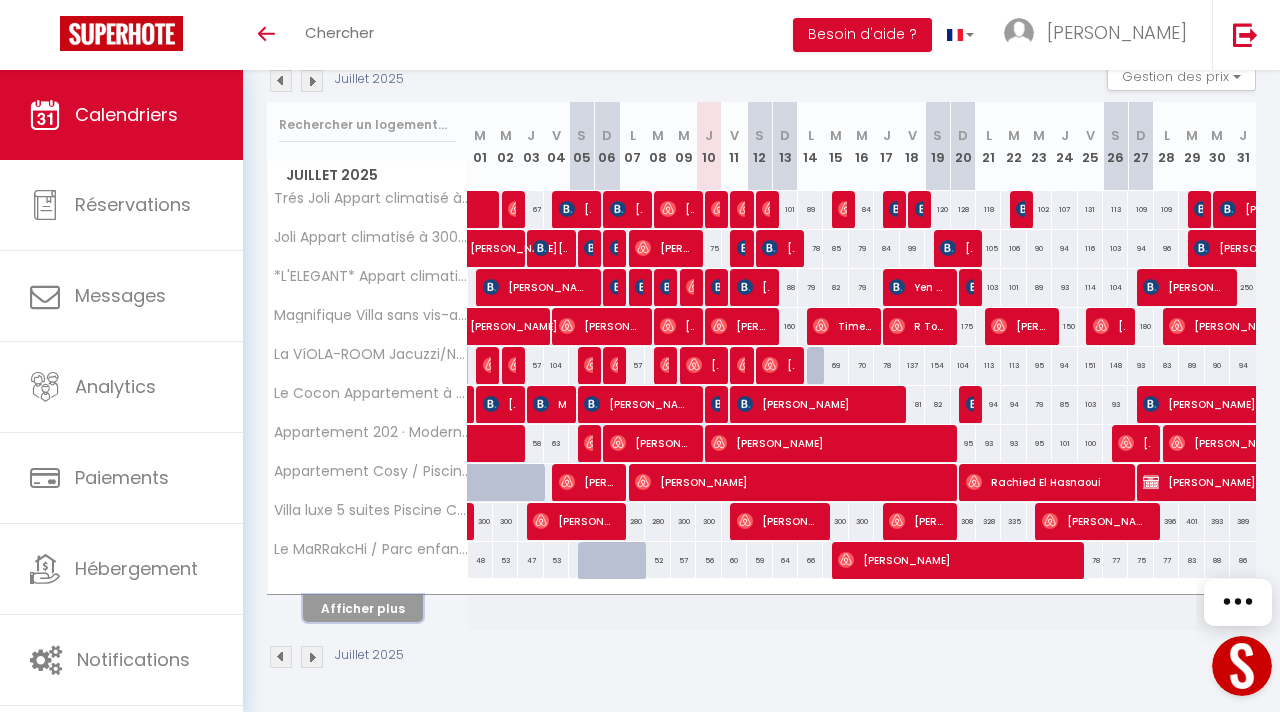 click on "Afficher plus" at bounding box center [363, 608] 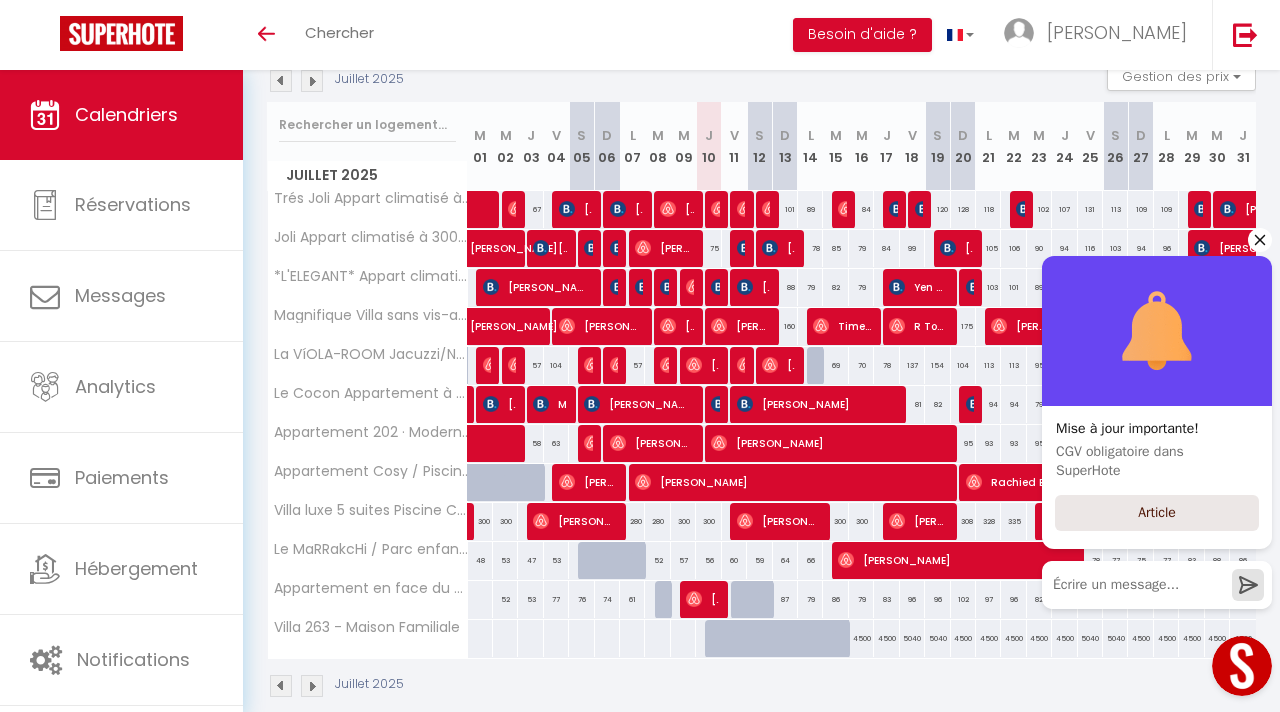 click 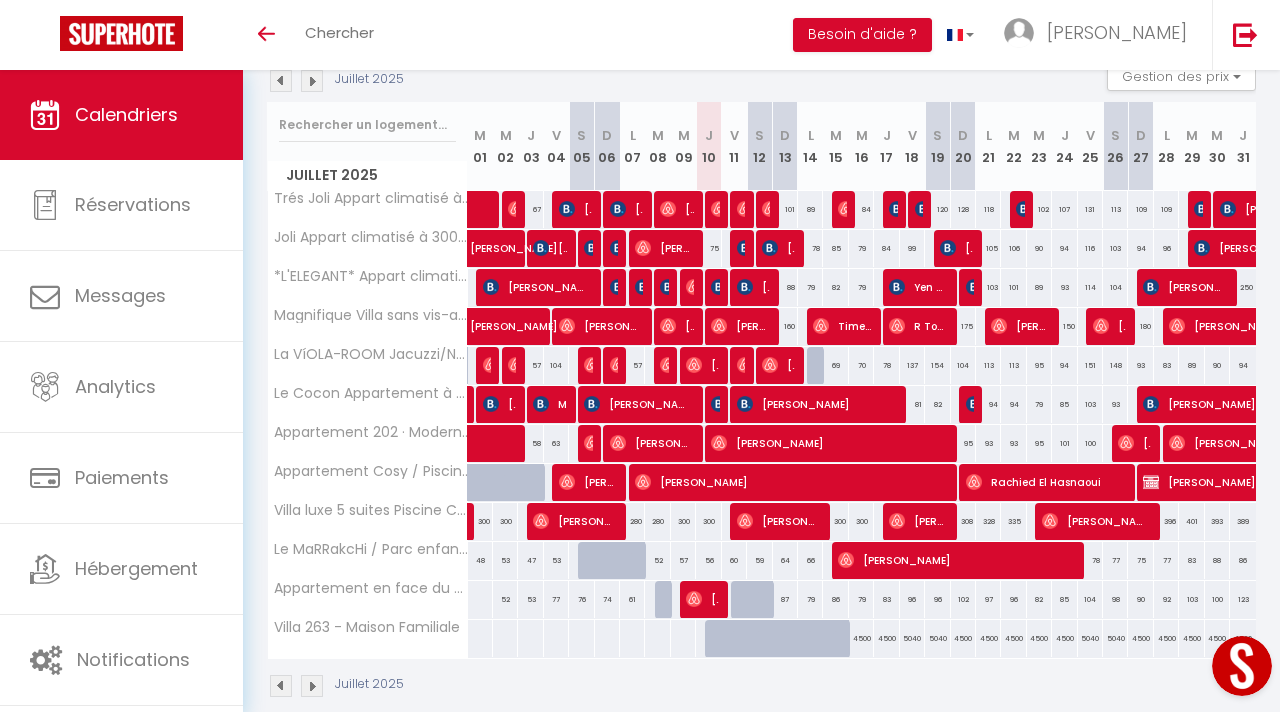 click on "Calendriers" at bounding box center (121, 115) 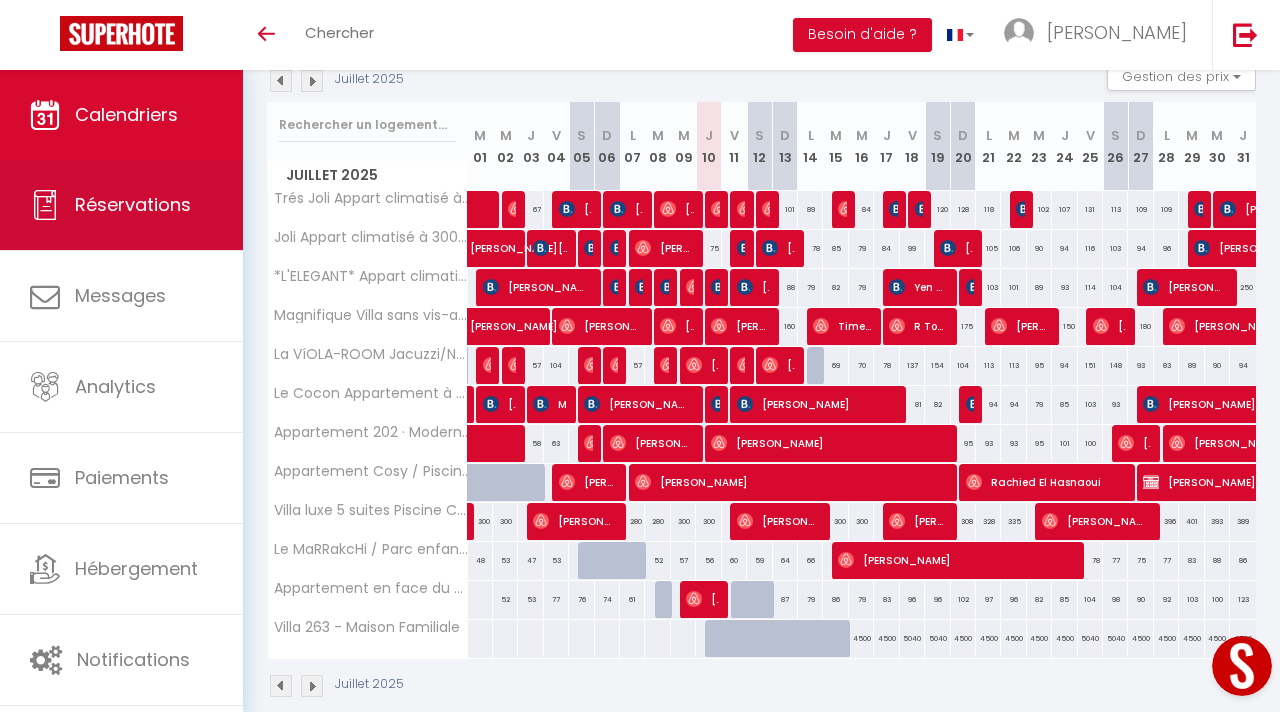 click on "Réservations" at bounding box center [121, 205] 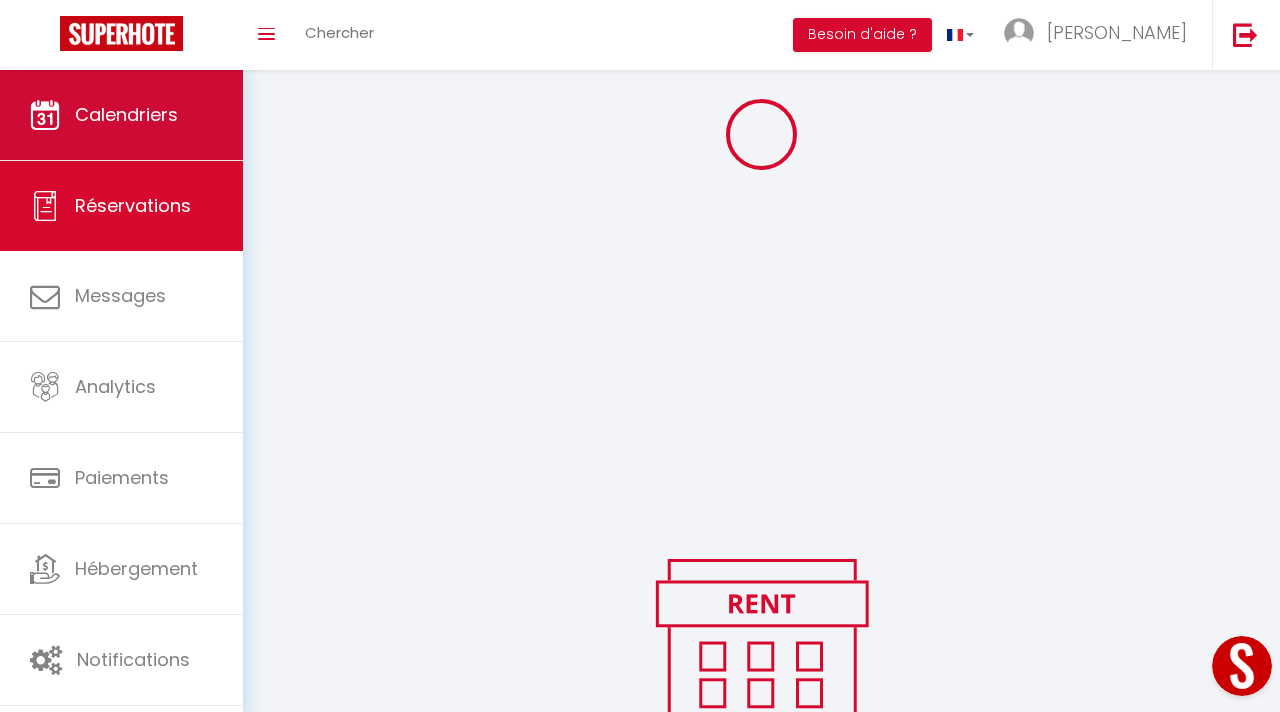 scroll, scrollTop: 70, scrollLeft: 0, axis: vertical 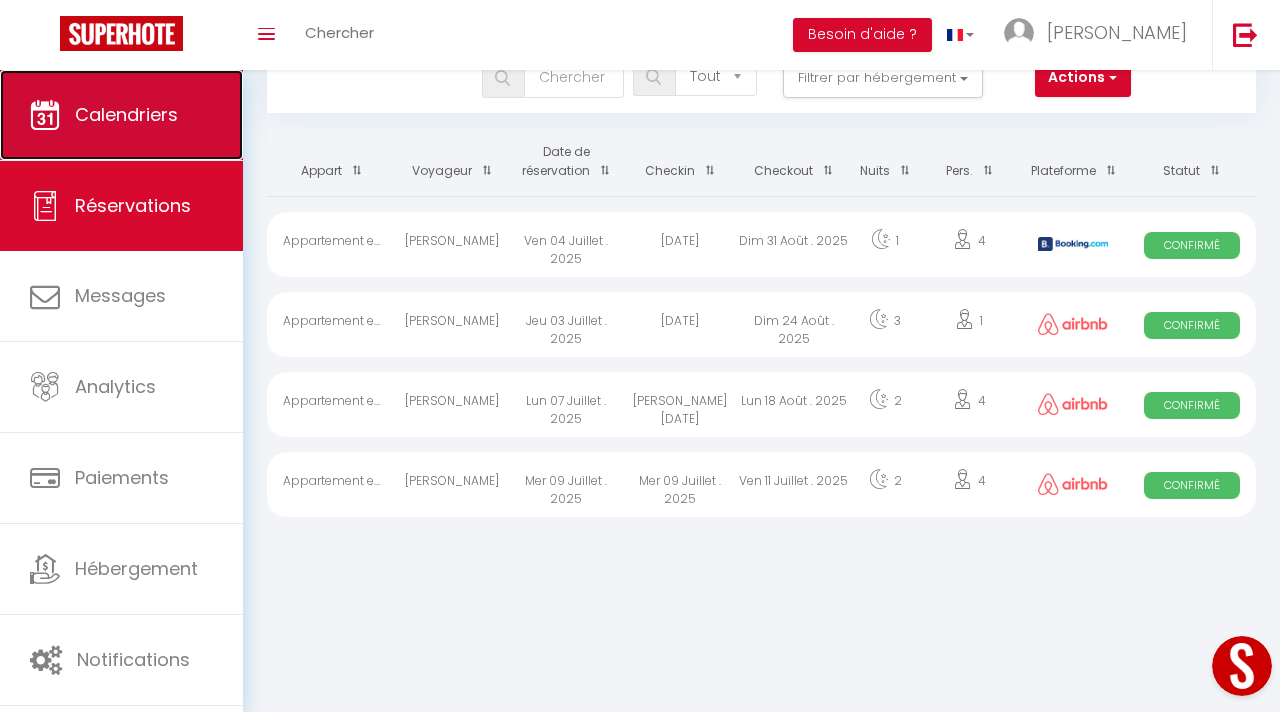 click on "Calendriers" at bounding box center [121, 115] 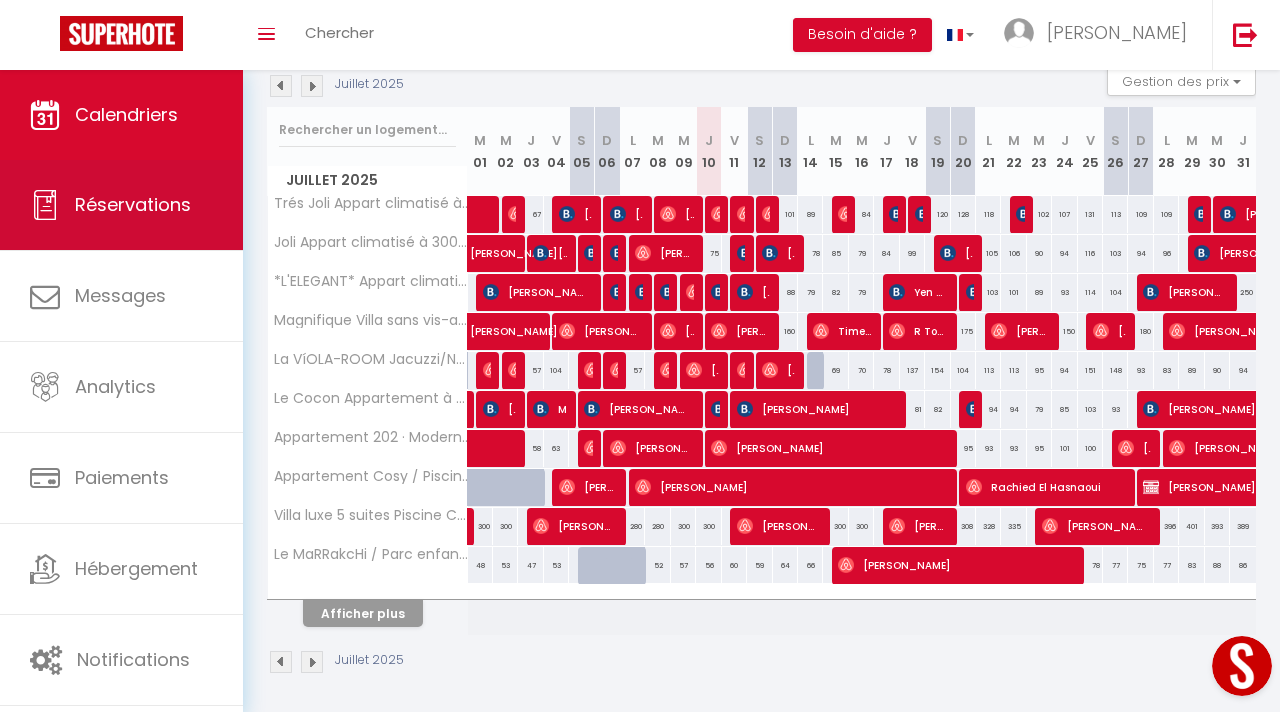 scroll, scrollTop: 226, scrollLeft: 0, axis: vertical 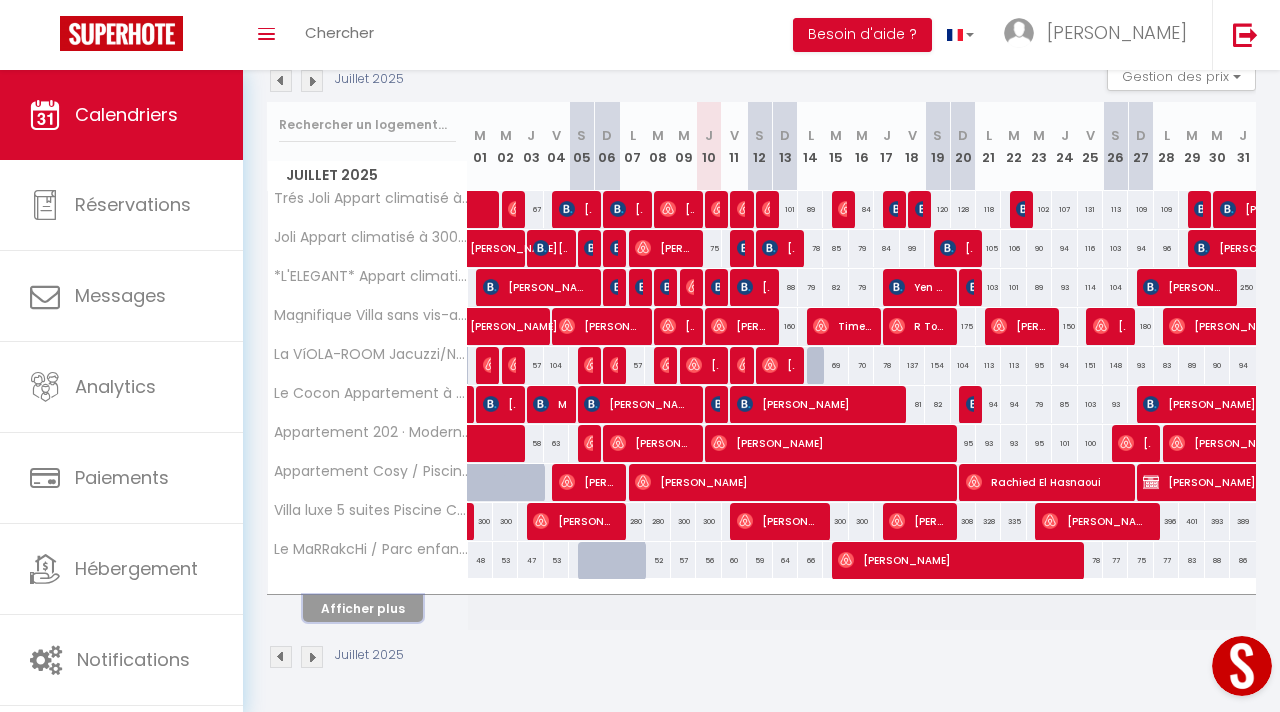 click on "Afficher plus" at bounding box center (363, 608) 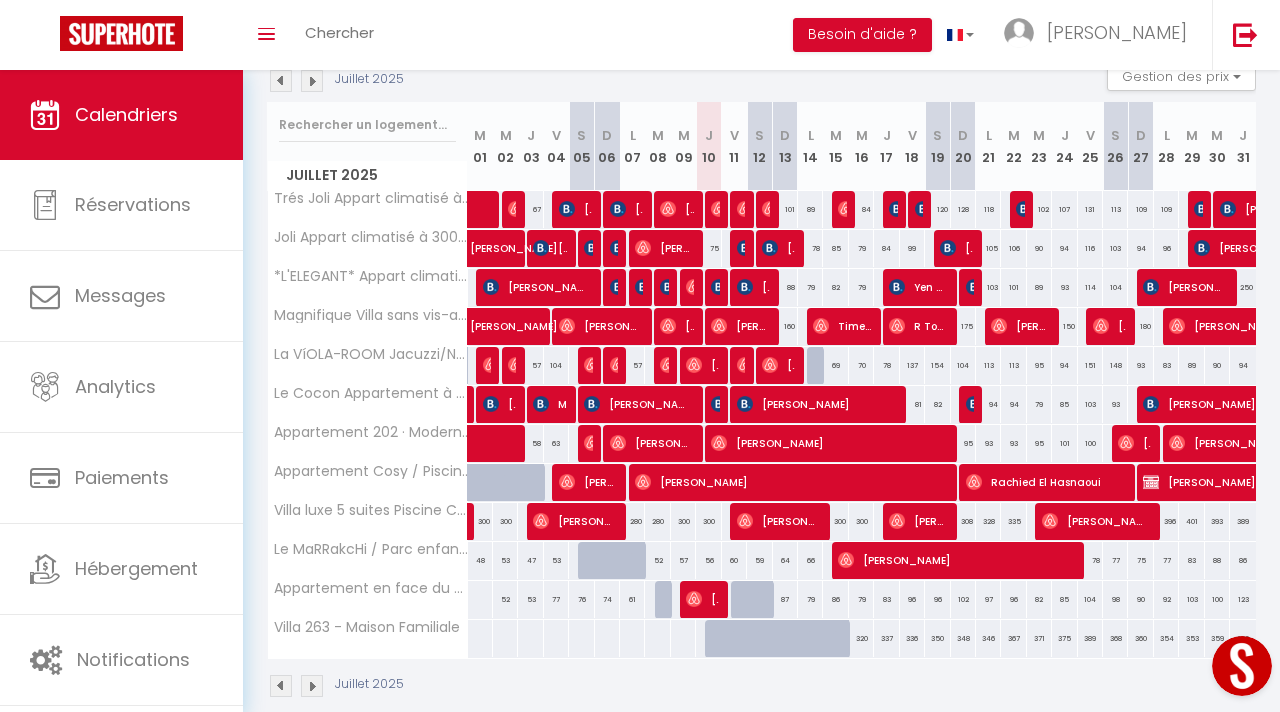 click on "Juillet 2025" at bounding box center (761, 688) 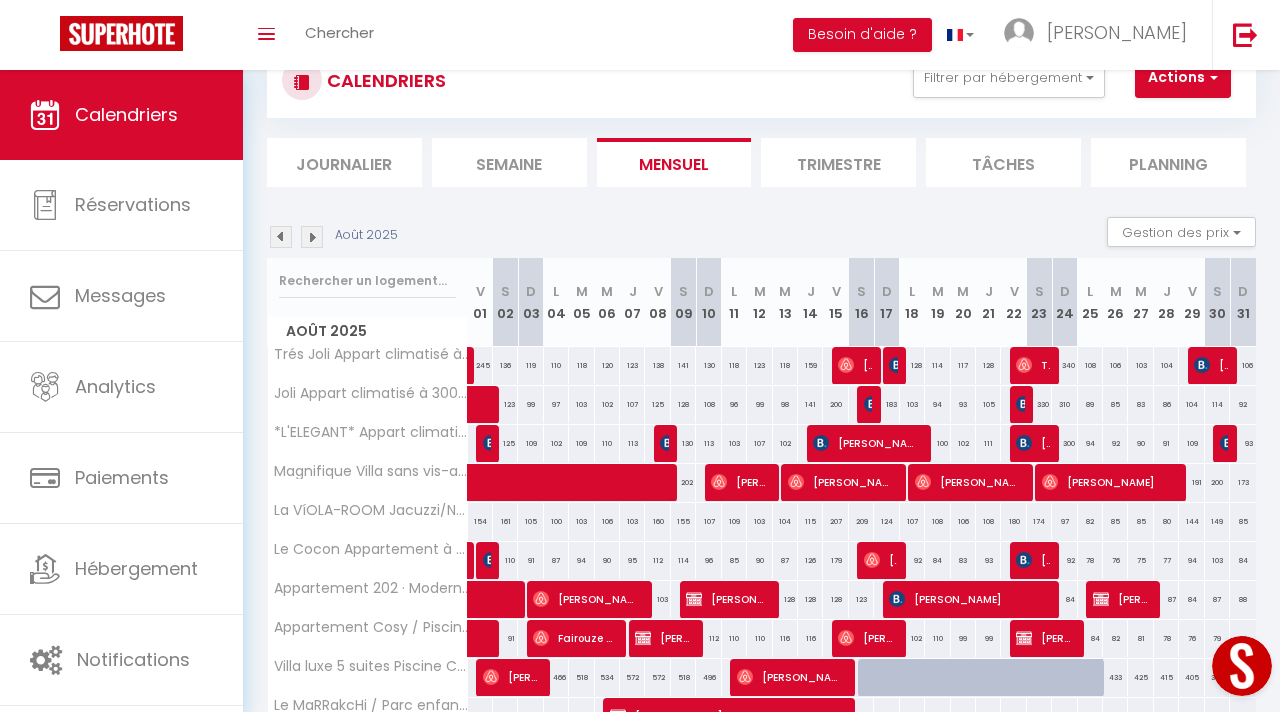 scroll, scrollTop: 226, scrollLeft: 0, axis: vertical 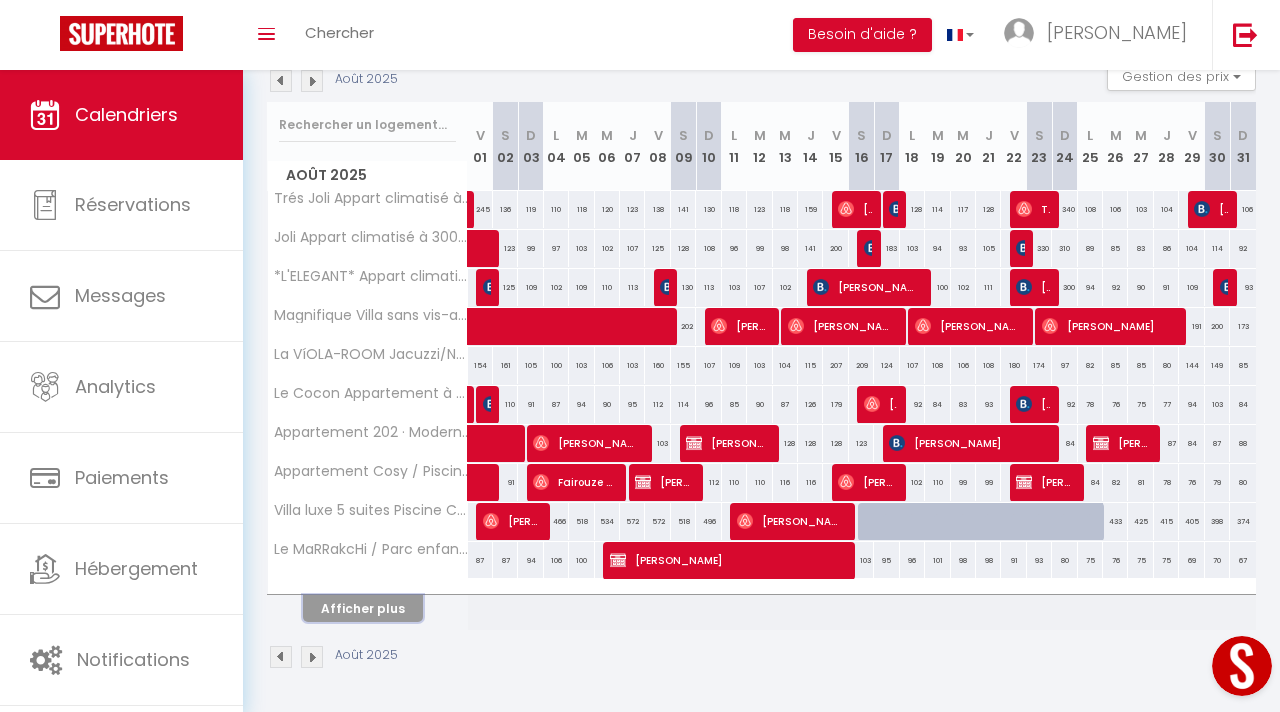 click on "Afficher plus" at bounding box center (363, 608) 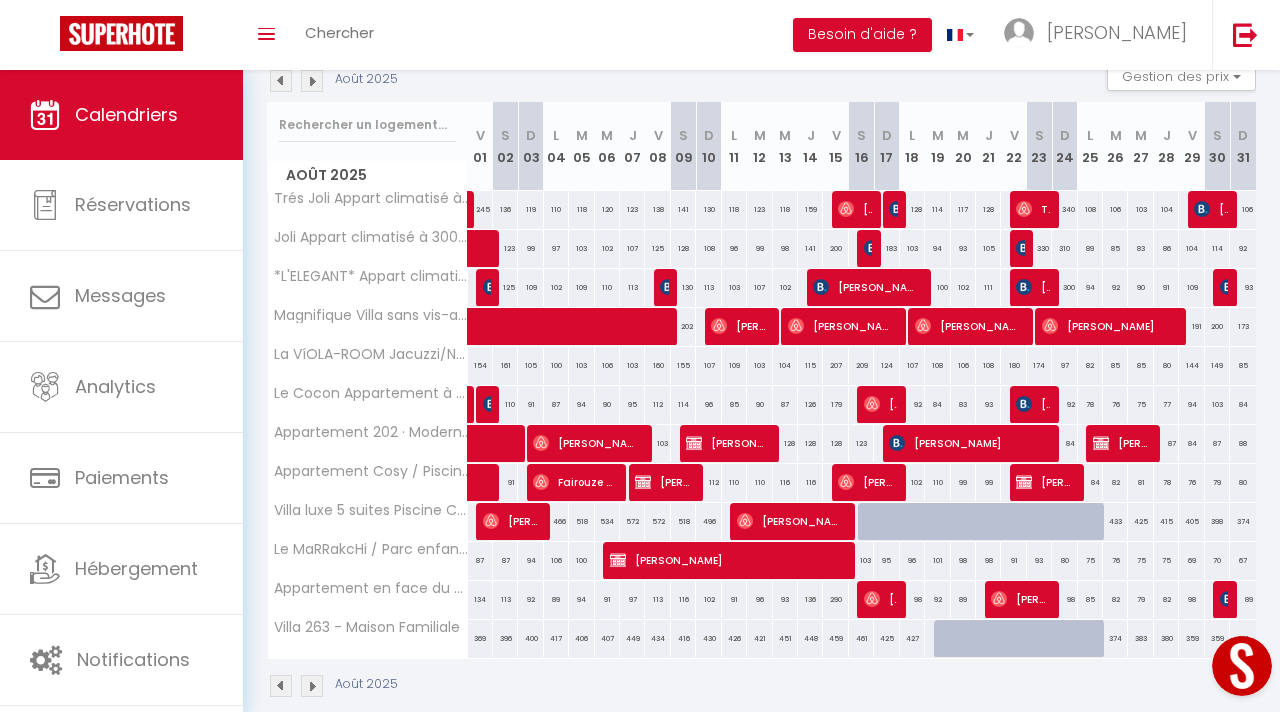 click on "Août 2025
Gestion des prix
Nb Nuits minimum   Règles   Disponibilité" at bounding box center [761, 81] 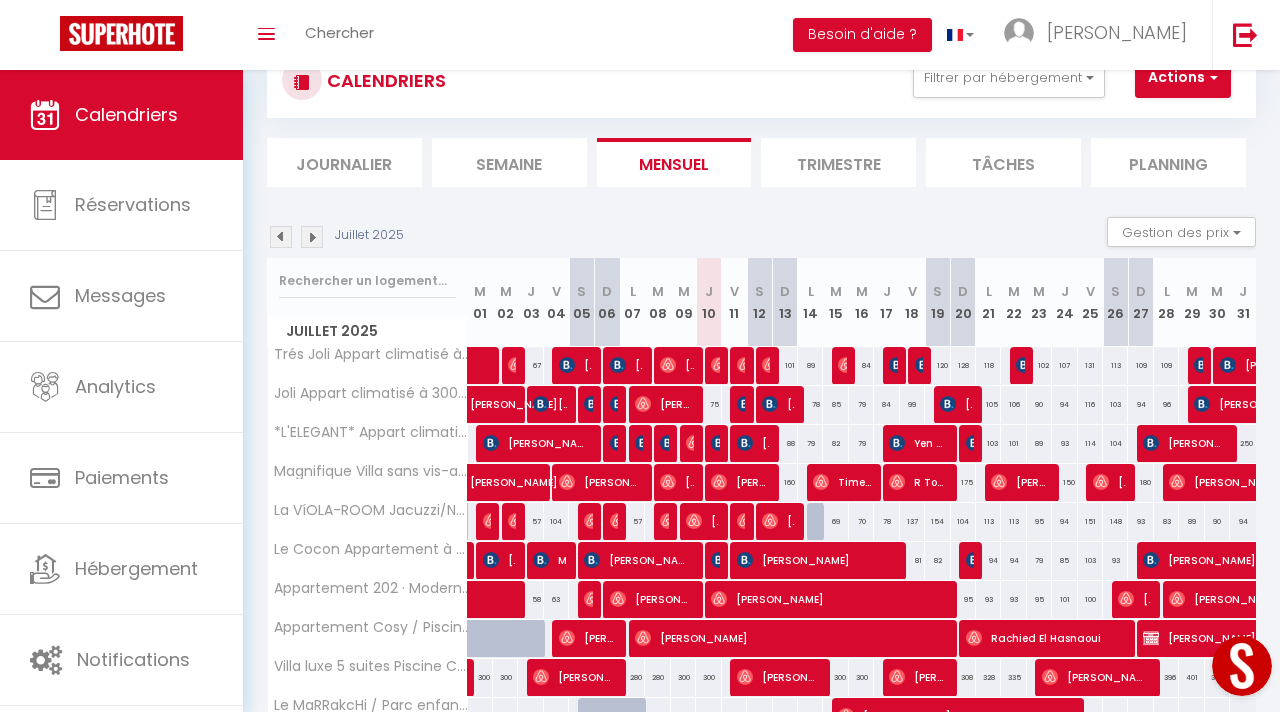 scroll, scrollTop: 226, scrollLeft: 0, axis: vertical 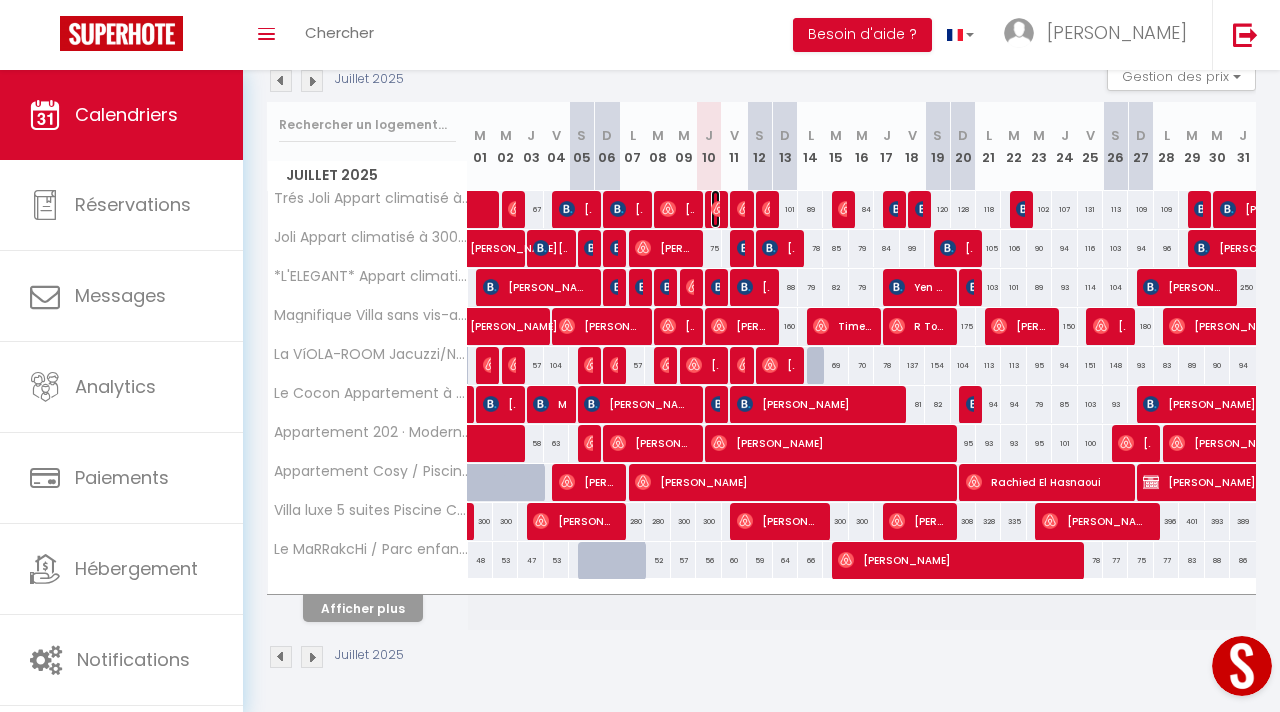 click on "[PERSON_NAME]" at bounding box center (715, 209) 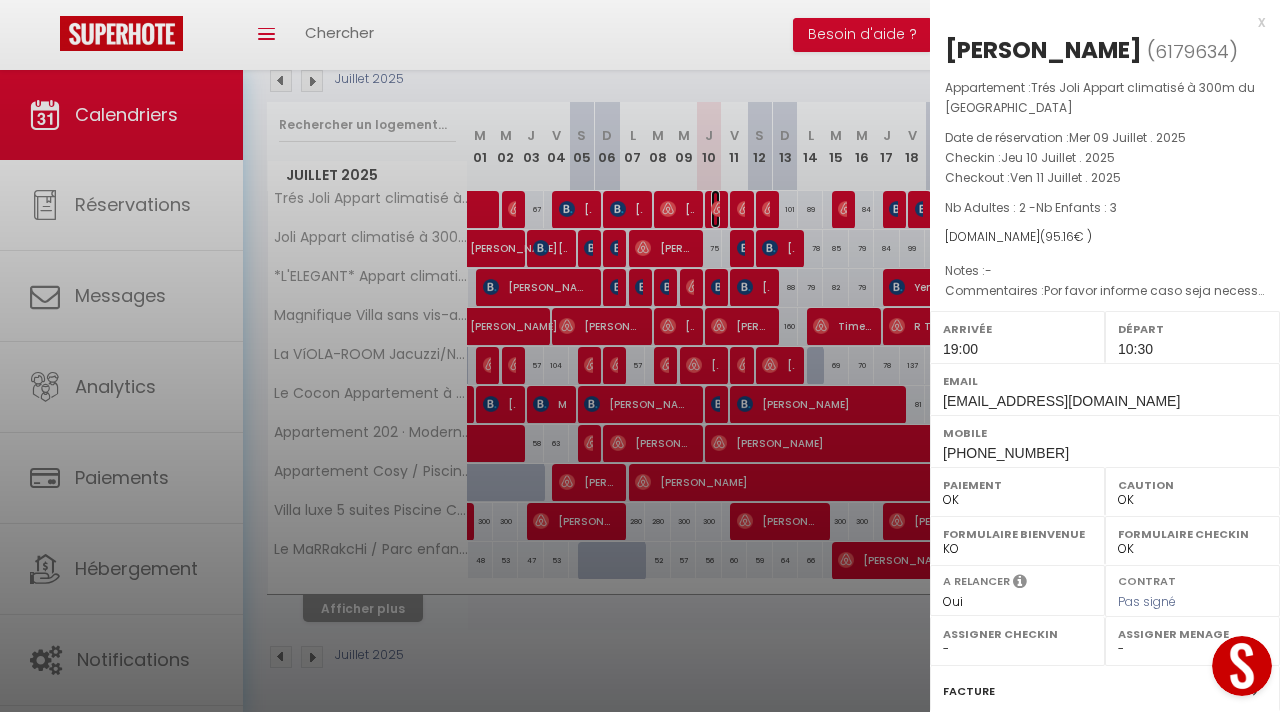select on "45192" 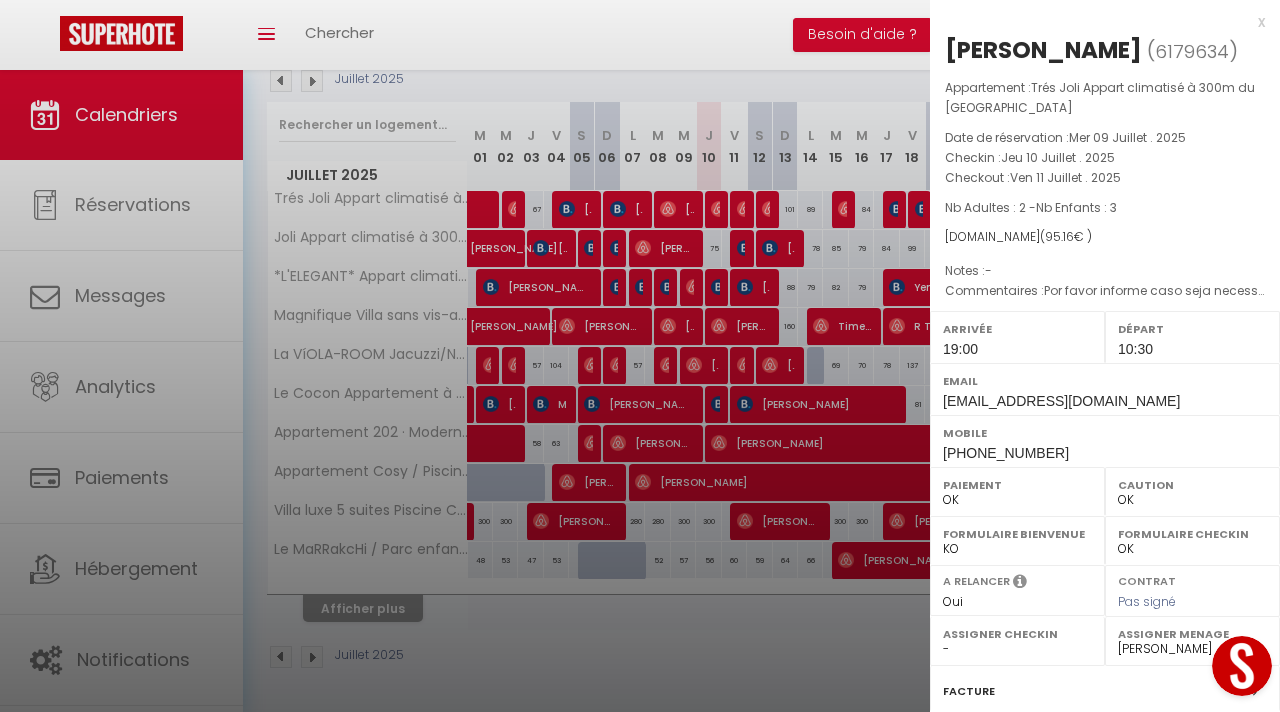 click at bounding box center [640, 356] 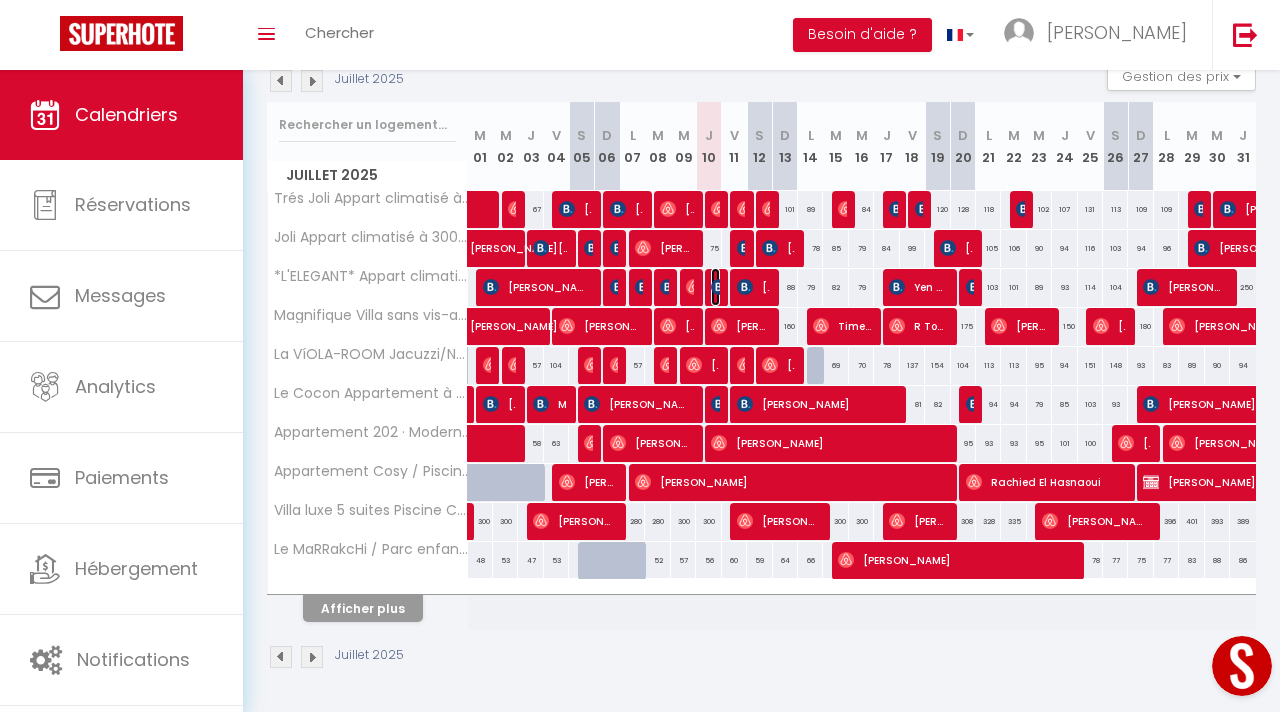 click at bounding box center (719, 287) 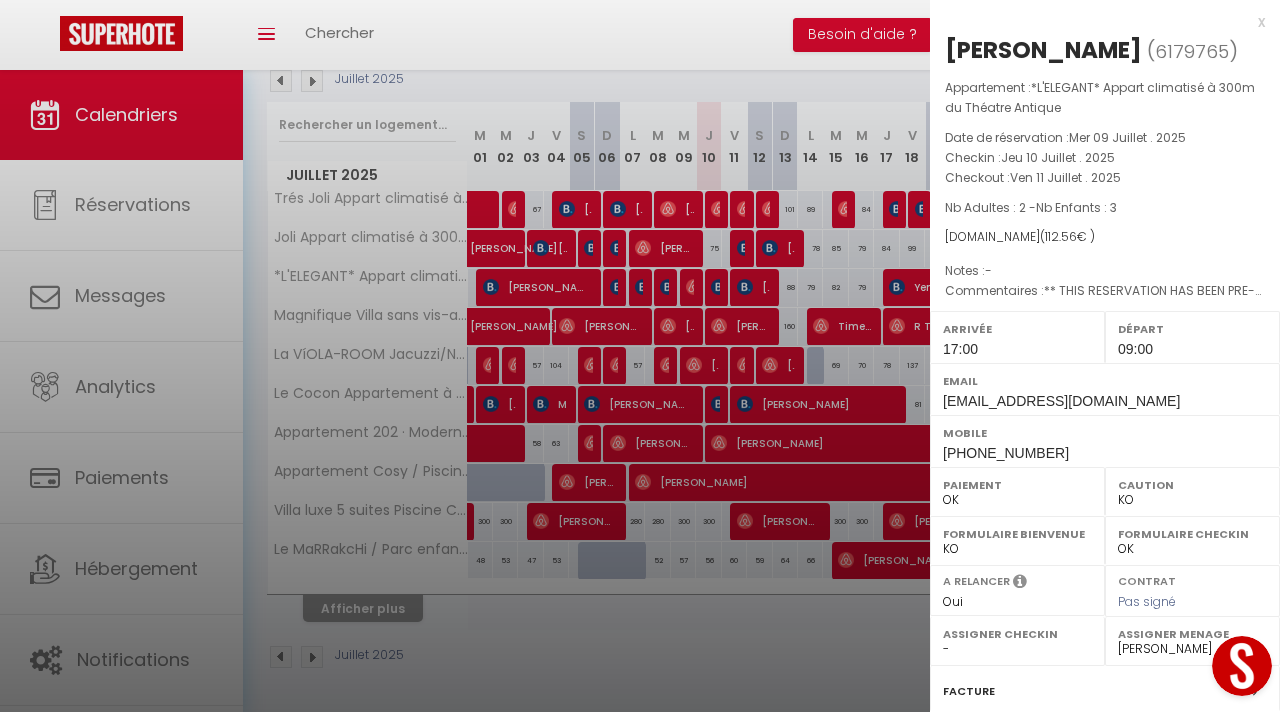 click at bounding box center (640, 356) 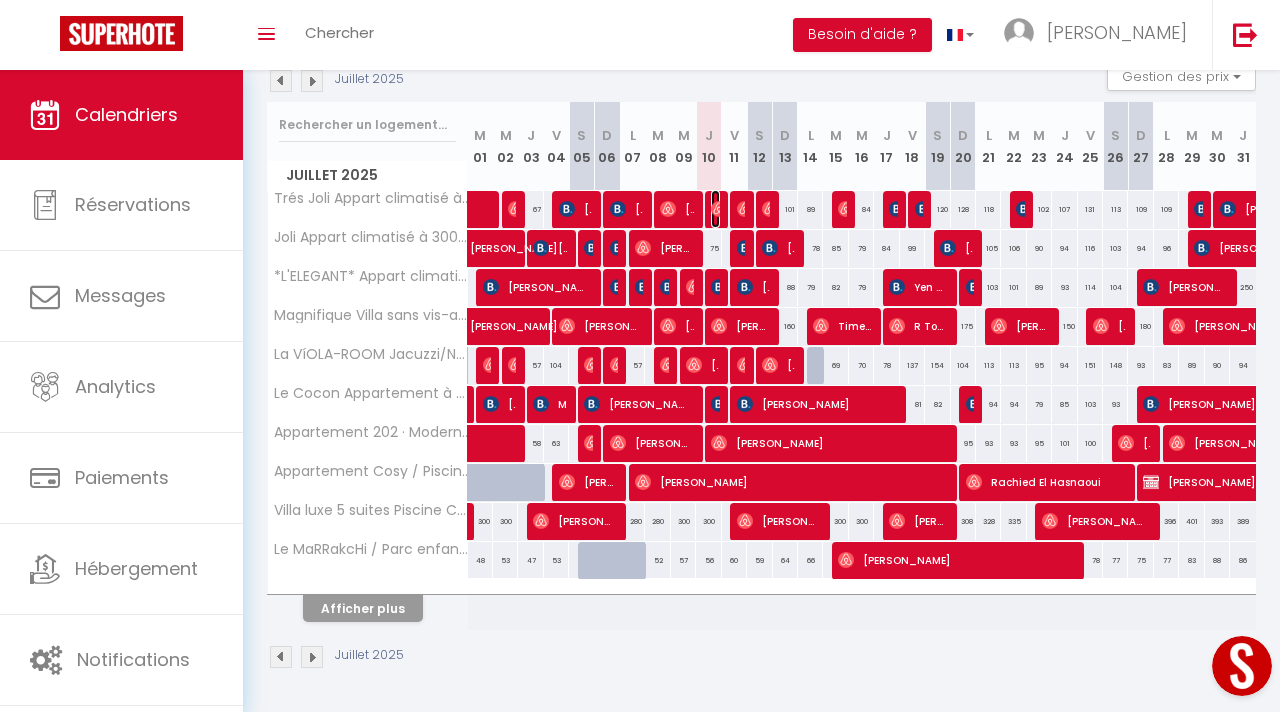 click at bounding box center (719, 209) 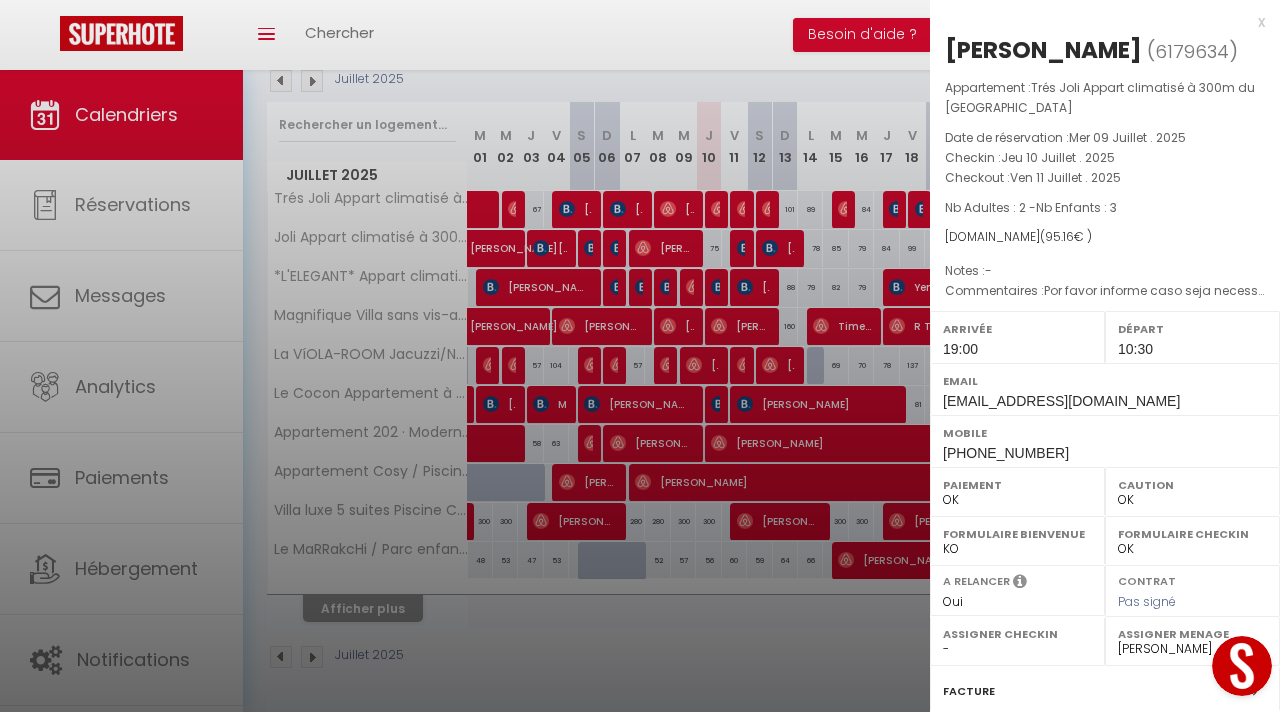 click on "Appartement :
Trés Joli Appart climatisé à 300m du Théâtre Antique
Date de réservation :
Mer 09 Juillet . 2025
Checkin :
Jeu 10 Juillet . 2025
Checkout :
Ven 11 Juillet . 2025
Nb Adultes : 2 -
Nb Enfants :
3
Airbnb.com
(
95.16
€ )
Notes :
-
Commentaires :
Por favor informe caso seja necessario instruções para o parque do nosso carro." at bounding box center (1105, 190) 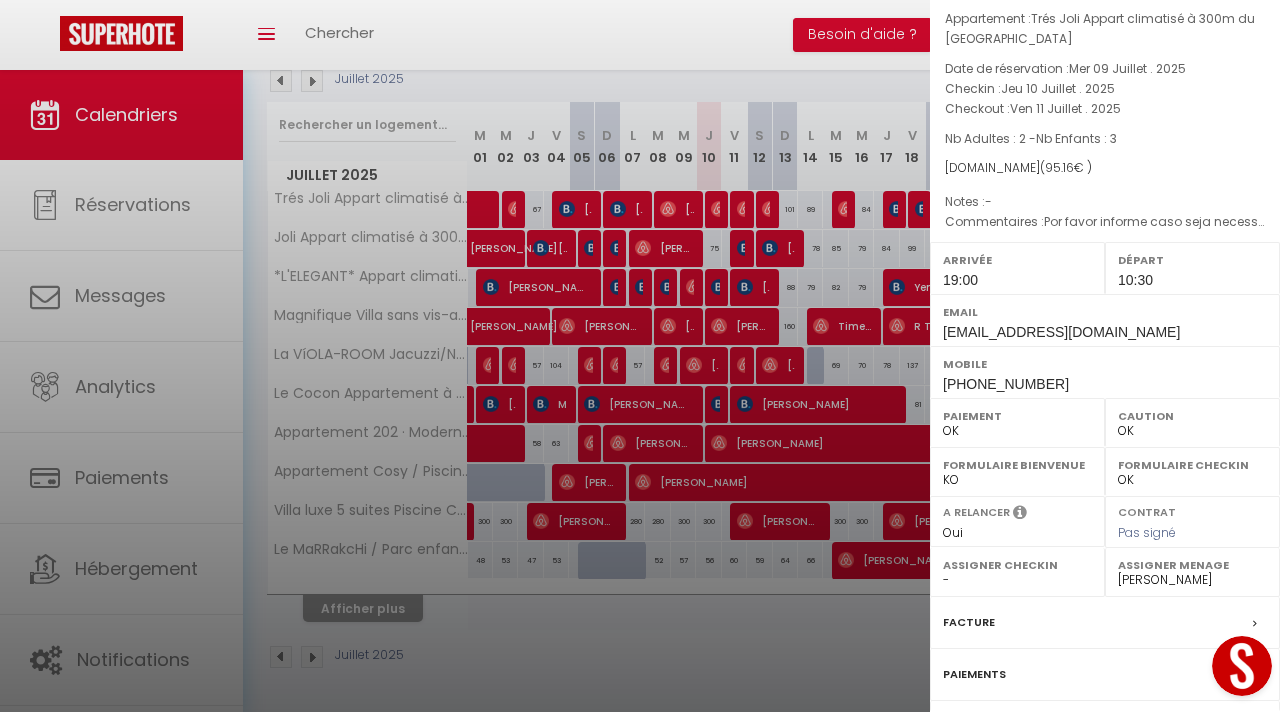 scroll, scrollTop: 14, scrollLeft: 0, axis: vertical 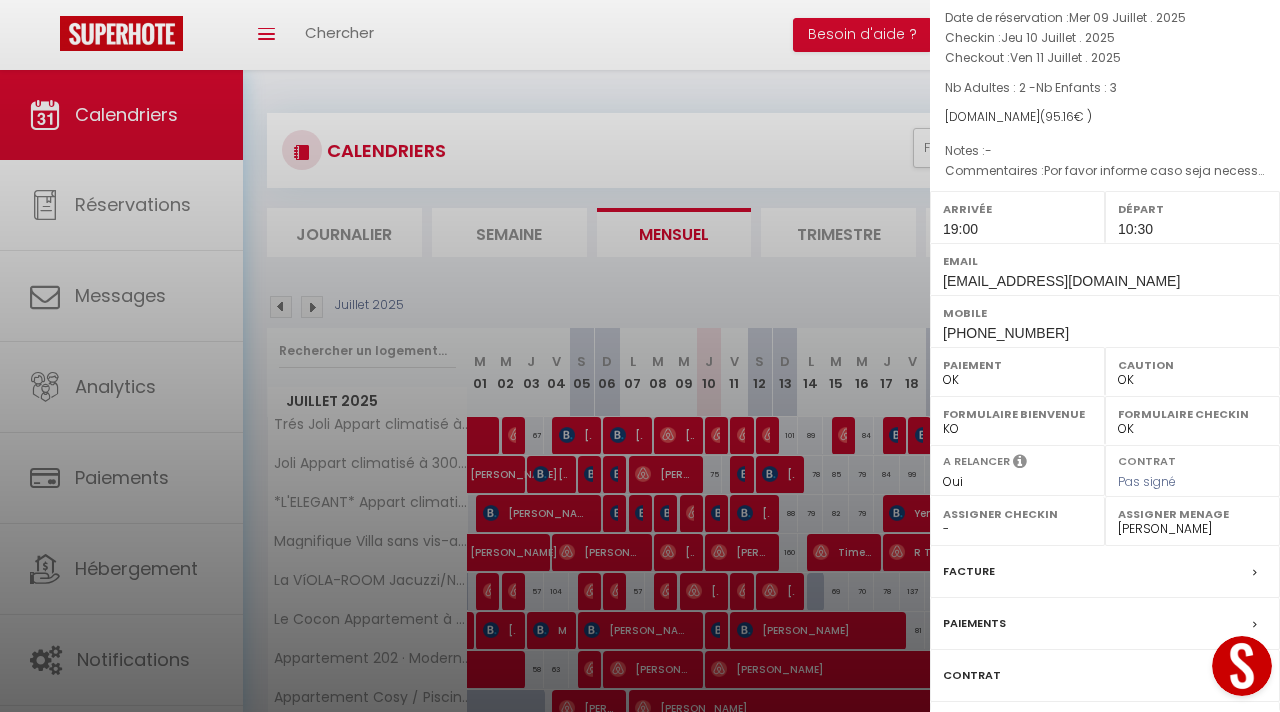 click at bounding box center (640, 356) 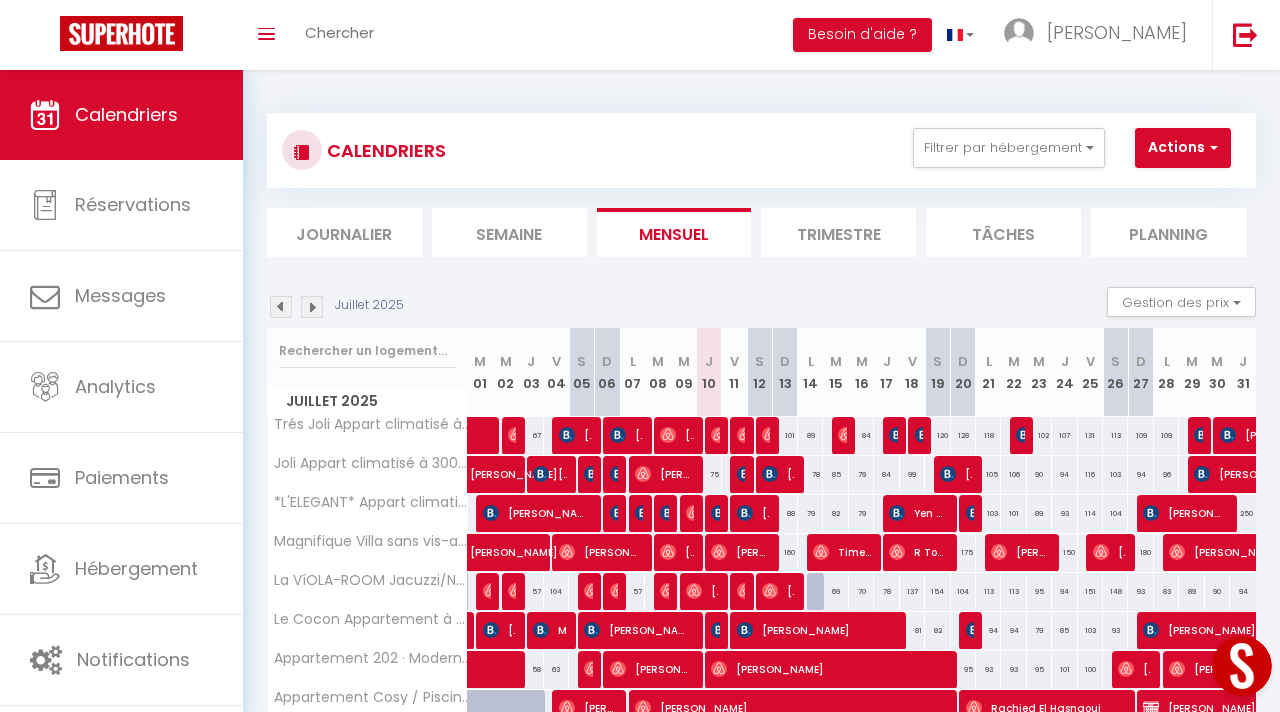 click at bounding box center [715, 514] 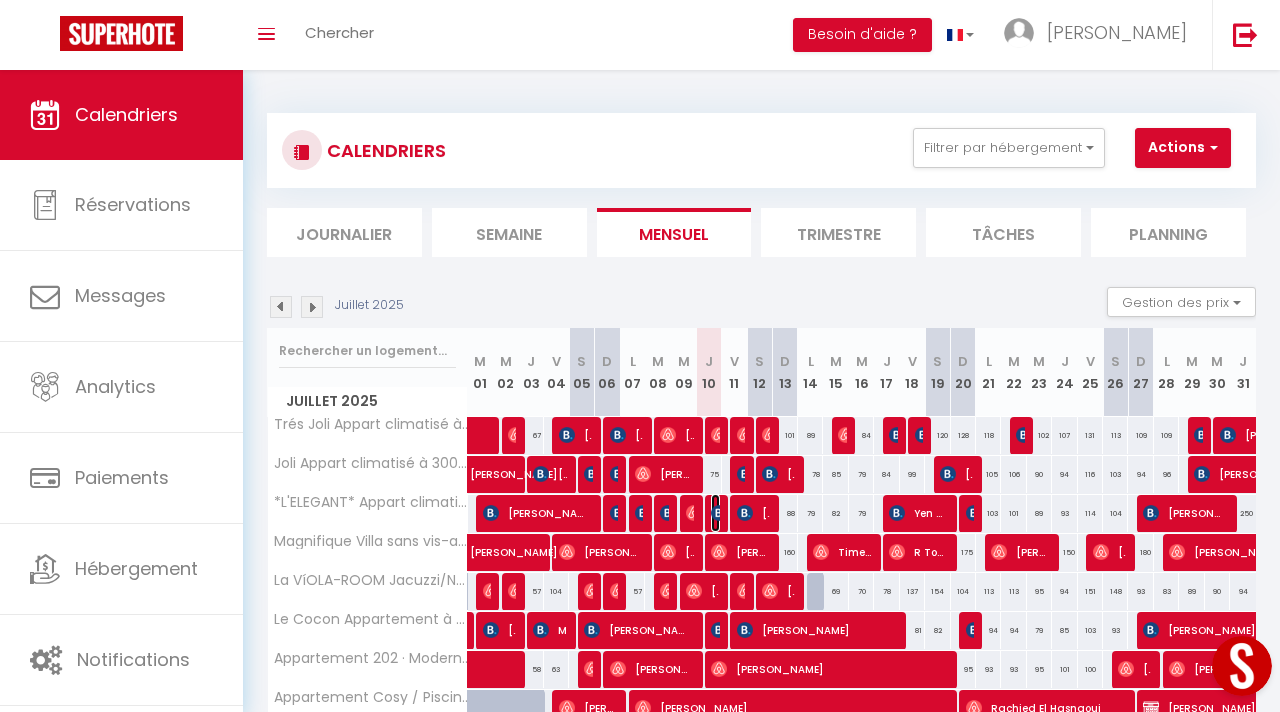 click on "[PERSON_NAME]" at bounding box center (715, 513) 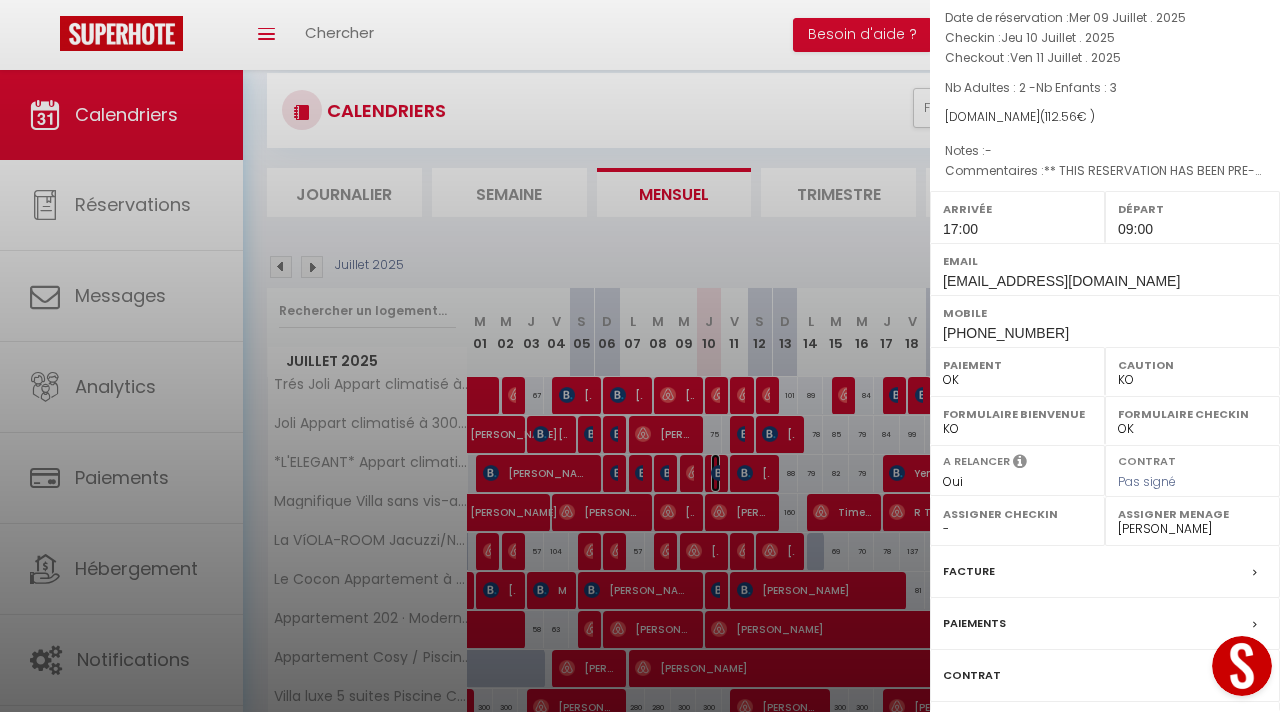 scroll, scrollTop: 0, scrollLeft: 0, axis: both 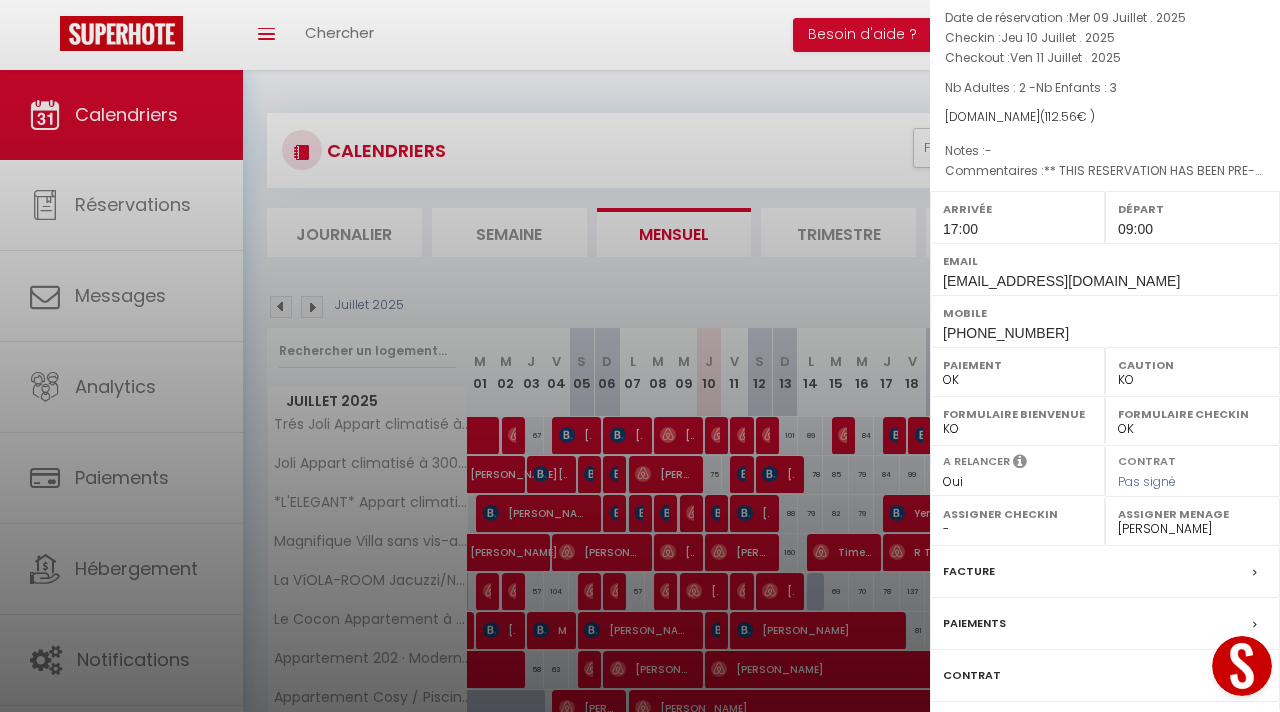 click at bounding box center (640, 356) 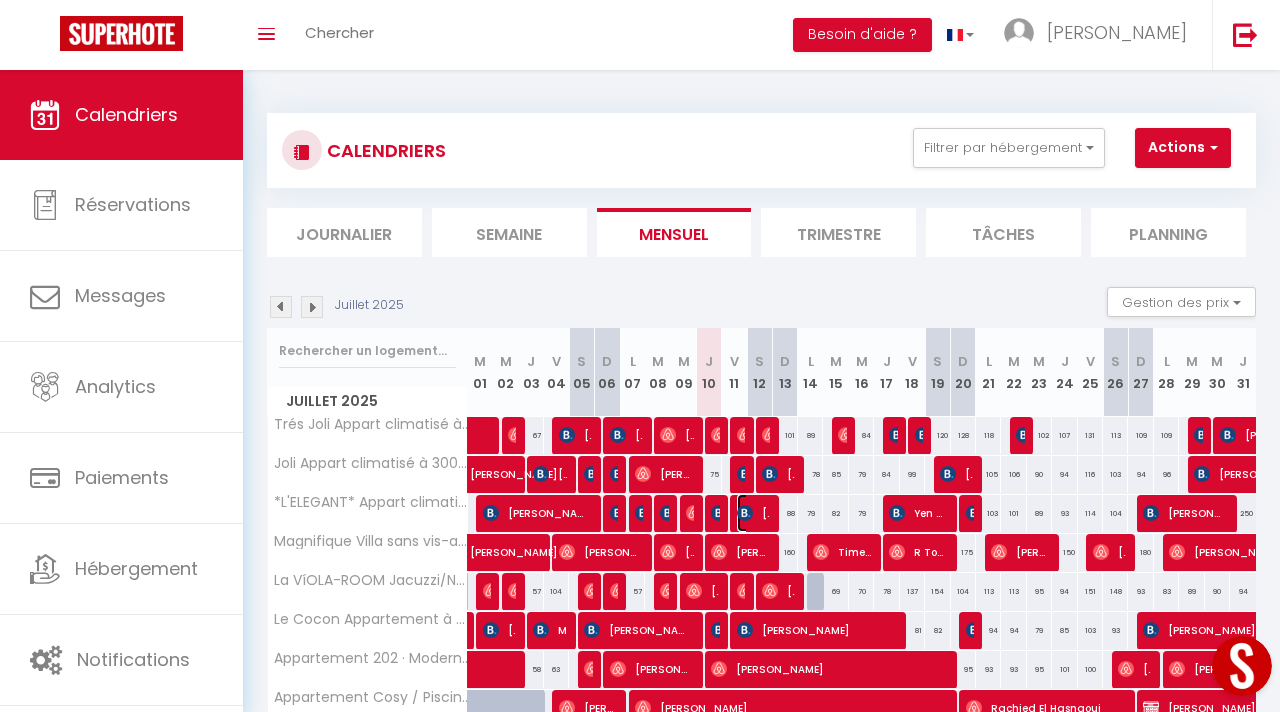 click on "[PERSON_NAME]" at bounding box center [753, 513] 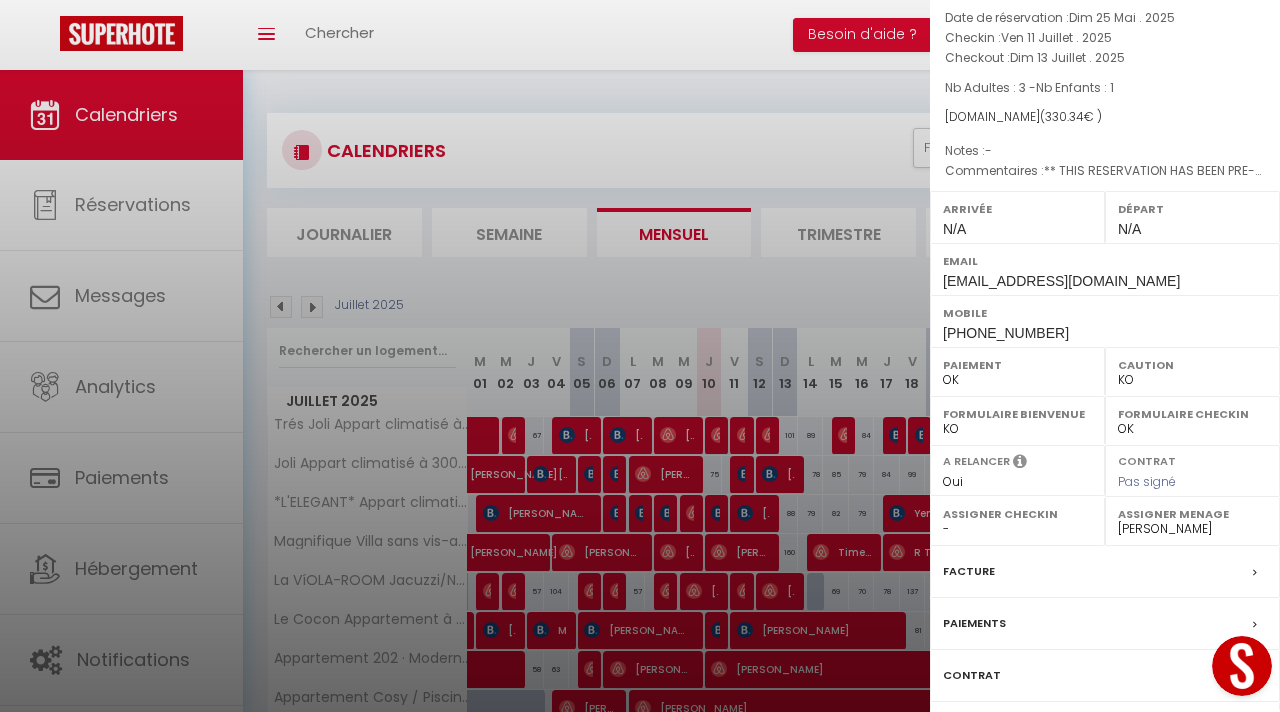 click at bounding box center (640, 356) 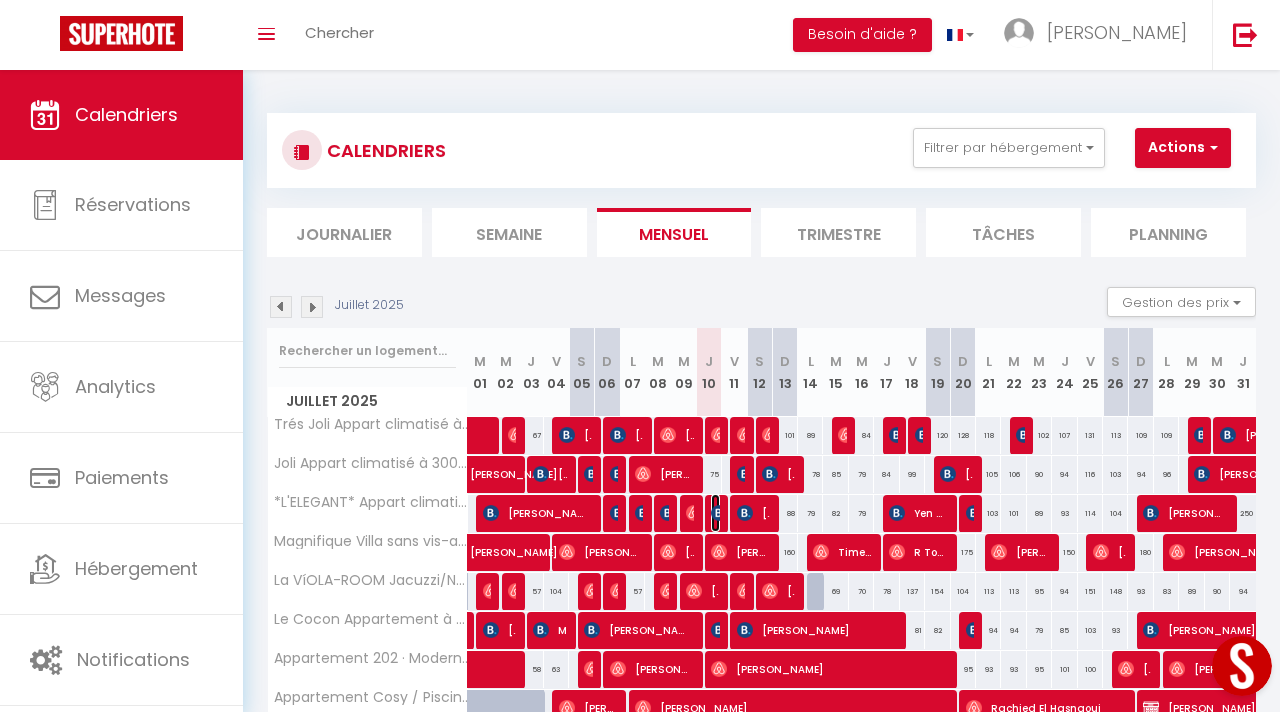 click at bounding box center (719, 513) 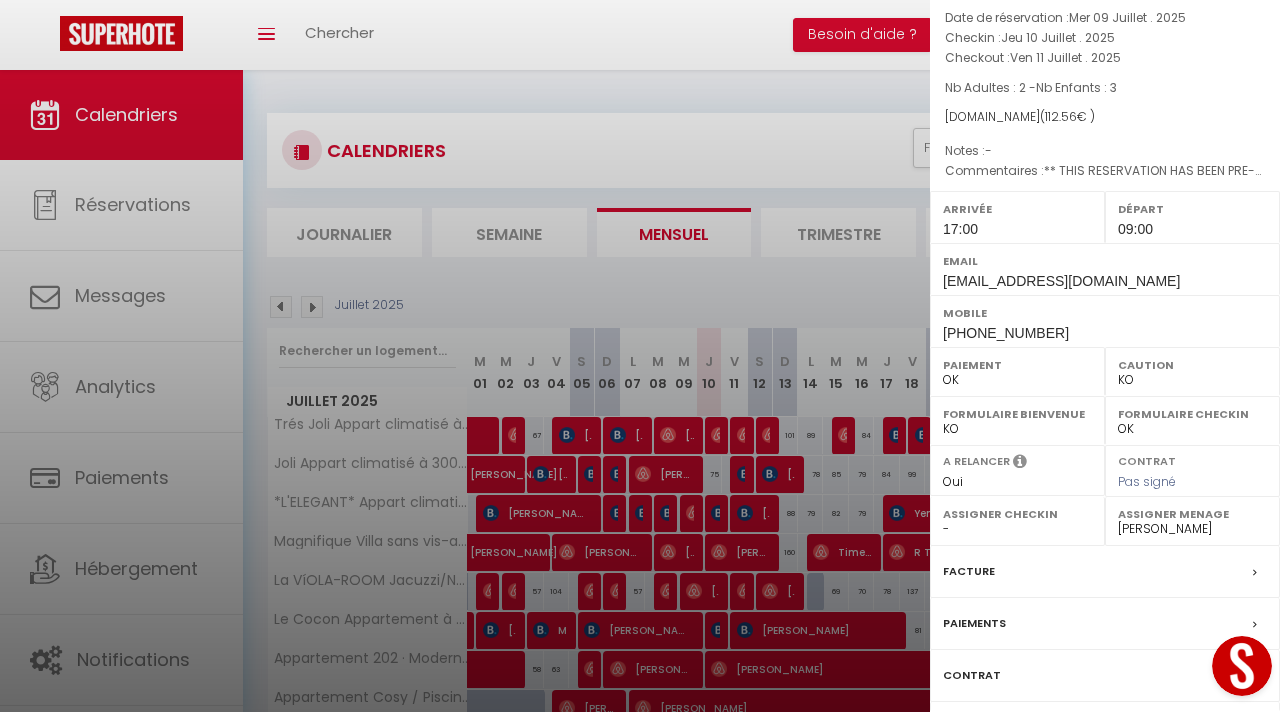 click on "Booking.com
(
112.56
€ )" at bounding box center (1105, 117) 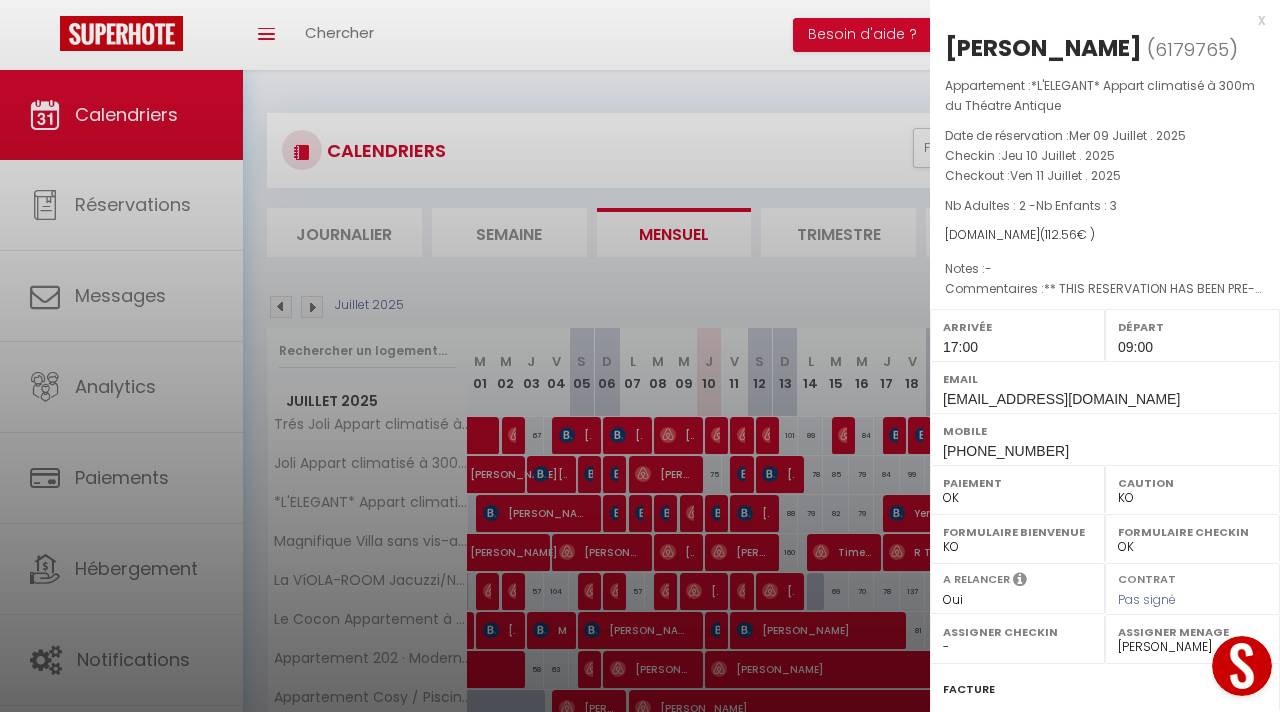 scroll, scrollTop: 0, scrollLeft: 0, axis: both 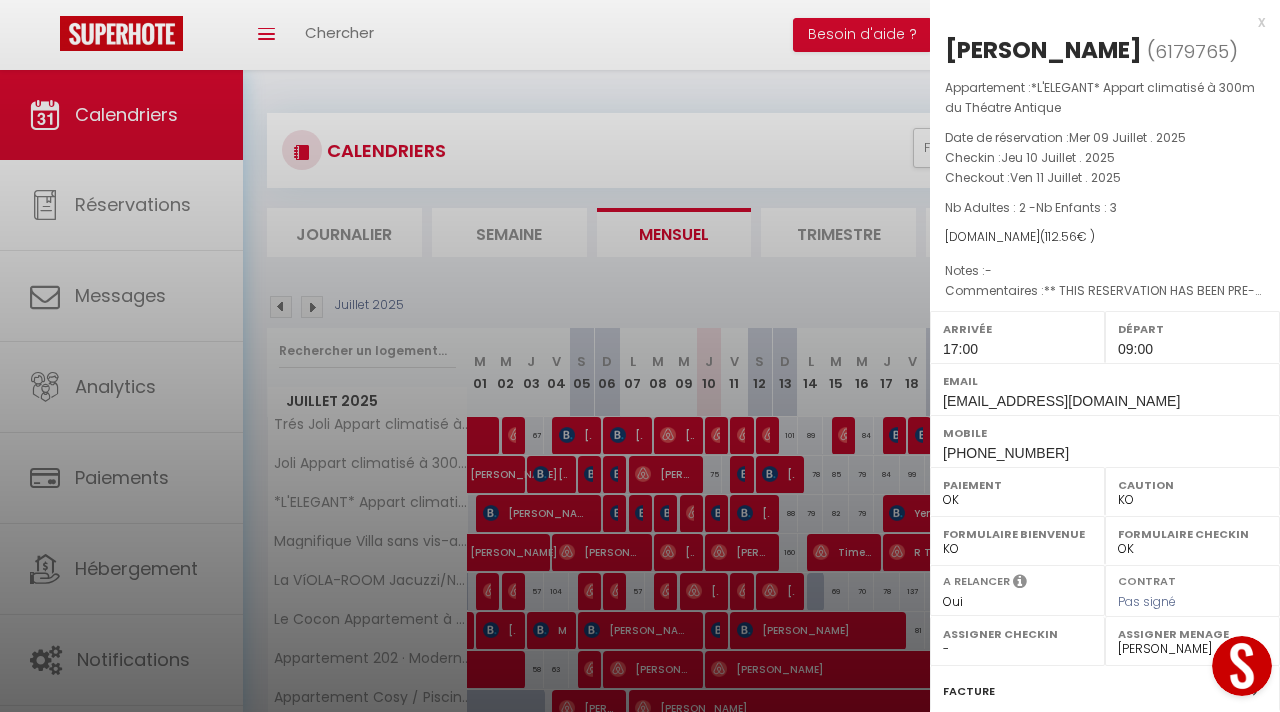 click at bounding box center [640, 356] 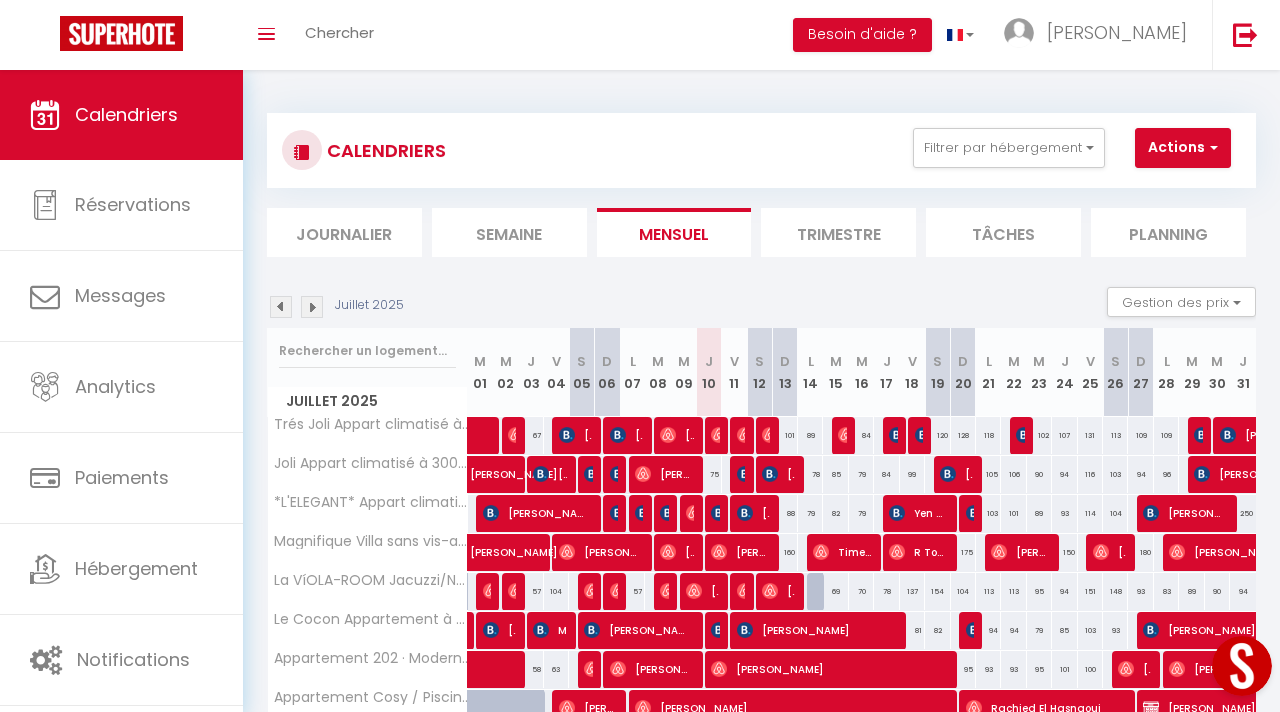 click at bounding box center [717, 514] 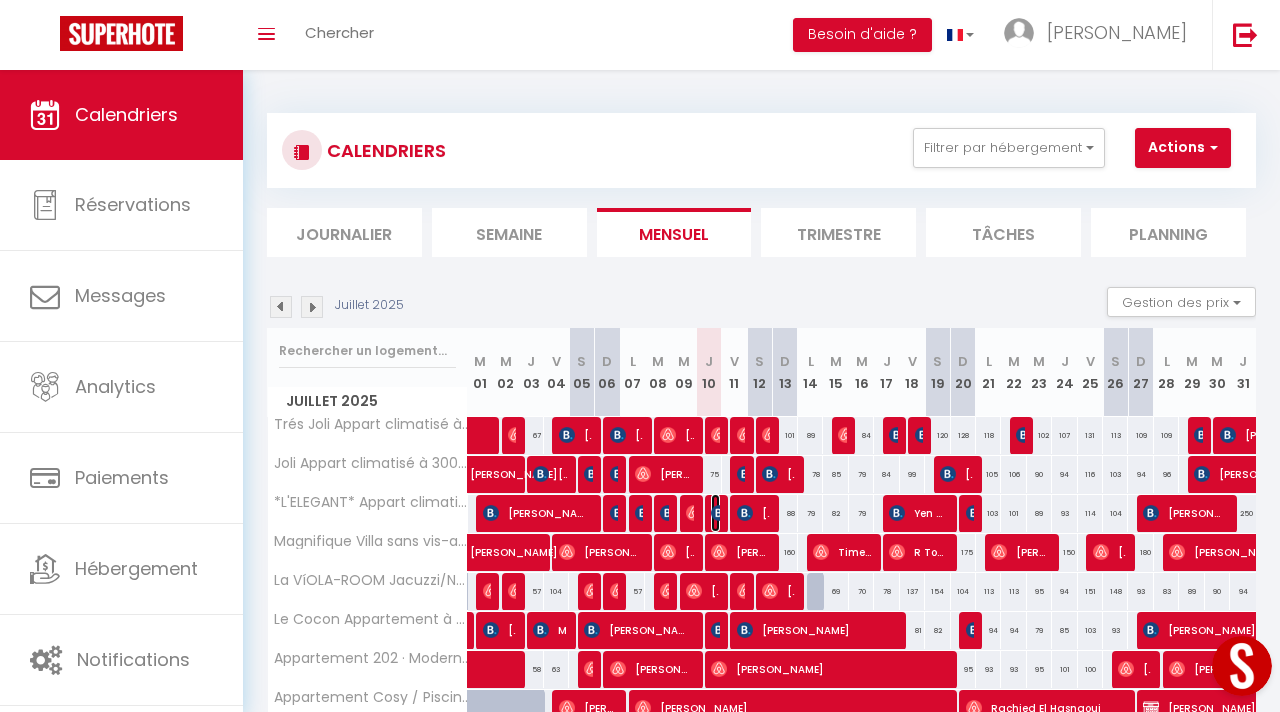 click at bounding box center [719, 513] 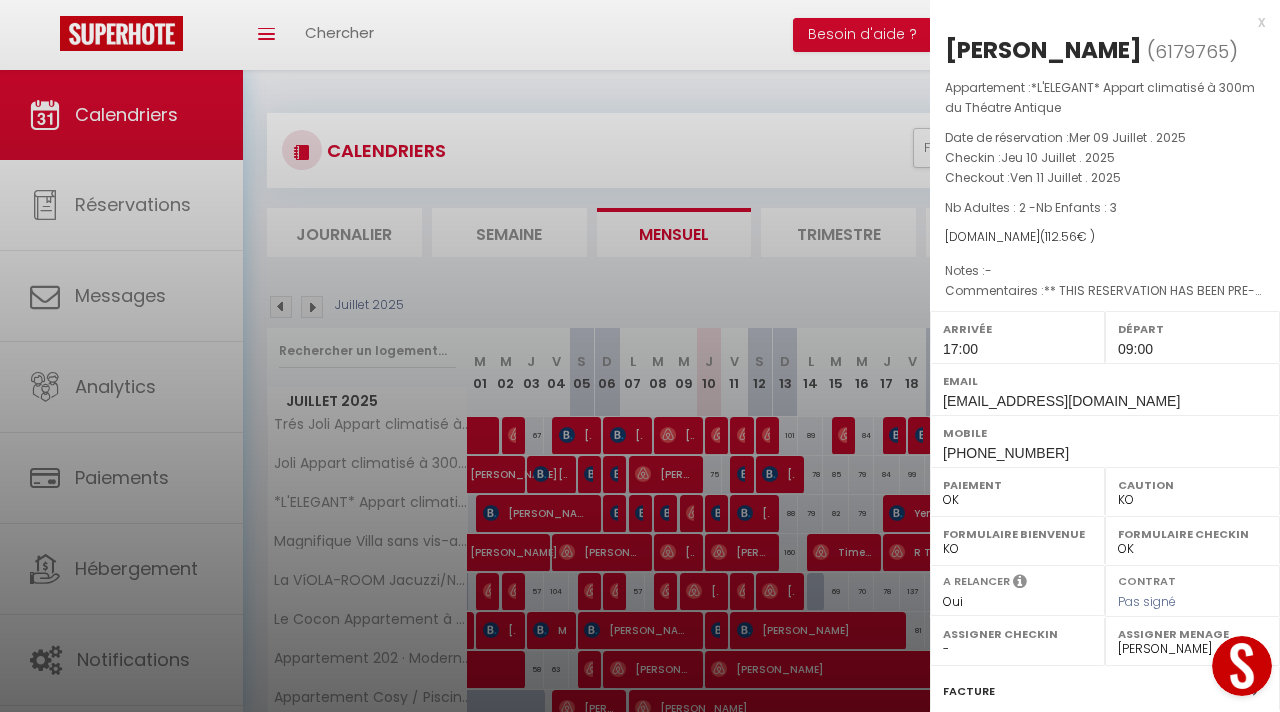 click at bounding box center (640, 356) 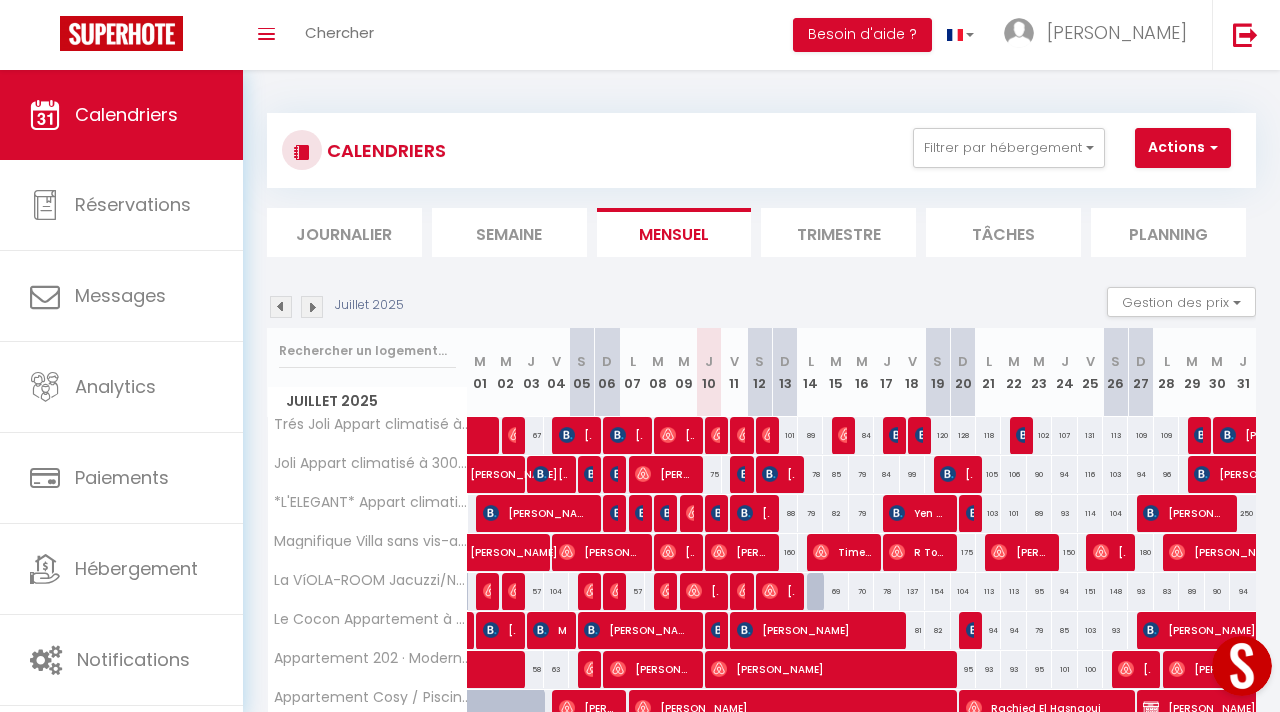 click on "76" at bounding box center [734, 513] 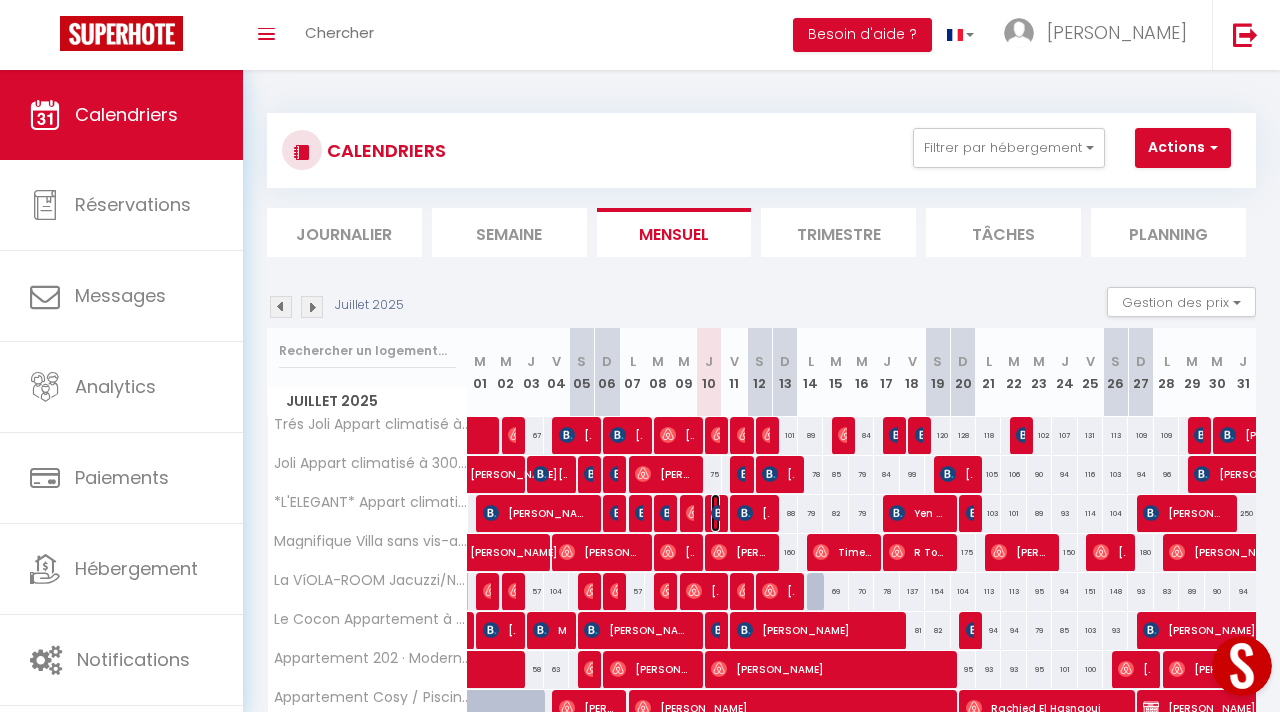 click at bounding box center (719, 513) 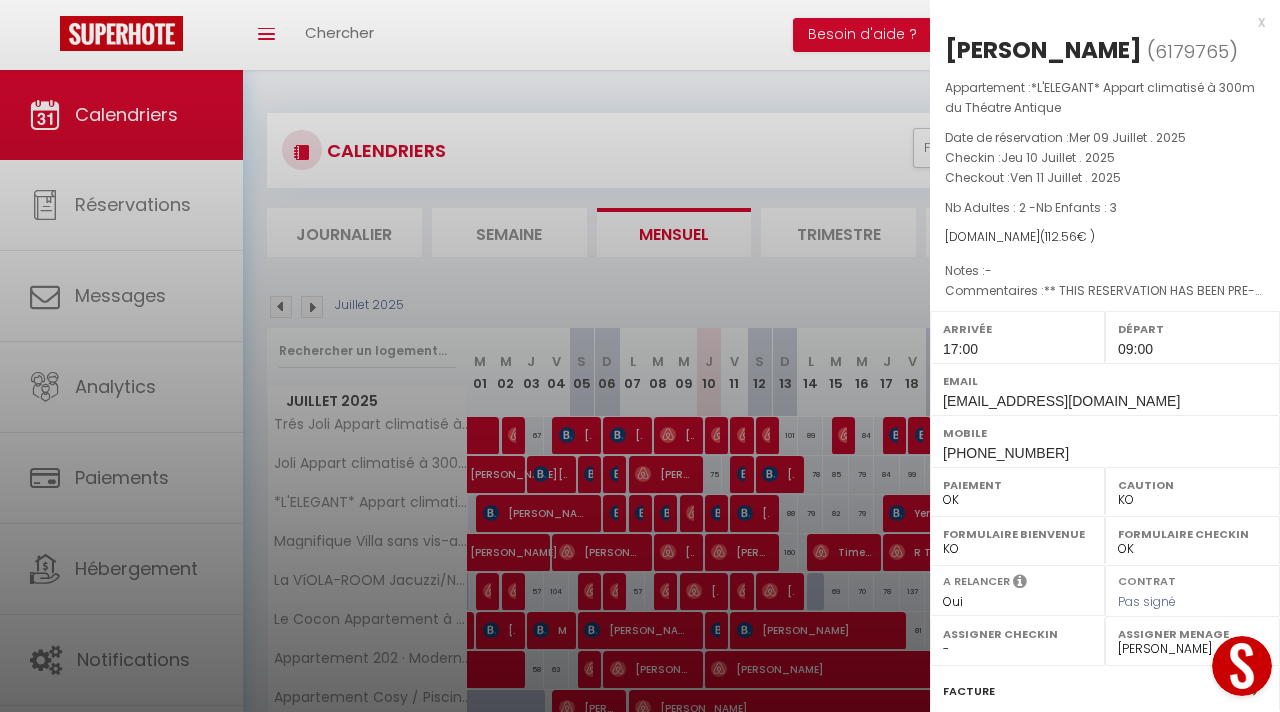 click at bounding box center (640, 356) 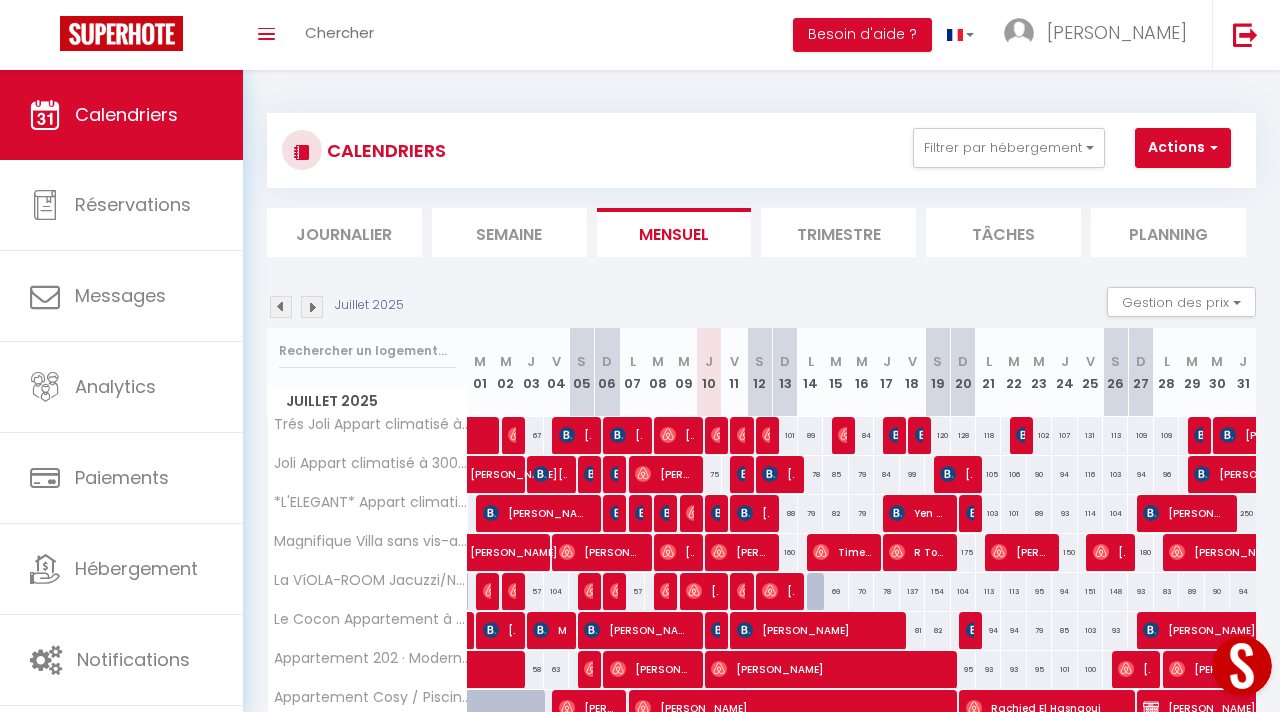 click on "Juillet 2025
Gestion des prix
Nb Nuits minimum   Règles   Disponibilité           Juillet 2025
M
01
M
02
J
03
V
04
S
05
D
06
L
07
M
08
M
09
J
10
V
11
S
12
D
13
L" at bounding box center (761, 591) 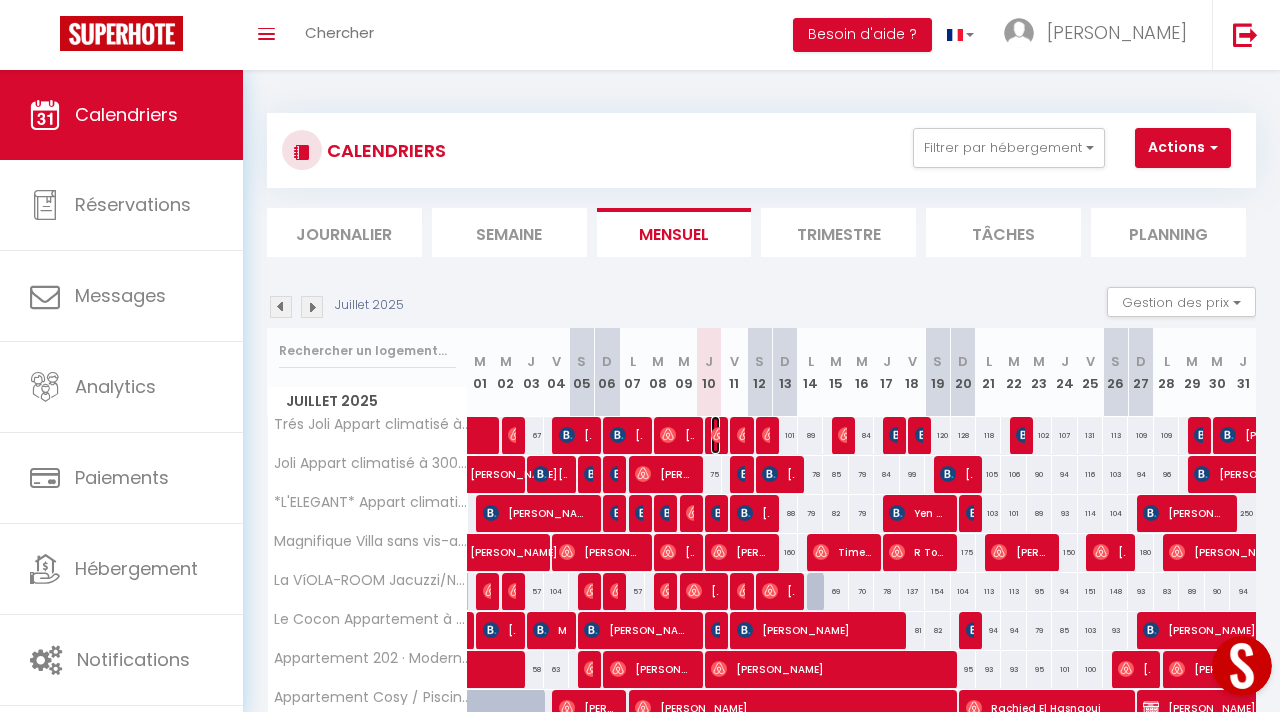 click on "[PERSON_NAME]" at bounding box center (715, 435) 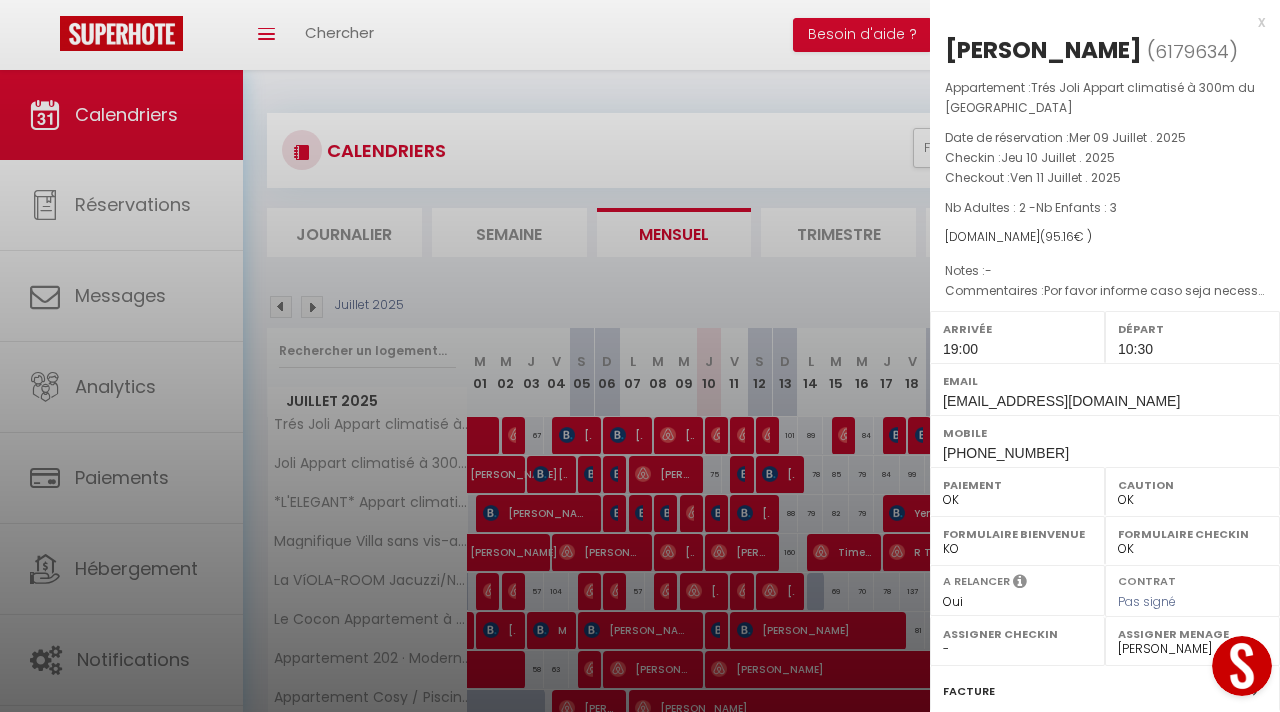click at bounding box center (640, 356) 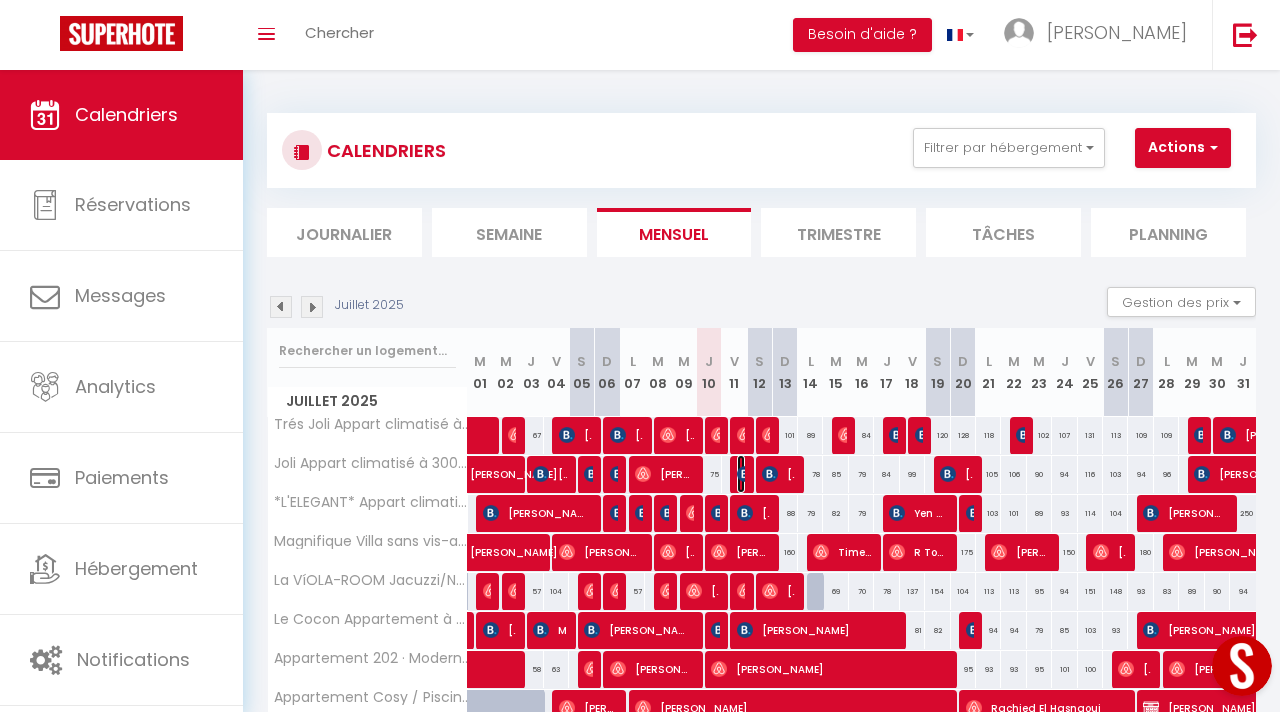 click at bounding box center (745, 474) 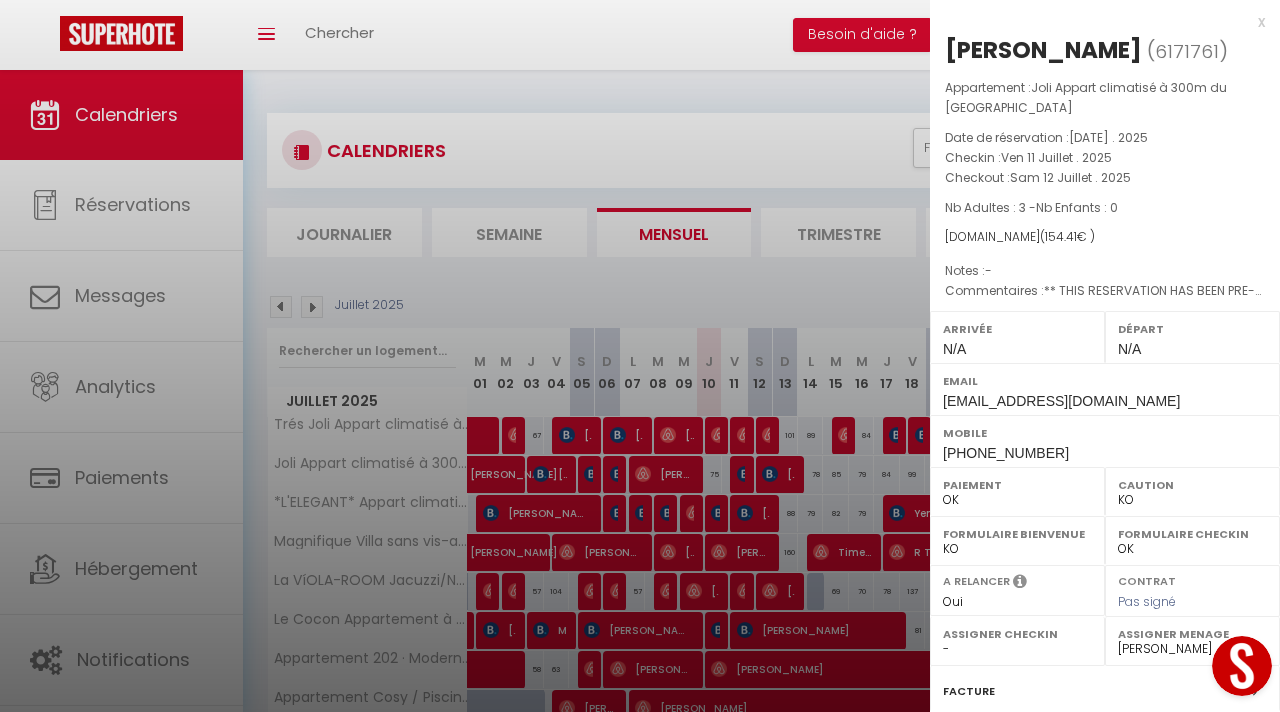 click at bounding box center (640, 356) 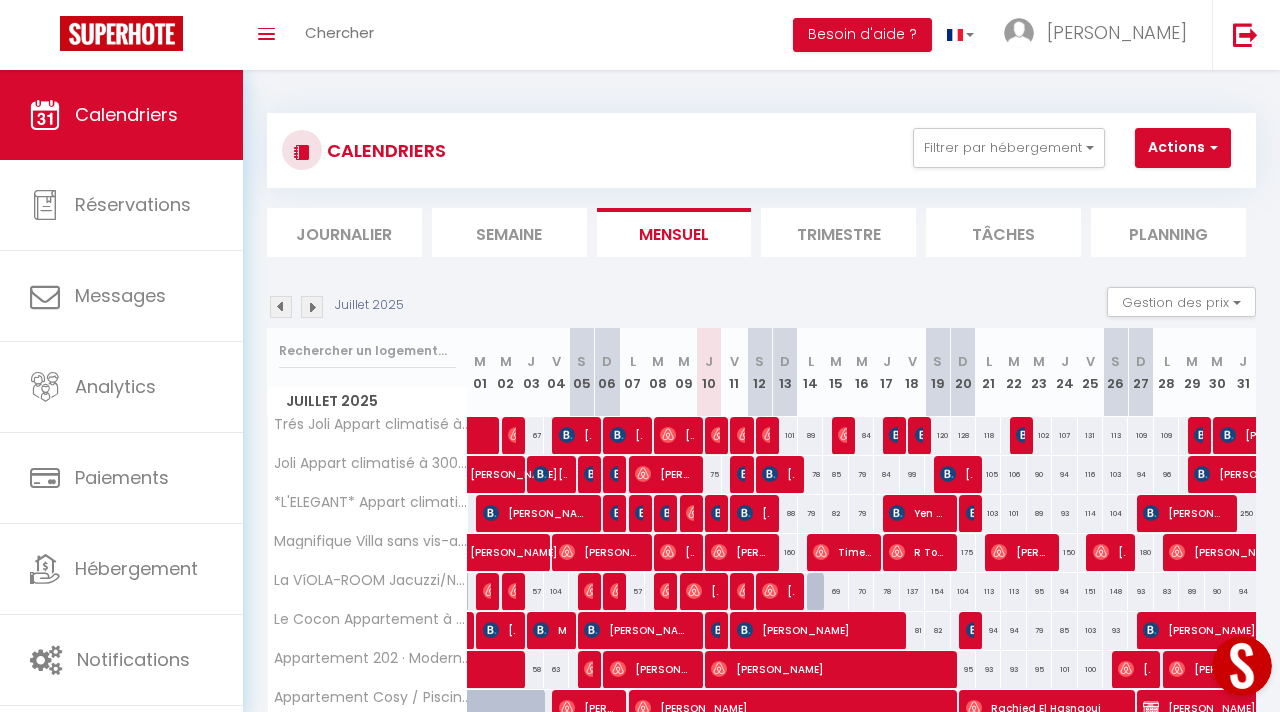 click on "Juillet 2025
Gestion des prix
Nb Nuits minimum   Règles   Disponibilité" at bounding box center [761, 307] 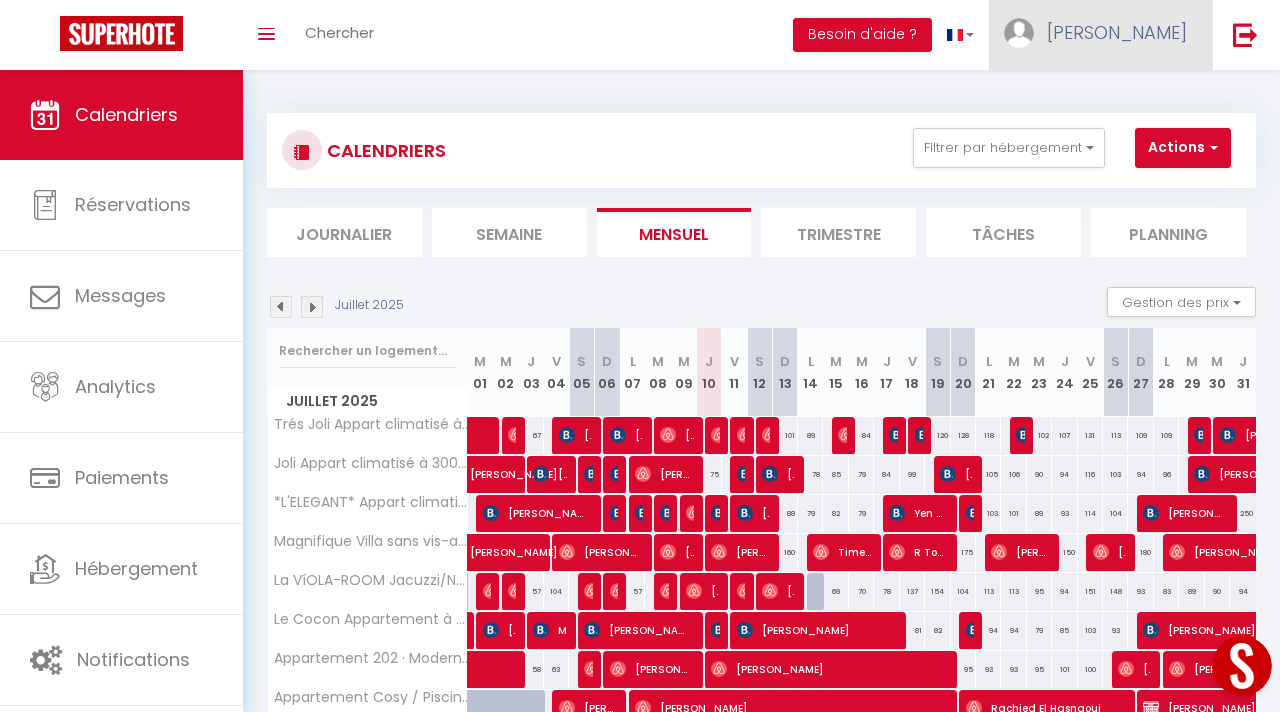 click on "[PERSON_NAME]" at bounding box center [1100, 35] 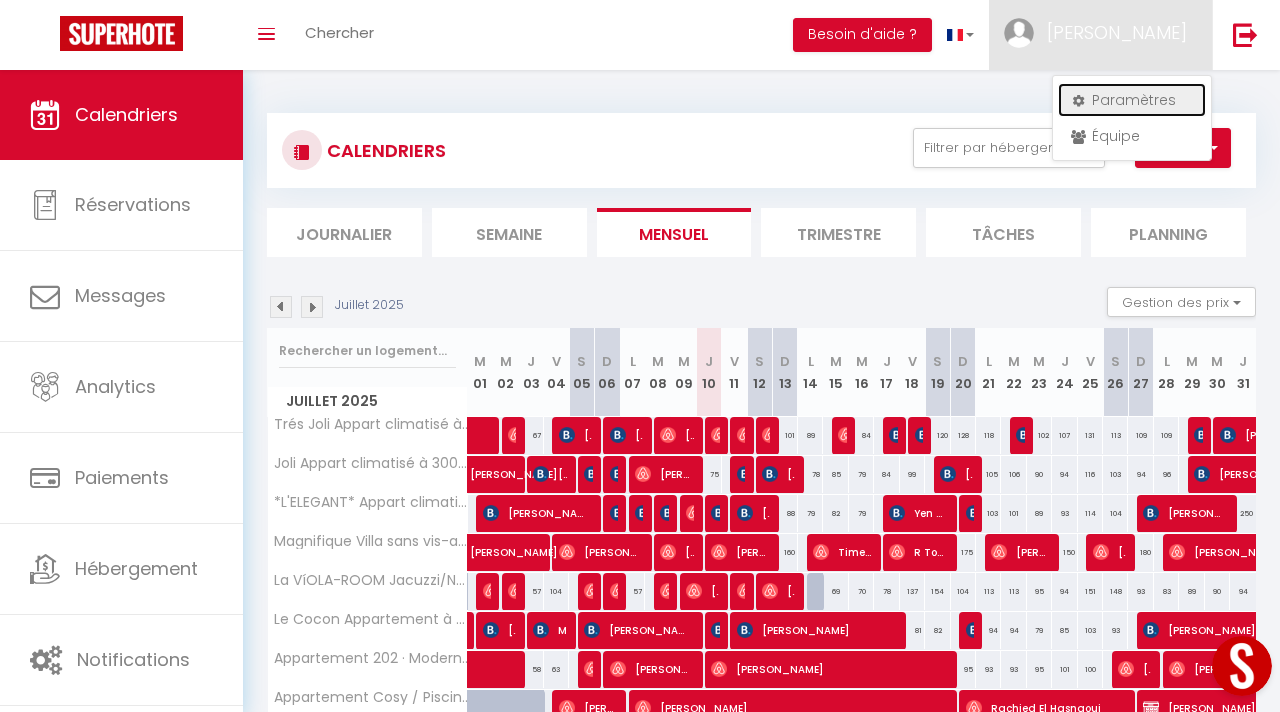 click on "Paramètres" at bounding box center [1132, 100] 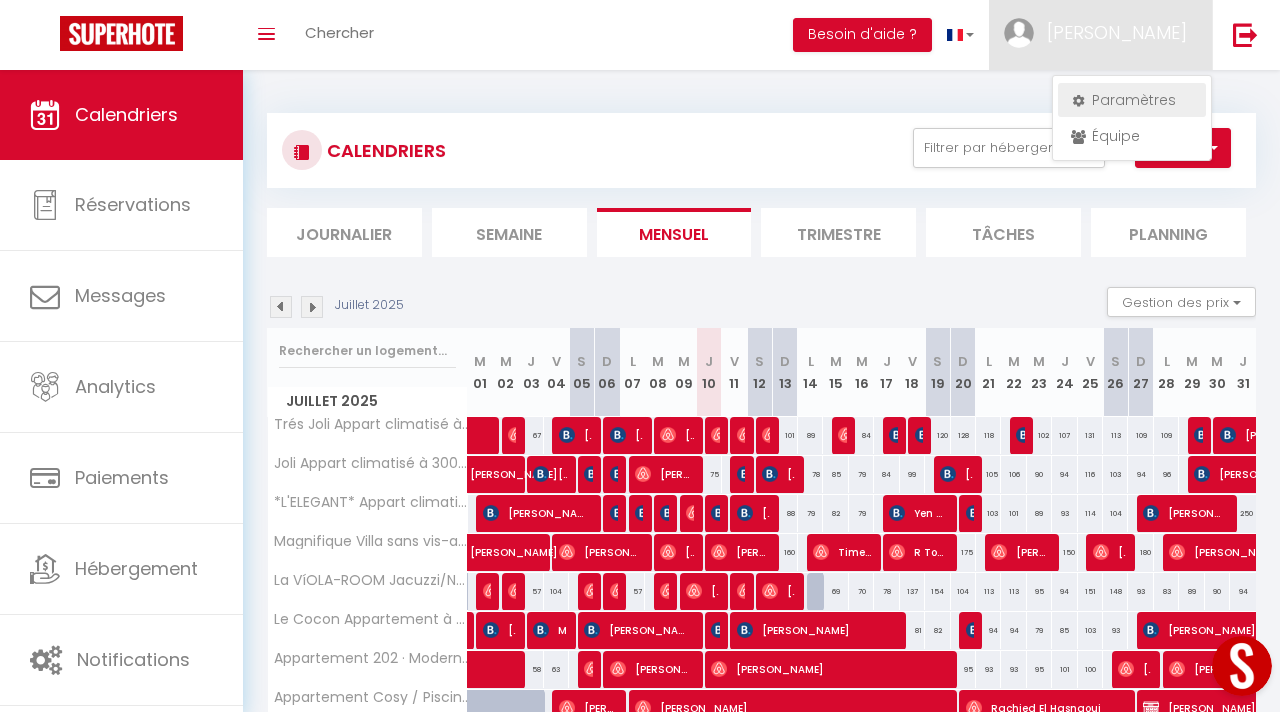 select on "fr" 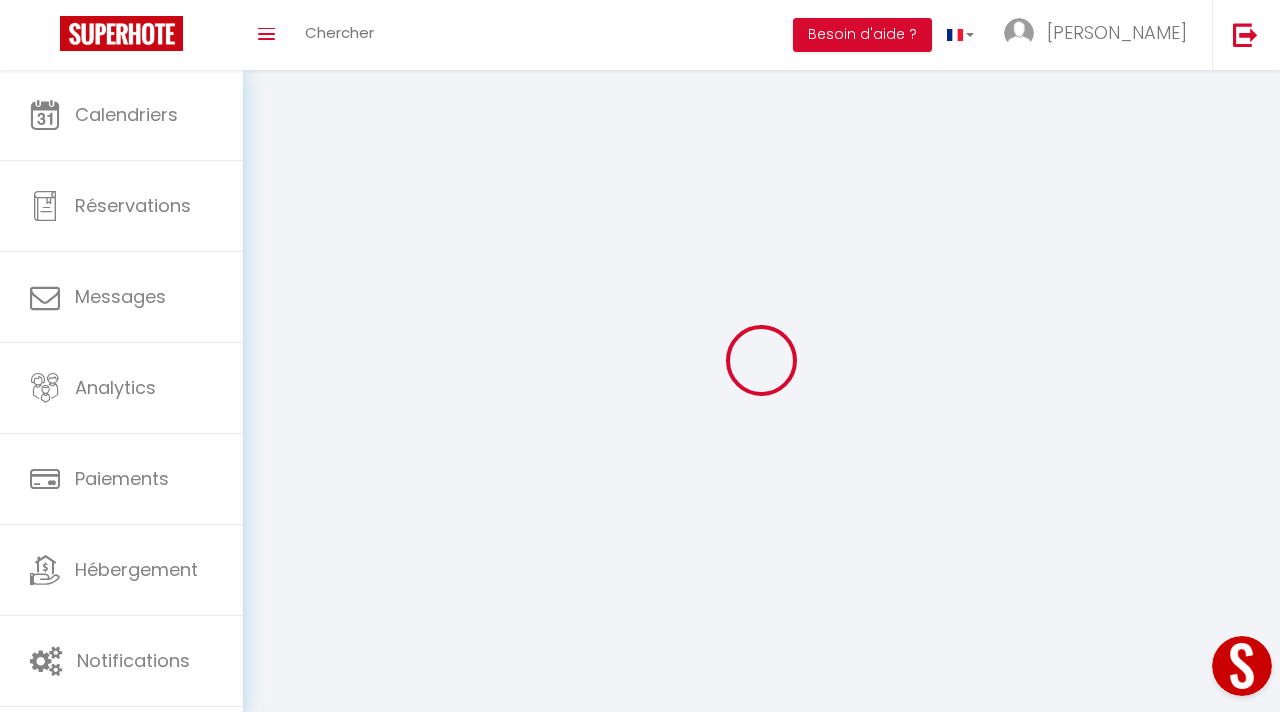 select 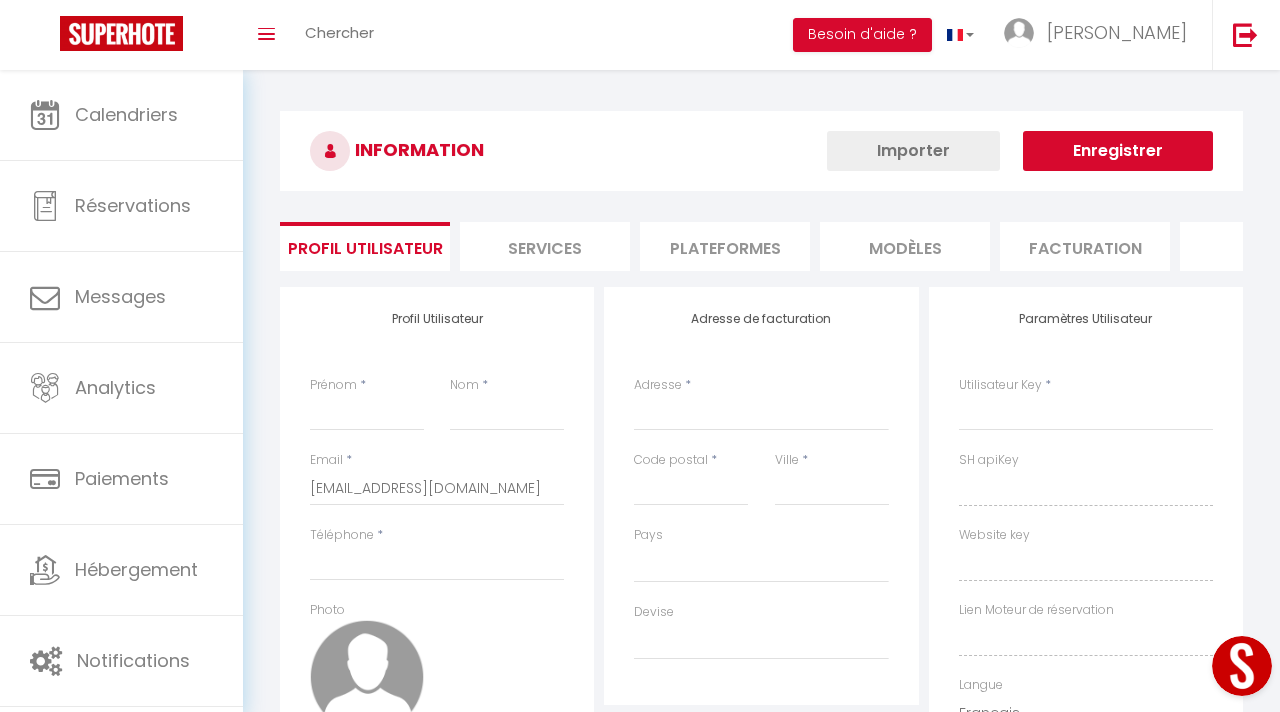 select 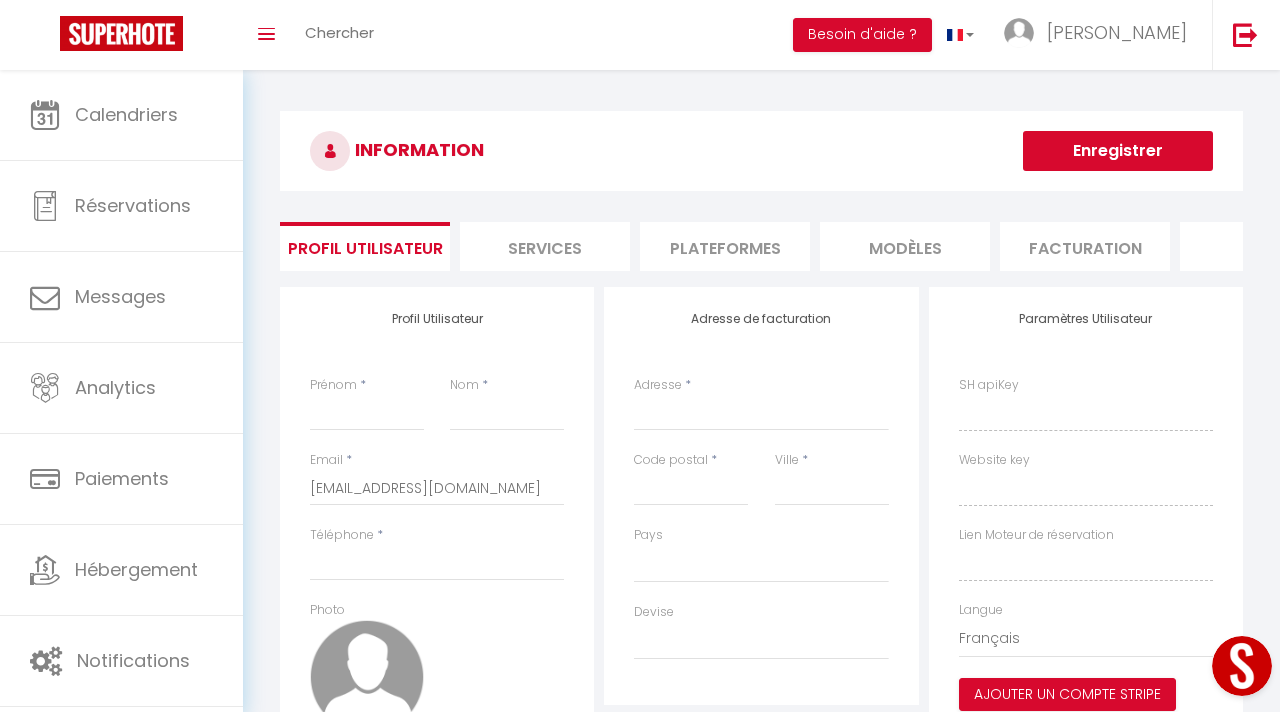 click on "Plateformes" at bounding box center (725, 246) 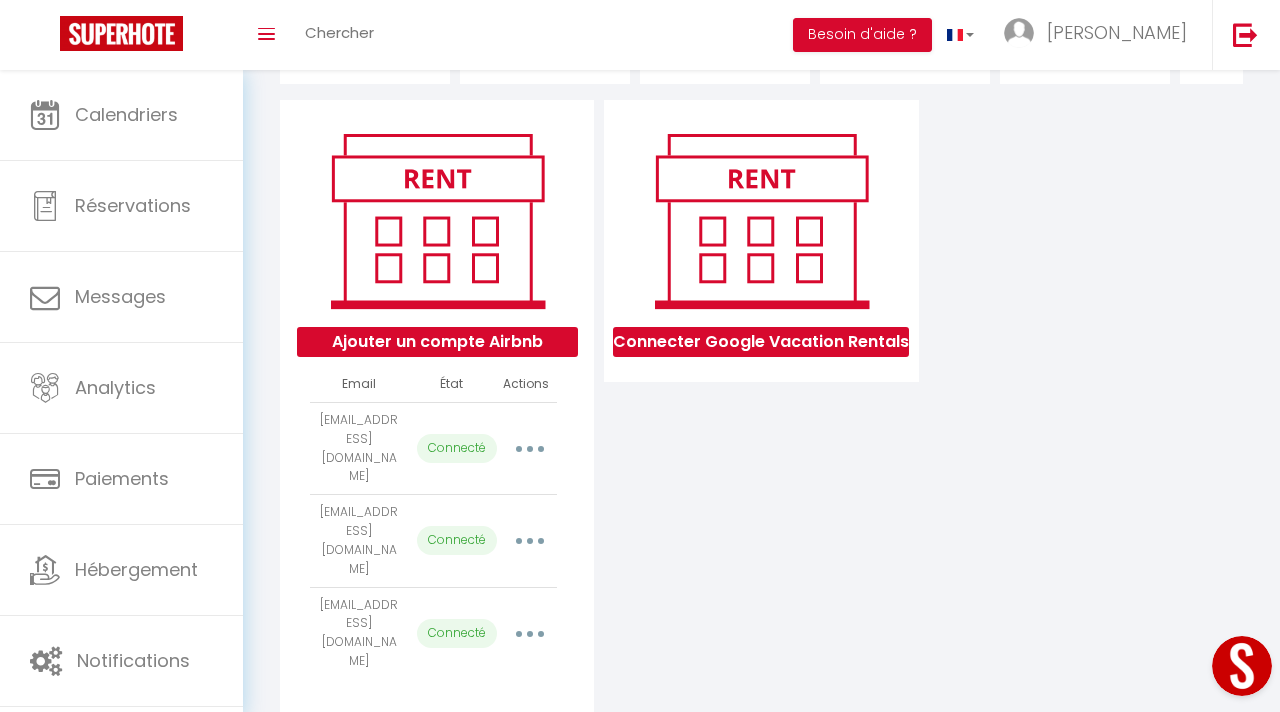 scroll, scrollTop: 194, scrollLeft: 0, axis: vertical 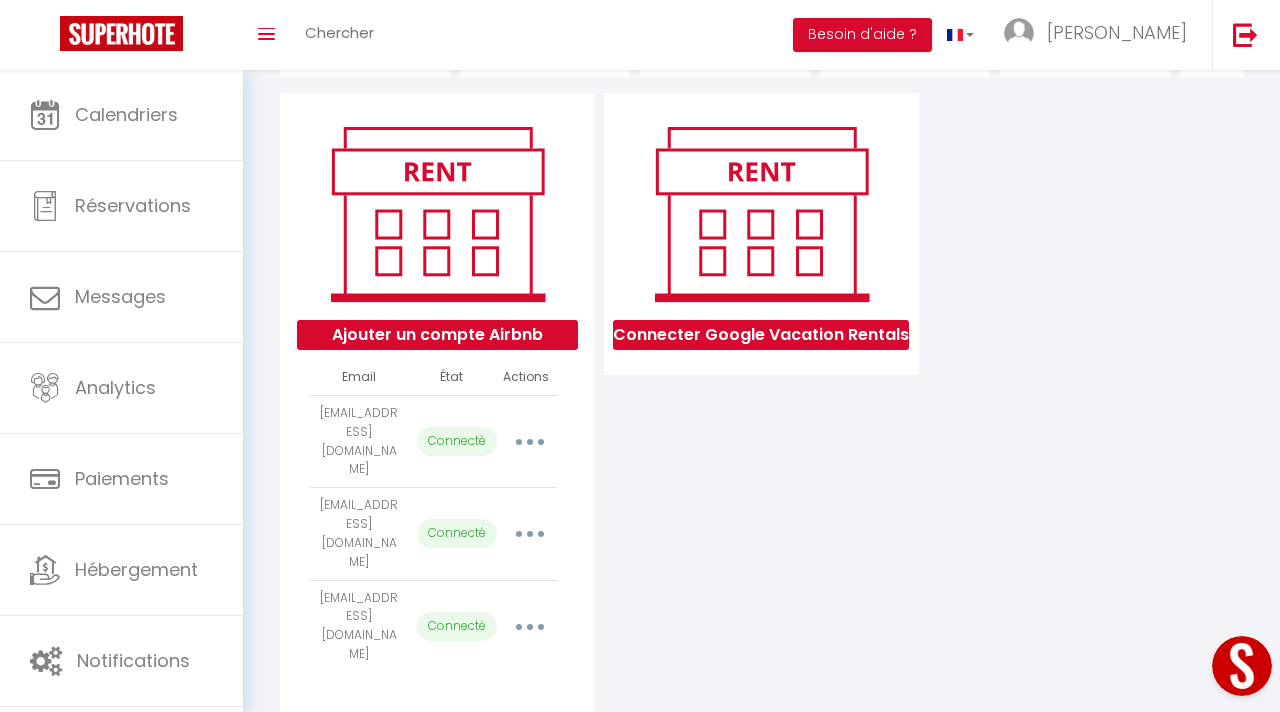 click at bounding box center [529, 442] 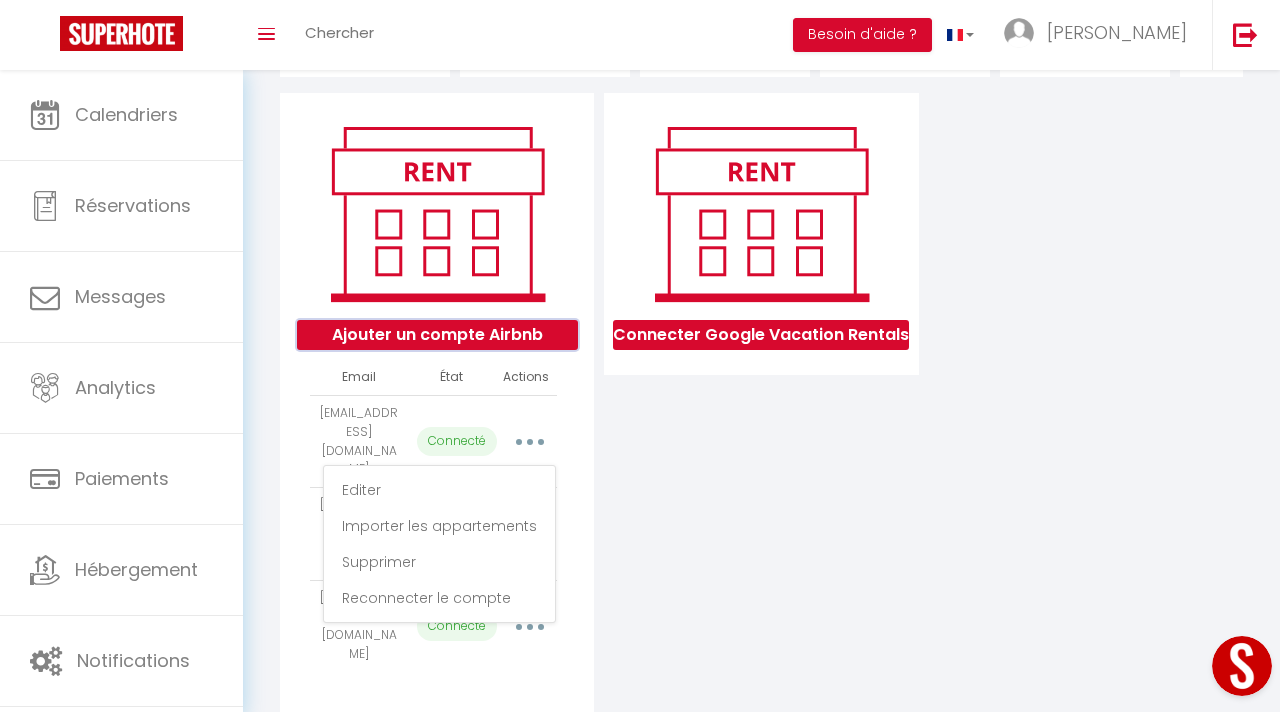 click on "Ajouter un compte Airbnb" at bounding box center [437, 335] 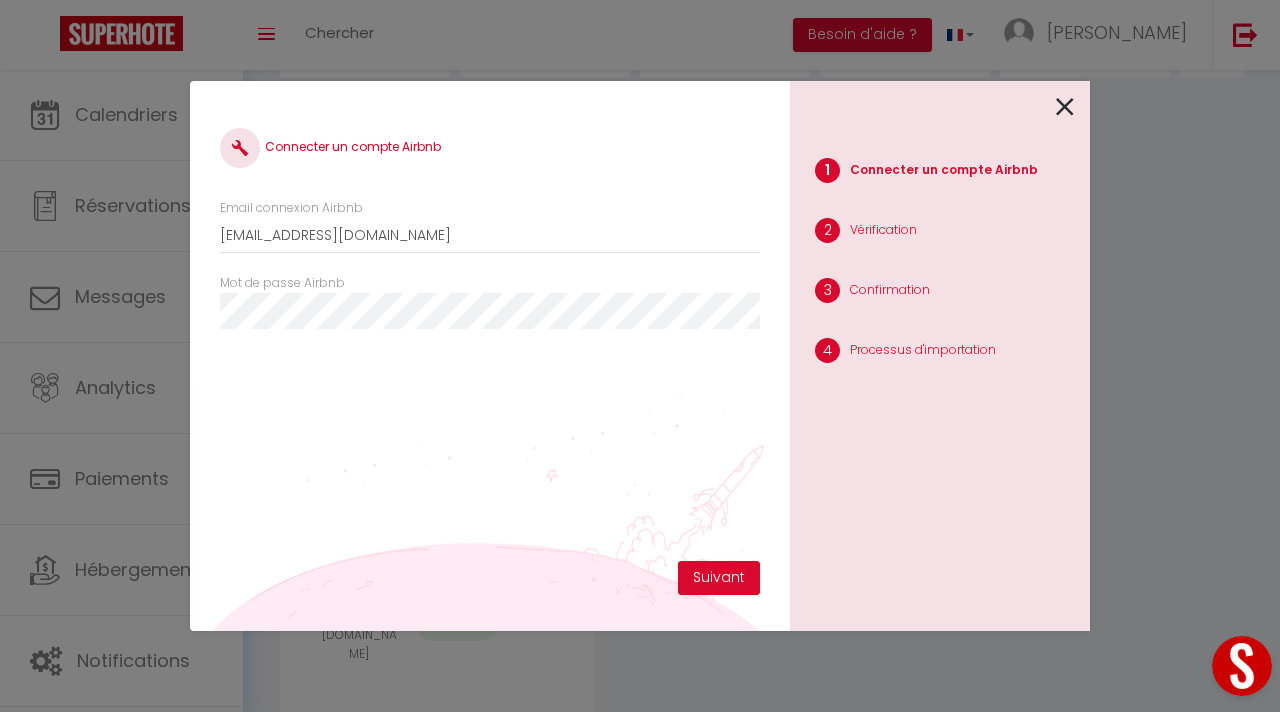 click on "Connecter un compte Airbnb
Email connexion Airbnb   CONTACT@GOODLOCIMMO.COM   Mot de passe Airbnb         Suivant                  1
Connecter un compte Airbnb
2
Vérification
3
Confirmation
4
Processus d'importation" at bounding box center (640, 356) 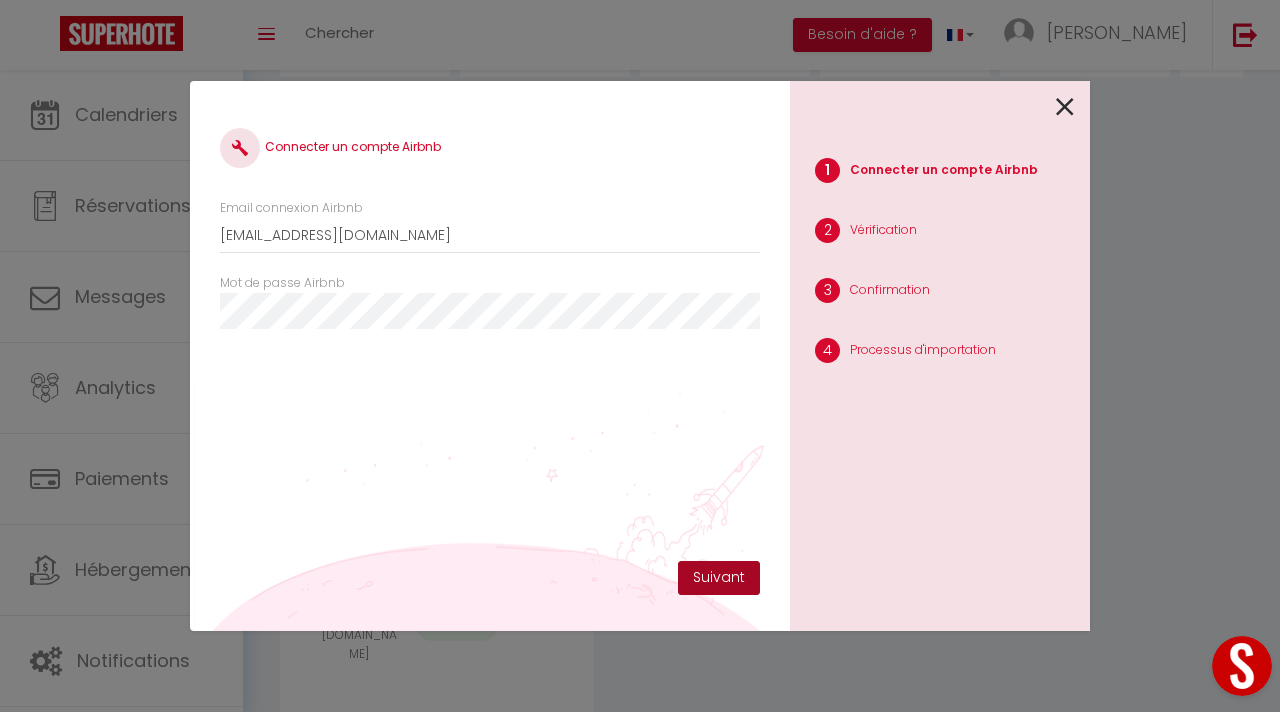 click on "Suivant" at bounding box center [719, 578] 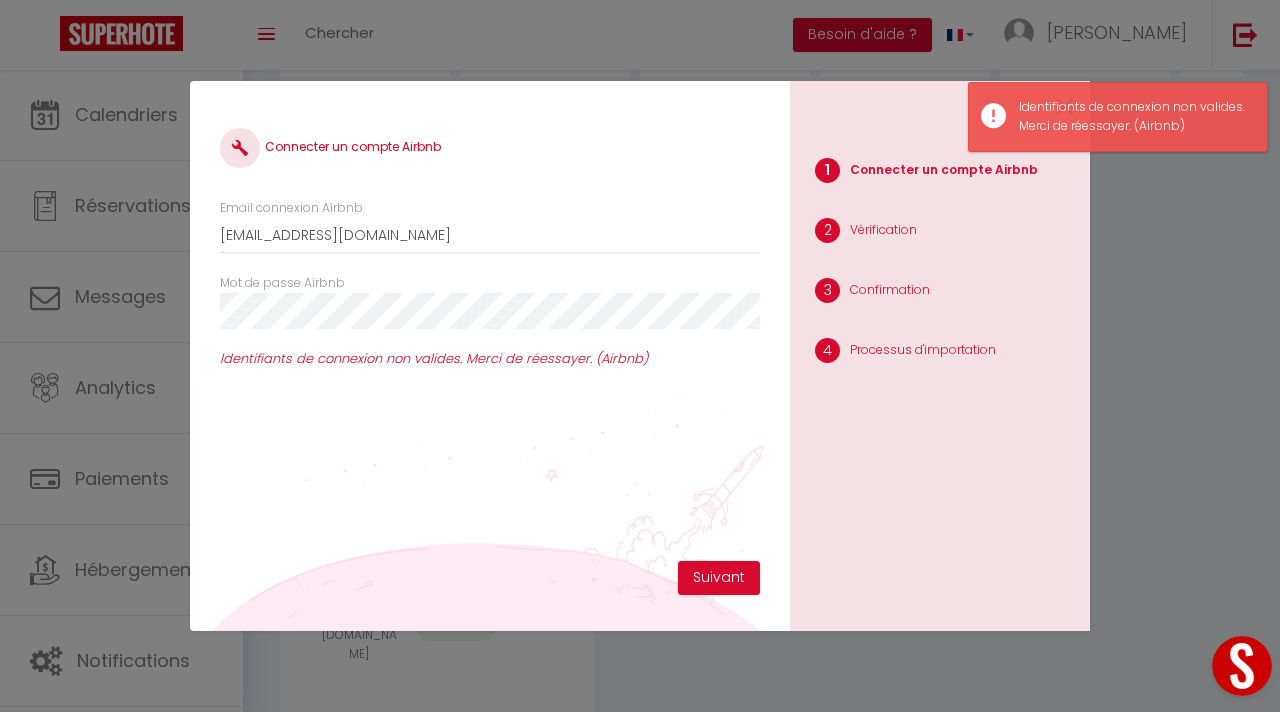 click on "Connecter un compte Airbnb
Email connexion Airbnb   [EMAIL_ADDRESS][DOMAIN_NAME]   Mot de passe Airbnb     Identifiants de connexion non valides. Merci de réessayer. (Airbnb)     Suivant                  1
Connecter un compte Airbnb
2
Vérification
3
Confirmation
4
Processus d'importation" at bounding box center [640, 356] 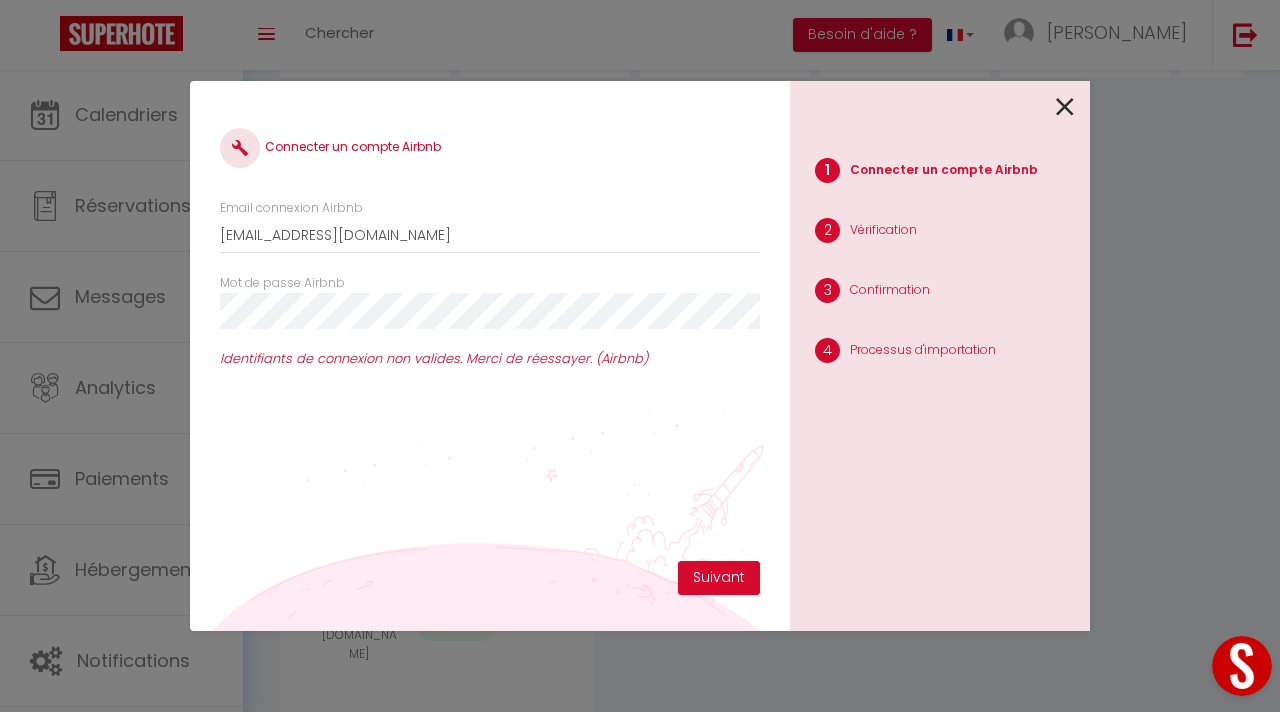 click on "Suivant" at bounding box center (719, 578) 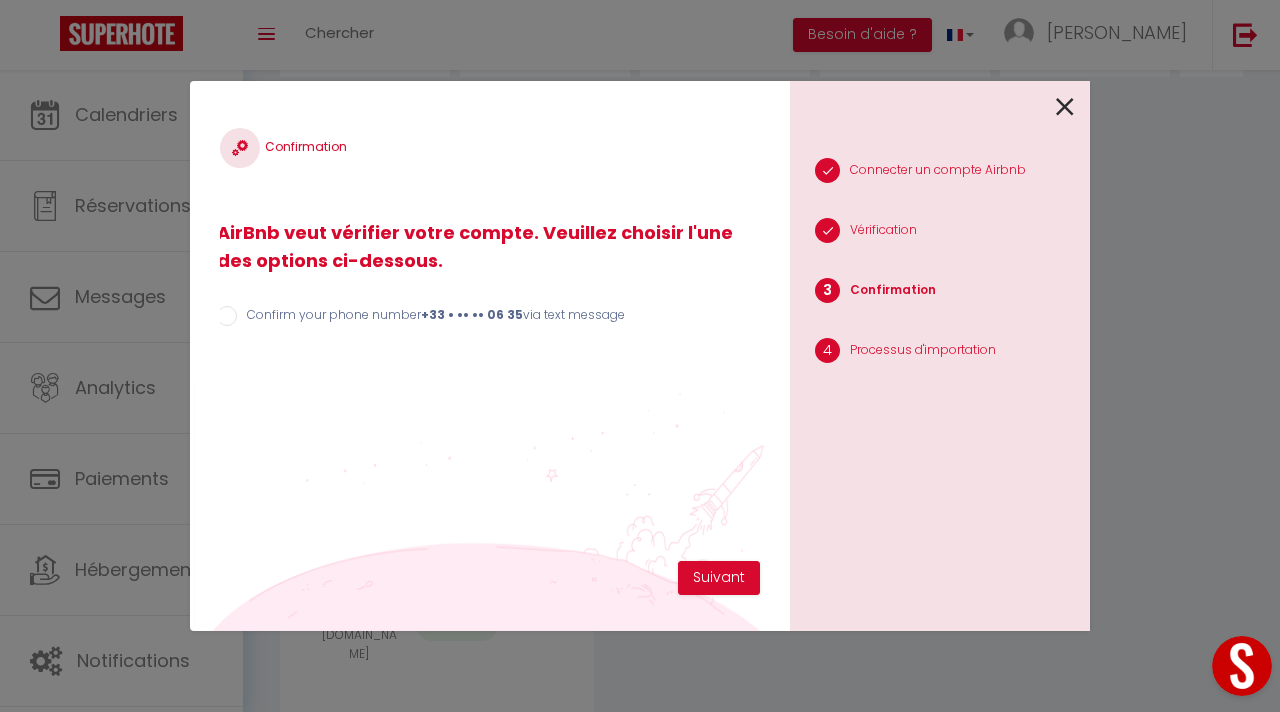 click on "Confirm your phone number  +33 • •• •• 06 35  via text message" at bounding box center (227, 316) 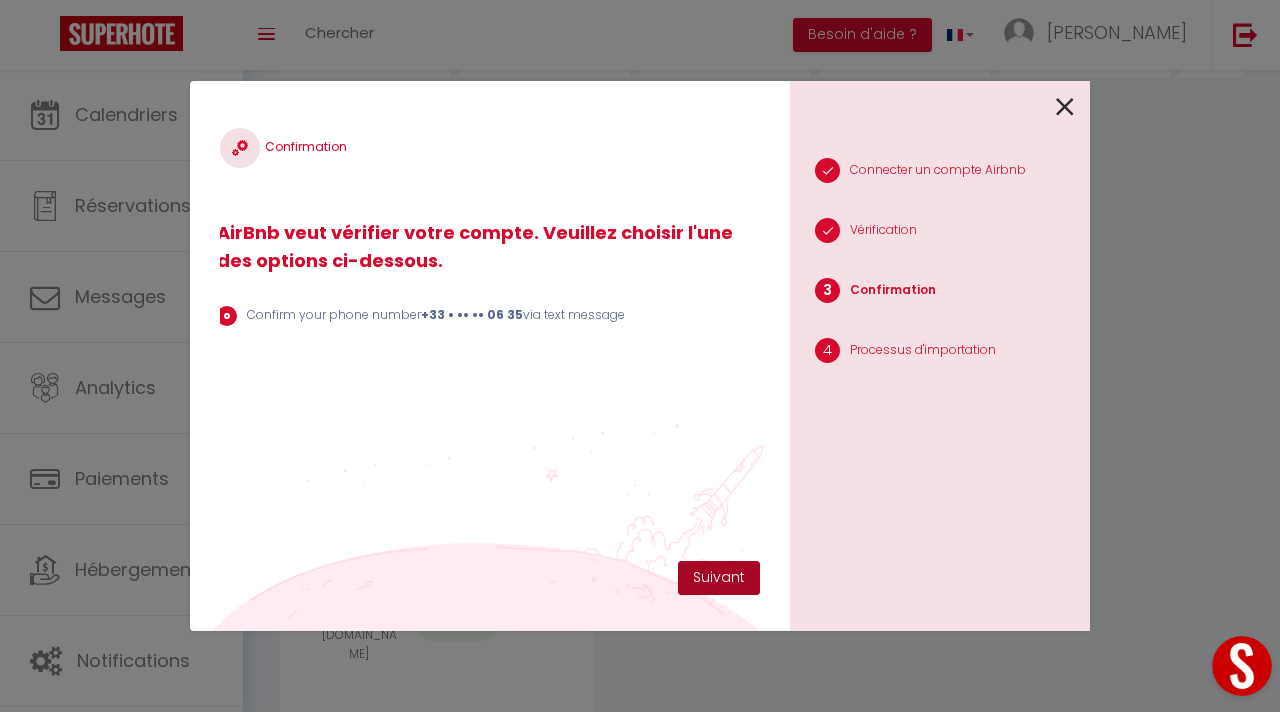 click on "Suivant" at bounding box center (719, 578) 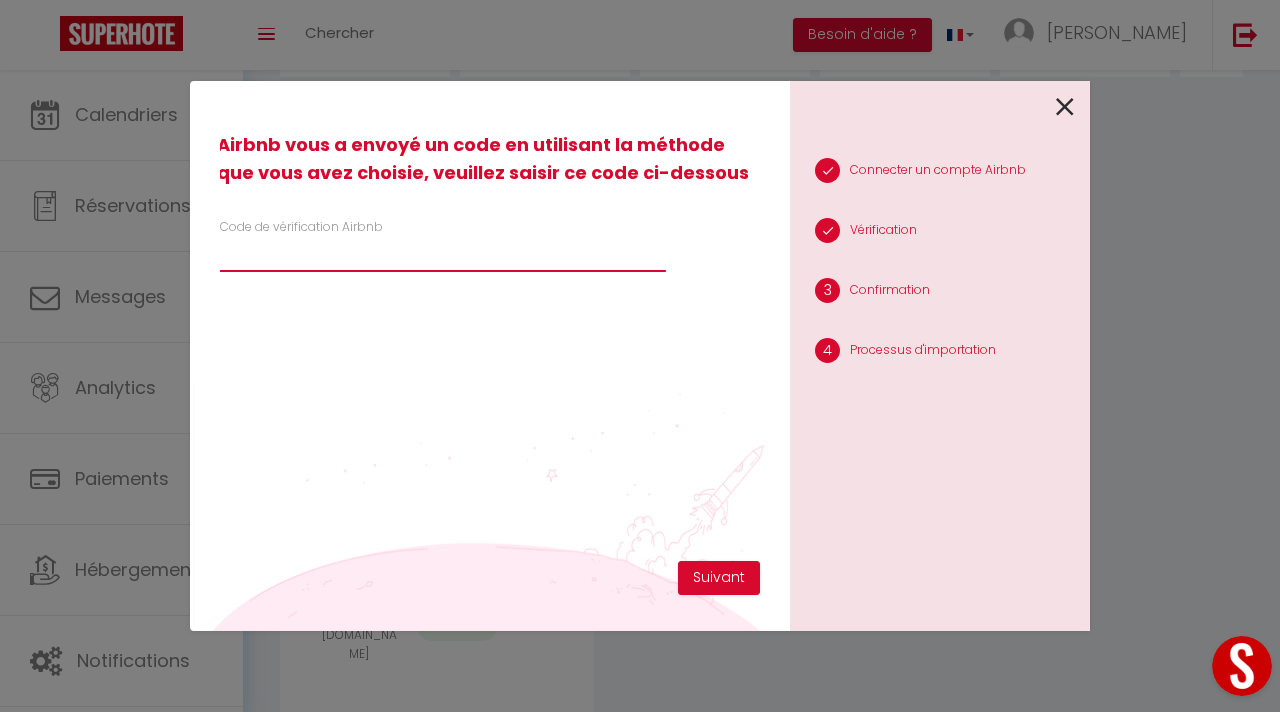 click on "Code de vérification Airbnb" at bounding box center [443, 254] 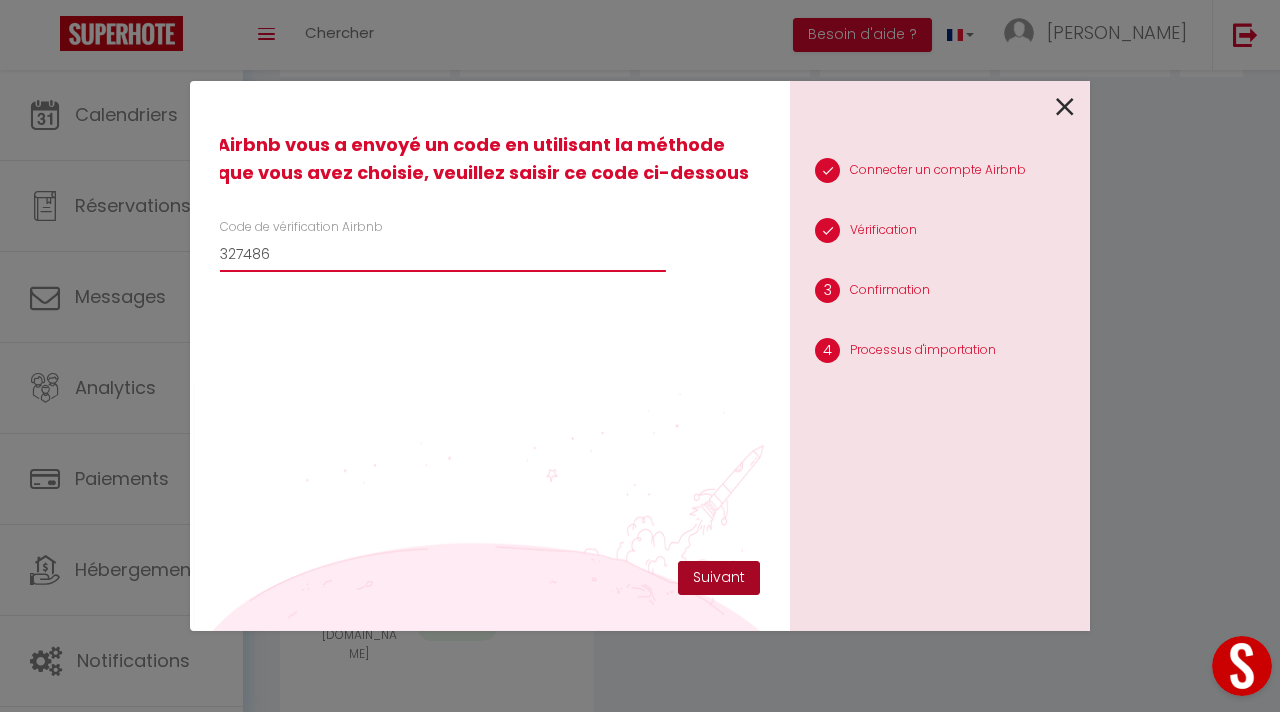type on "327486" 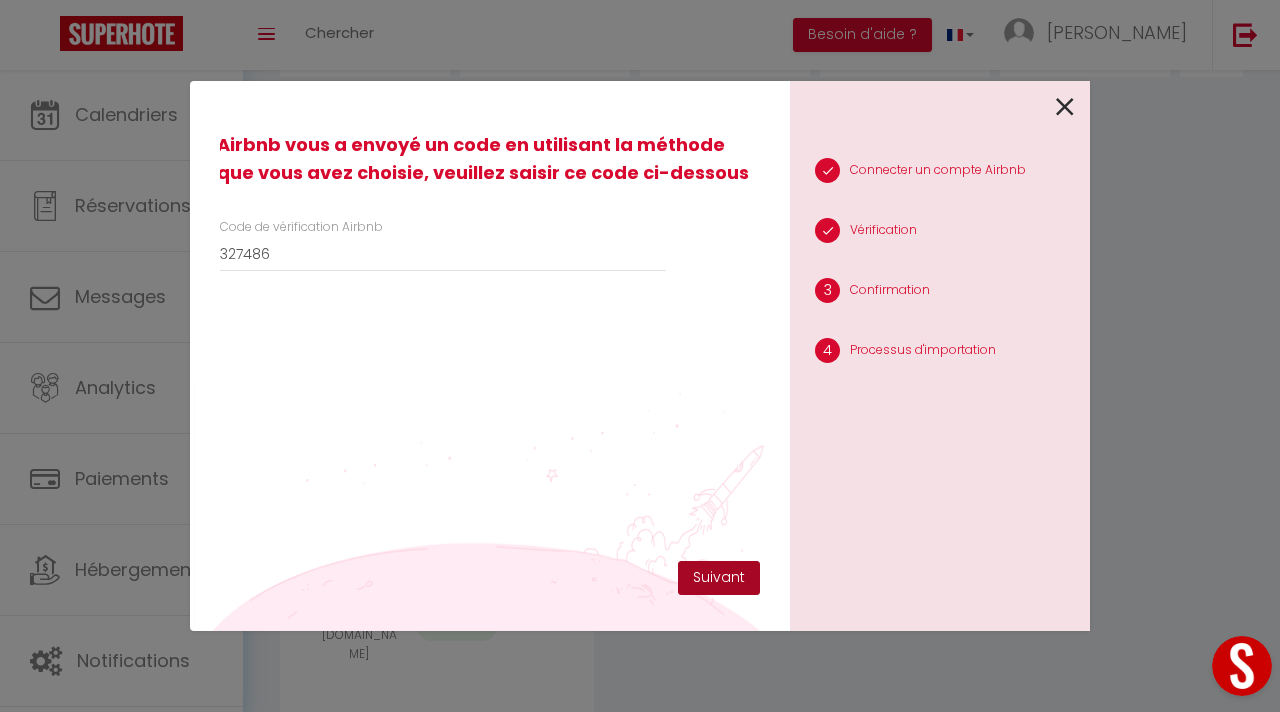 click on "Suivant" at bounding box center [719, 578] 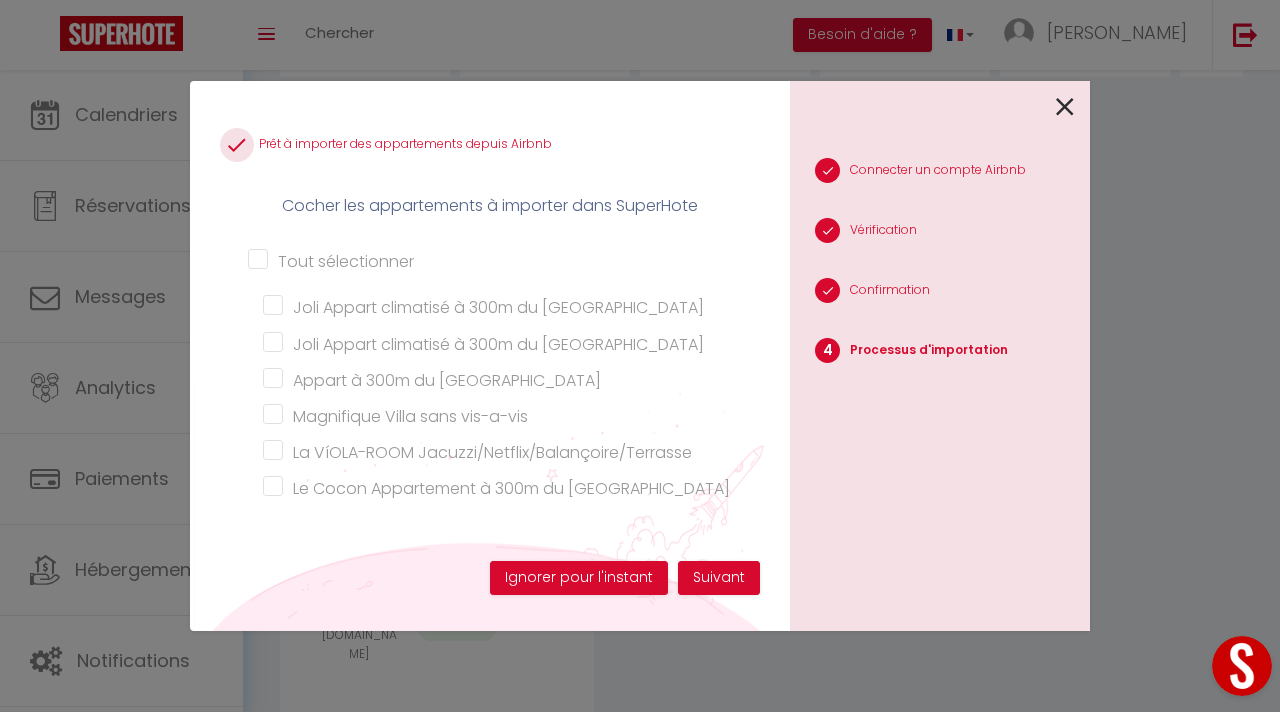 click on "Prêt à importer des appartements depuis Airbnb
Cocher les appartements à importer dans SuperHote
Tout sélectionner     Joli Appart climatisé à 300m du Théâtre Antique   Joli Appart climatisé à 300m du théâtre Antique   Appart à 300m du Théâtre Antique   Magnifique Villa sans vis-a-vis   La VíOLA-ROOM Jacuzzi/Netflix/Balançoire/Terrasse   Le Cocon Appartement à 300m du Théâtre antique   Villa luxe 5 suites Piscine Chauffée Hammam & Jeux   Appartement 202 · Moderne et Chic avec Piscine 100% Femme et Parc   Appartement Cosy / Piscine pour femme et Parc   Le MaRRakcHi / Parc enfants et Piscine pour femme   Appartement " balcon Théâtre Antique" tout équipé   Villa 263 - Maison Familiale   Villa Moderne Piscine / Jacuzzi
Suivant
Ignorer pour l'instant" at bounding box center (490, 356) 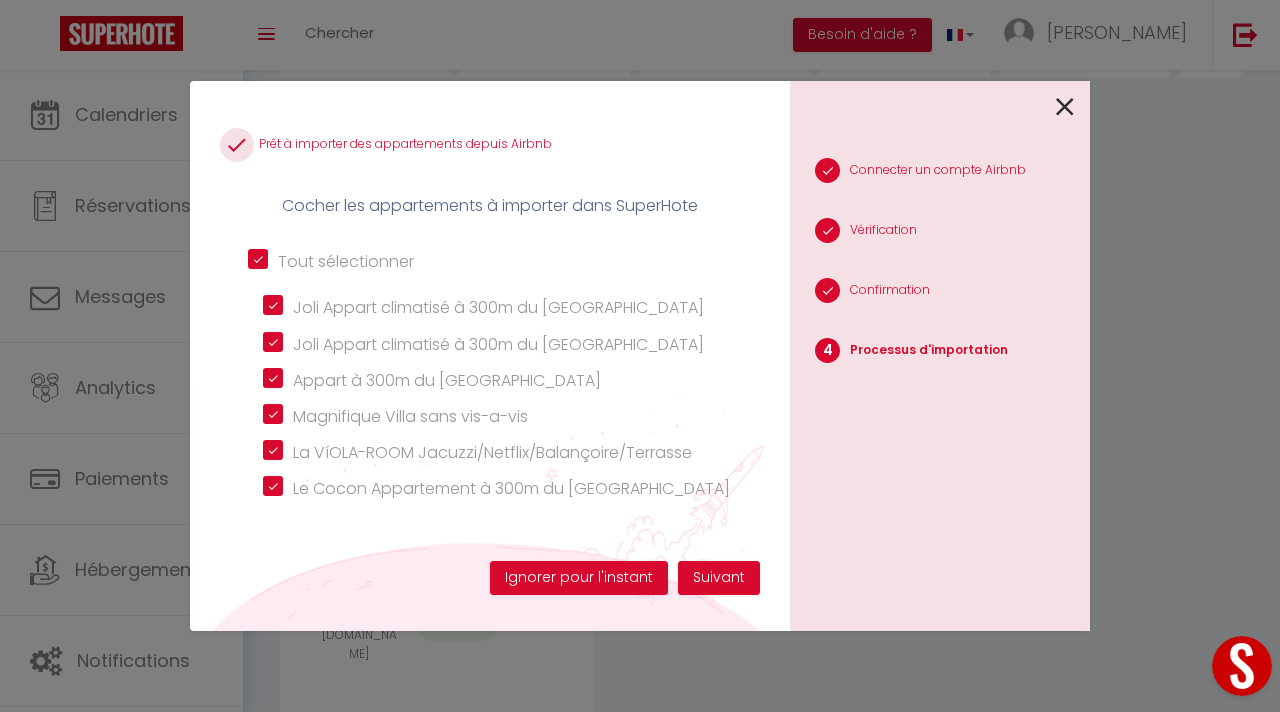 checkbox on "true" 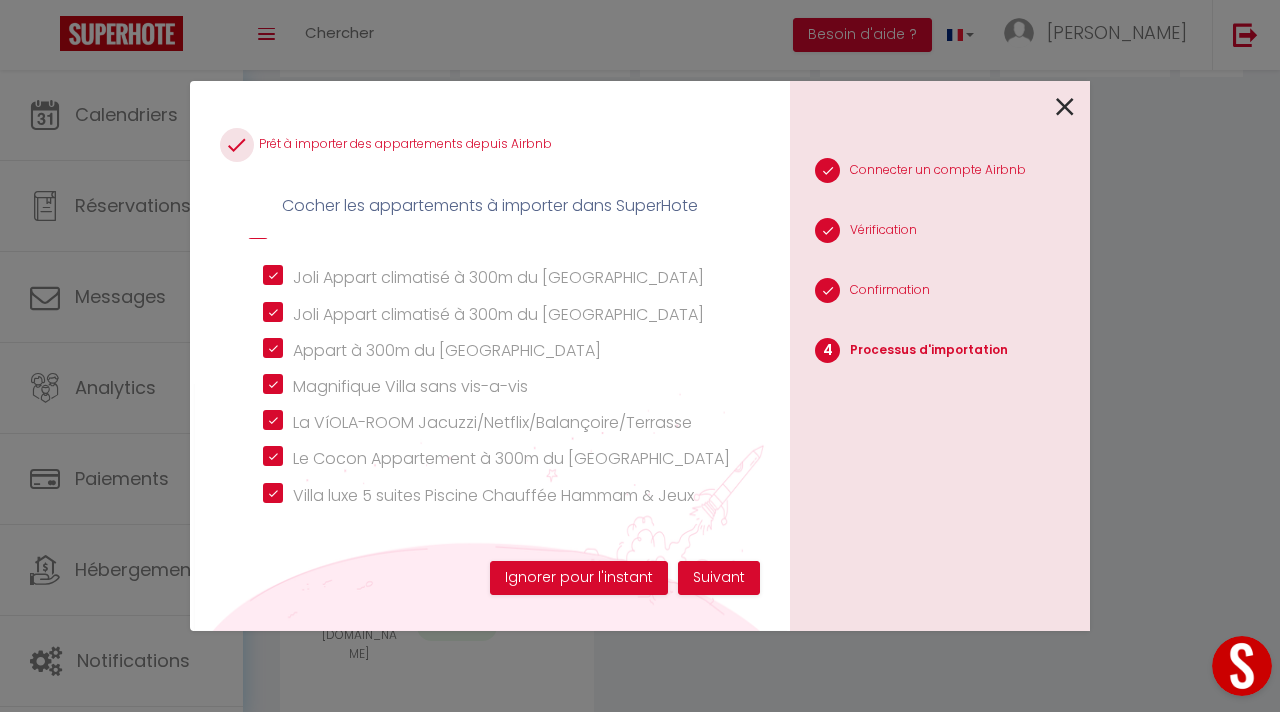 scroll, scrollTop: 0, scrollLeft: 0, axis: both 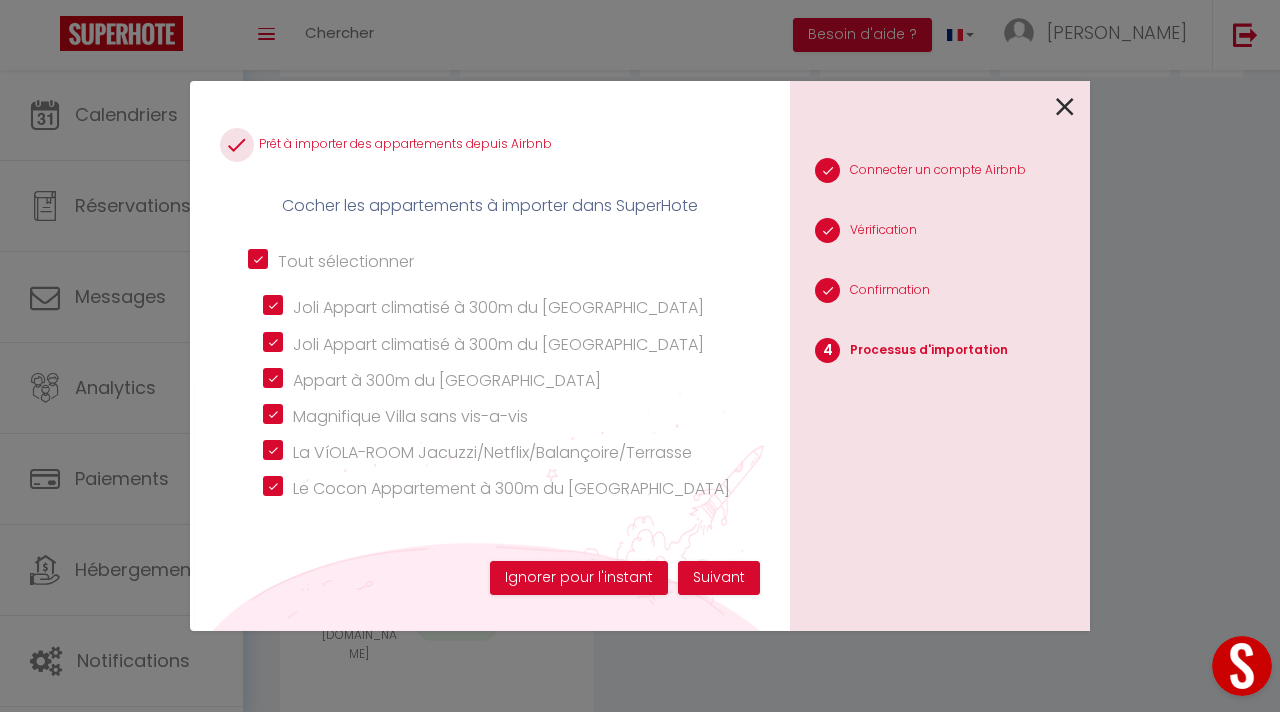 click on "Tout sélectionner" at bounding box center (490, 258) 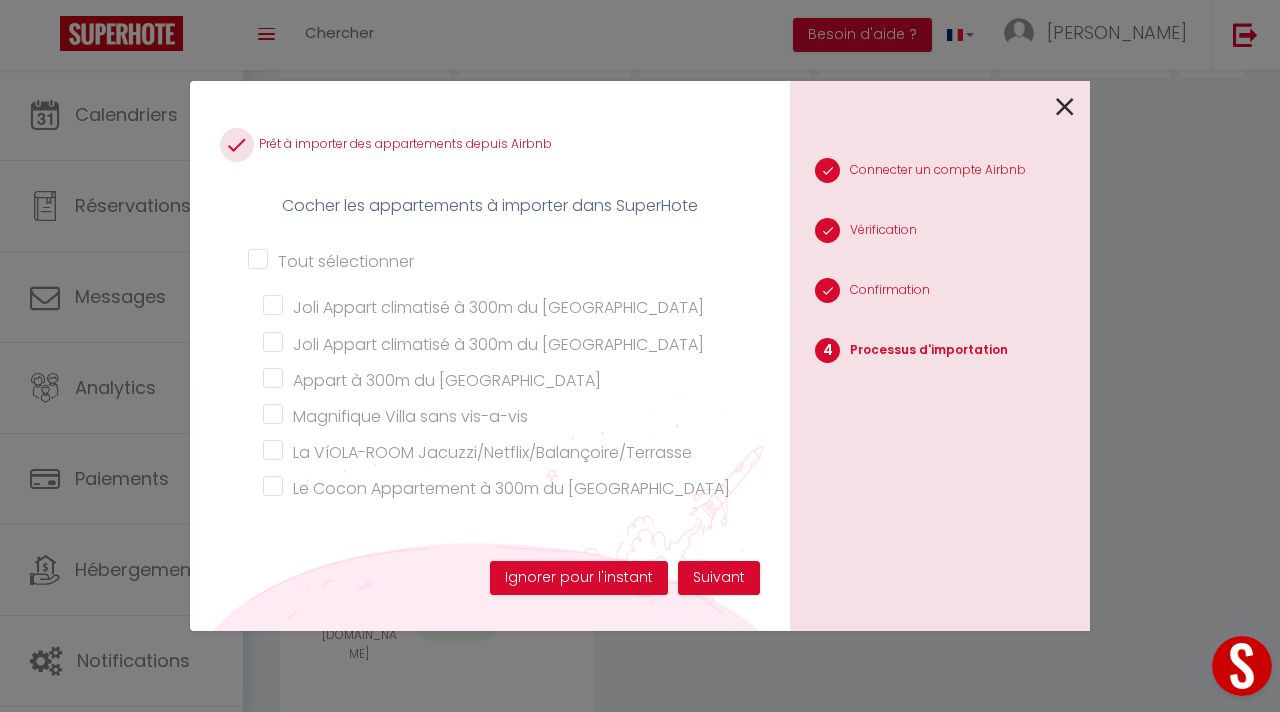 checkbox on "false" 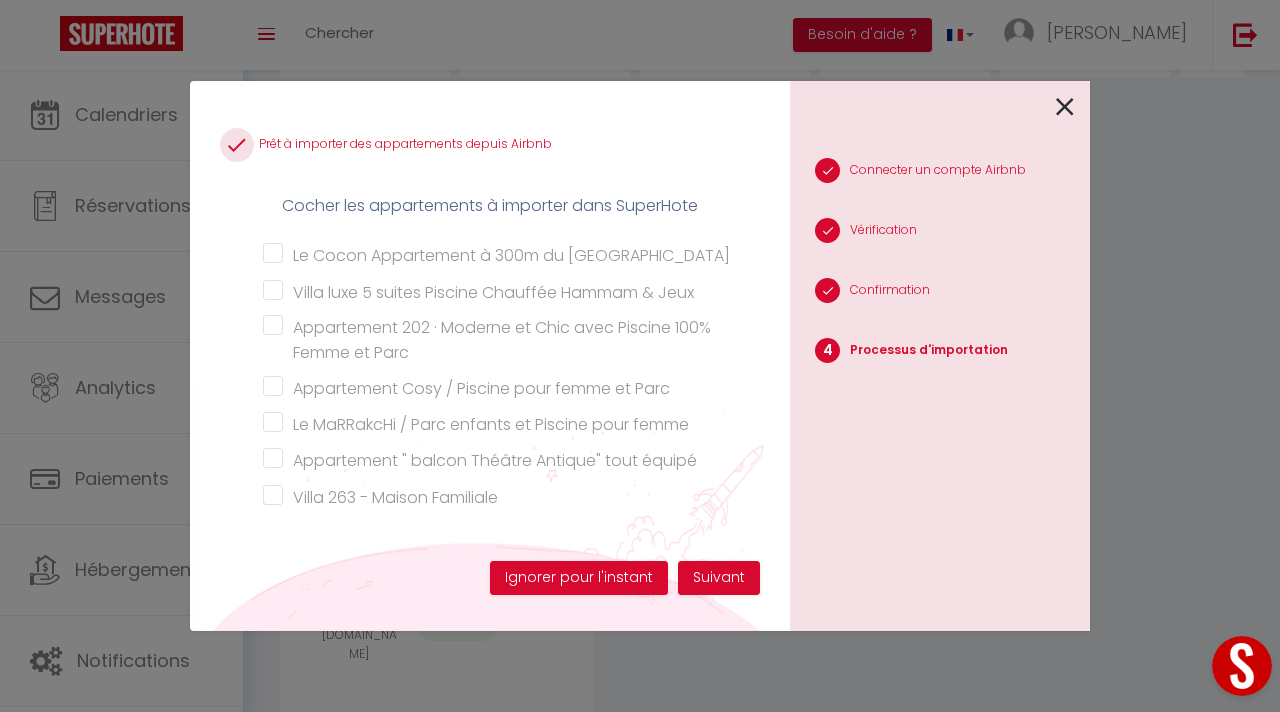 scroll, scrollTop: 281, scrollLeft: 0, axis: vertical 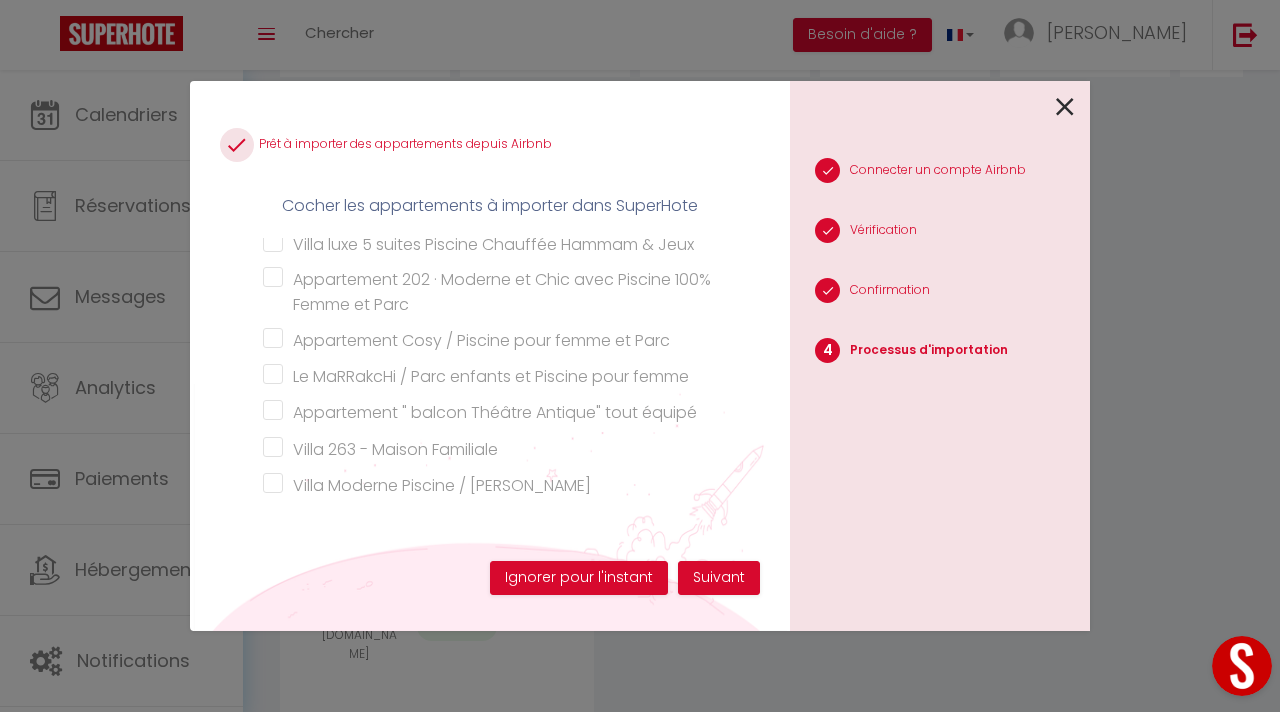 click on "Villa Moderne Piscine / Jacuzzi" at bounding box center (497, 482) 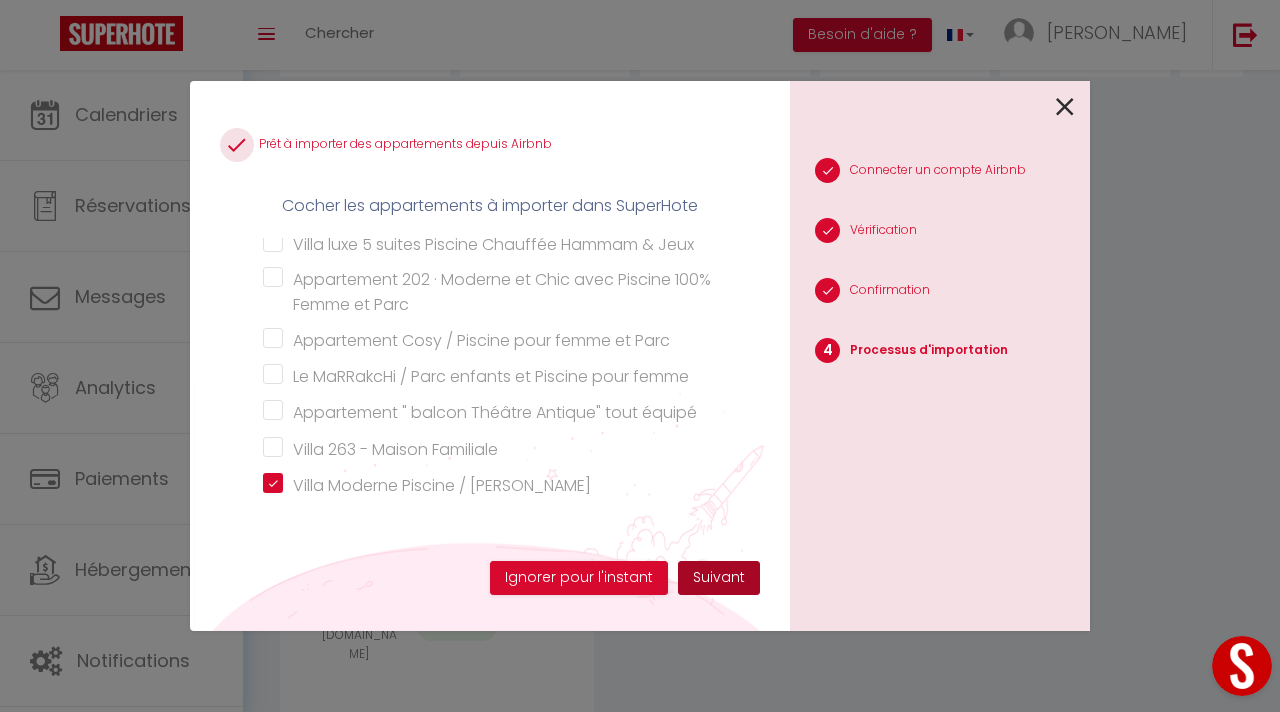 click on "Suivant" at bounding box center [719, 578] 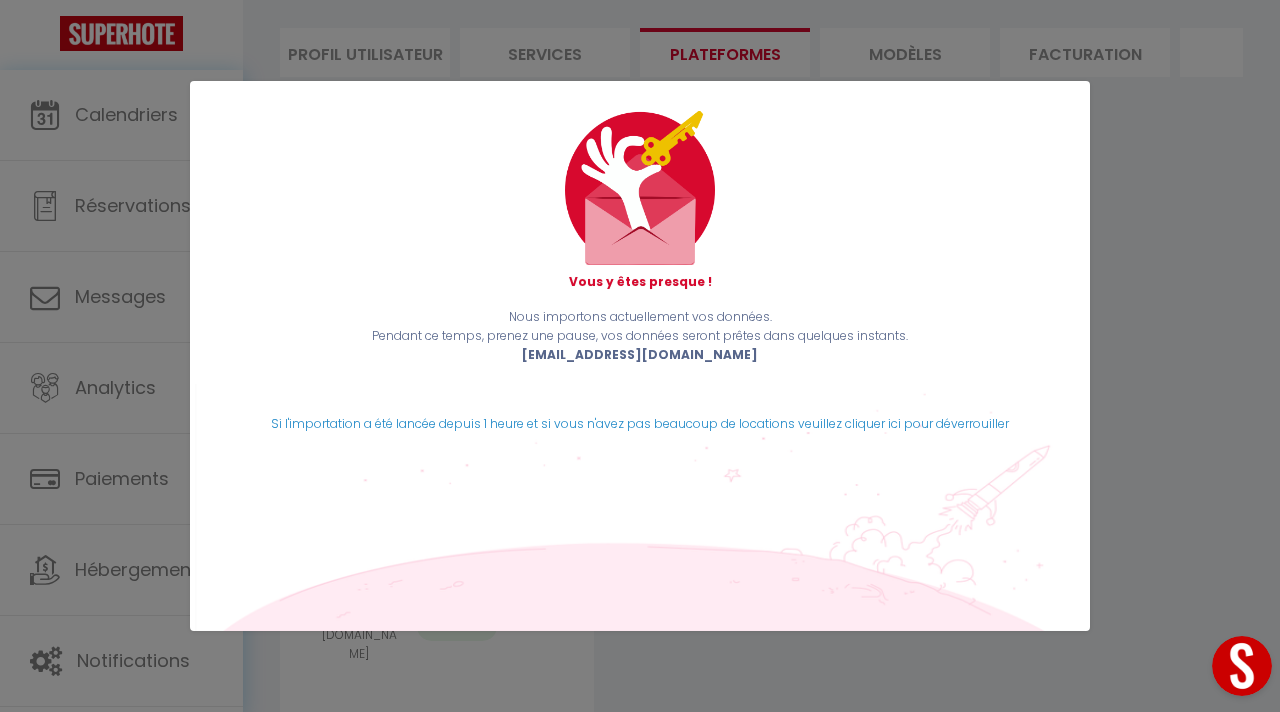 click on "Vous y êtes presque !     Nous importons actuellement vos données.   Pendant ce temps, prenez une pause, vos données seront prêtes dans quelques instants.   contact@goodlocimmo.com   Si l'importation a été lancée depuis 1 heure et si vous n'avez pas beaucoup de locations veuillez cliquer ici pour déverrouiller" at bounding box center (640, 356) 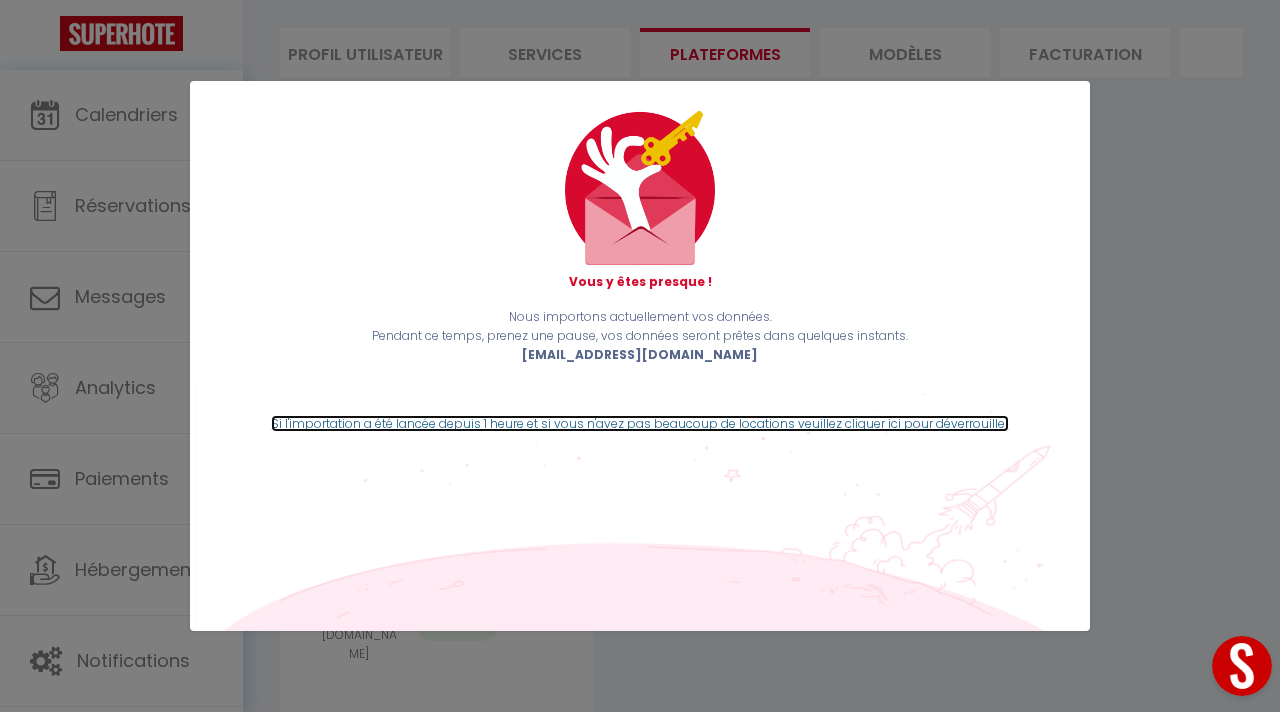 click on "Si l'importation a été lancée depuis 1 heure et si vous n'avez pas beaucoup de locations veuillez cliquer ici pour déverrouiller" at bounding box center (640, 423) 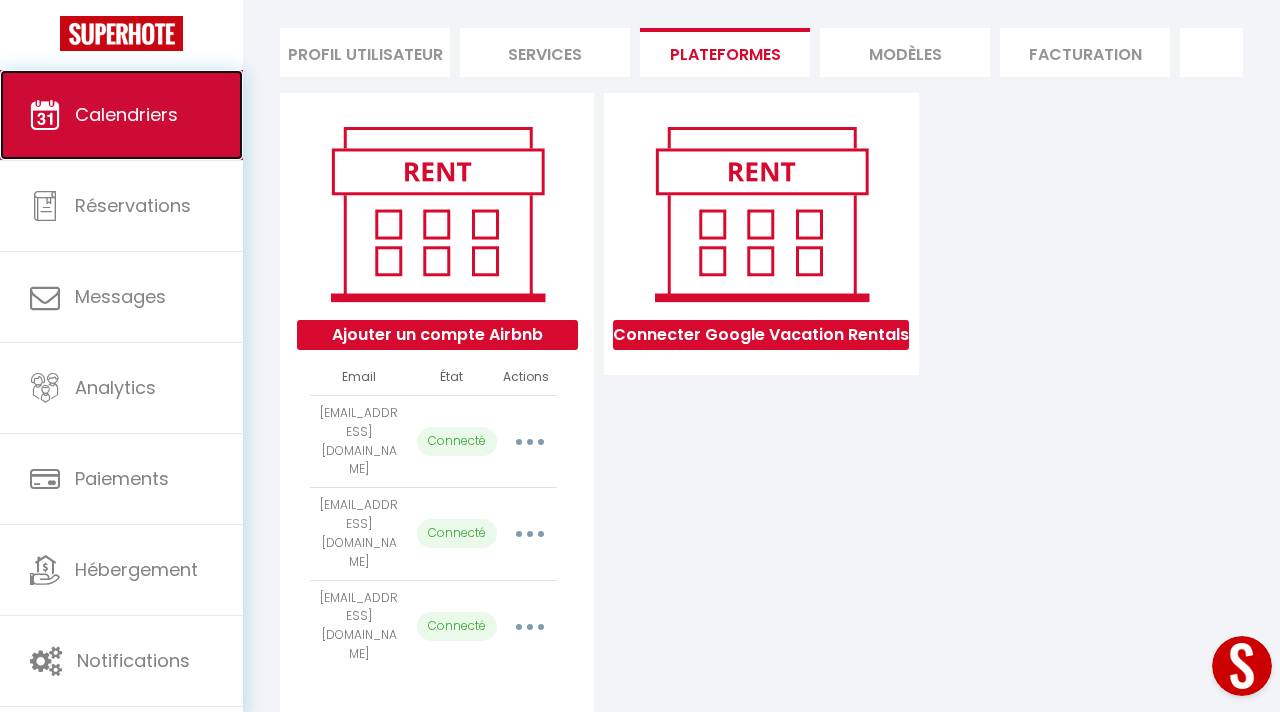click on "Calendriers" at bounding box center (121, 115) 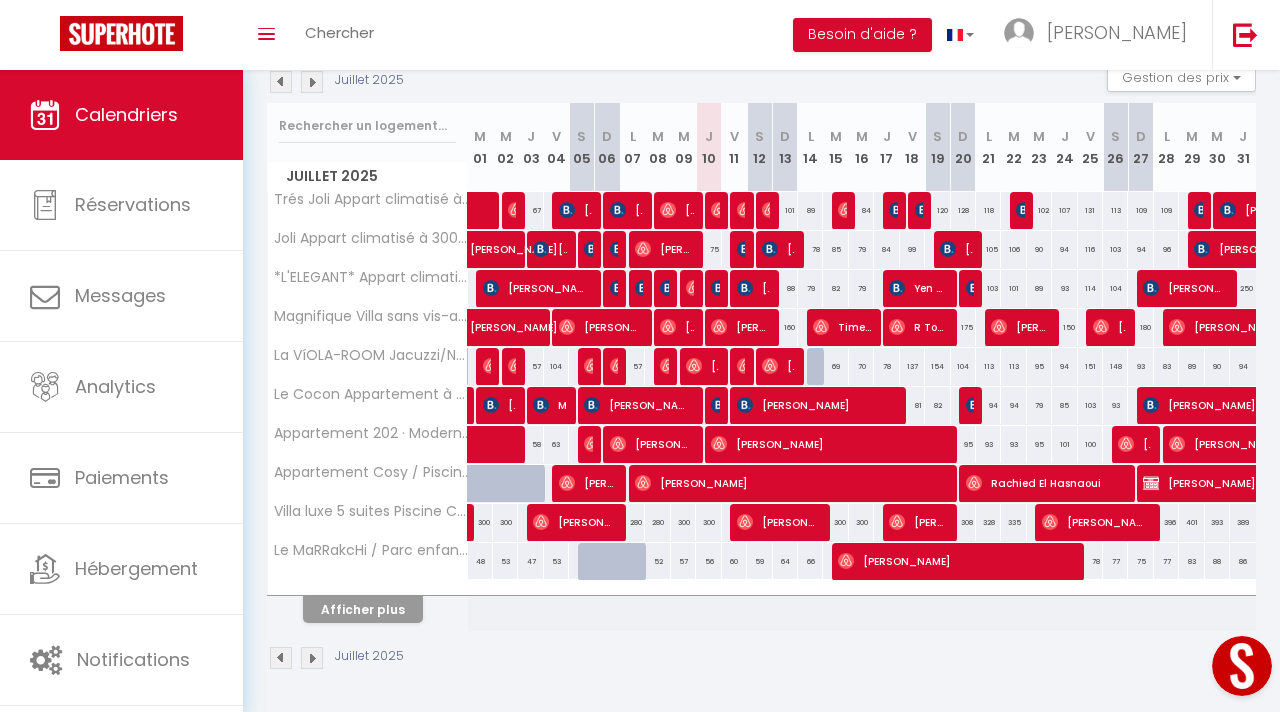 scroll, scrollTop: 226, scrollLeft: 0, axis: vertical 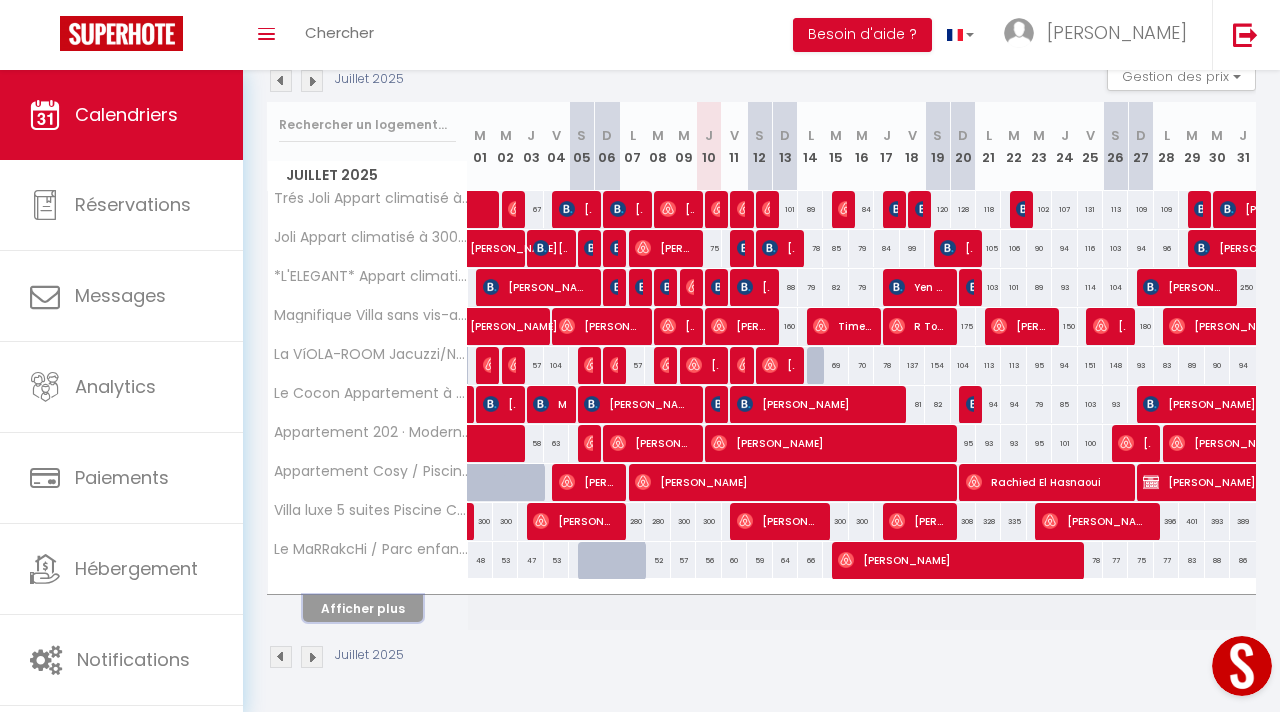 click on "Afficher plus" at bounding box center (363, 608) 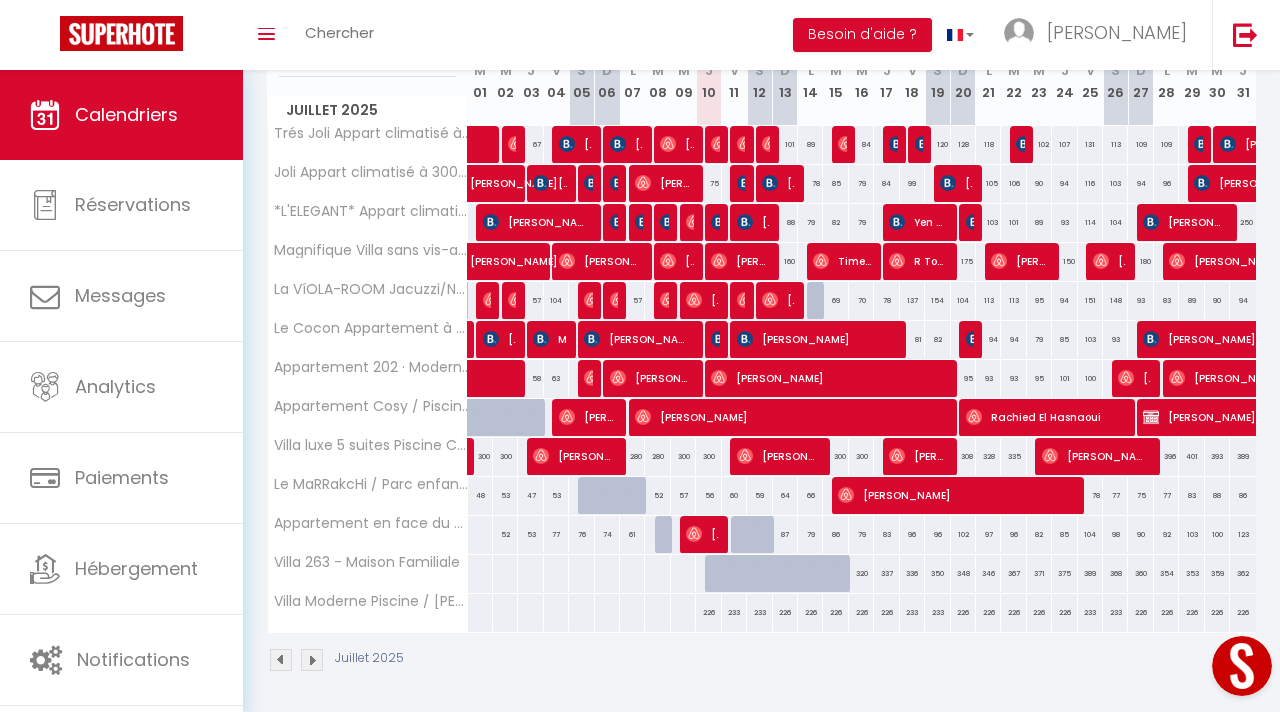 scroll, scrollTop: 294, scrollLeft: 0, axis: vertical 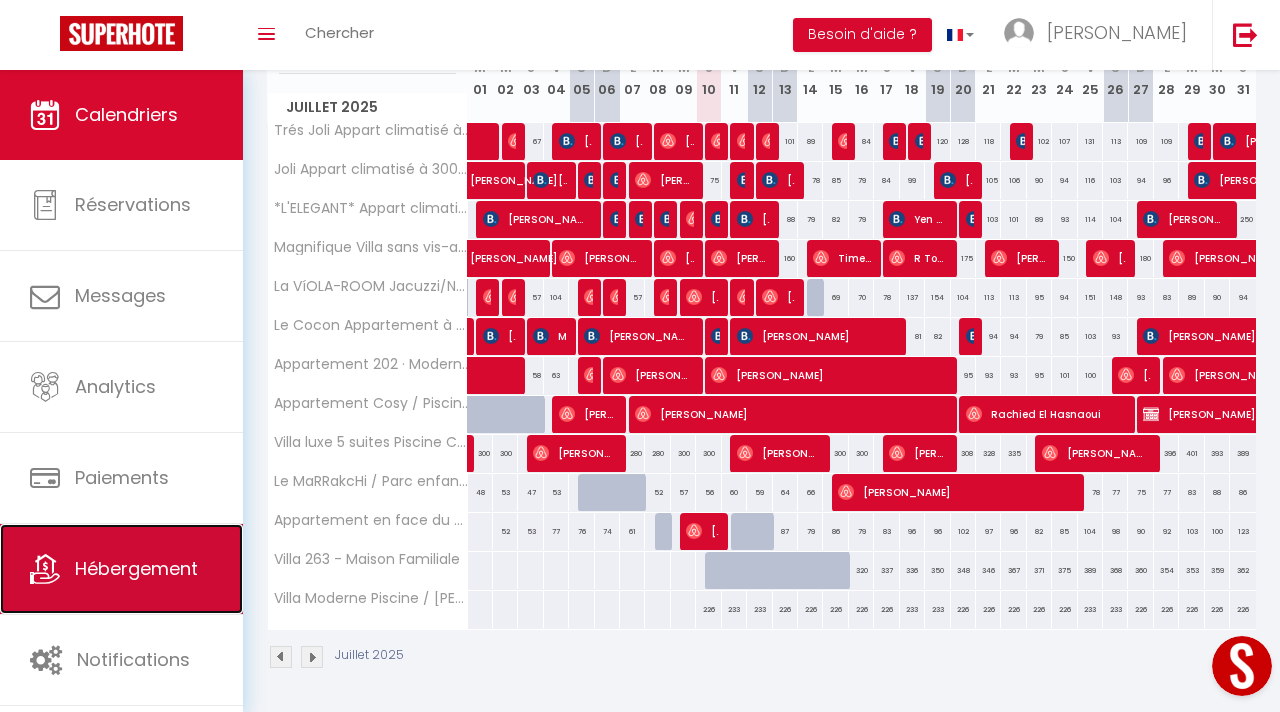 click on "Hébergement" at bounding box center (136, 568) 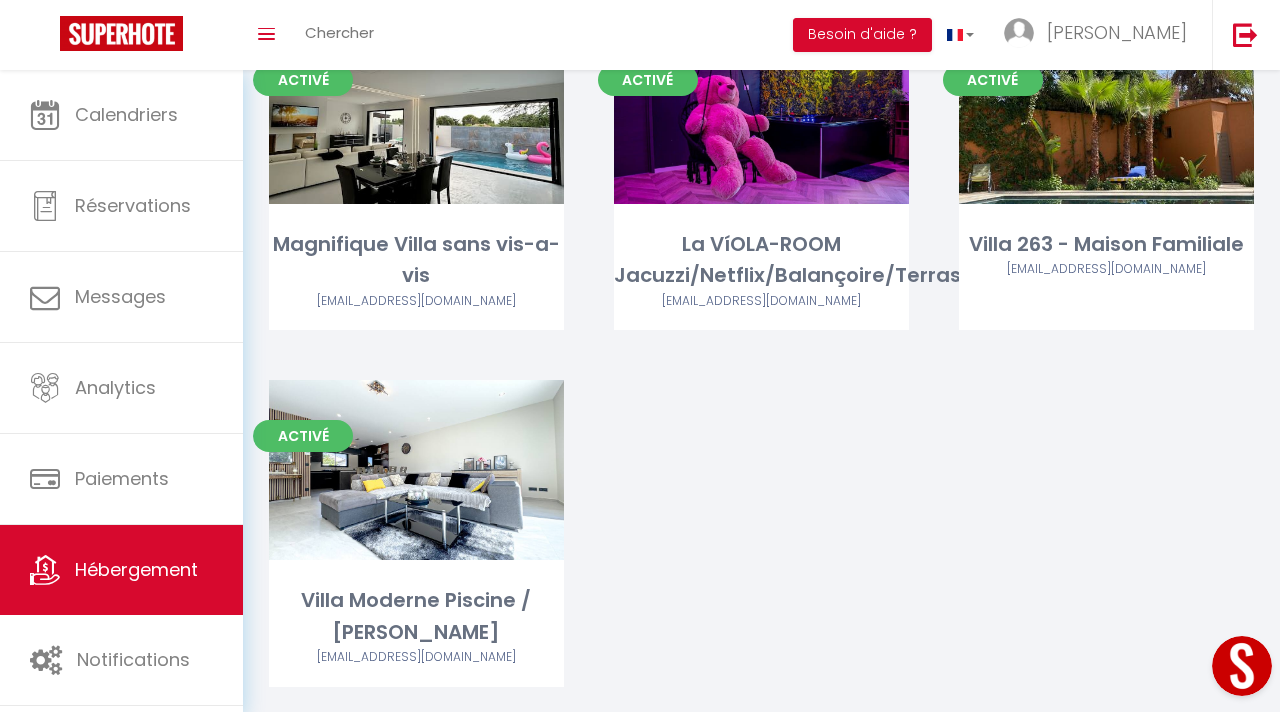 scroll, scrollTop: 1345, scrollLeft: 0, axis: vertical 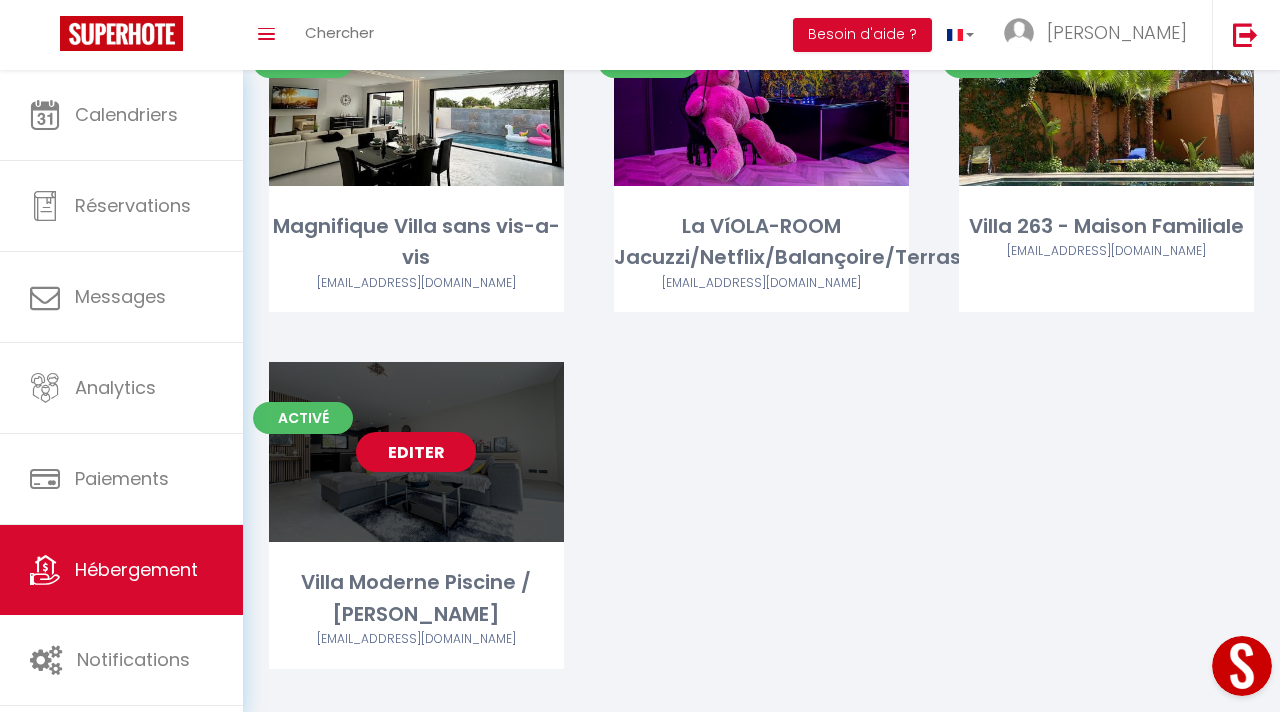 click on "Editer" at bounding box center [416, 452] 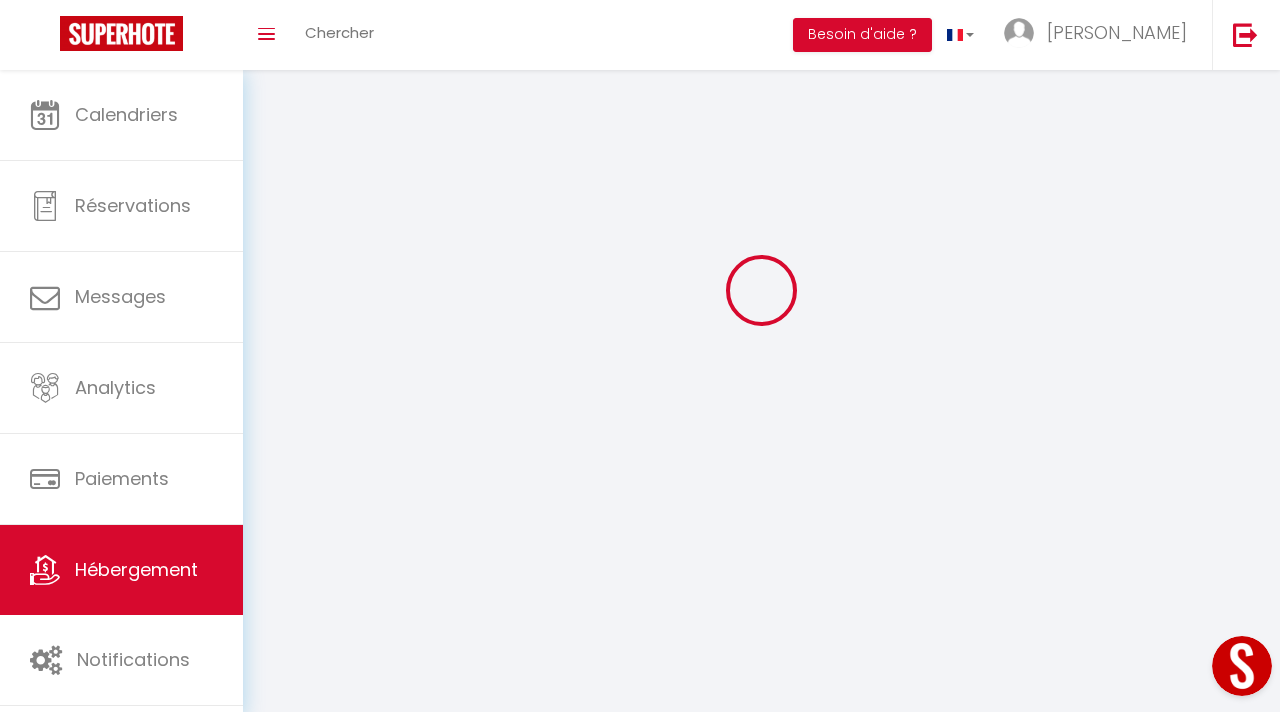 scroll, scrollTop: 0, scrollLeft: 0, axis: both 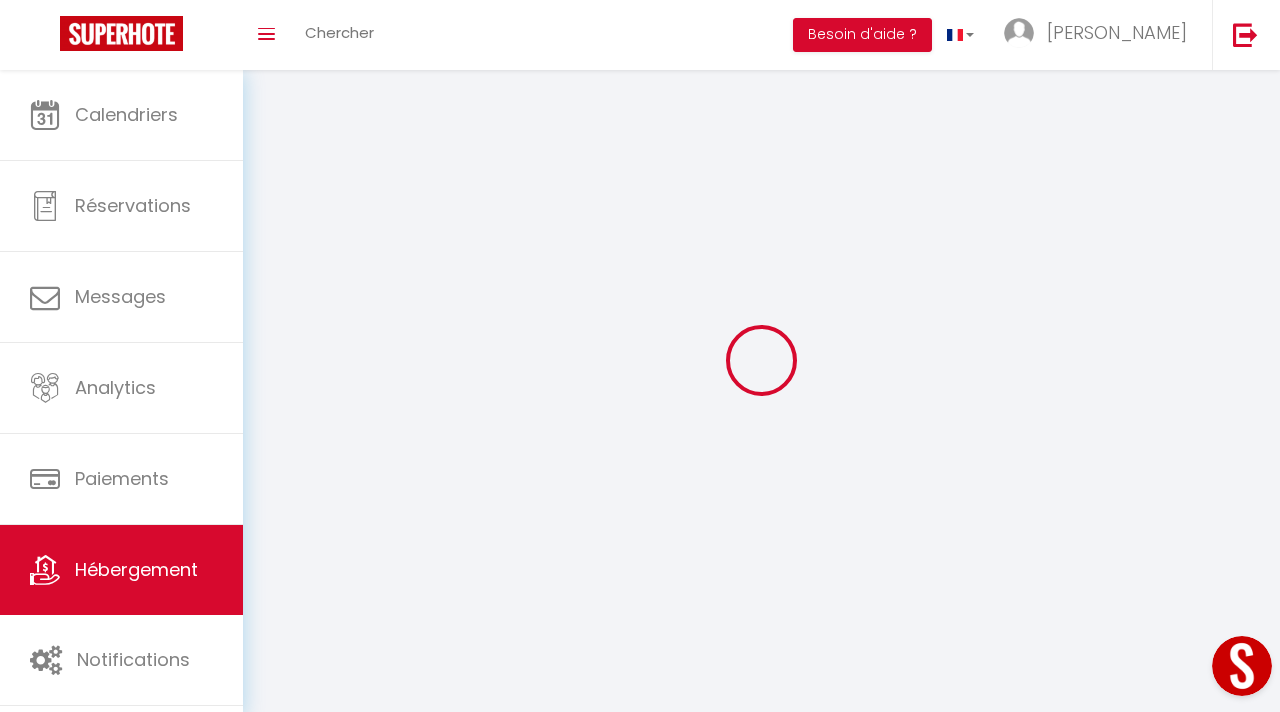 select 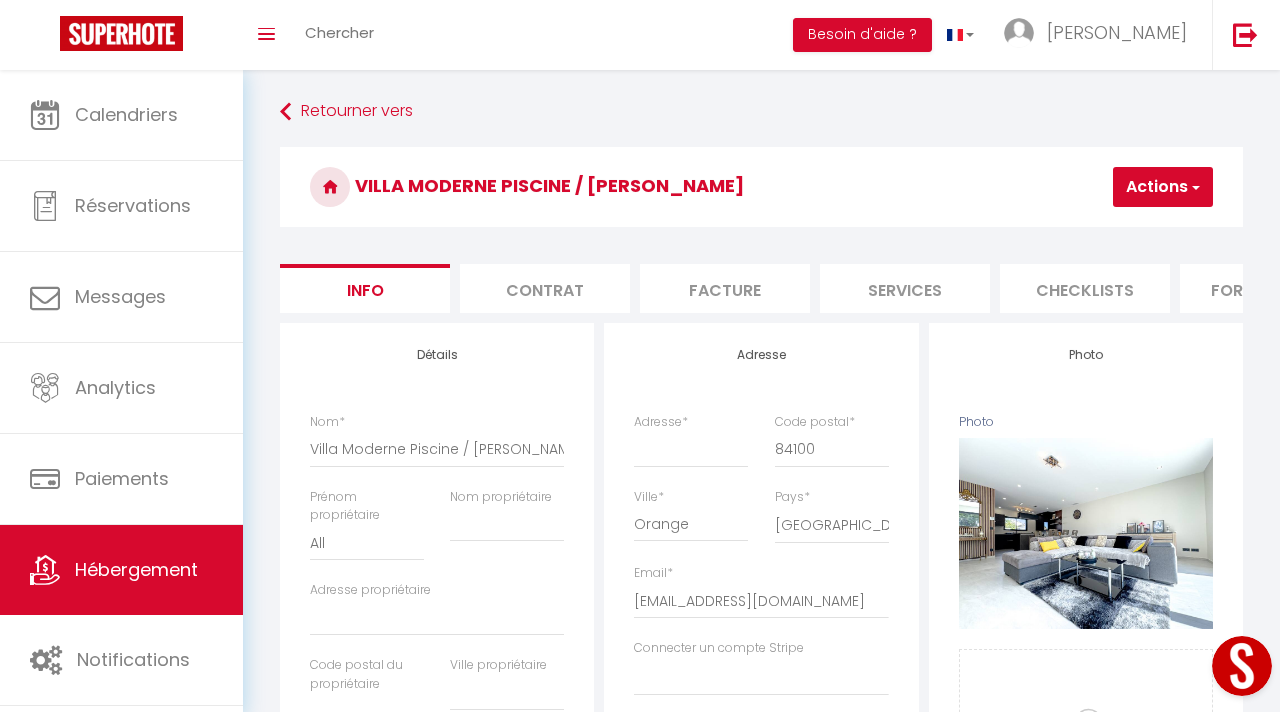 click on "Services" at bounding box center (905, 288) 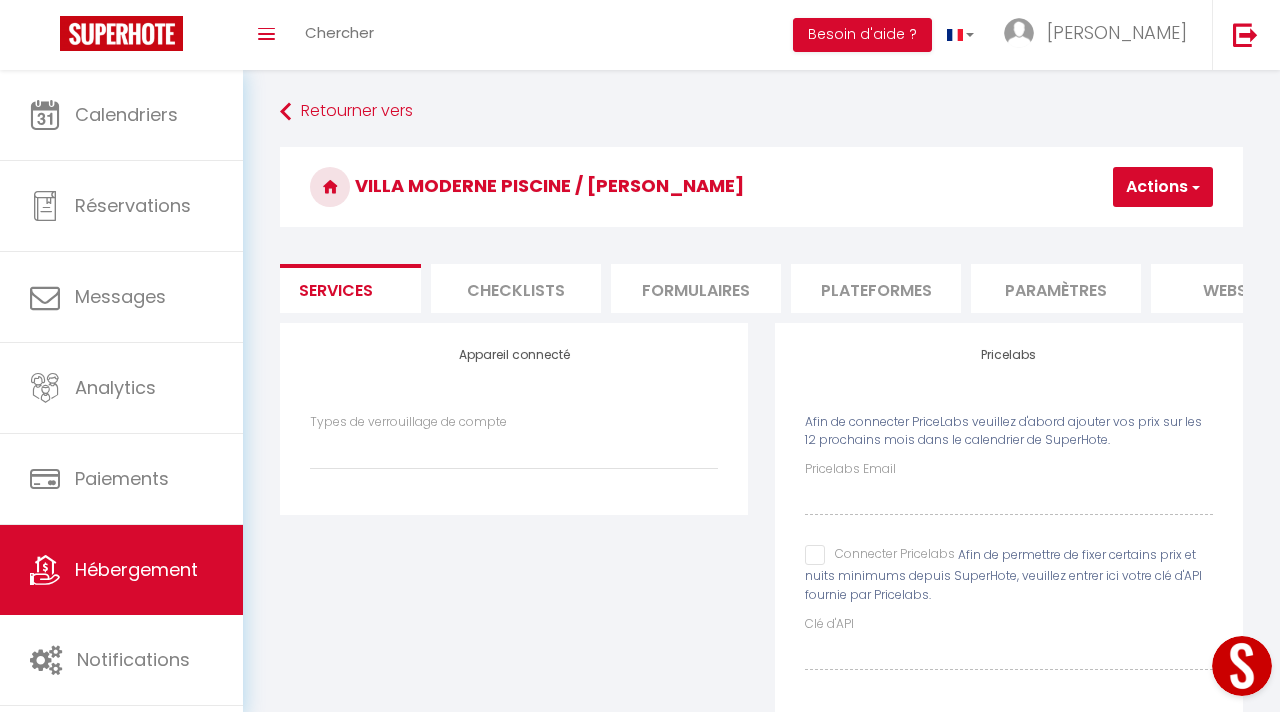 scroll, scrollTop: 0, scrollLeft: 640, axis: horizontal 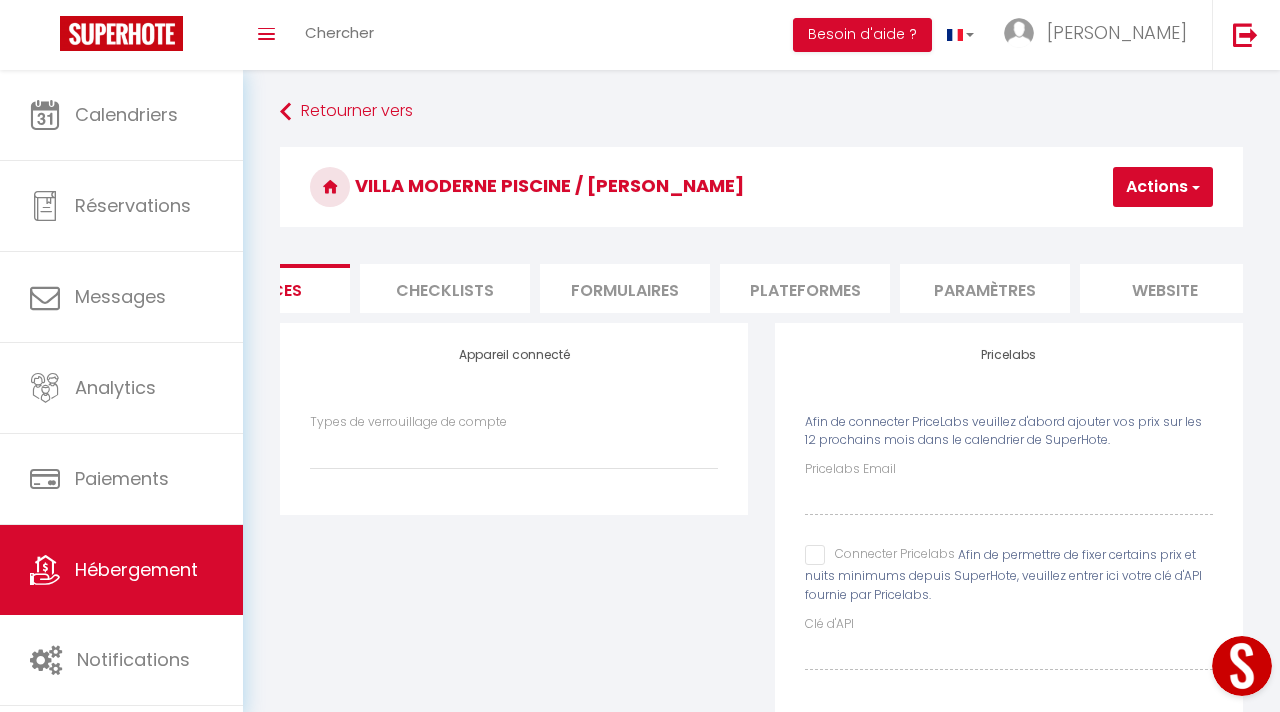 click on "Plateformes" at bounding box center [805, 288] 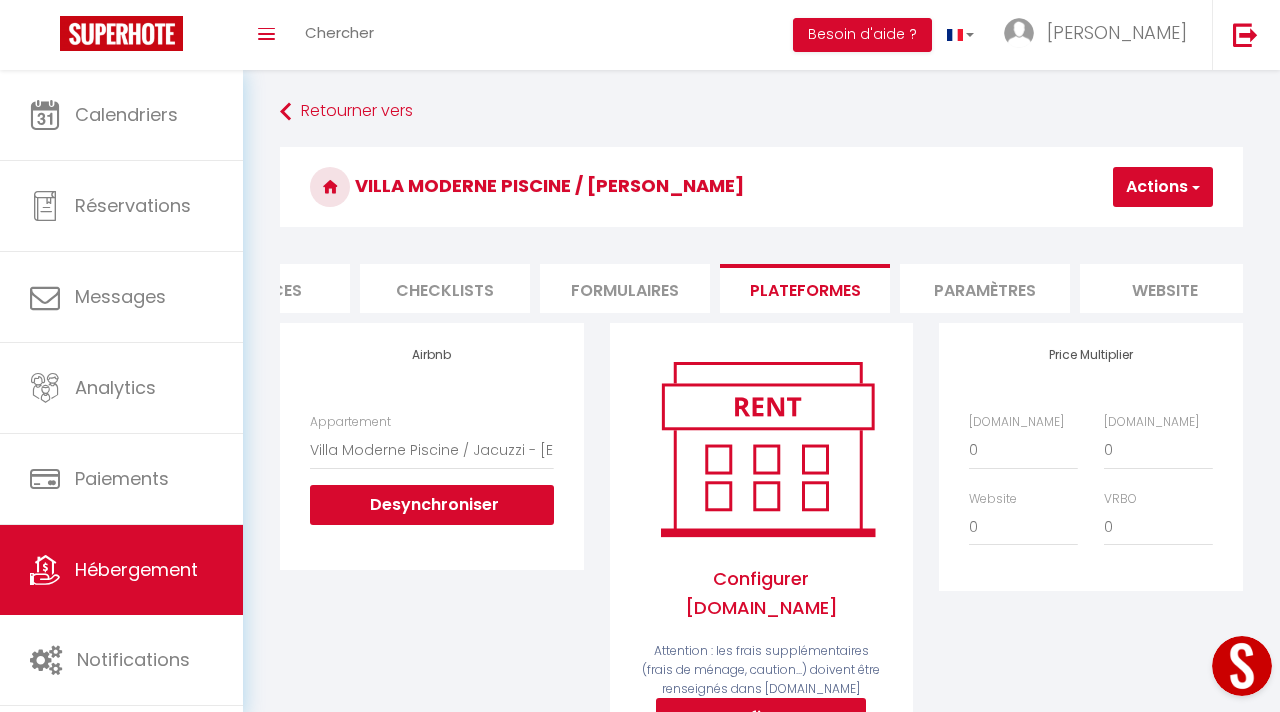 click on "Paramètres" at bounding box center [985, 288] 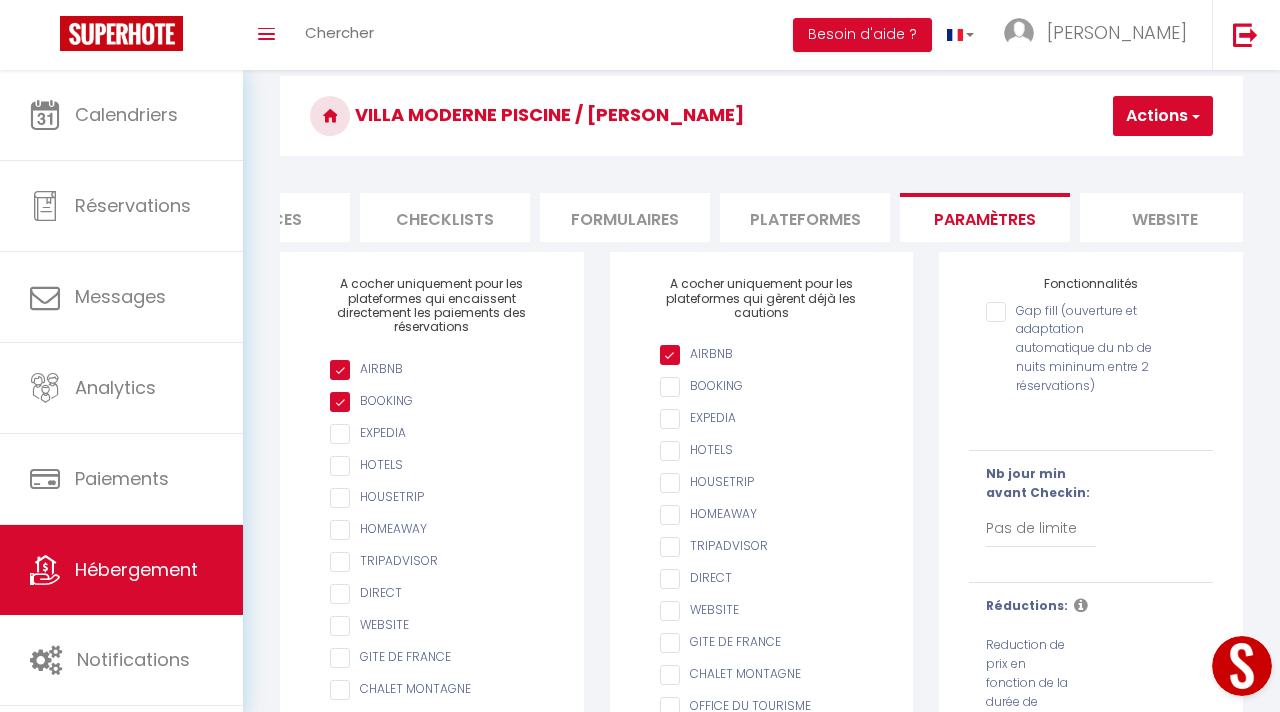 scroll, scrollTop: 18, scrollLeft: 0, axis: vertical 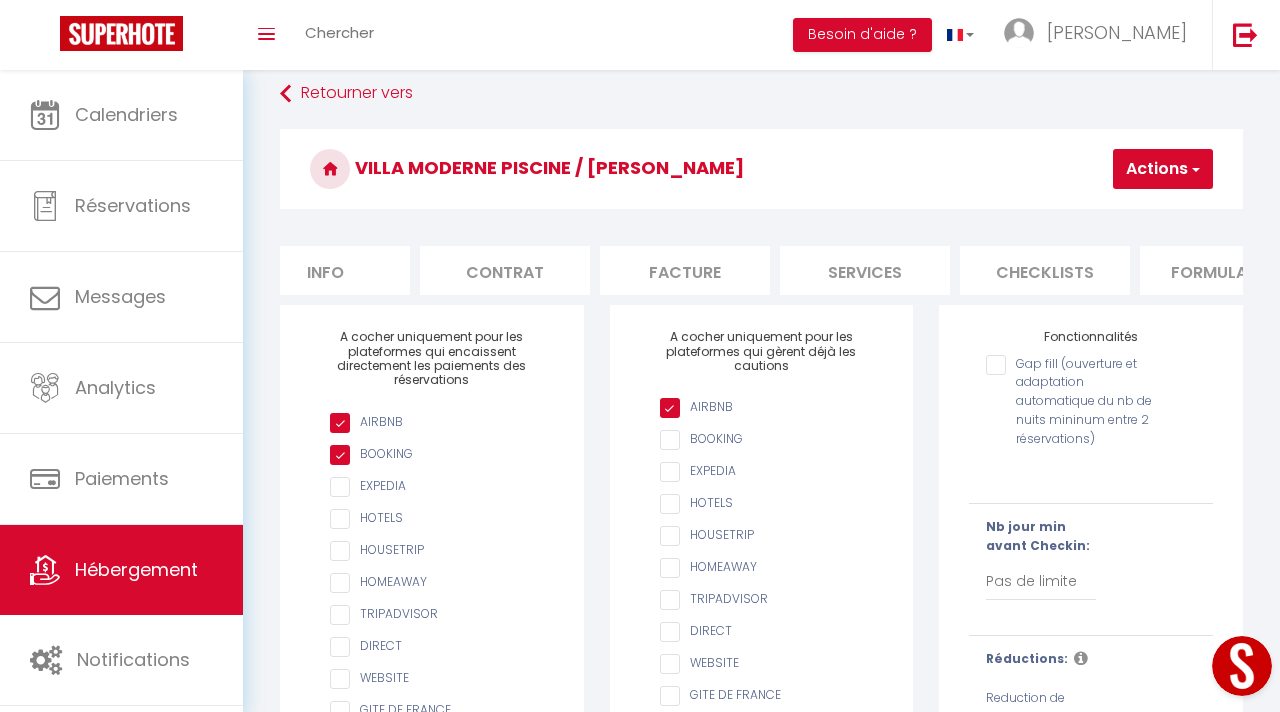 click on "Services" at bounding box center (865, 270) 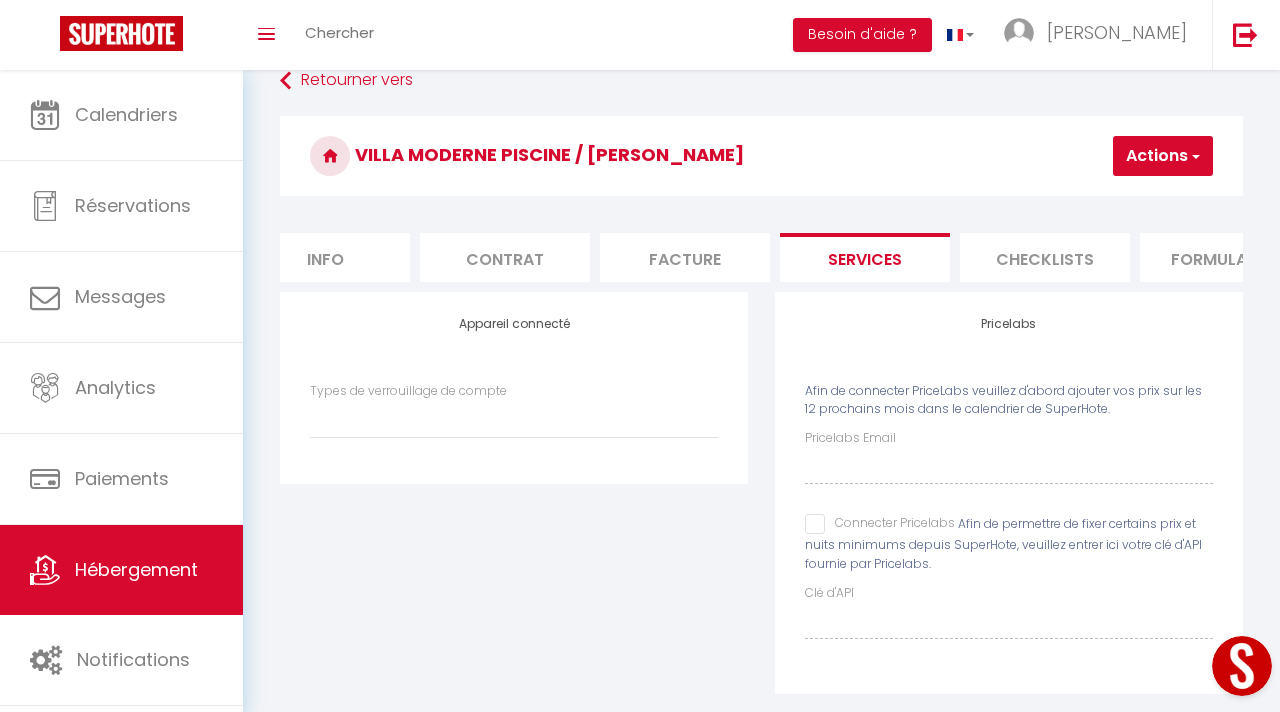 scroll, scrollTop: 30, scrollLeft: 0, axis: vertical 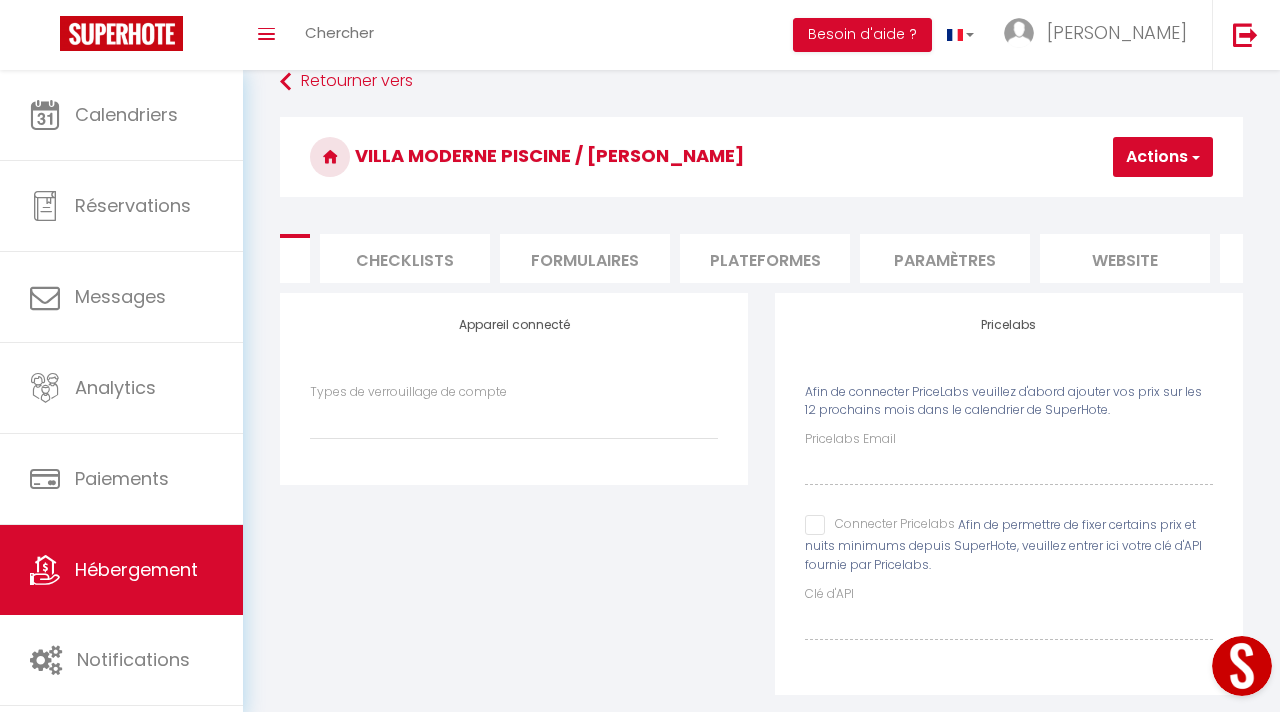 click on "Plateformes" at bounding box center [765, 258] 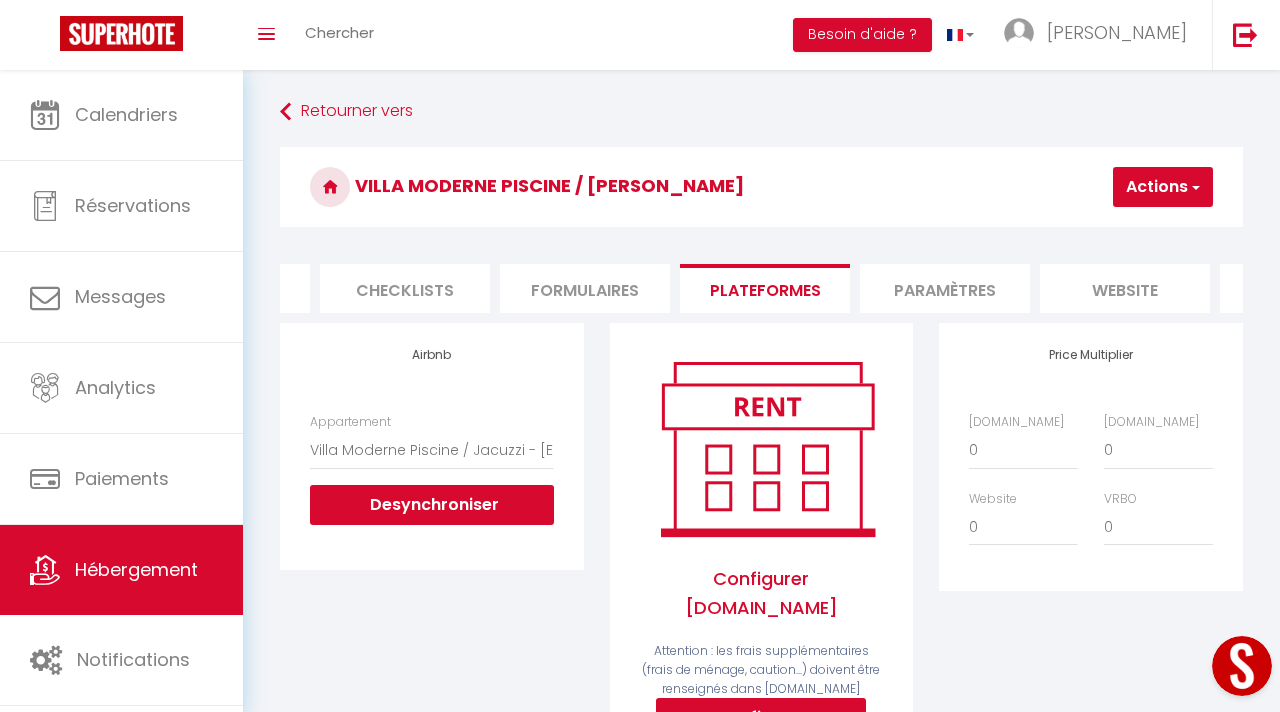 scroll, scrollTop: 0, scrollLeft: 0, axis: both 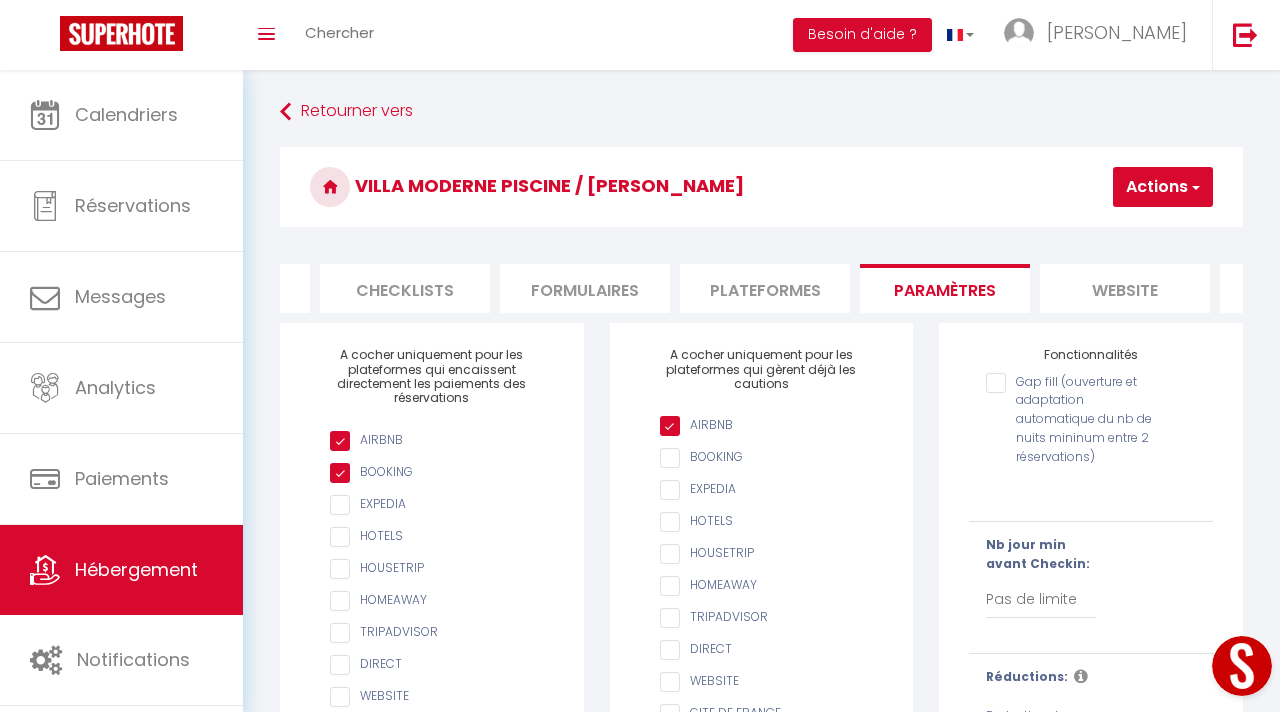 click on "website" at bounding box center (1125, 288) 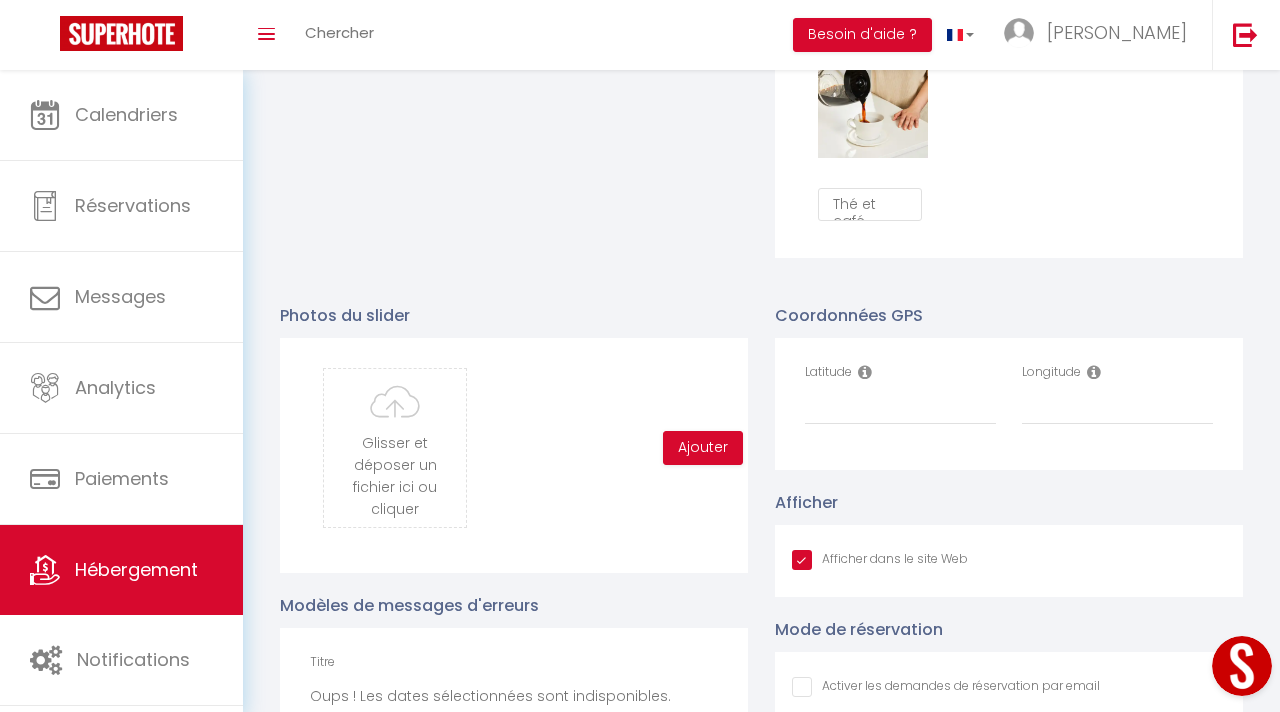 scroll, scrollTop: 1920, scrollLeft: 0, axis: vertical 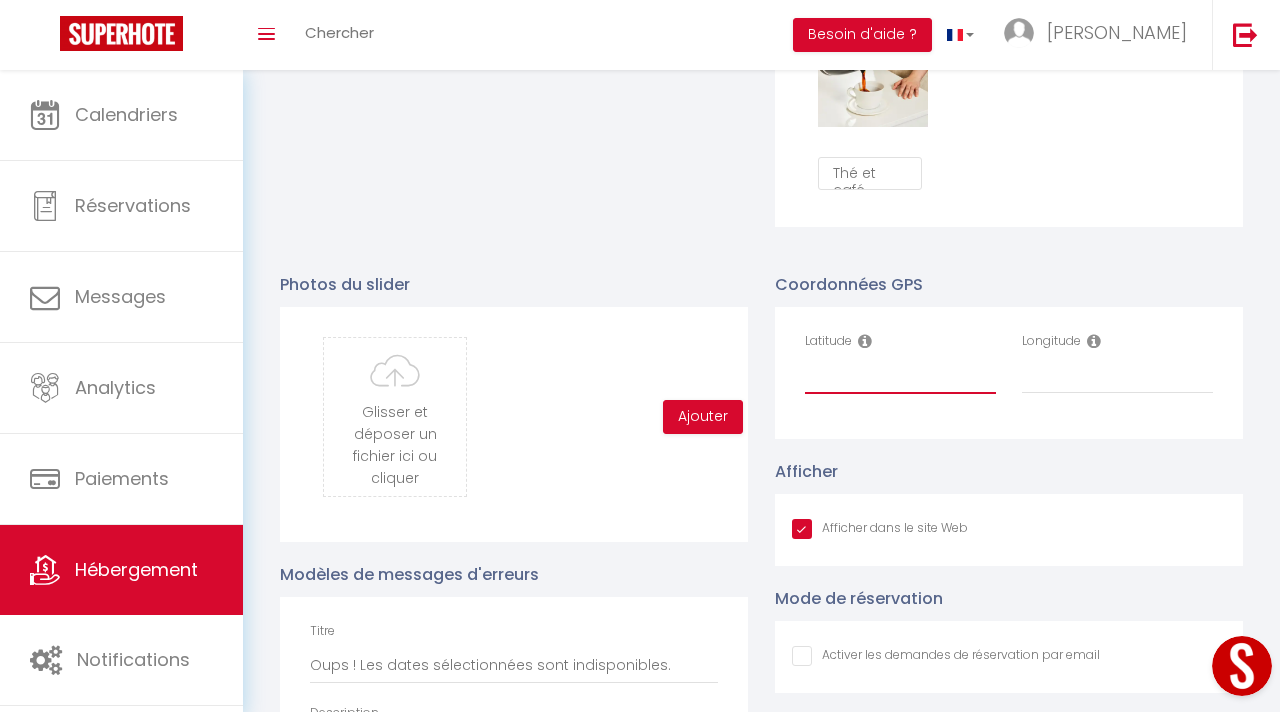 click on "Latitude" at bounding box center (900, 376) 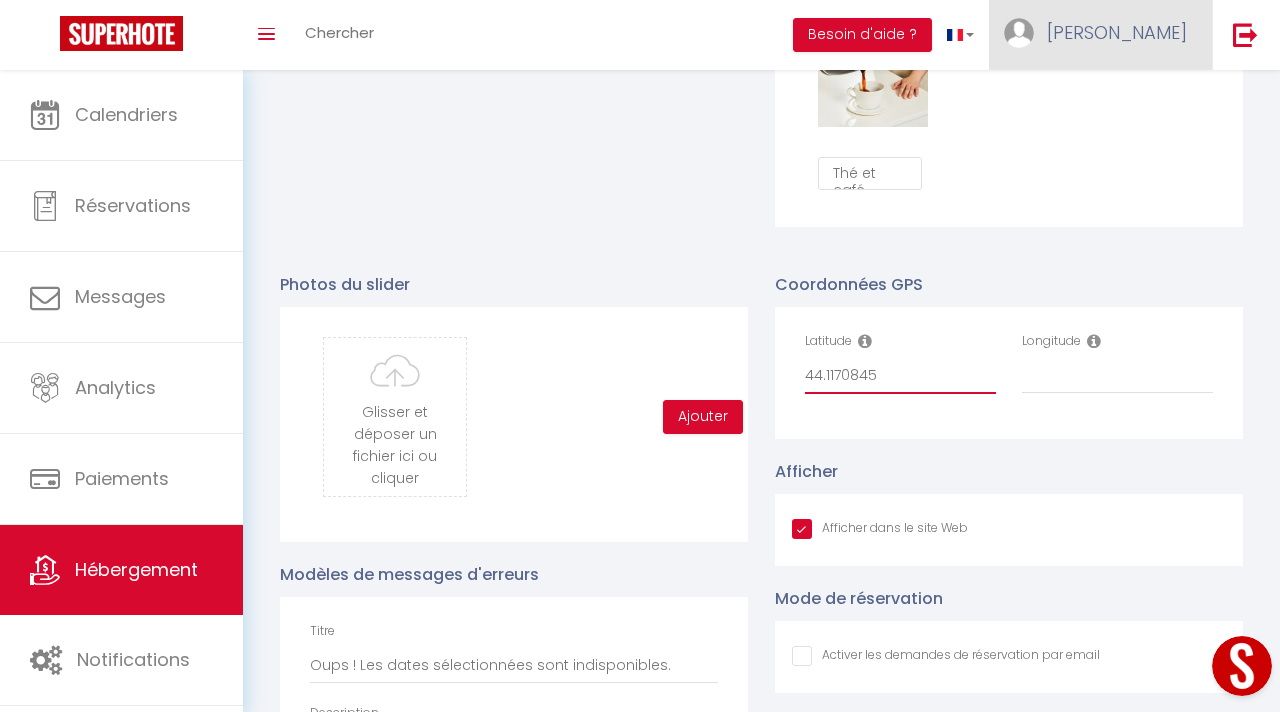 type on "44.1170845" 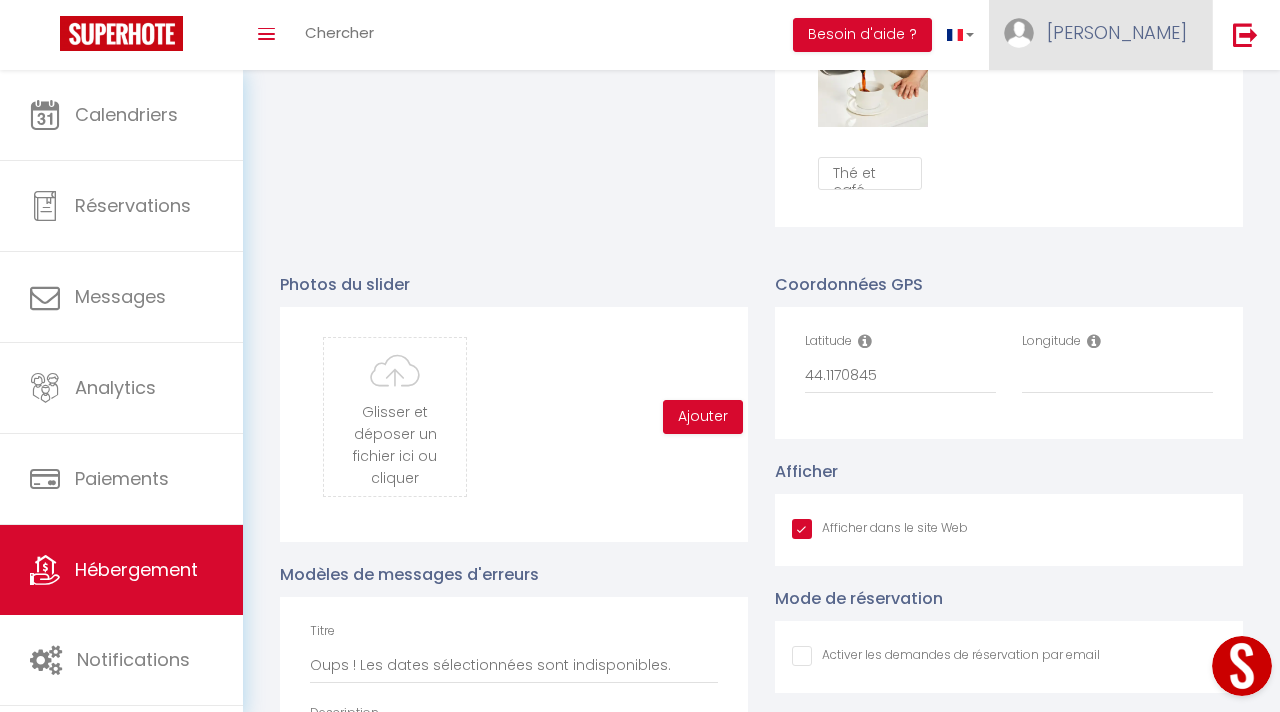 drag, startPoint x: 884, startPoint y: 381, endPoint x: 1088, endPoint y: 33, distance: 403.38568 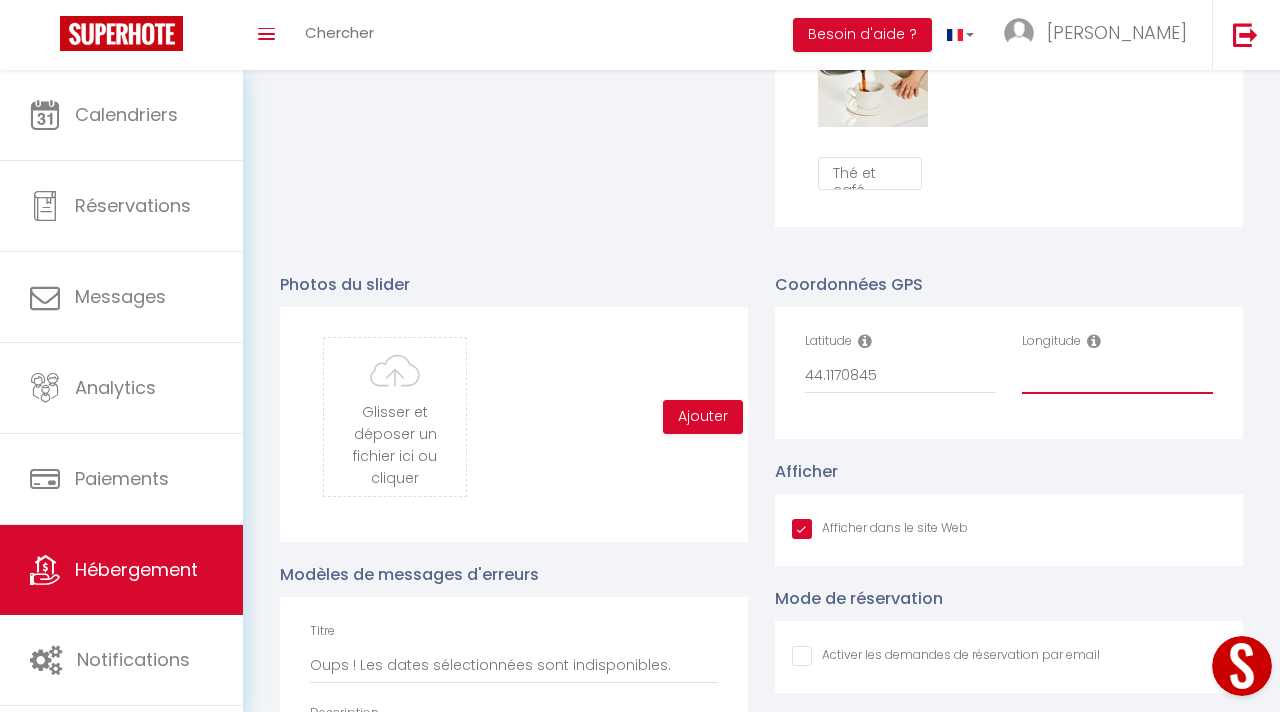 click on "Longitude" at bounding box center (1117, 376) 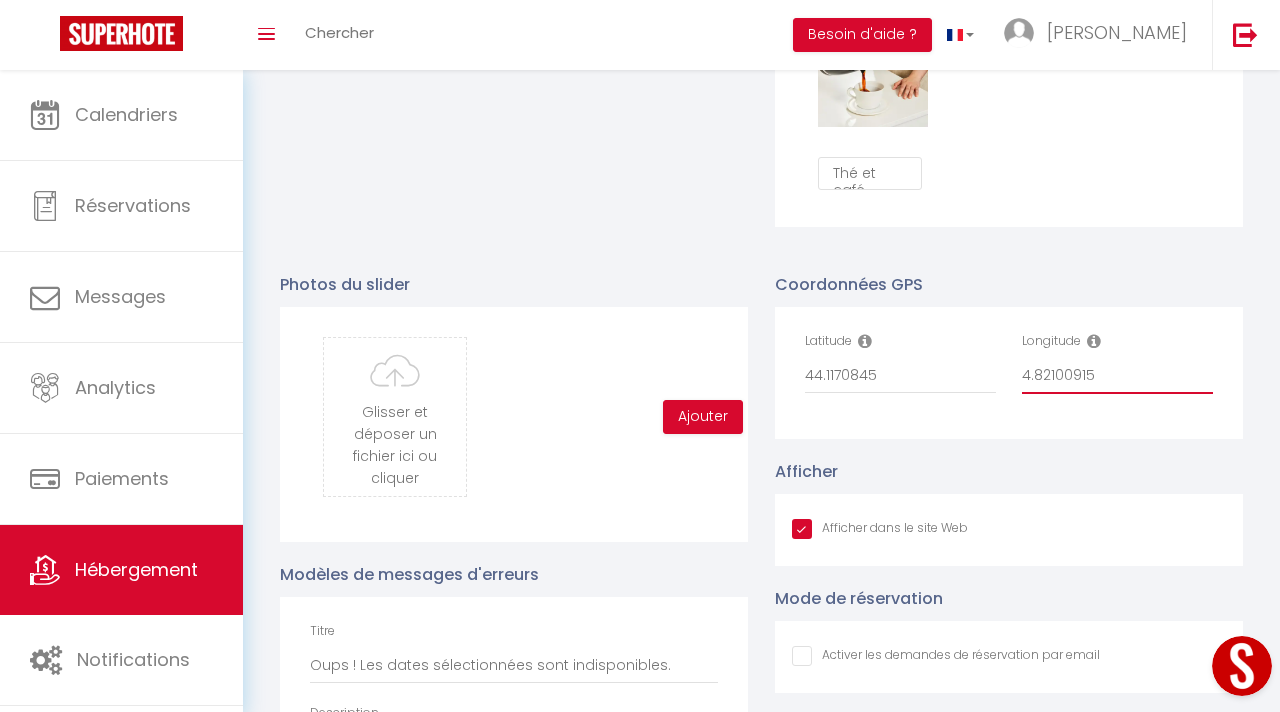 type on "4.82100915" 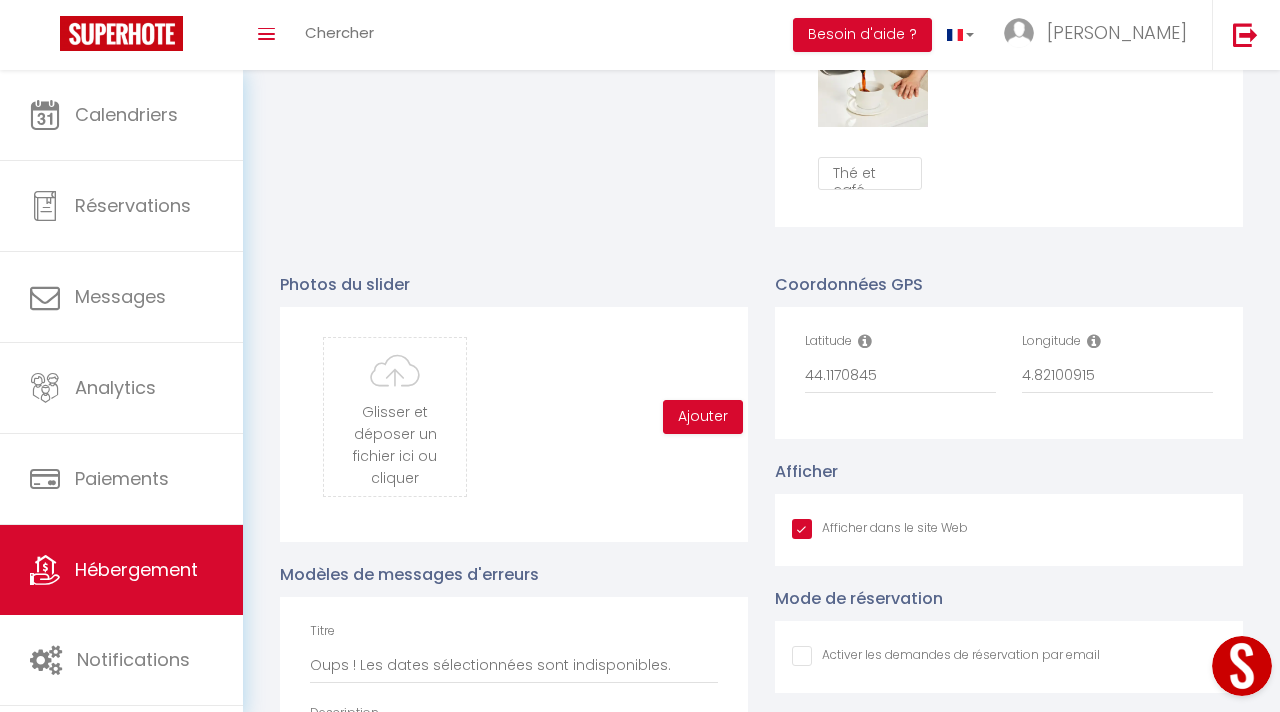 click on "Coordonnées GPS
Latitude
44.1170845
Longitude
4.82100915" at bounding box center (1009, 355) 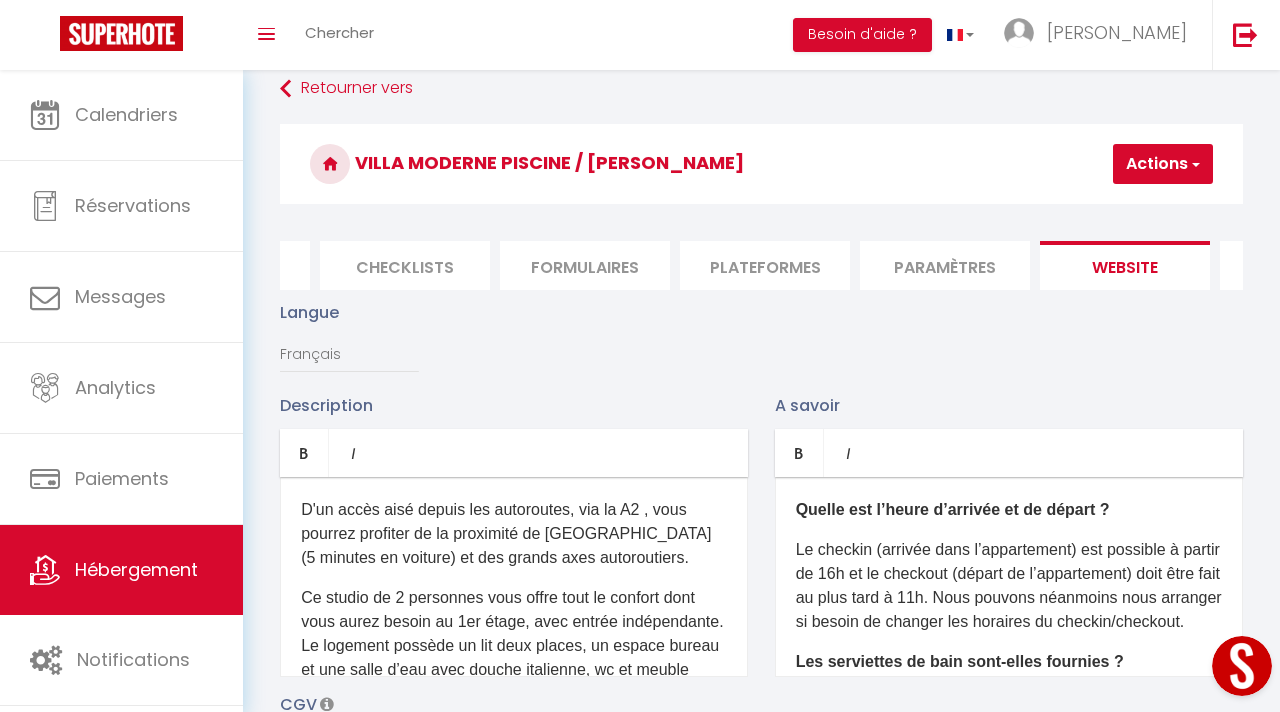scroll, scrollTop: 0, scrollLeft: 0, axis: both 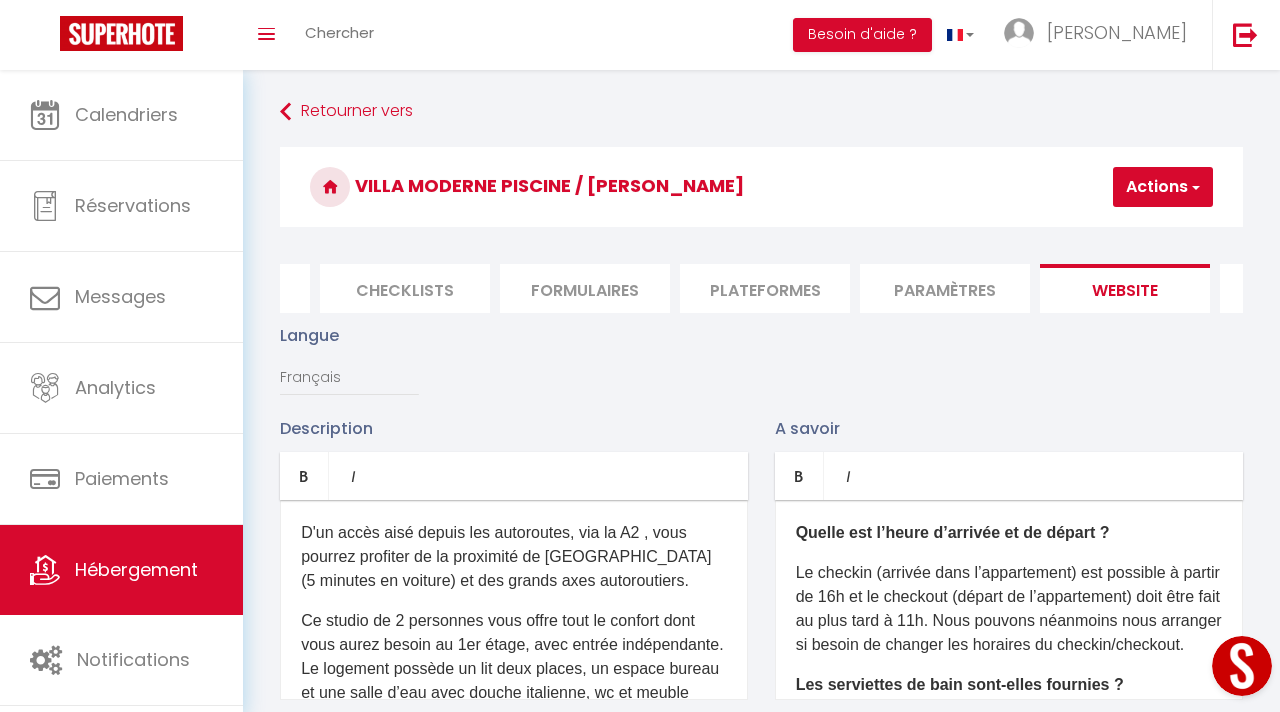 click on "Actions" at bounding box center (1163, 187) 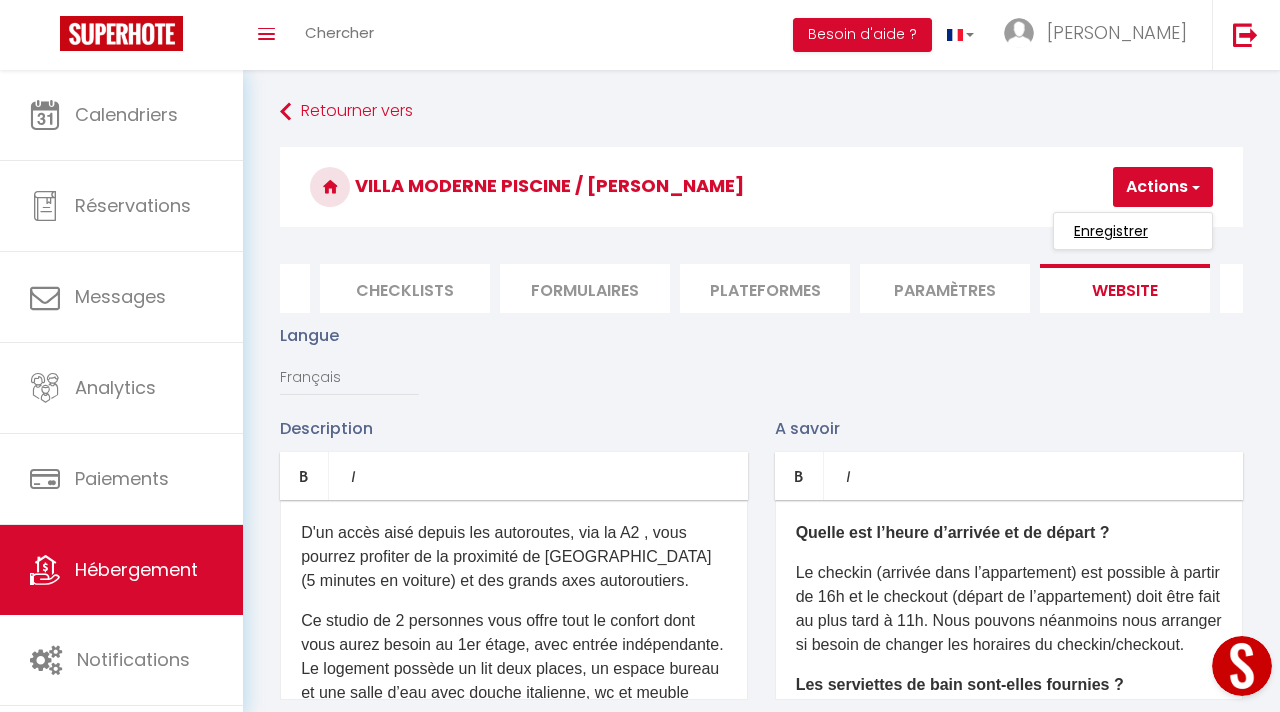 click on "Enregistrer" at bounding box center (1111, 231) 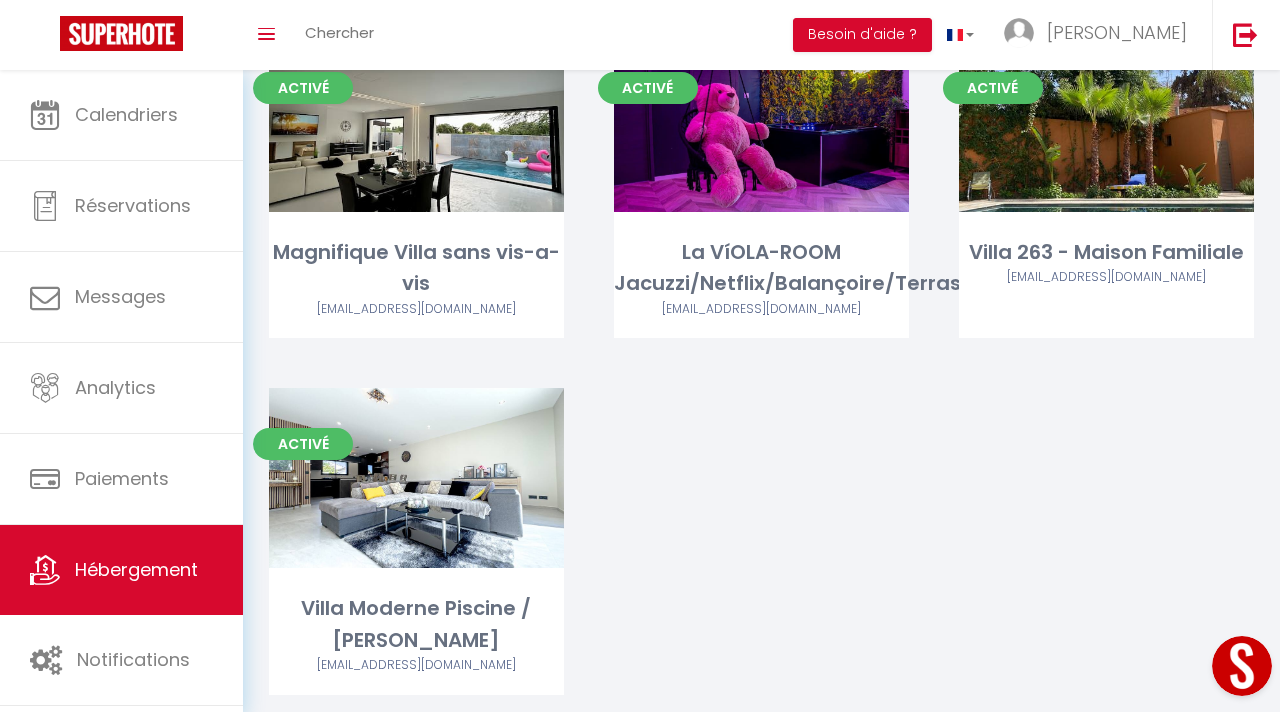 scroll, scrollTop: 1320, scrollLeft: 0, axis: vertical 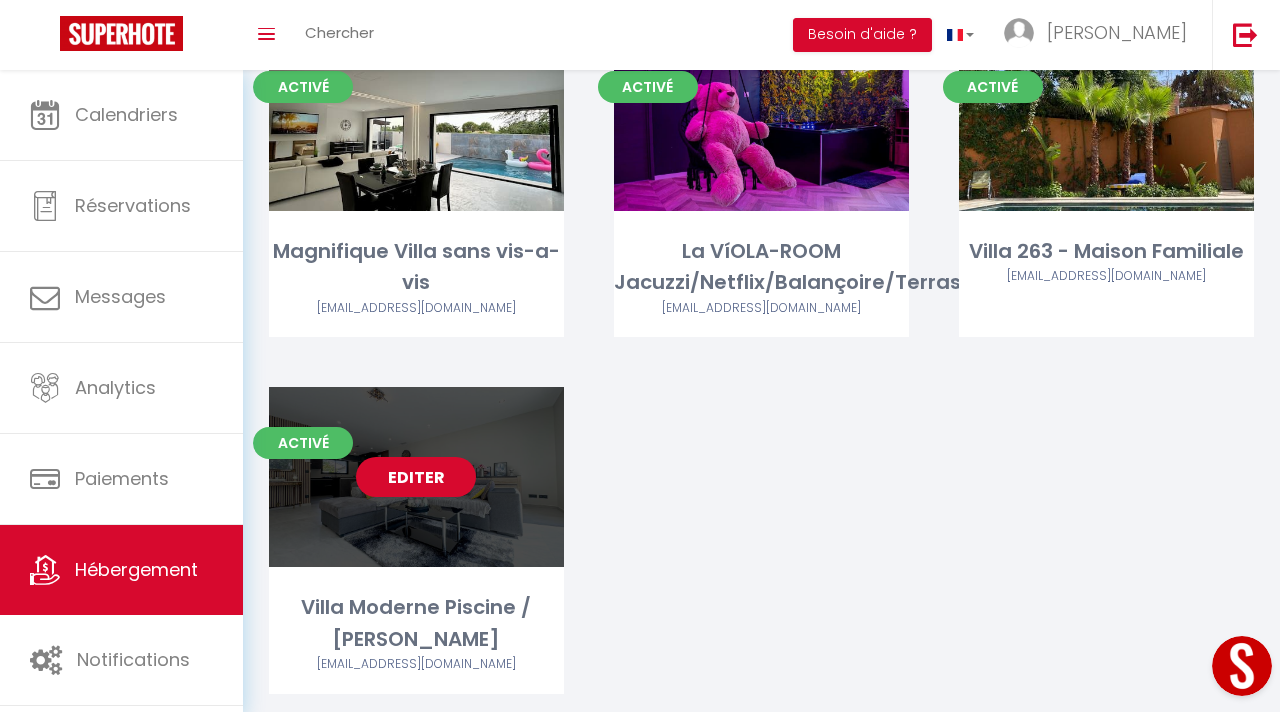 click on "Editer" at bounding box center (416, 477) 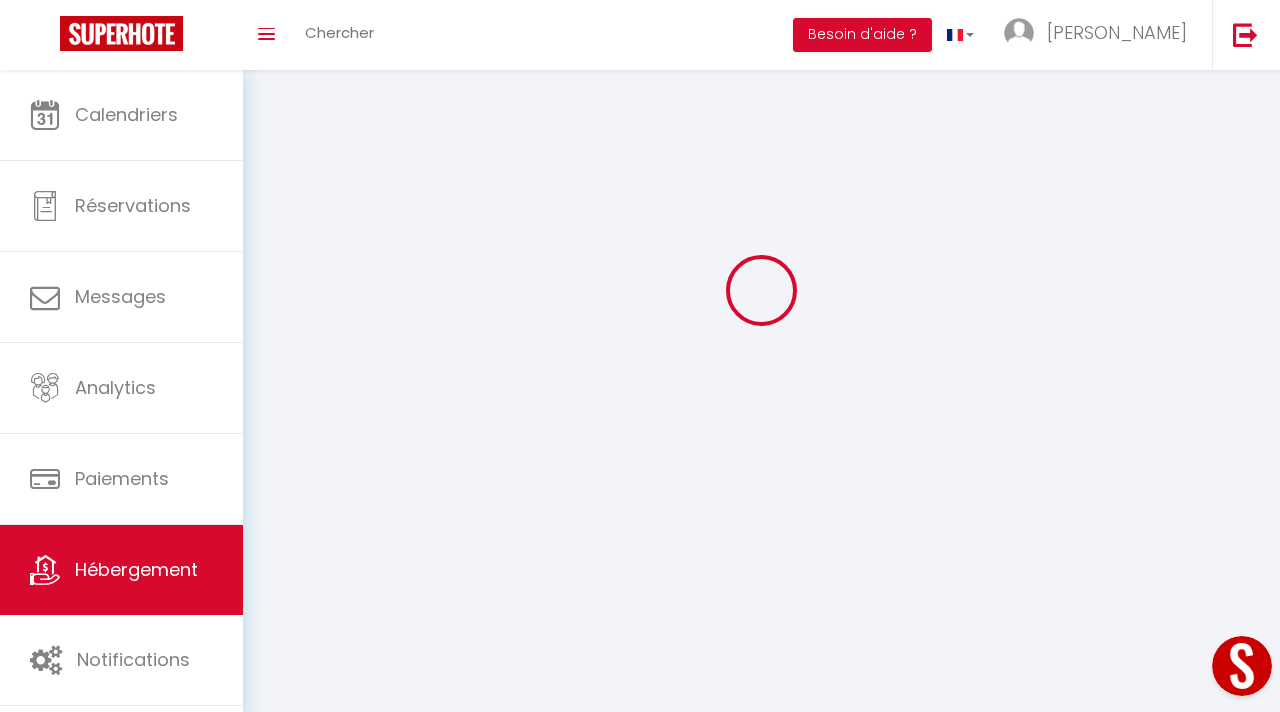 scroll, scrollTop: 0, scrollLeft: 0, axis: both 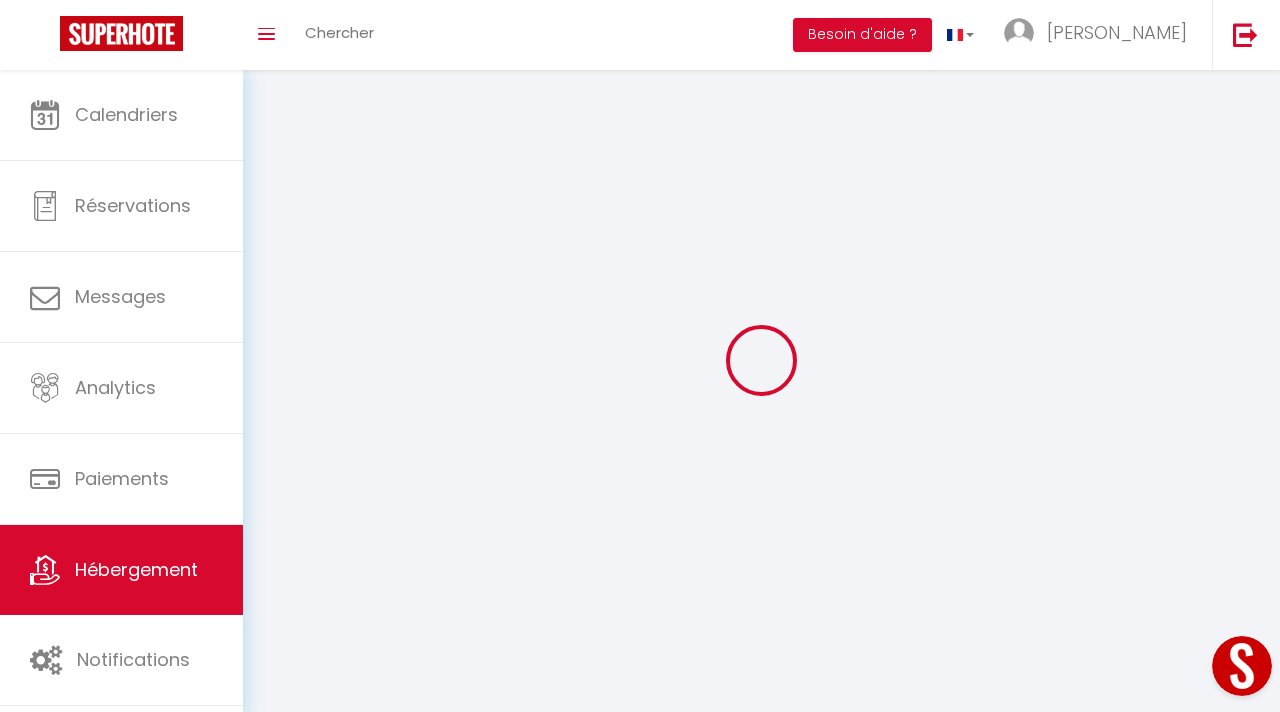 select 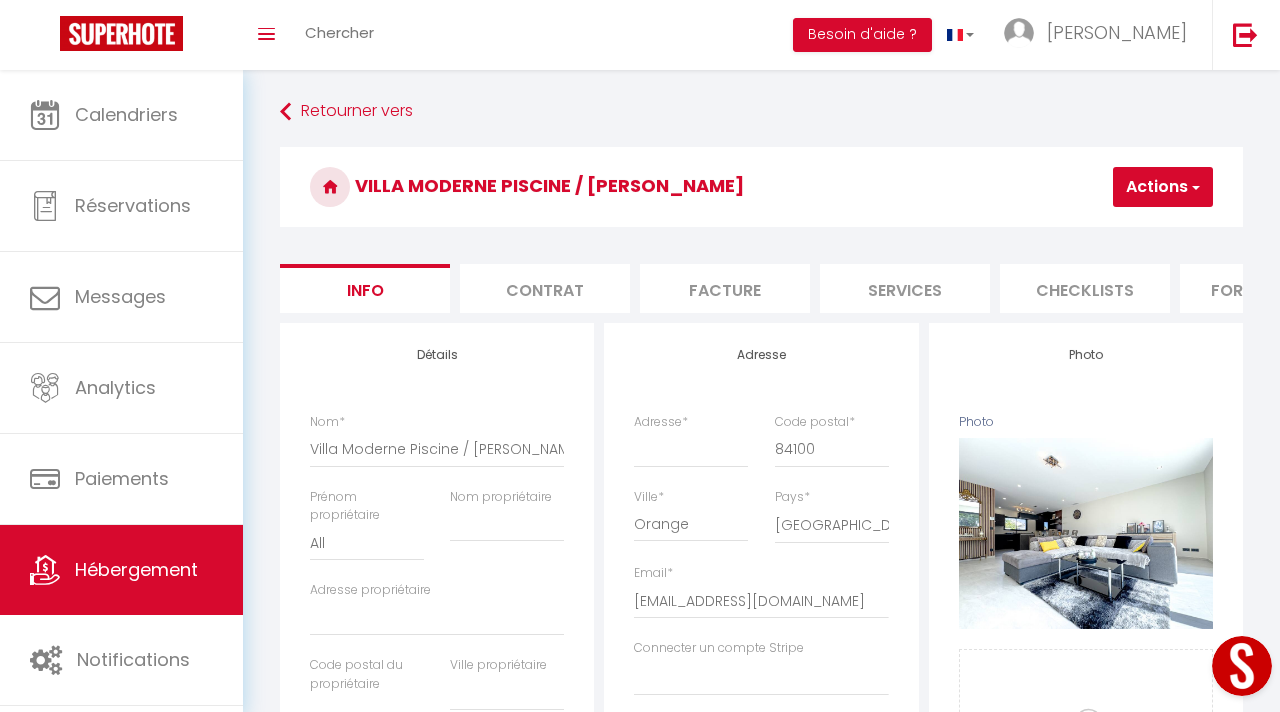 click on "Services" at bounding box center (905, 288) 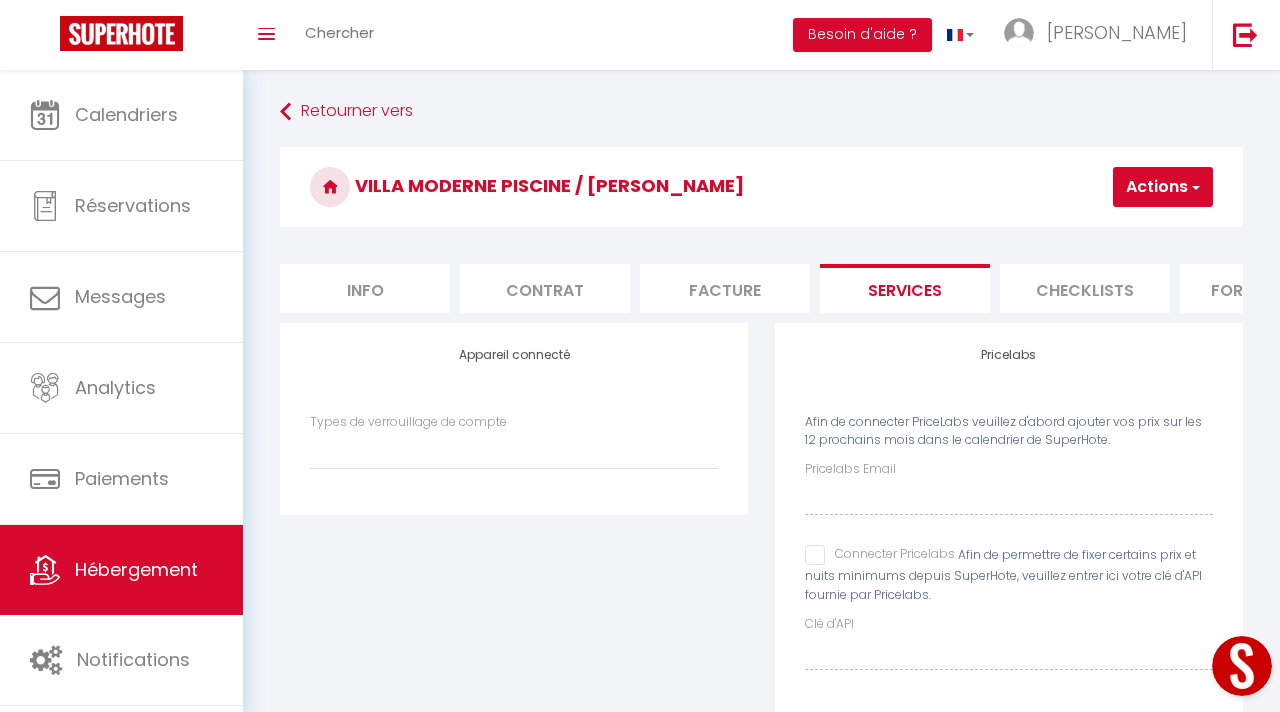 click on "Connecter Pricelabs" at bounding box center [880, 555] 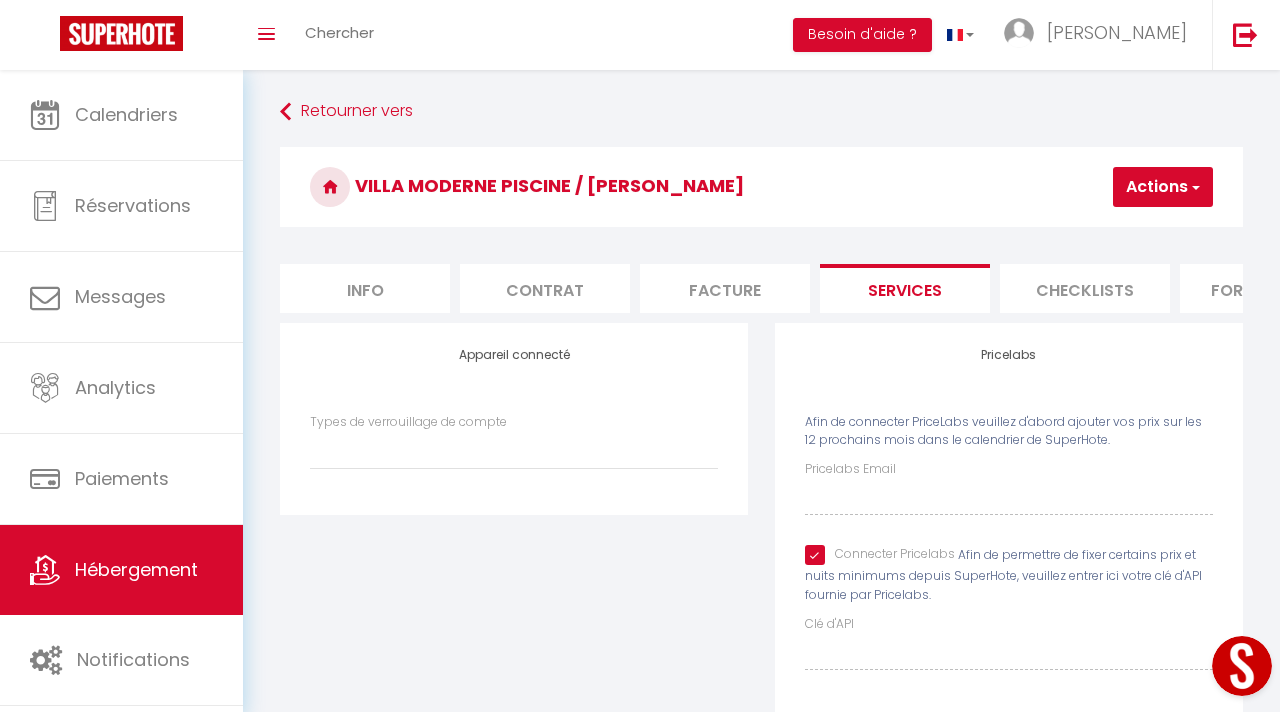 select 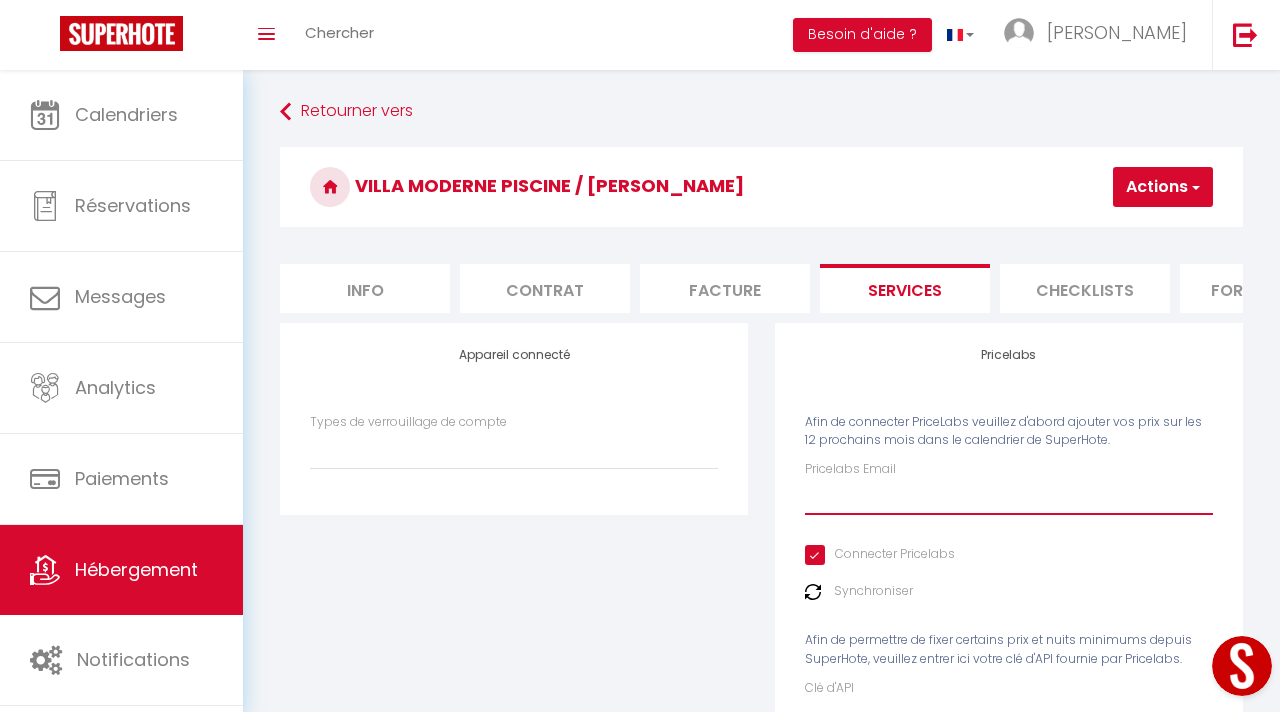 click on "Pricelabs Email" at bounding box center [1009, 497] 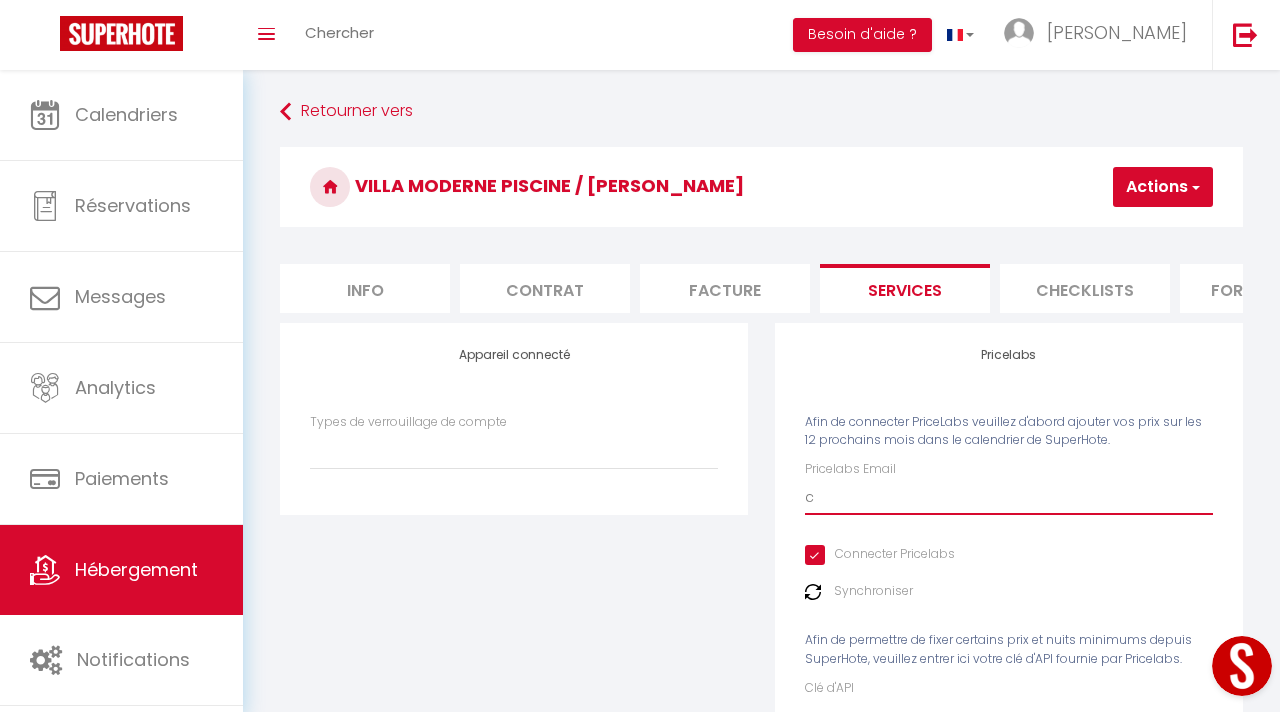 select 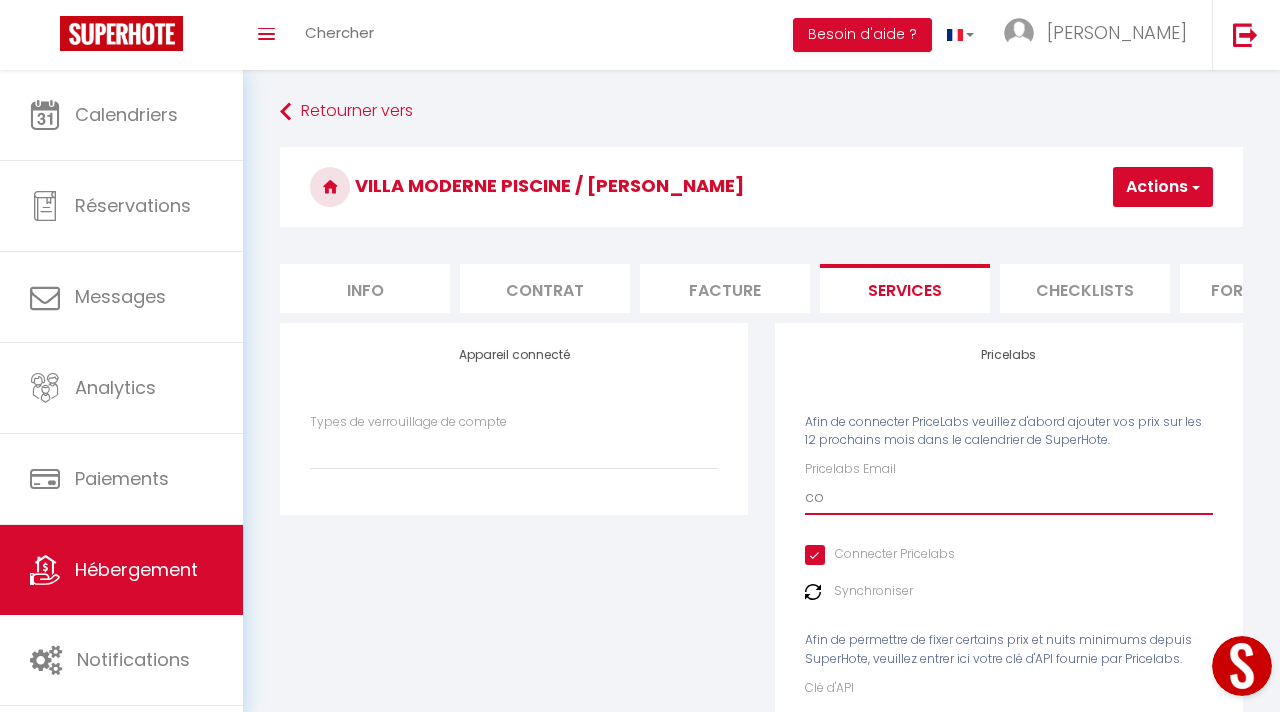 select 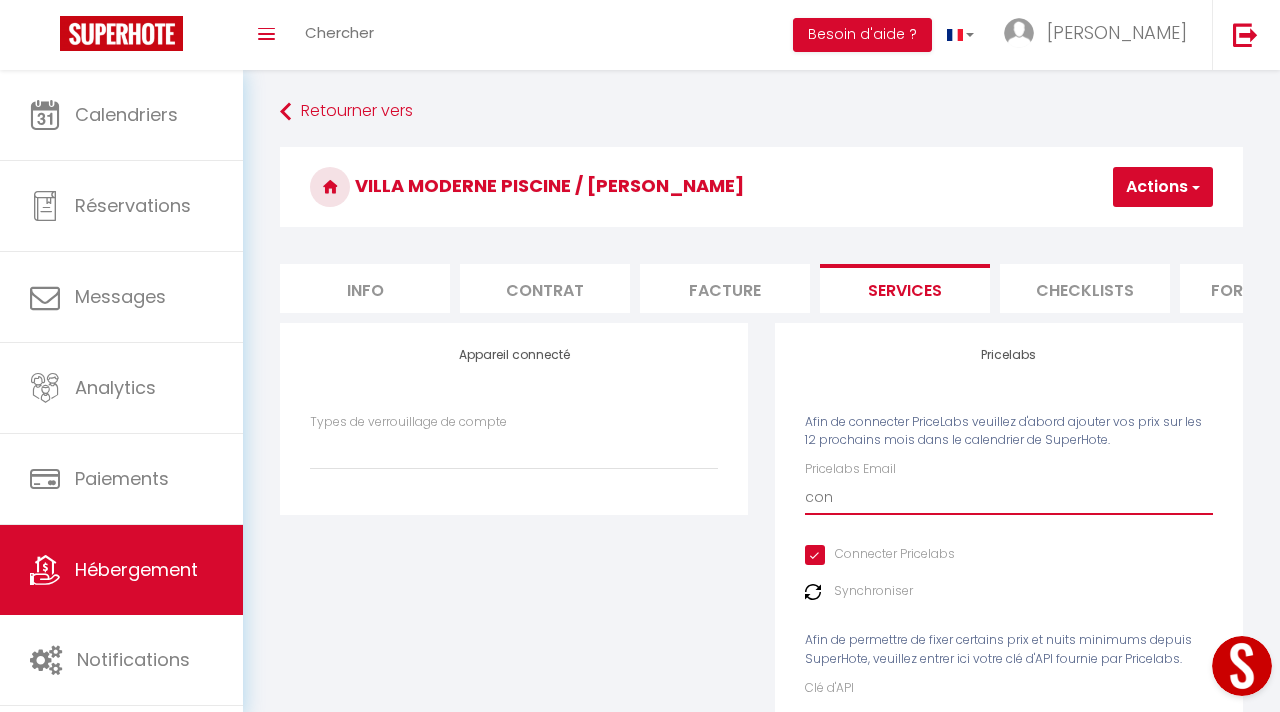 select 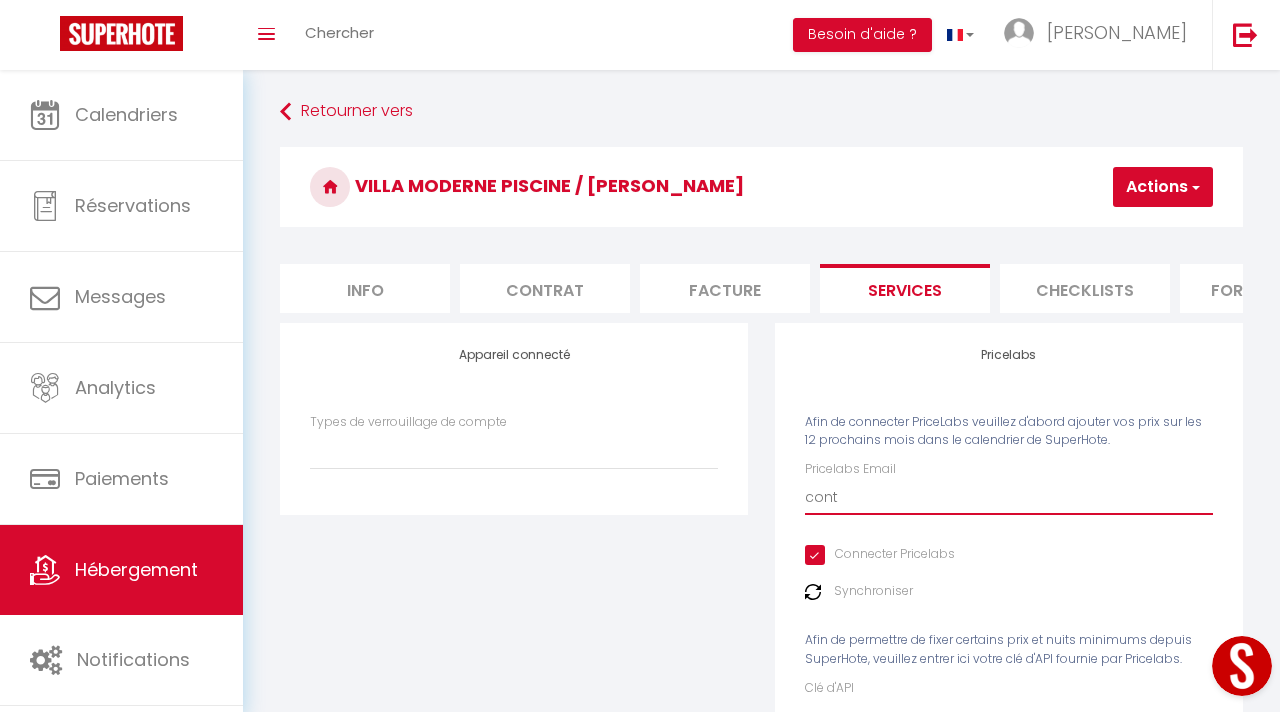 select 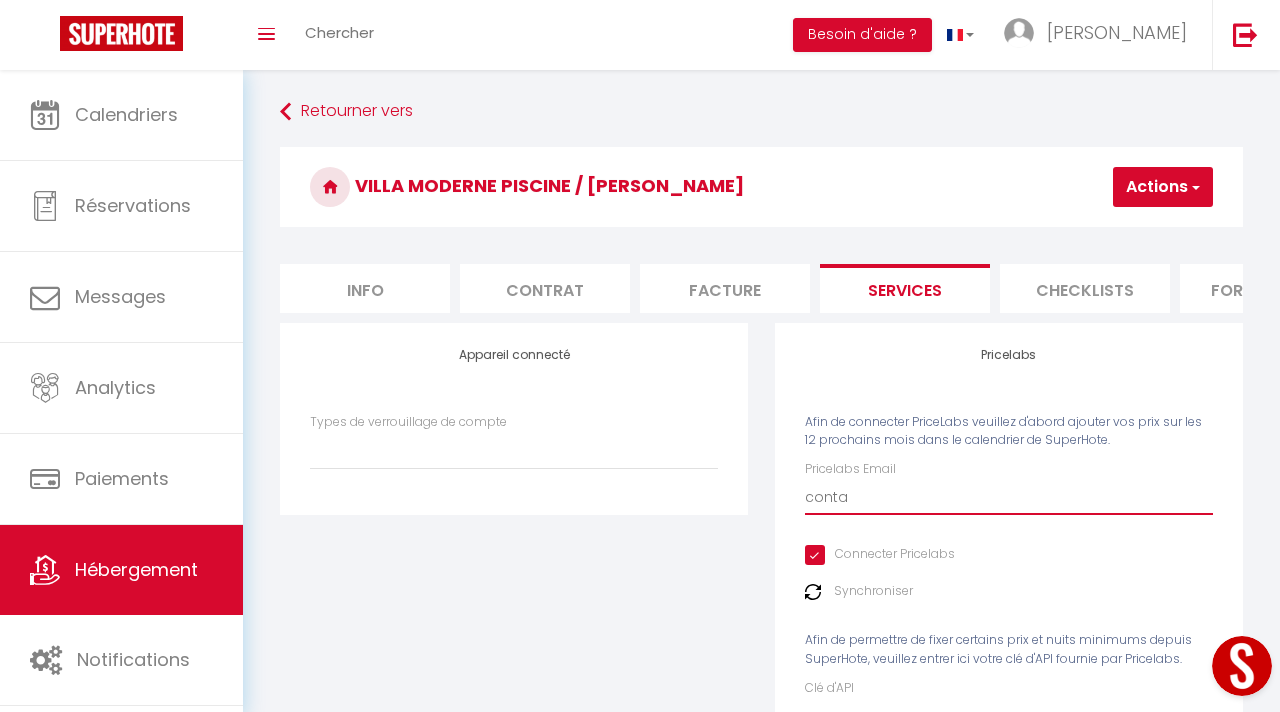 select 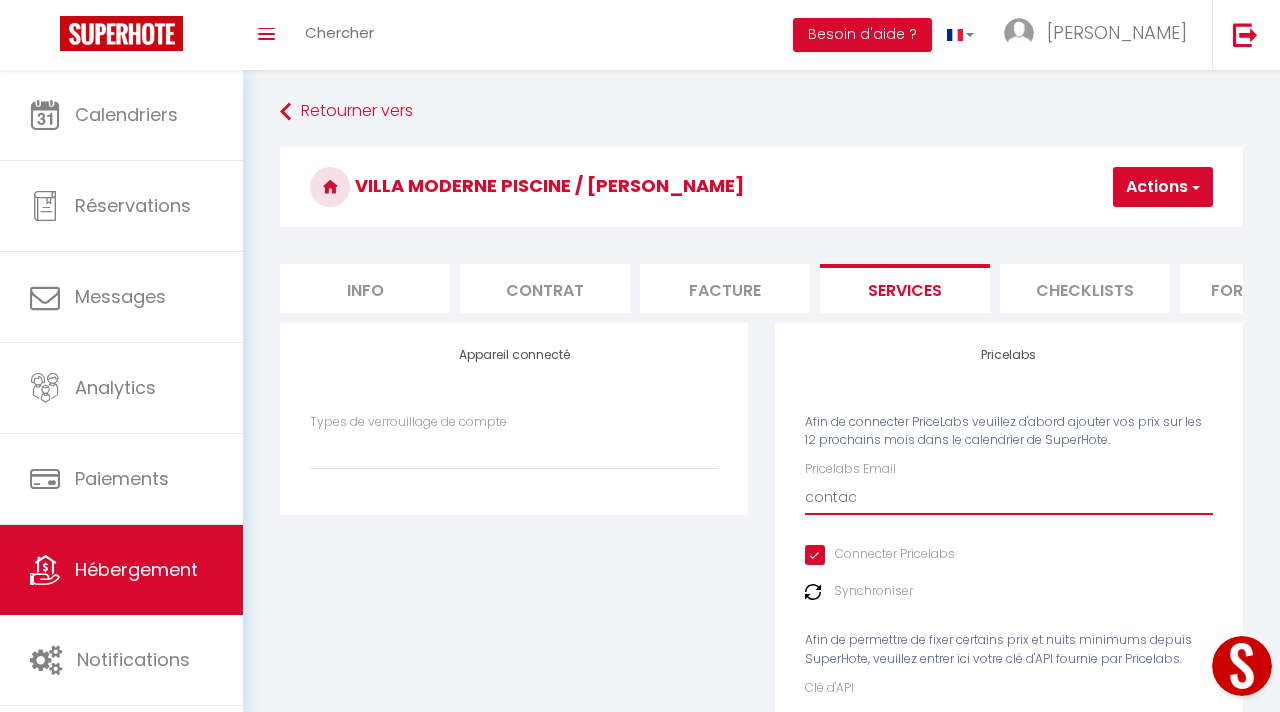 select 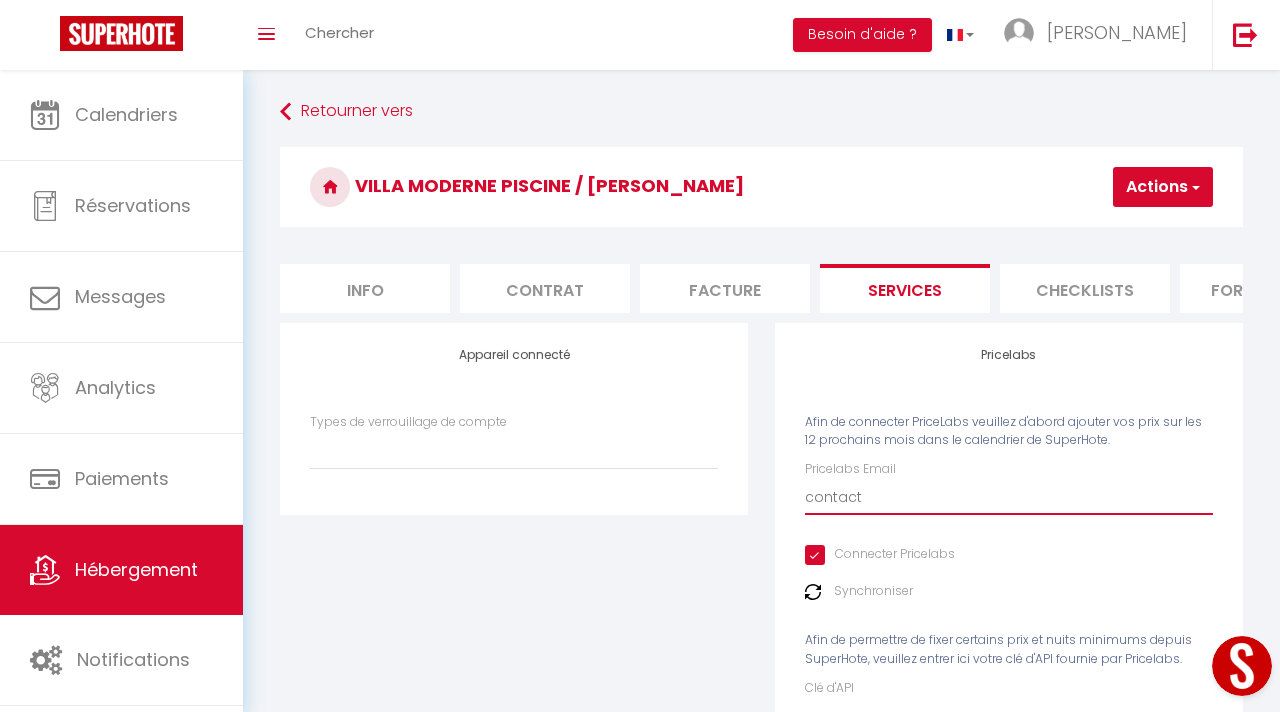 select 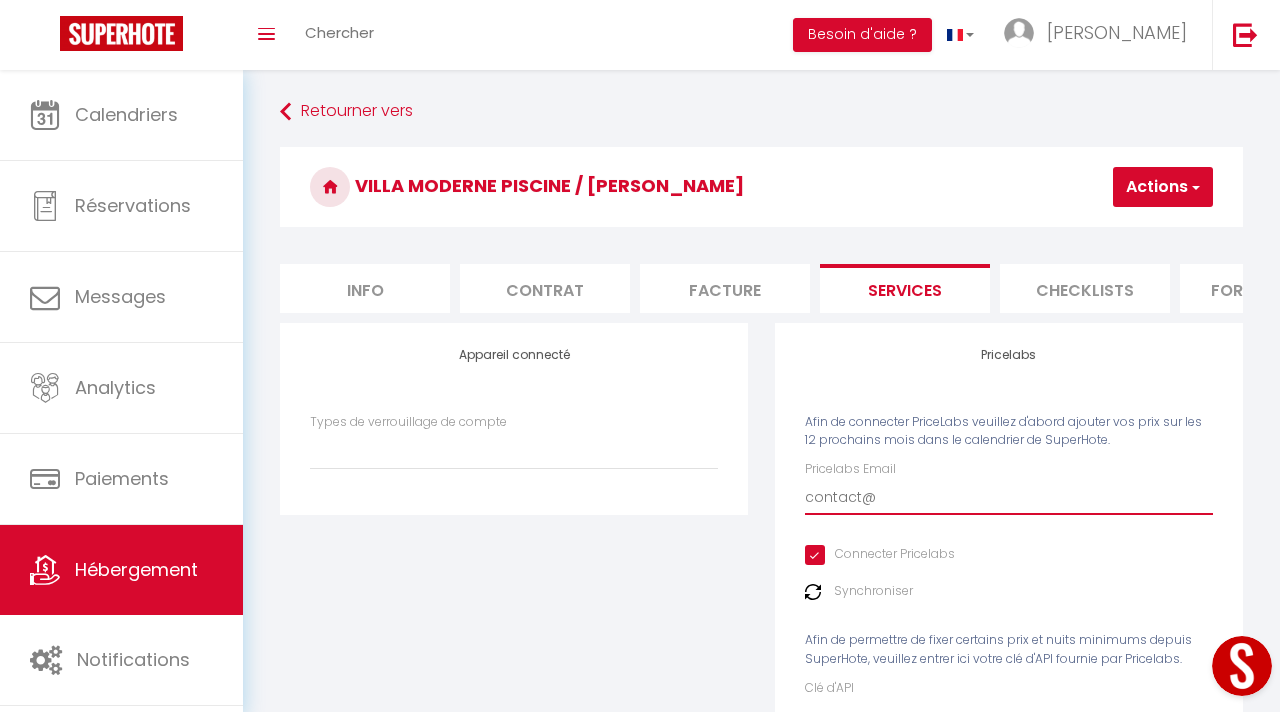 select 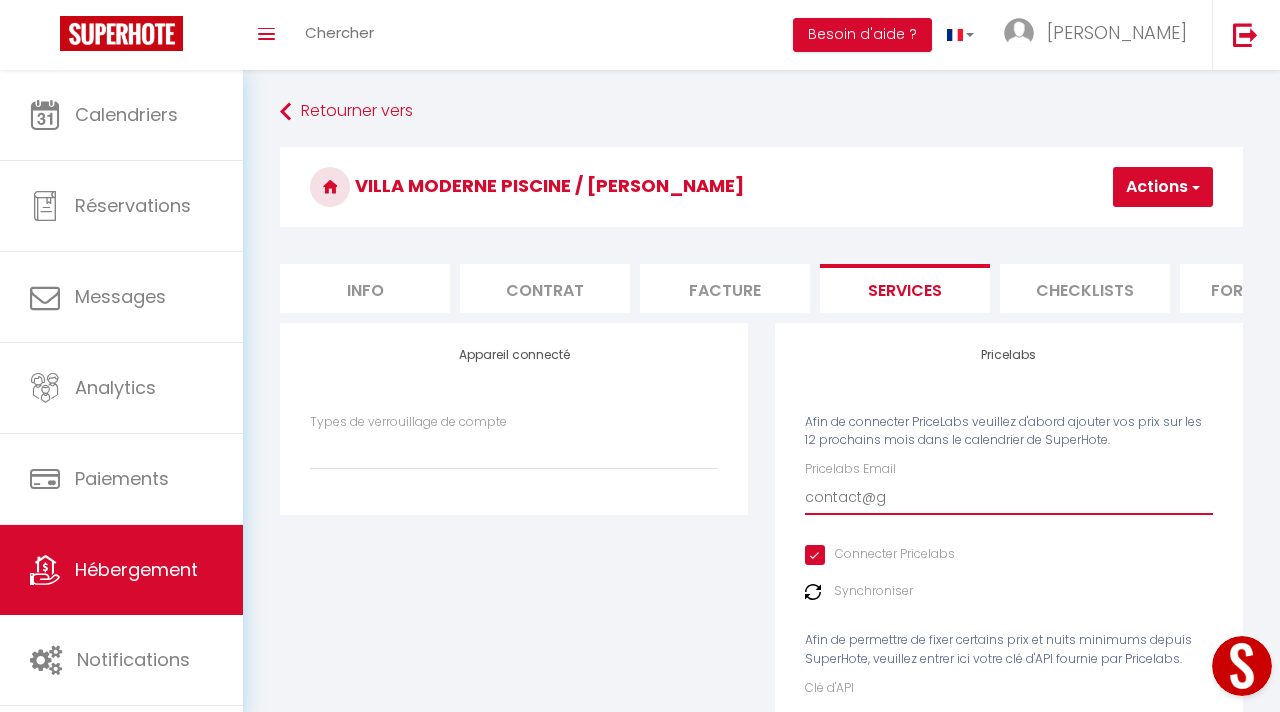 select 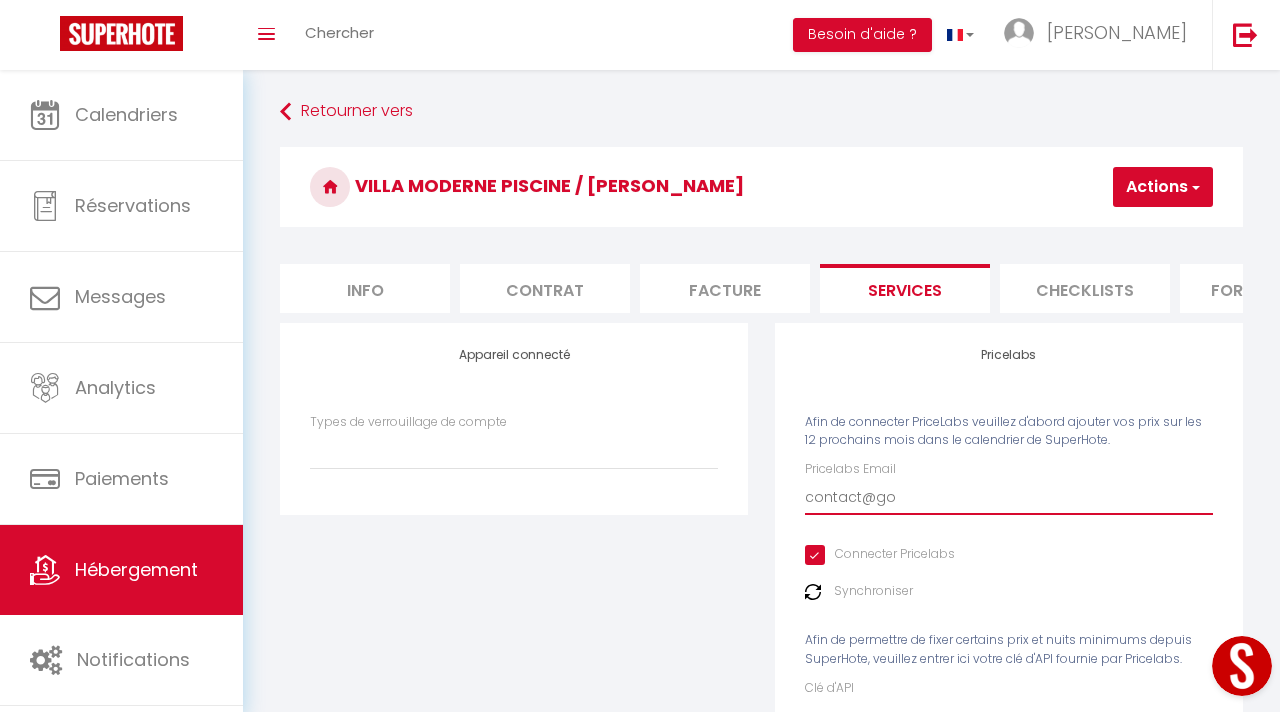 select 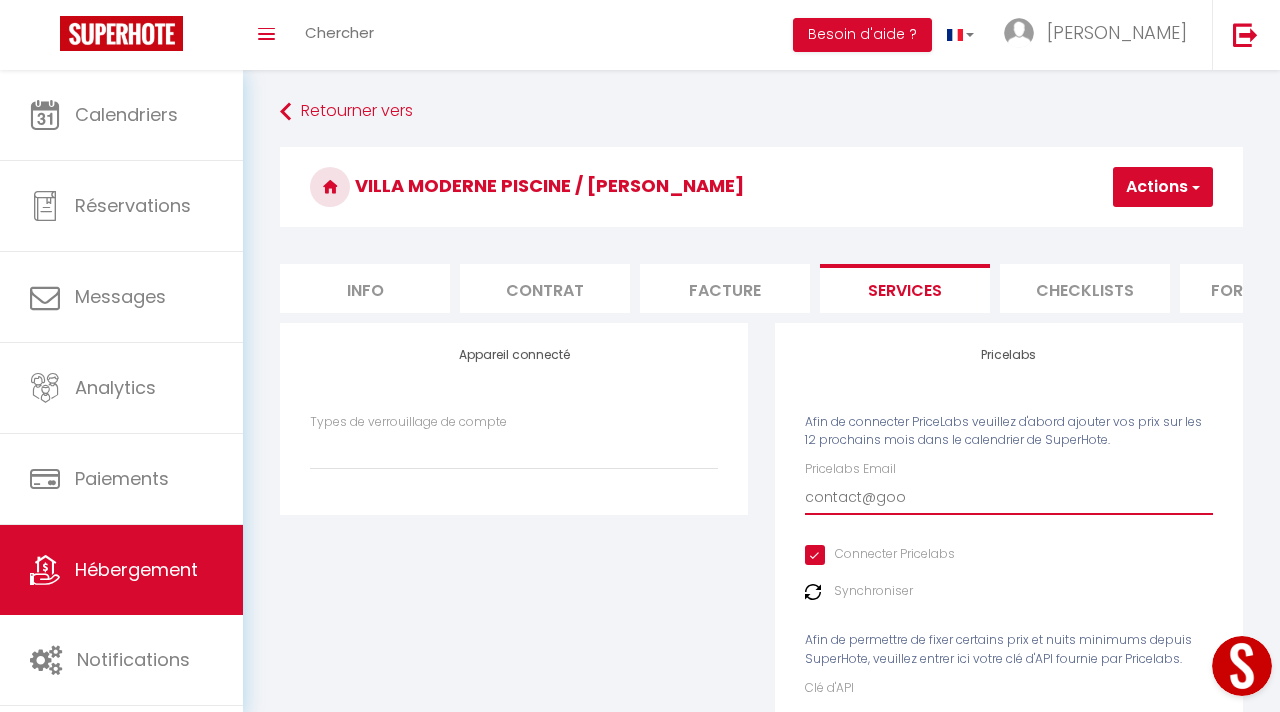 select 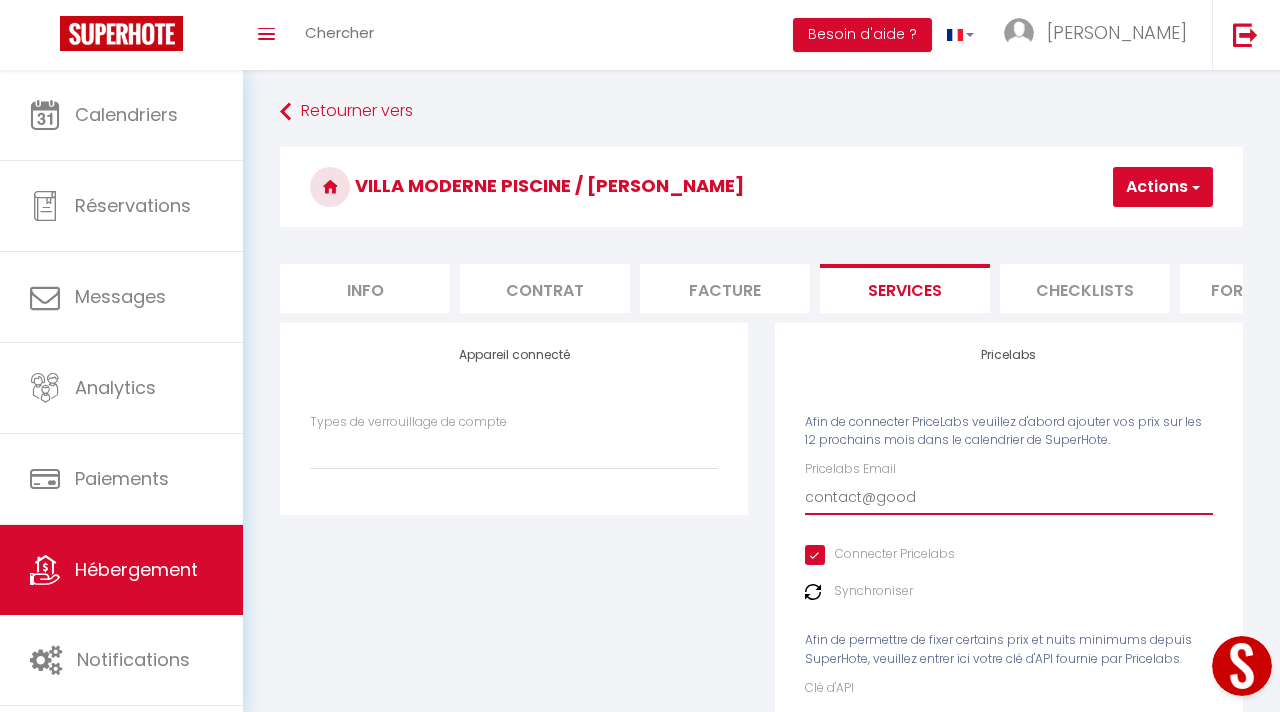 select 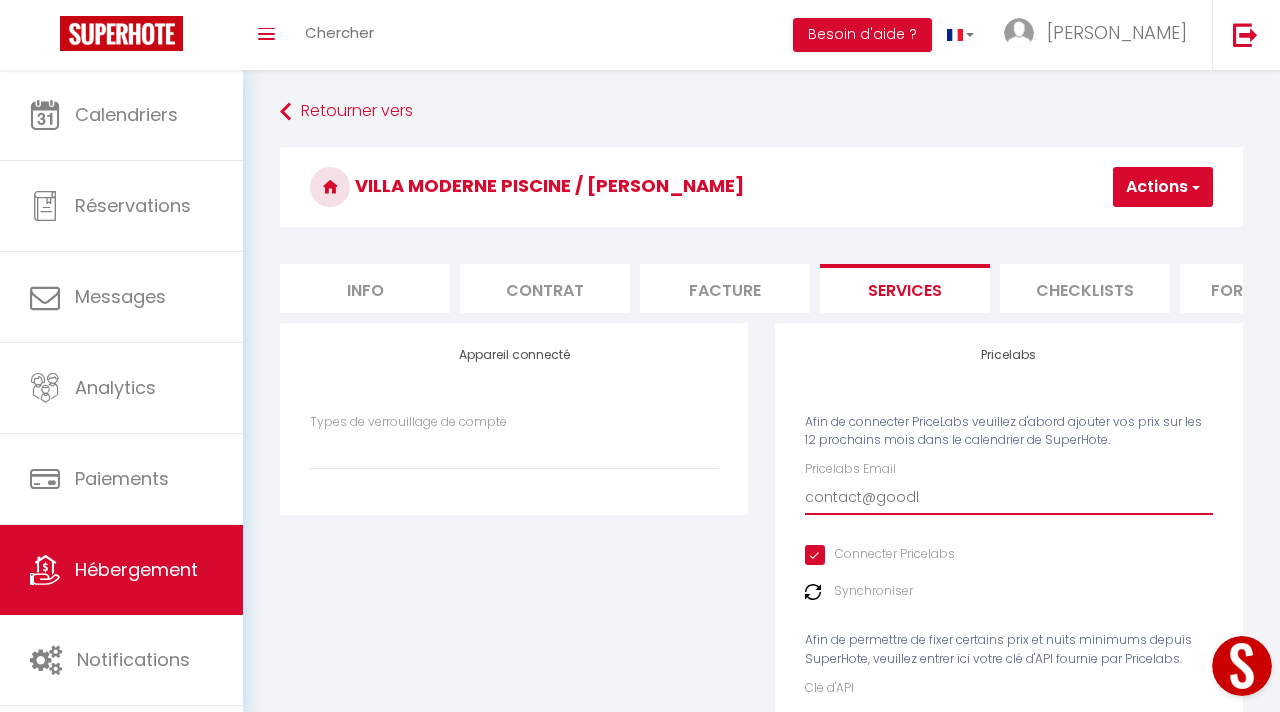 select 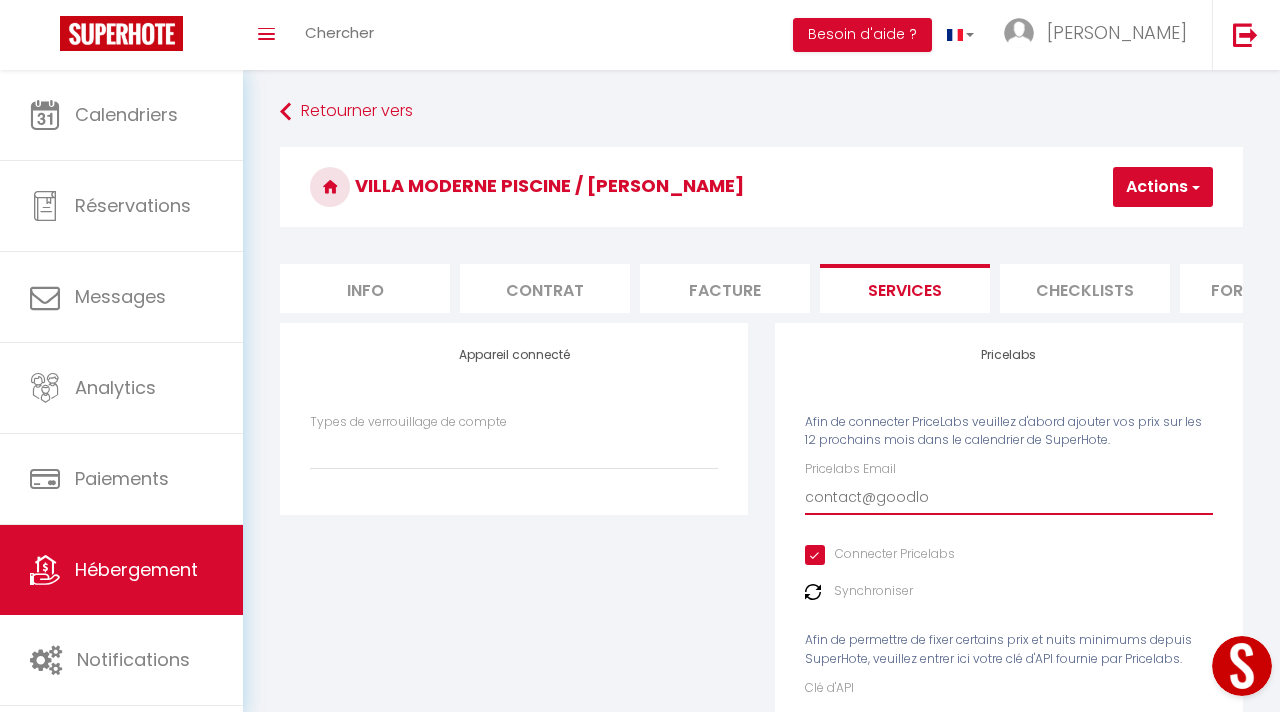select 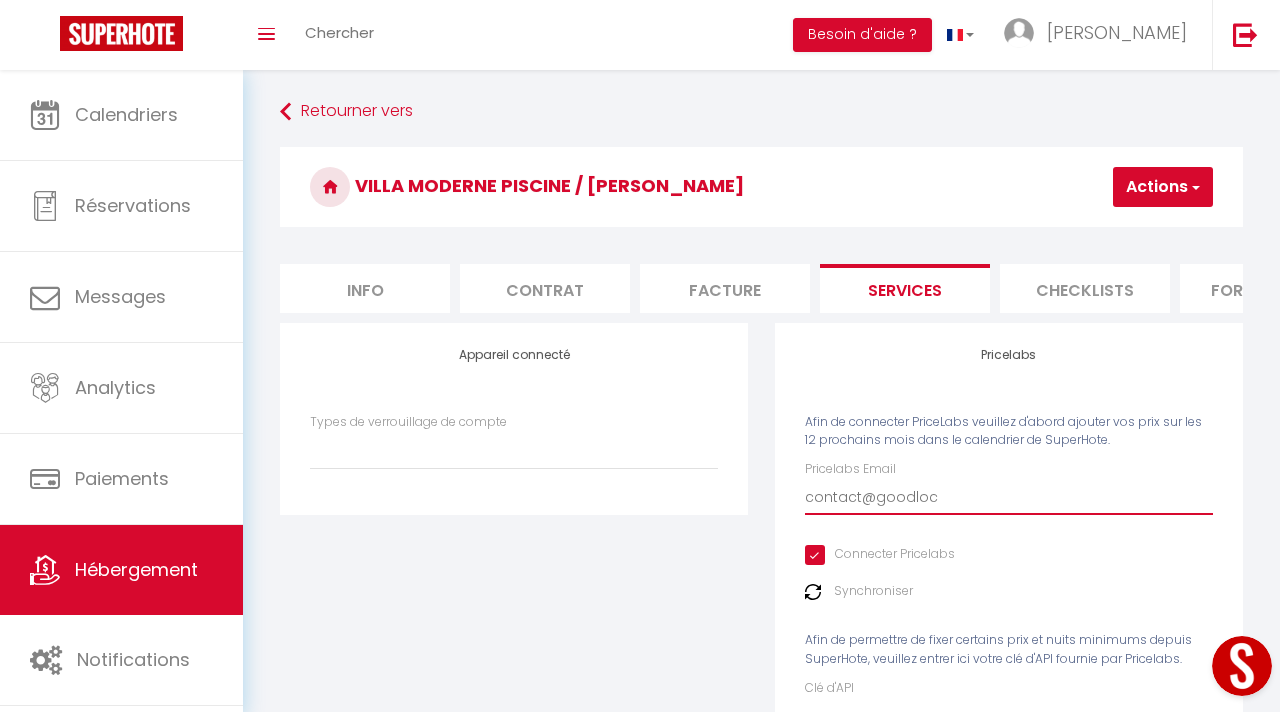 select 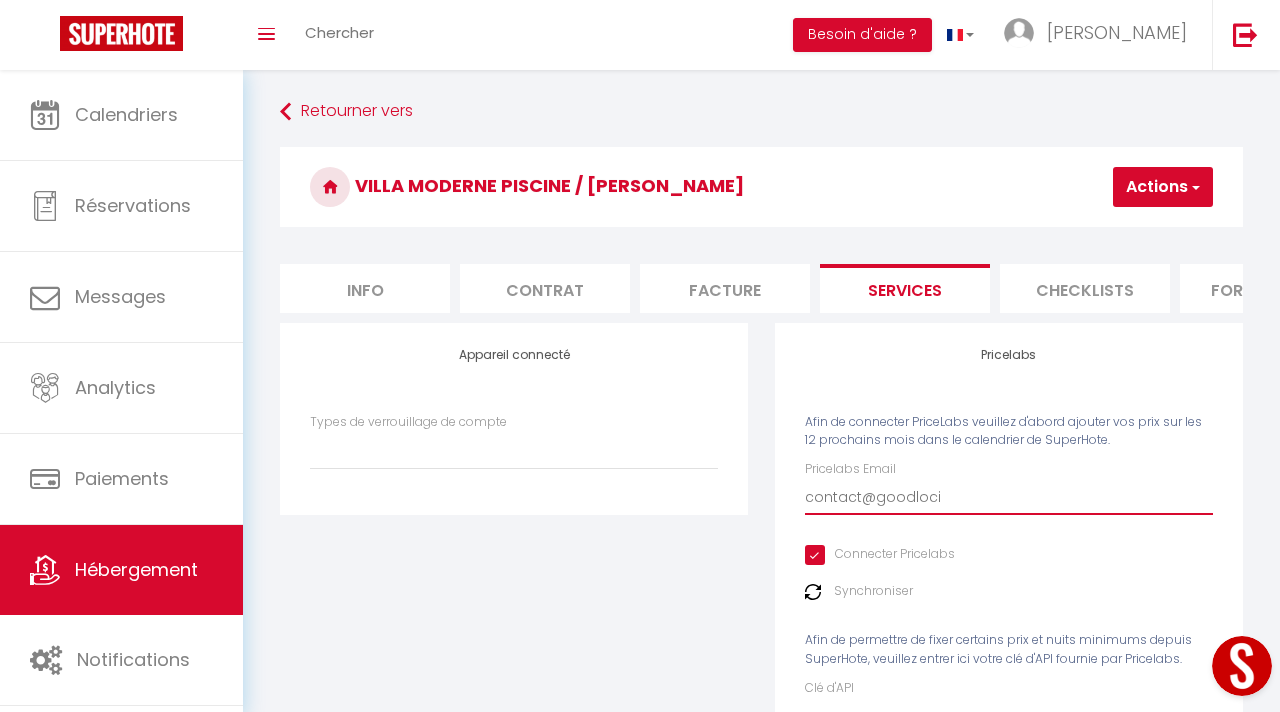 select 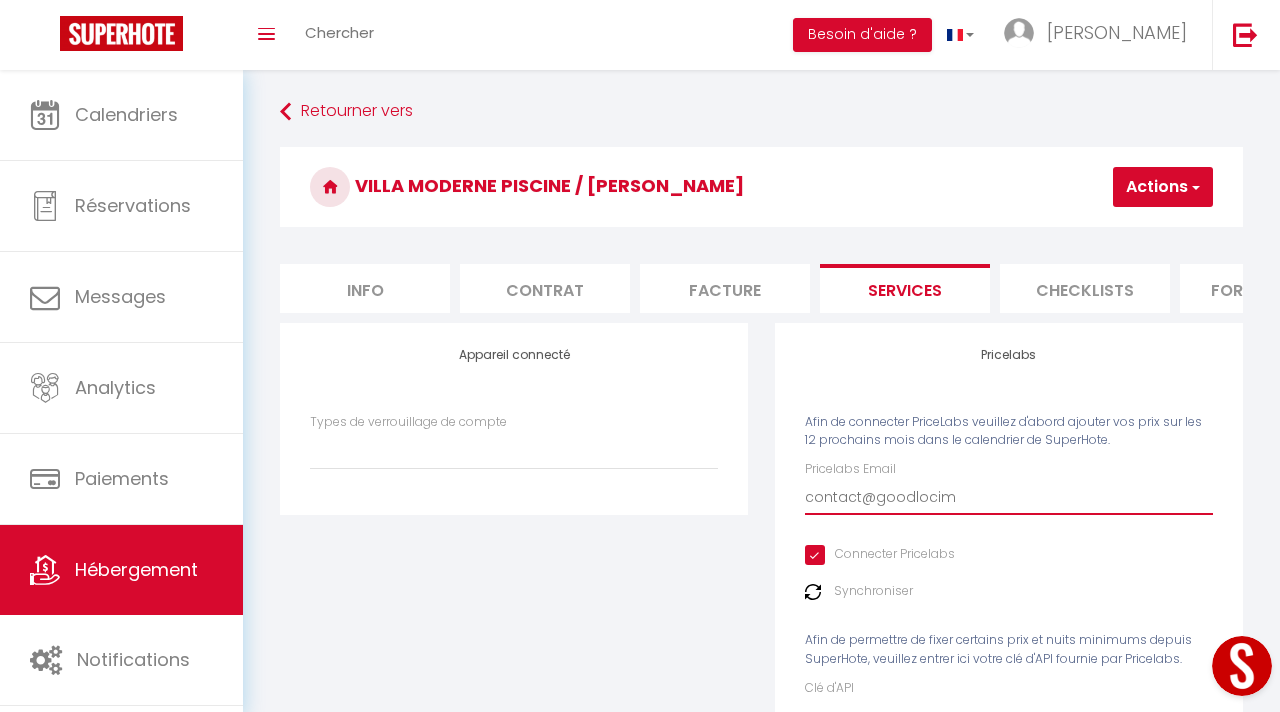 select 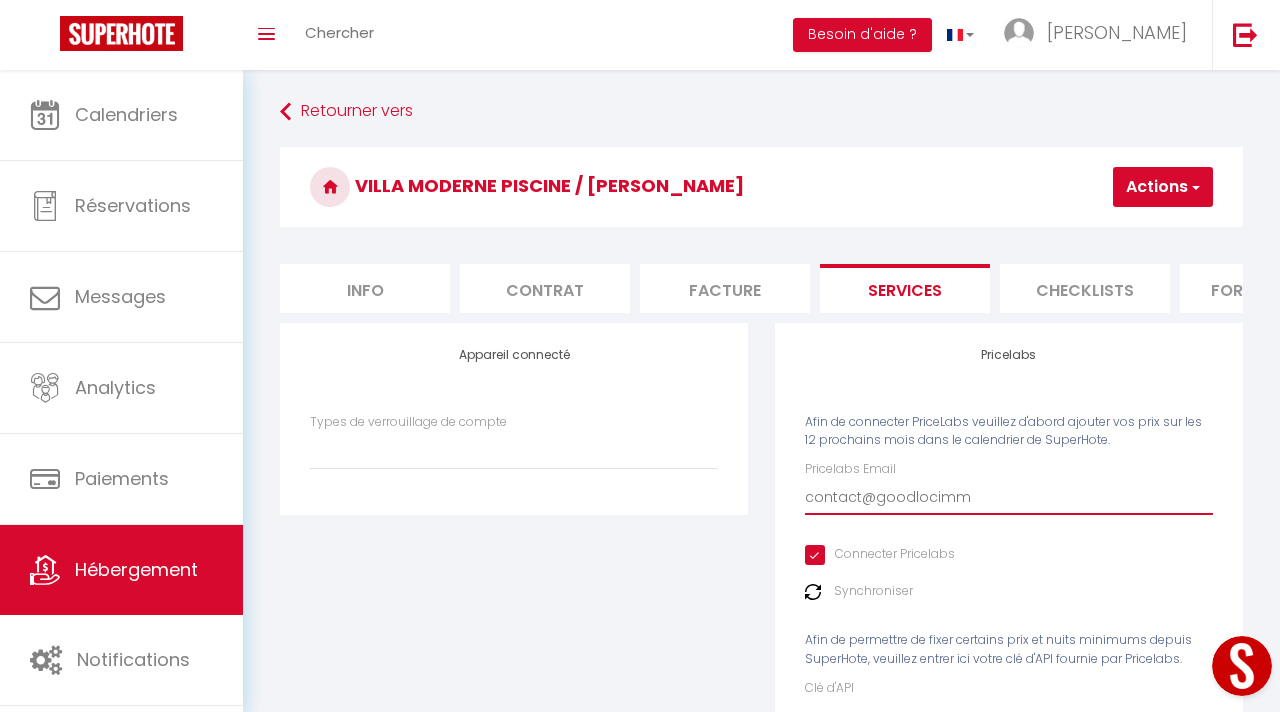 select 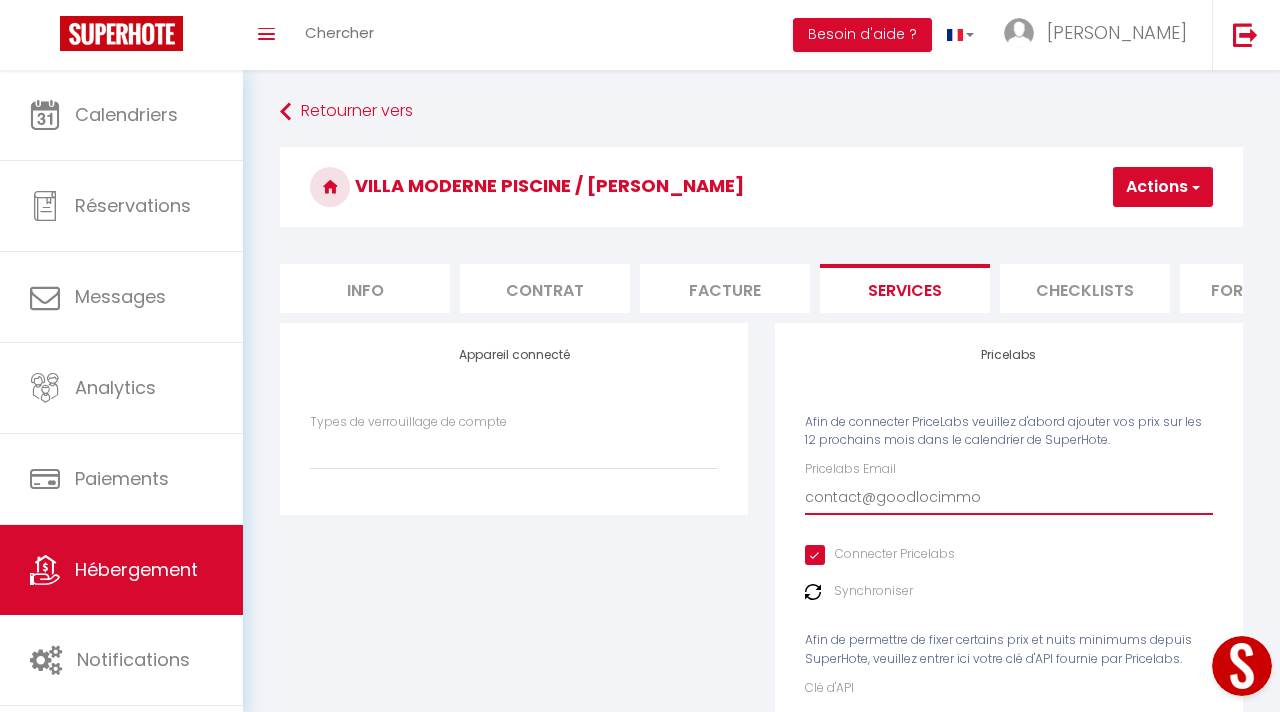 select 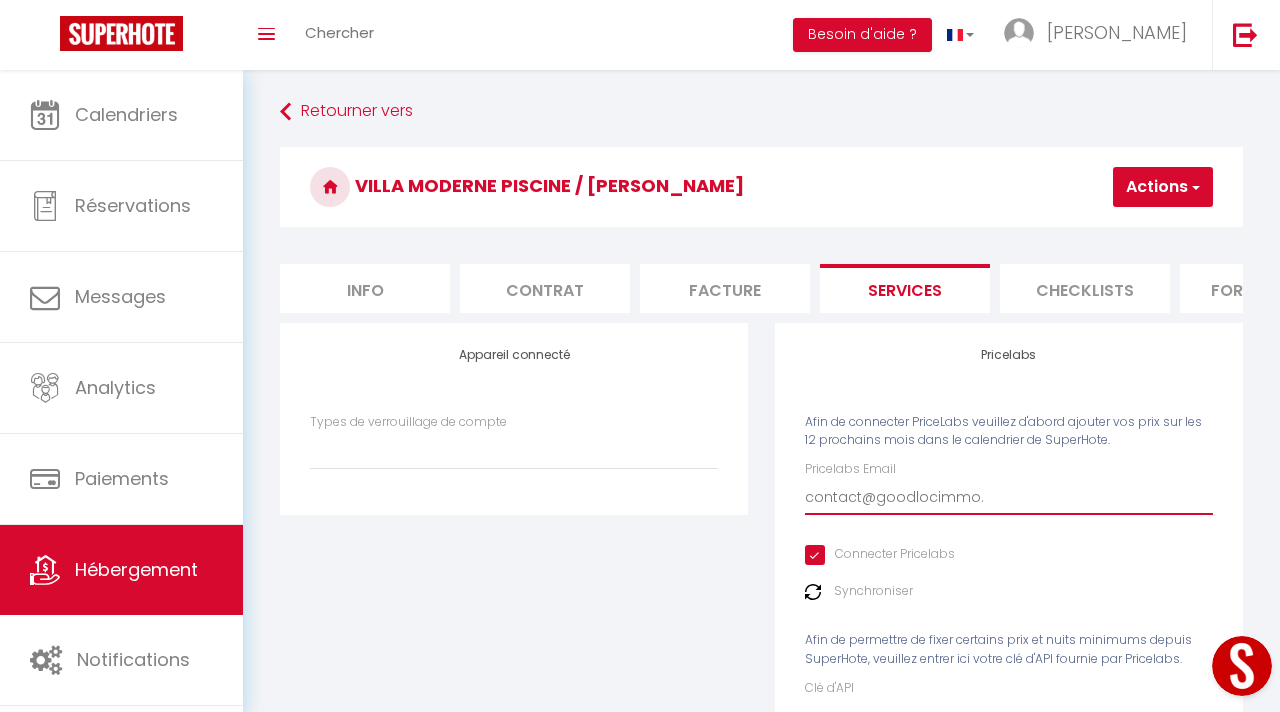 select 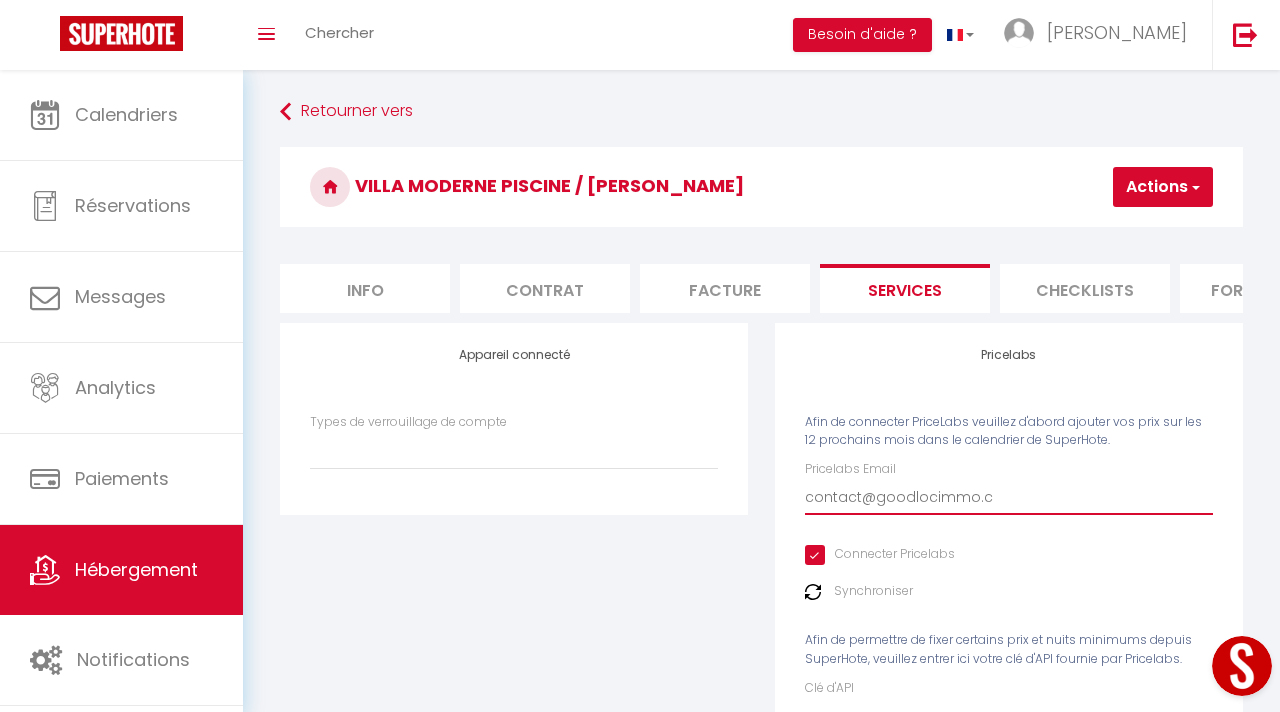 select 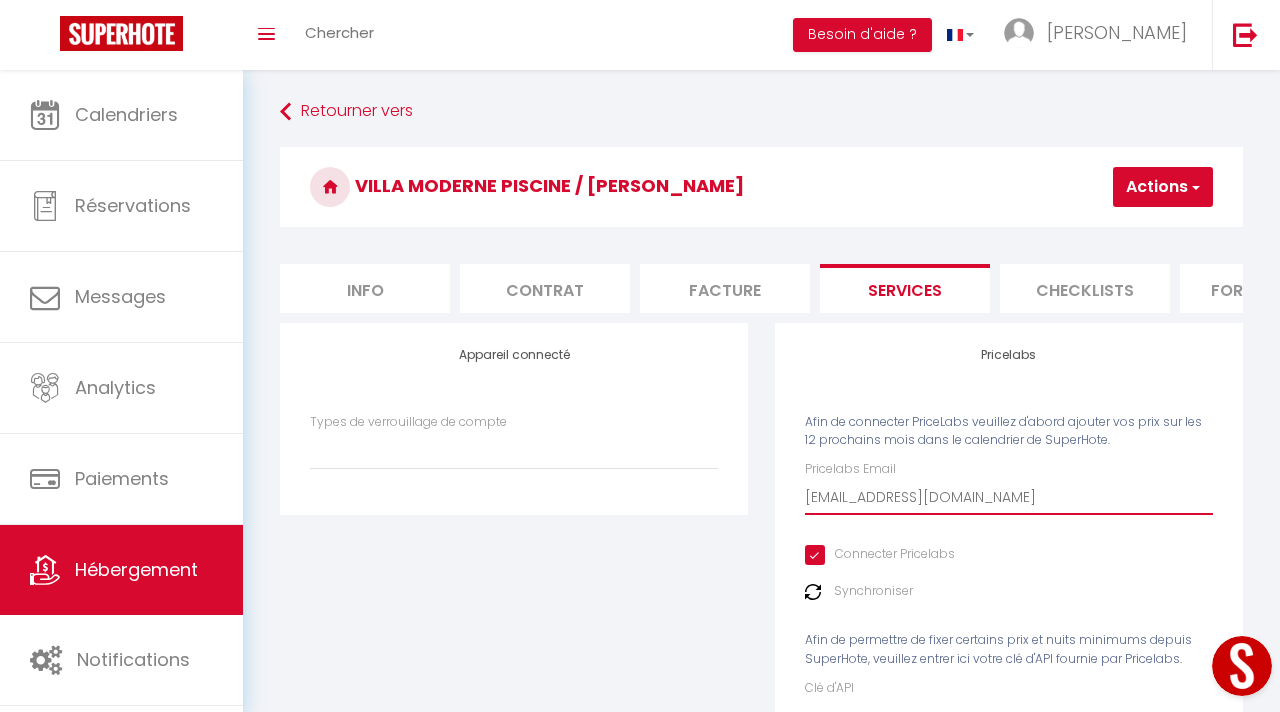 select 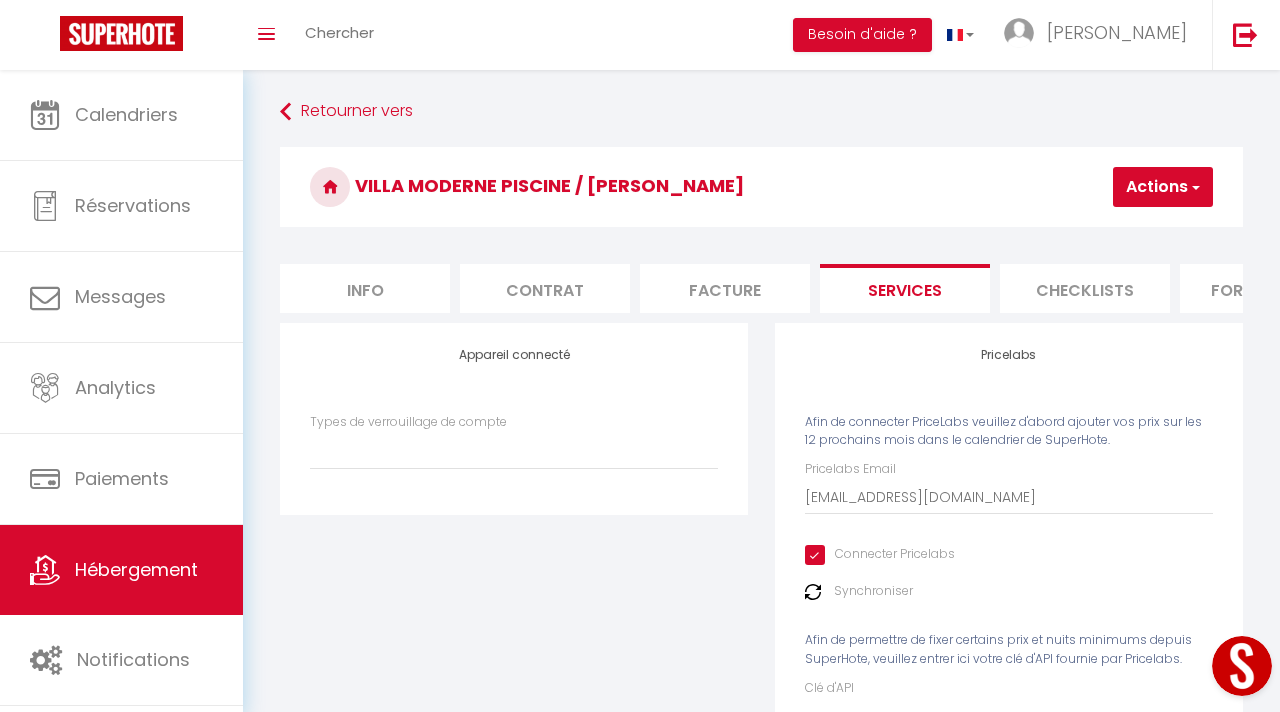 click on "Actions" at bounding box center (1163, 187) 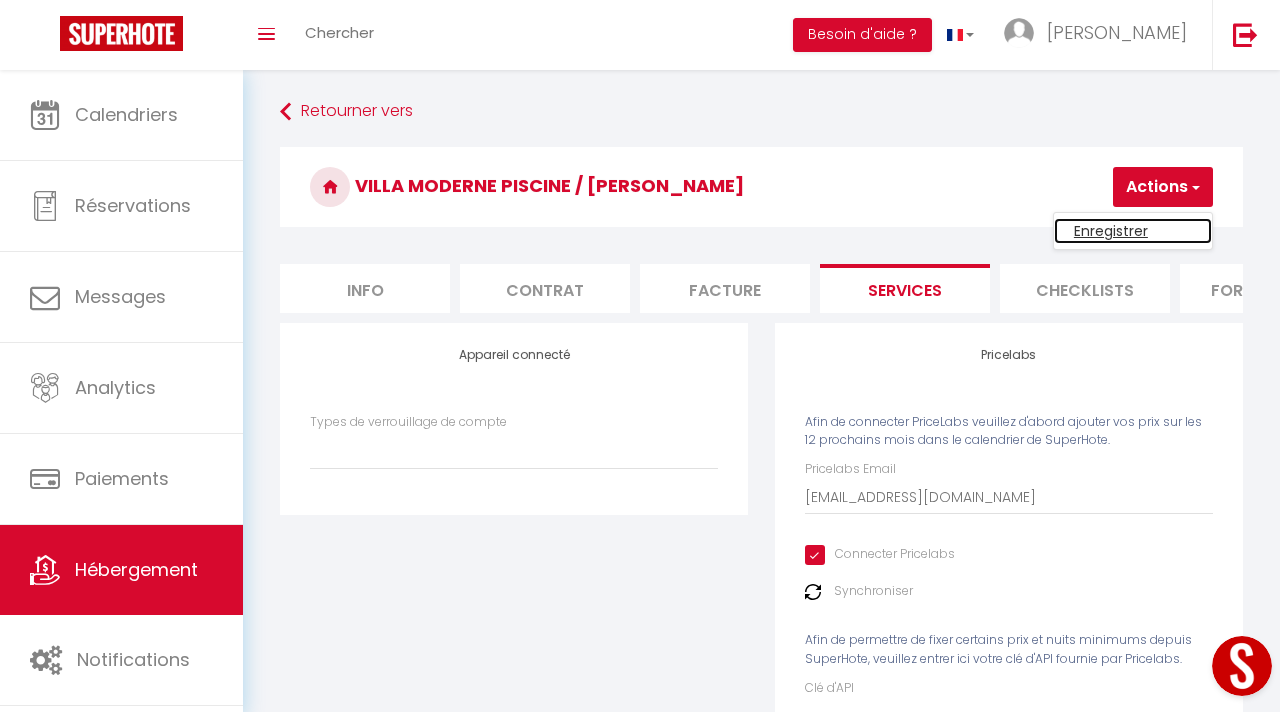 click on "Enregistrer" at bounding box center [1133, 231] 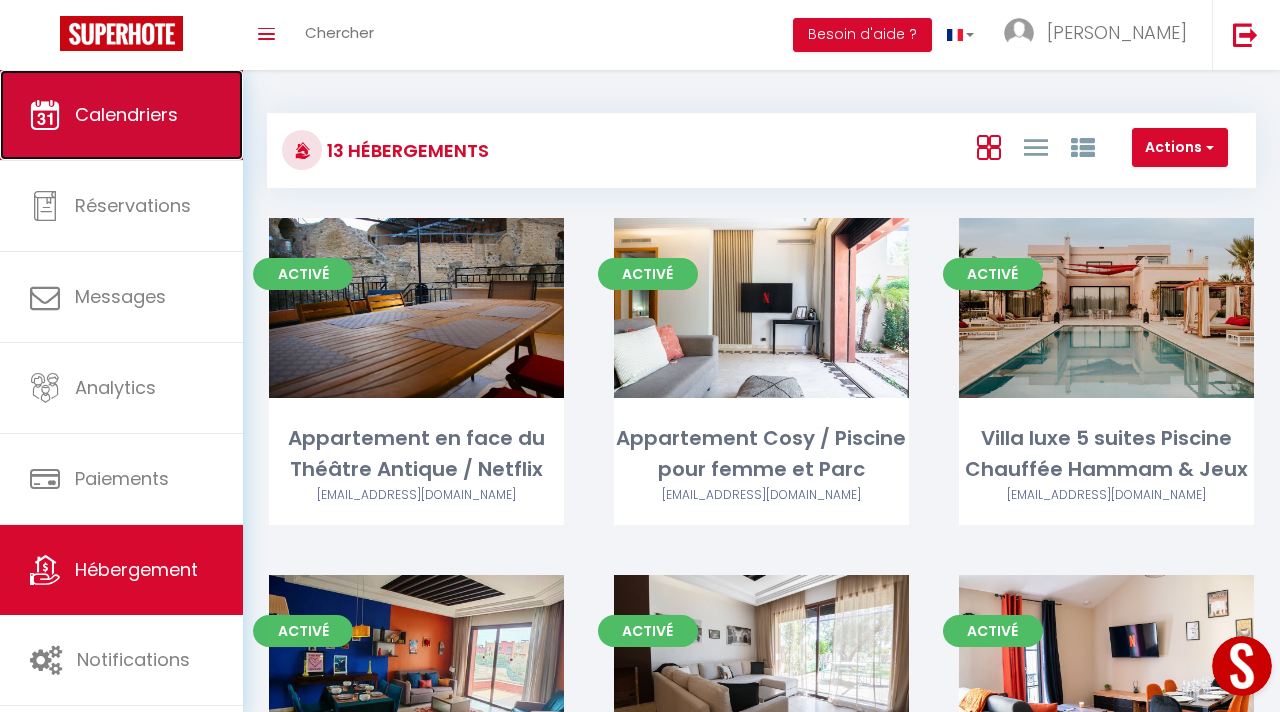 click on "Calendriers" at bounding box center (121, 115) 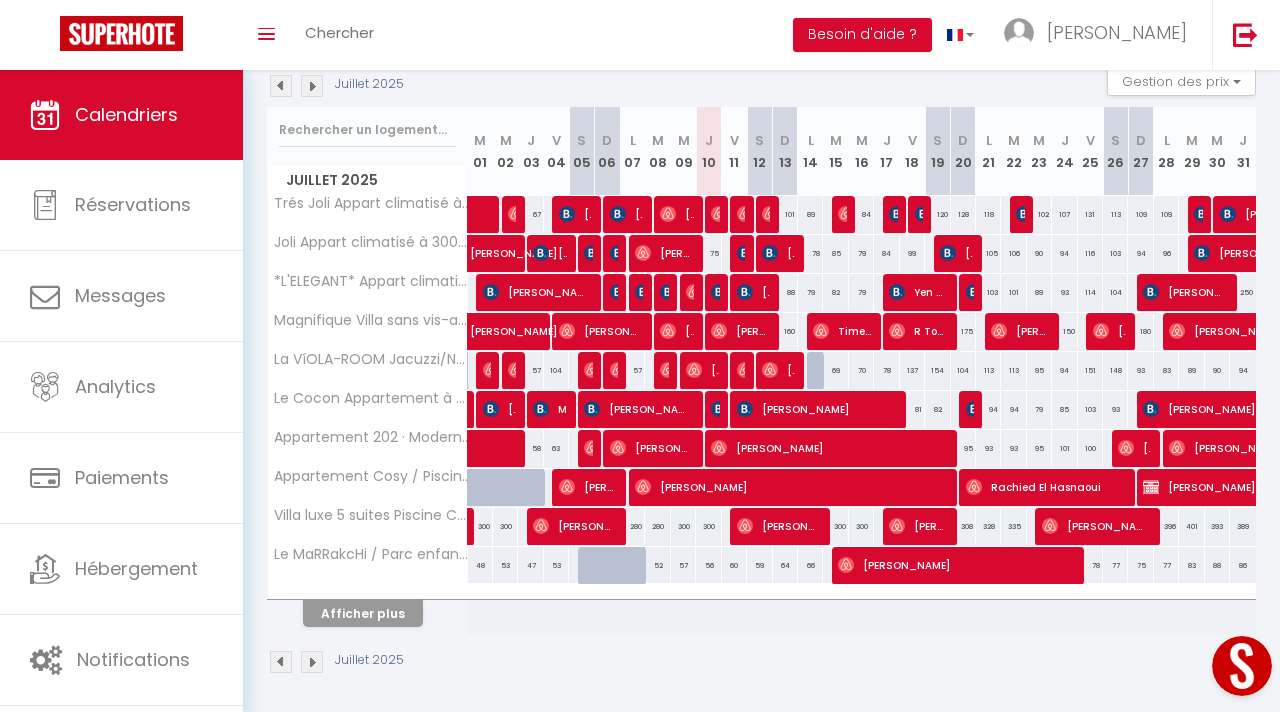 scroll, scrollTop: 226, scrollLeft: 0, axis: vertical 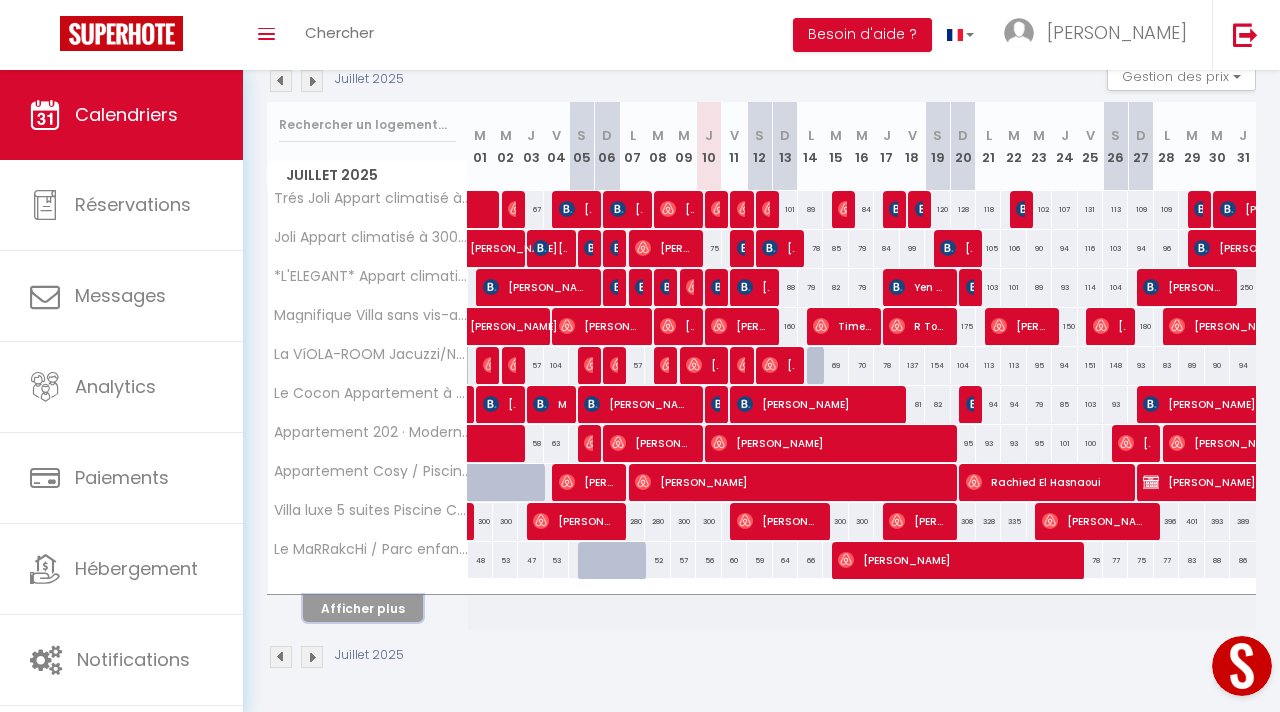 click on "Afficher plus" at bounding box center (363, 608) 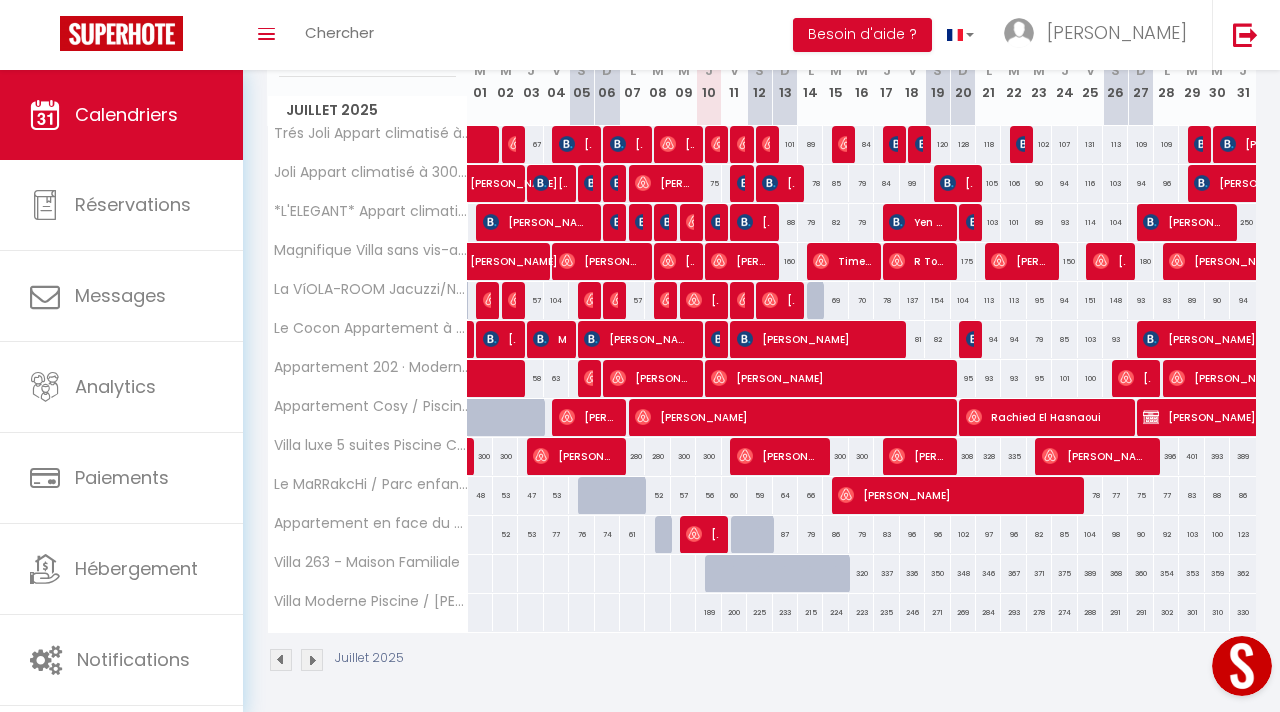 scroll, scrollTop: 294, scrollLeft: 0, axis: vertical 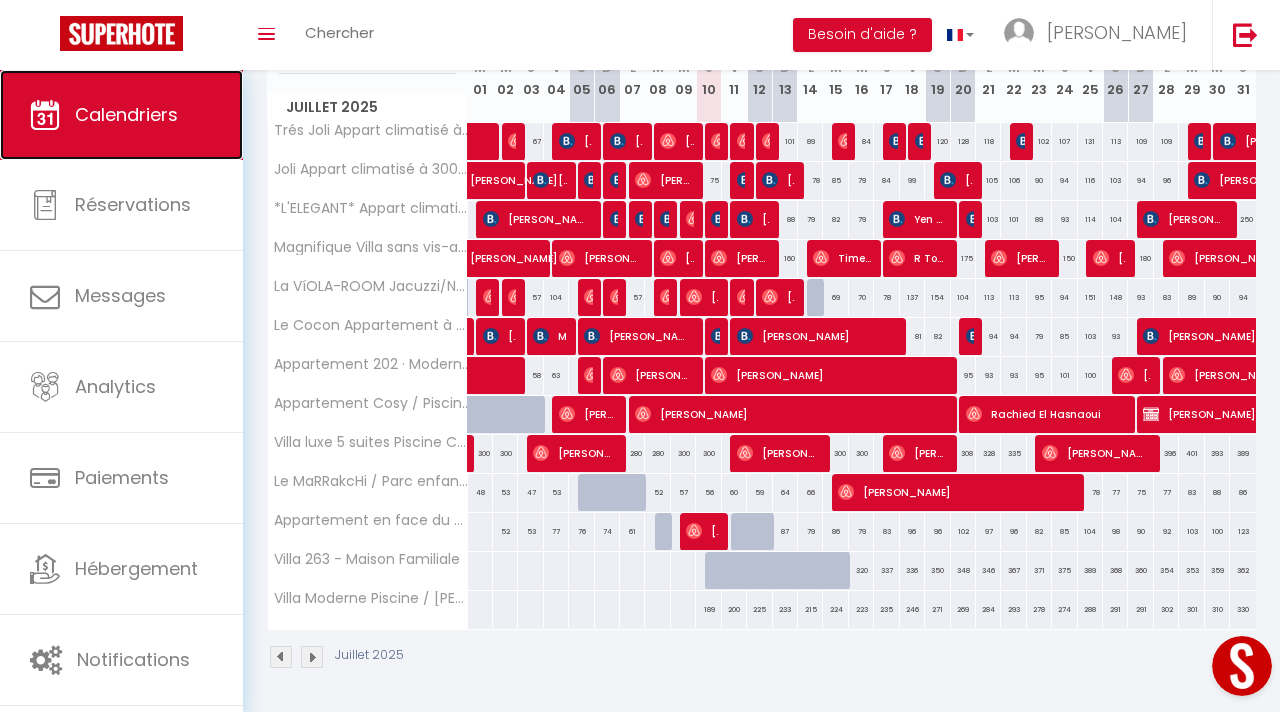 click on "Calendriers" at bounding box center (121, 115) 